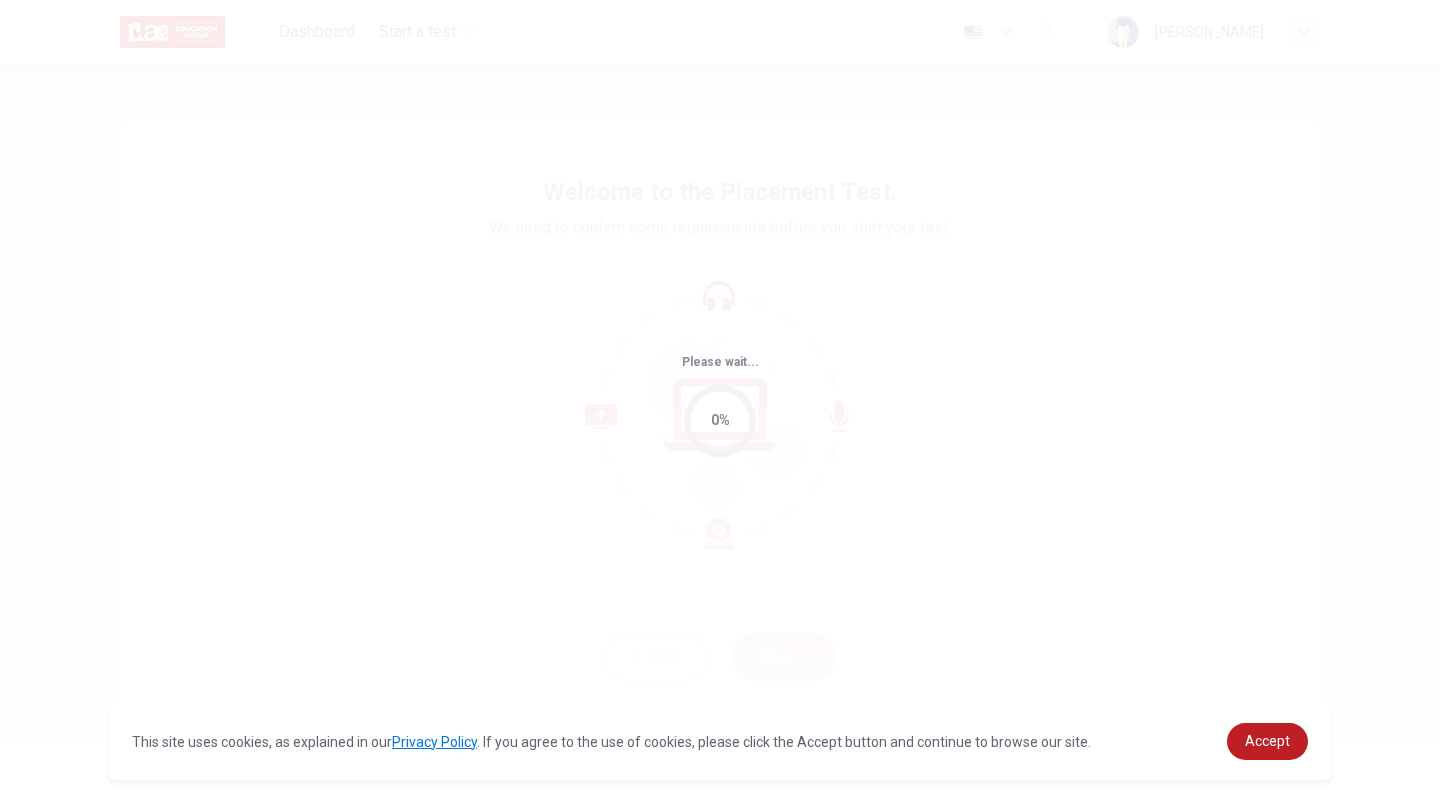 scroll, scrollTop: 0, scrollLeft: 0, axis: both 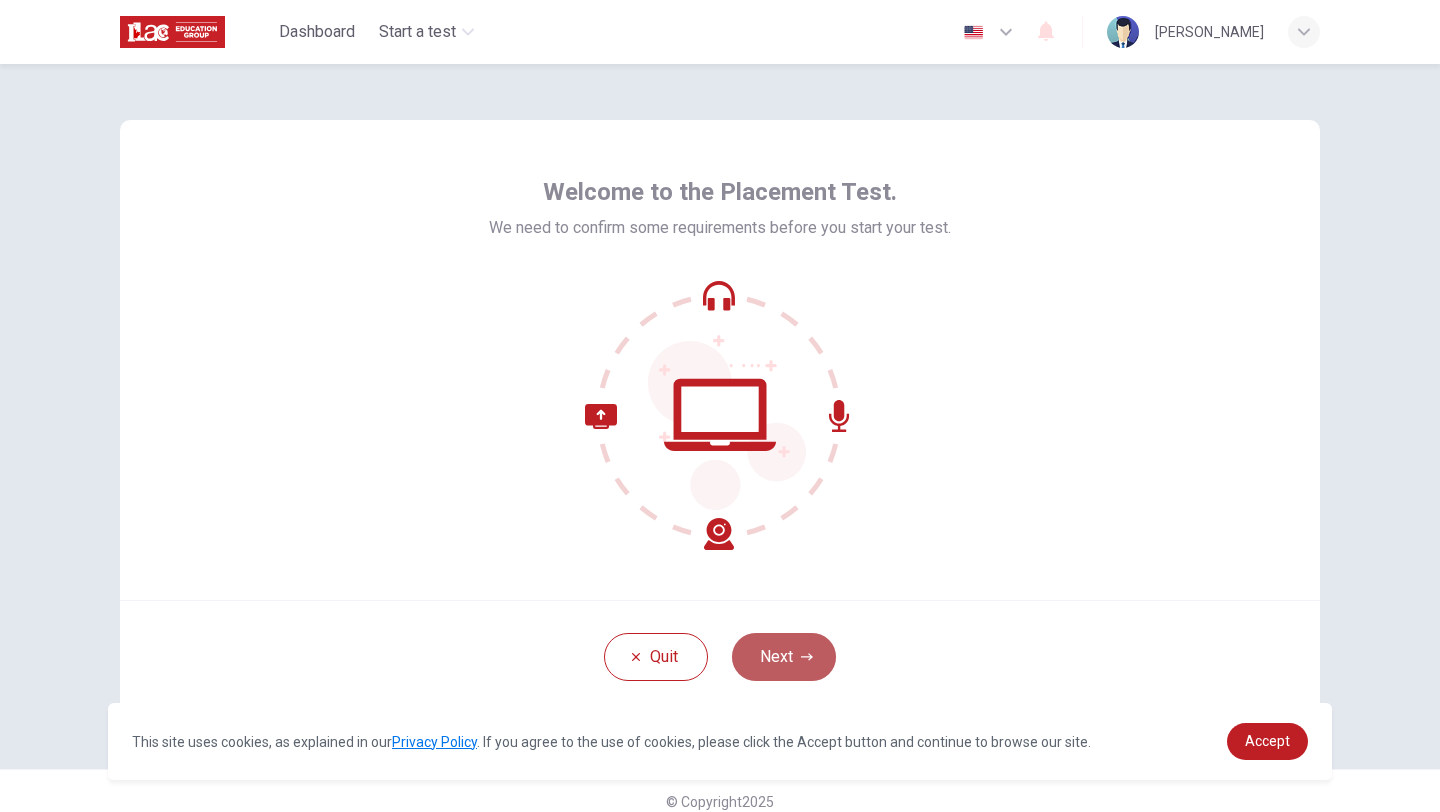click on "Next" at bounding box center (784, 657) 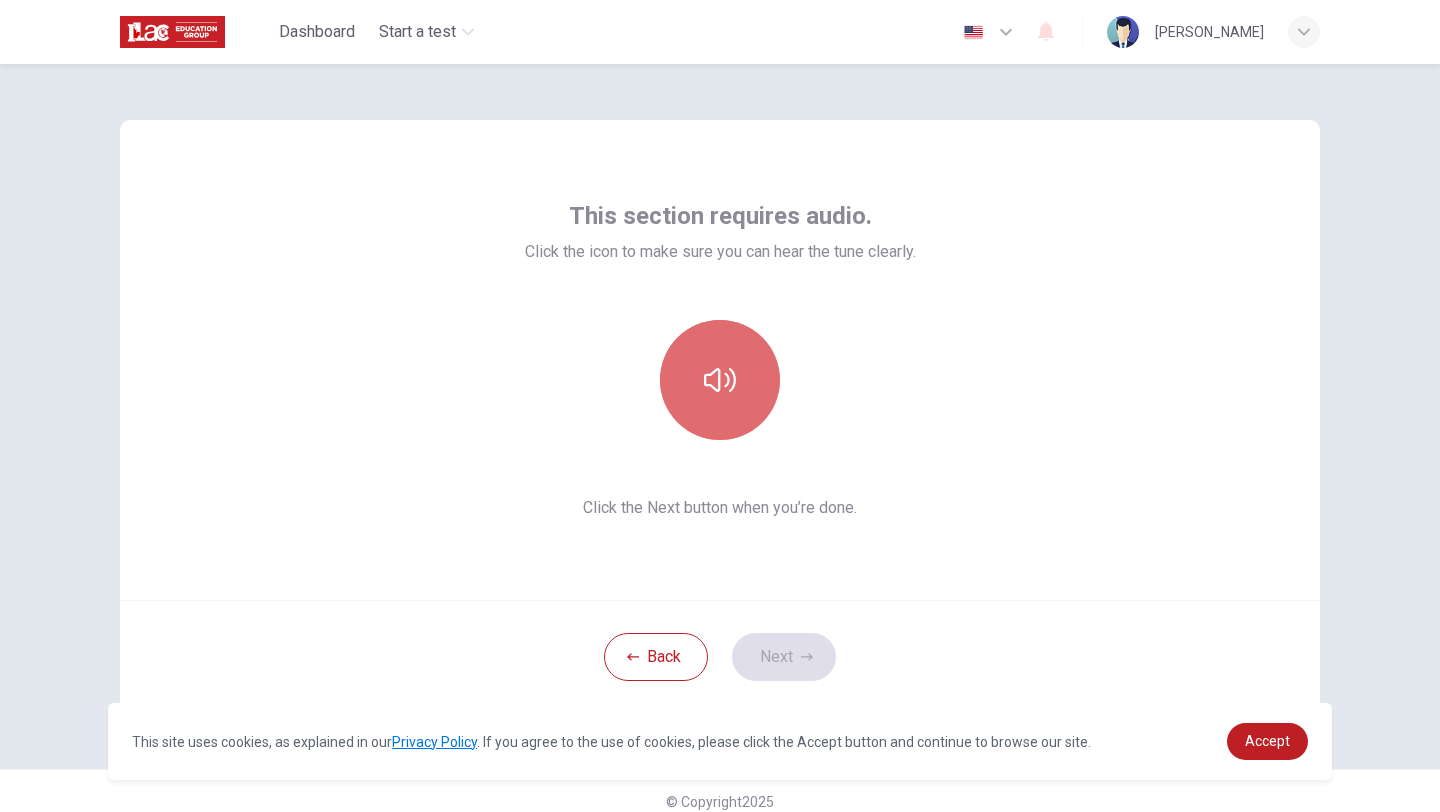 click 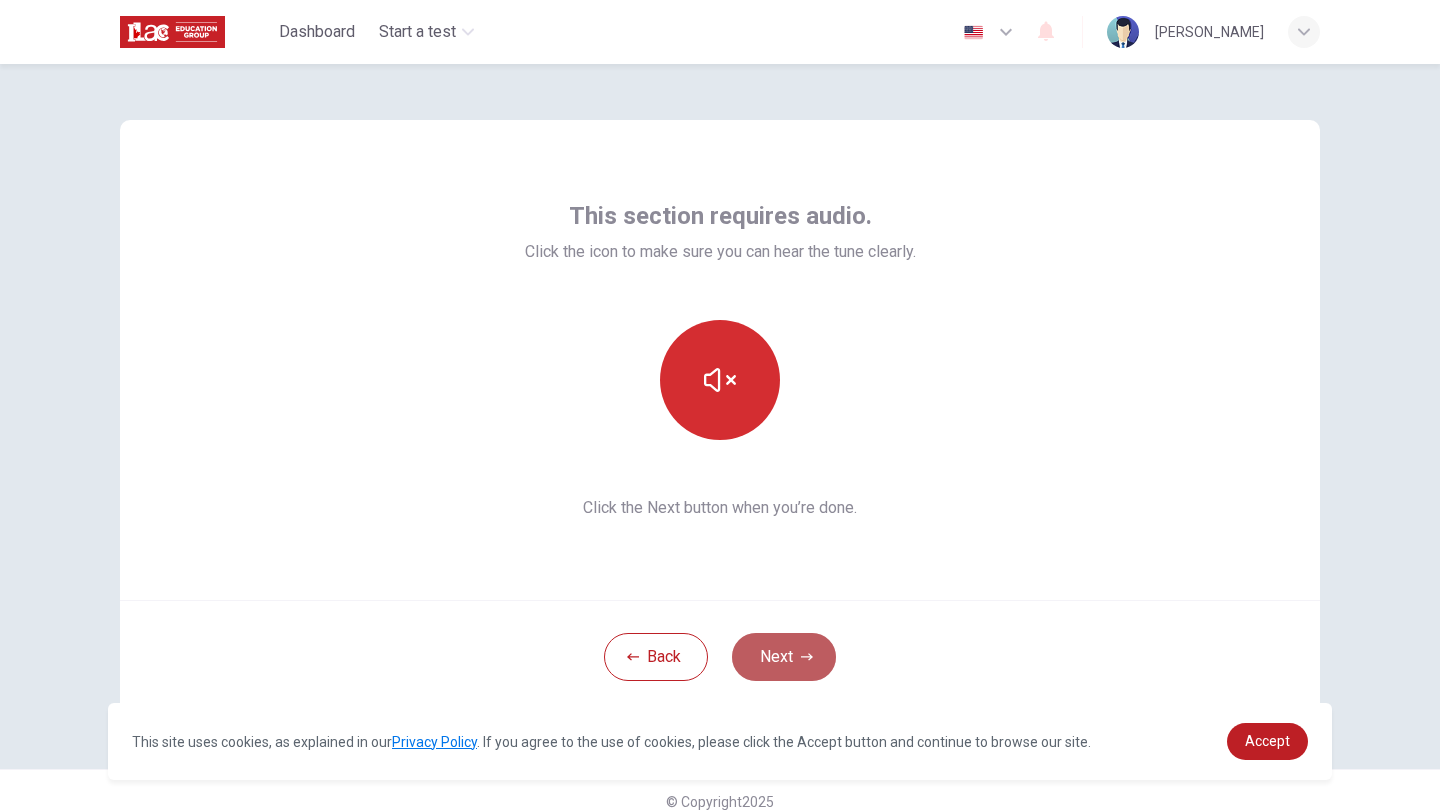 click on "Next" at bounding box center (784, 657) 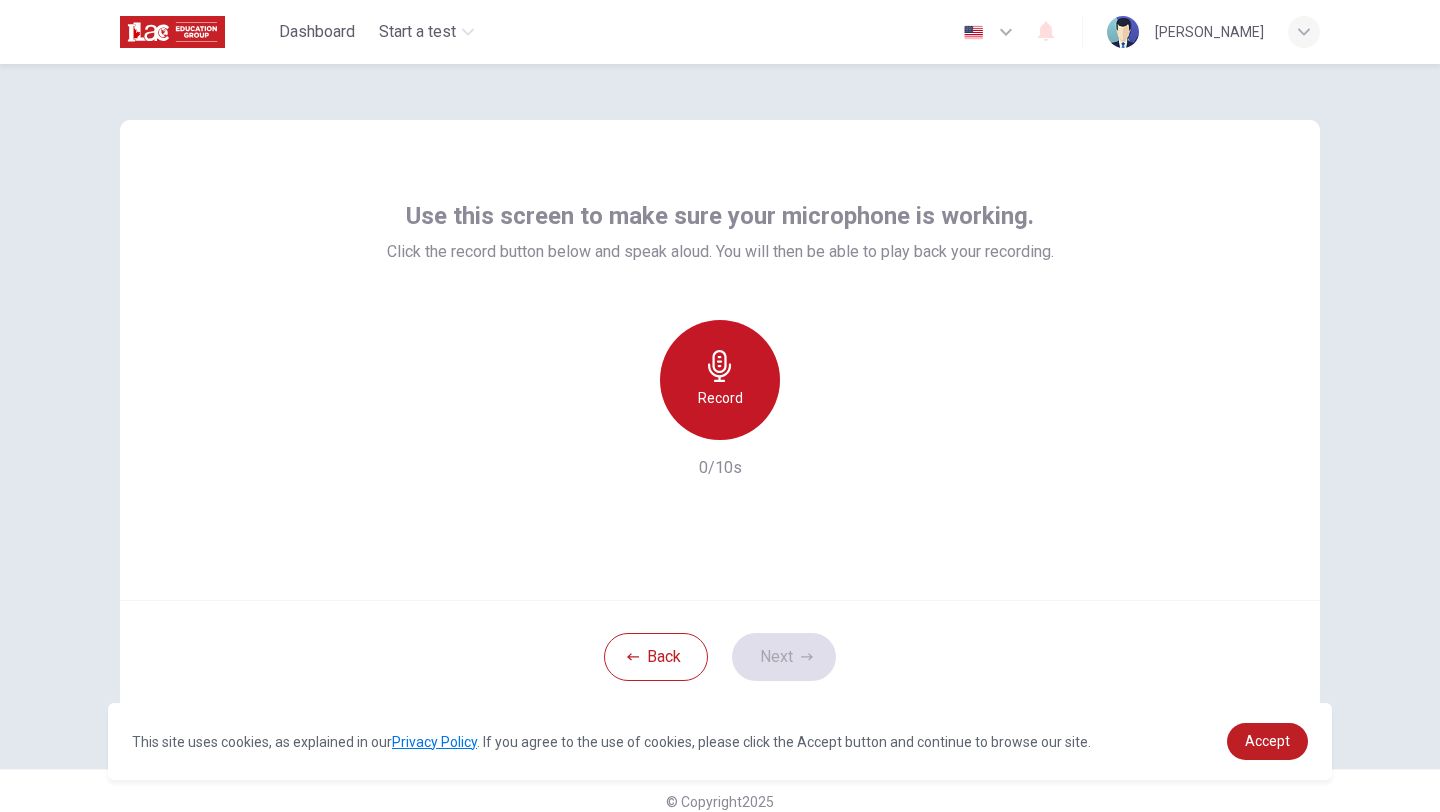 click 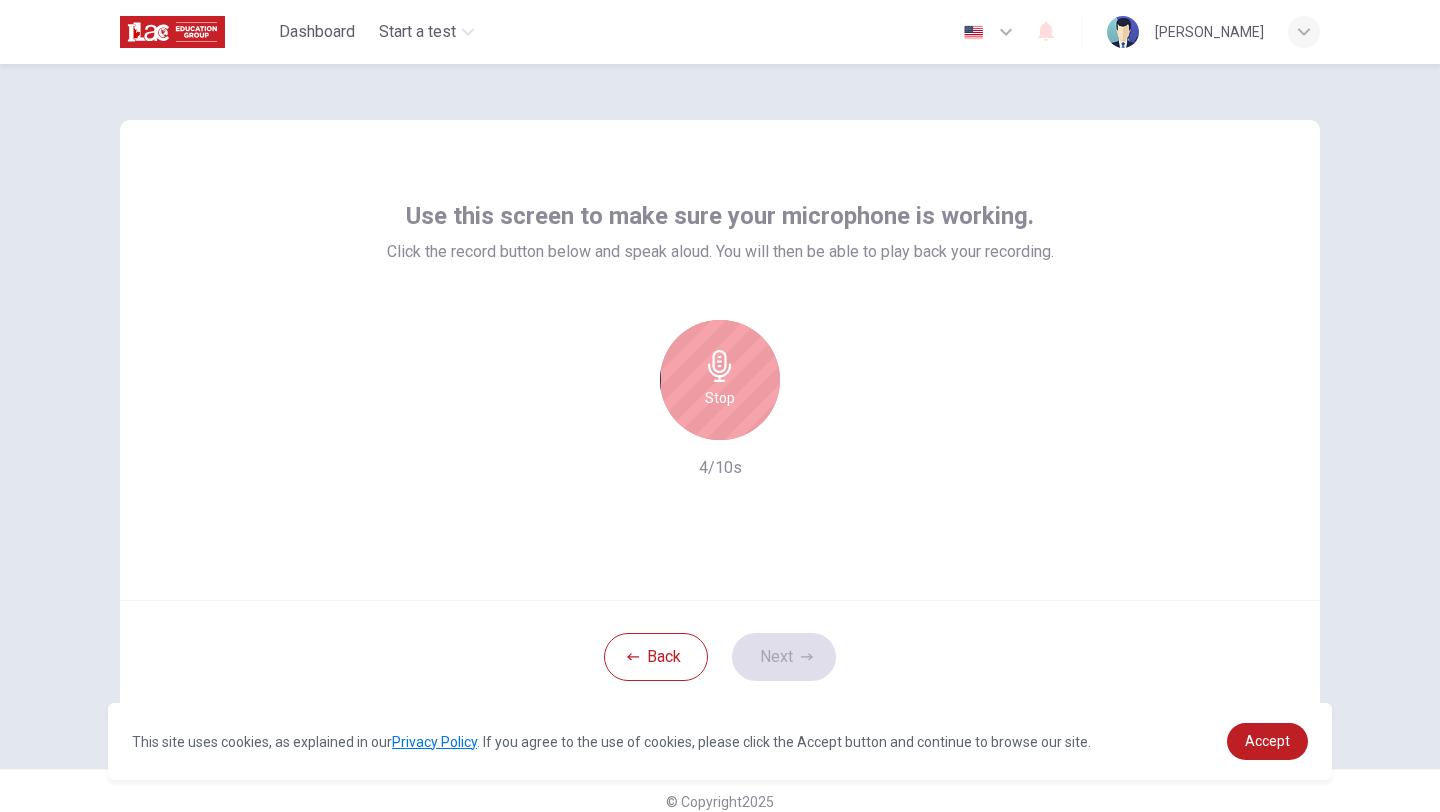 click 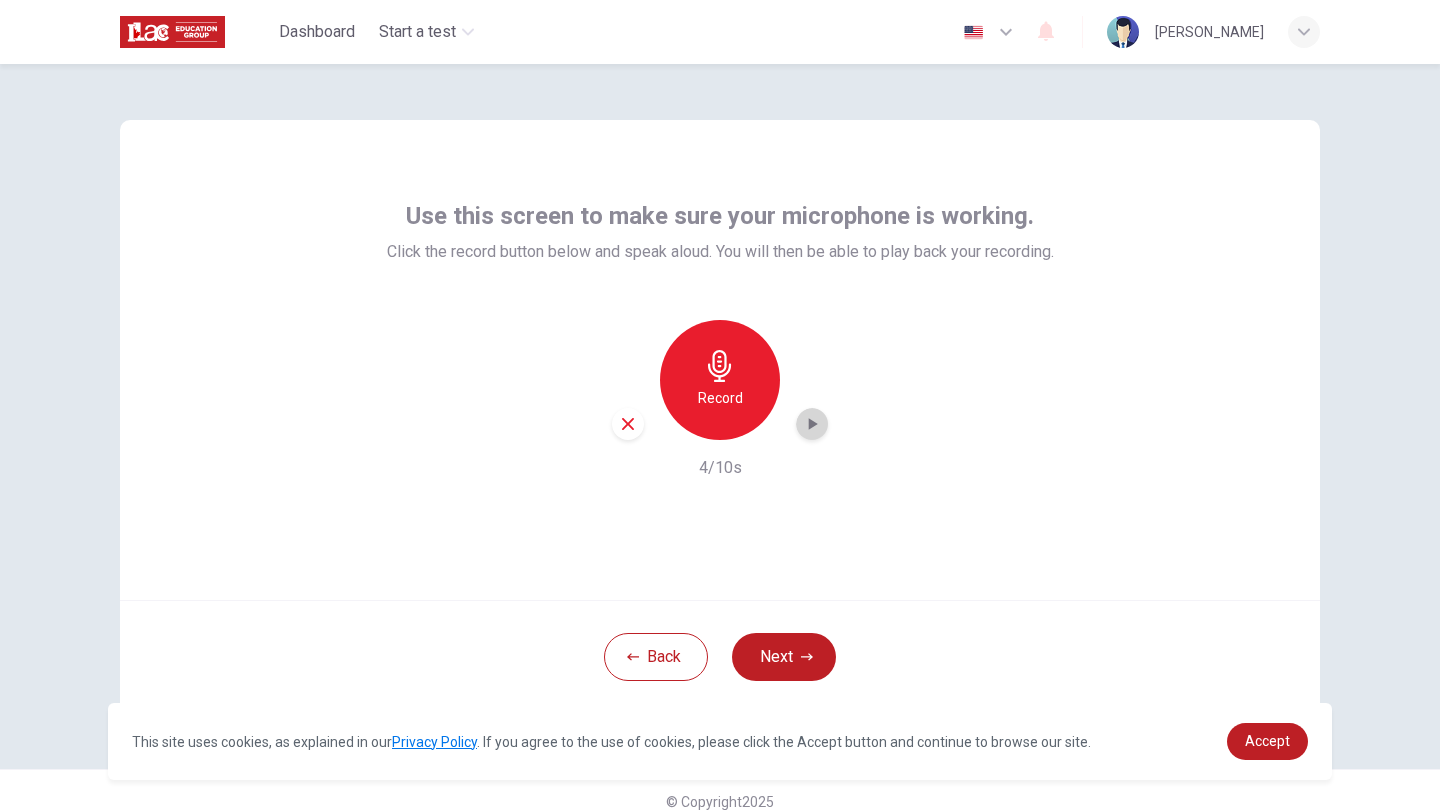 click 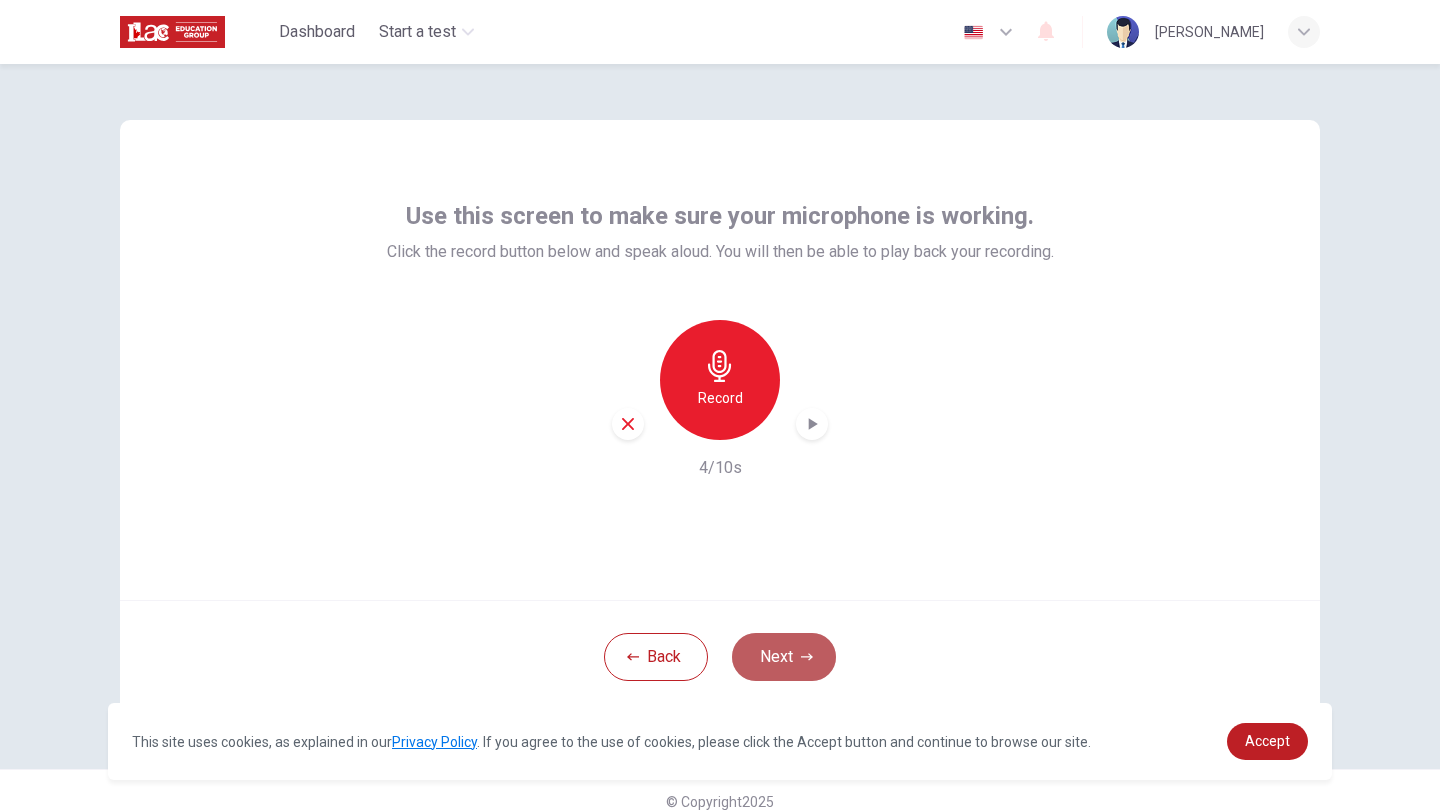 click on "Next" at bounding box center (784, 657) 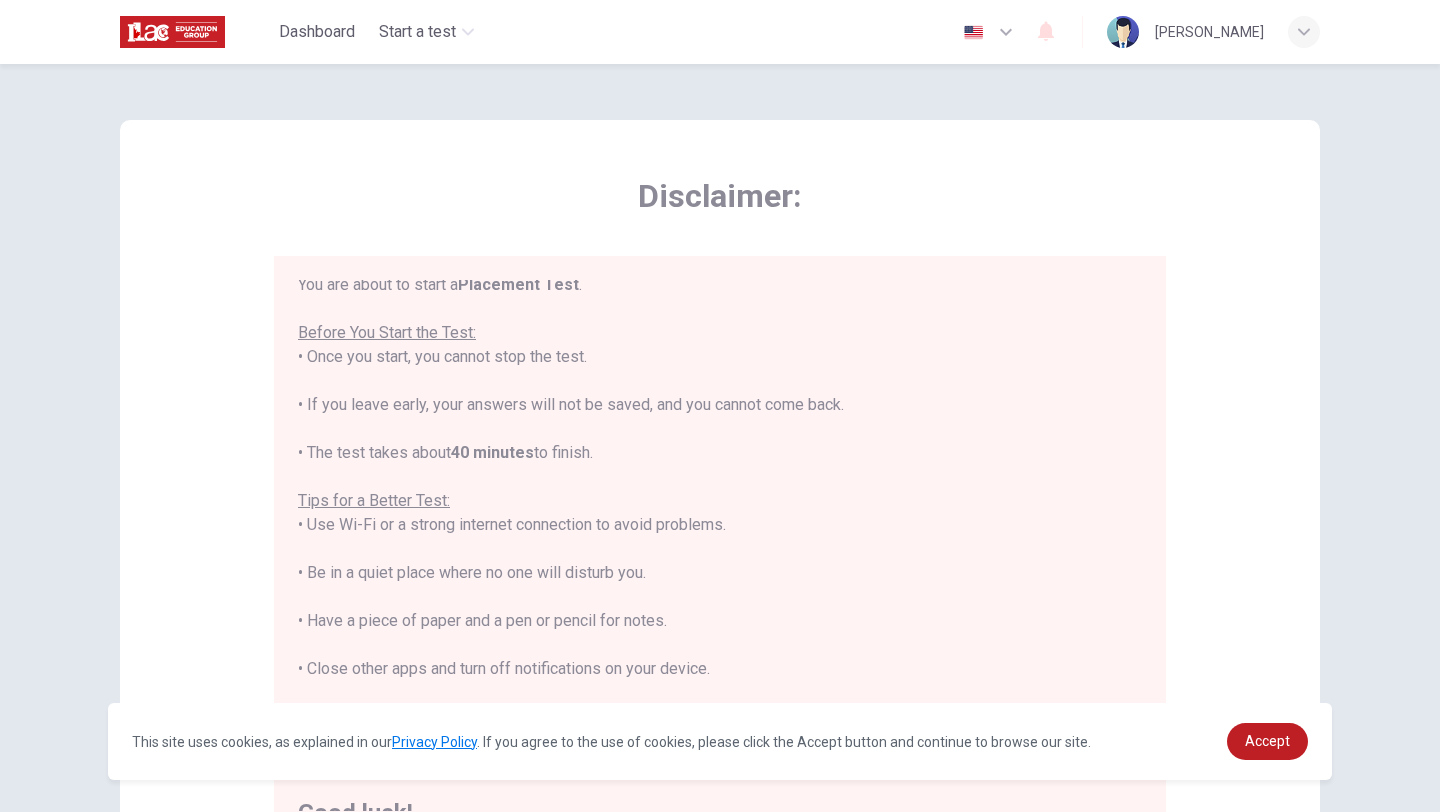 scroll, scrollTop: 23, scrollLeft: 0, axis: vertical 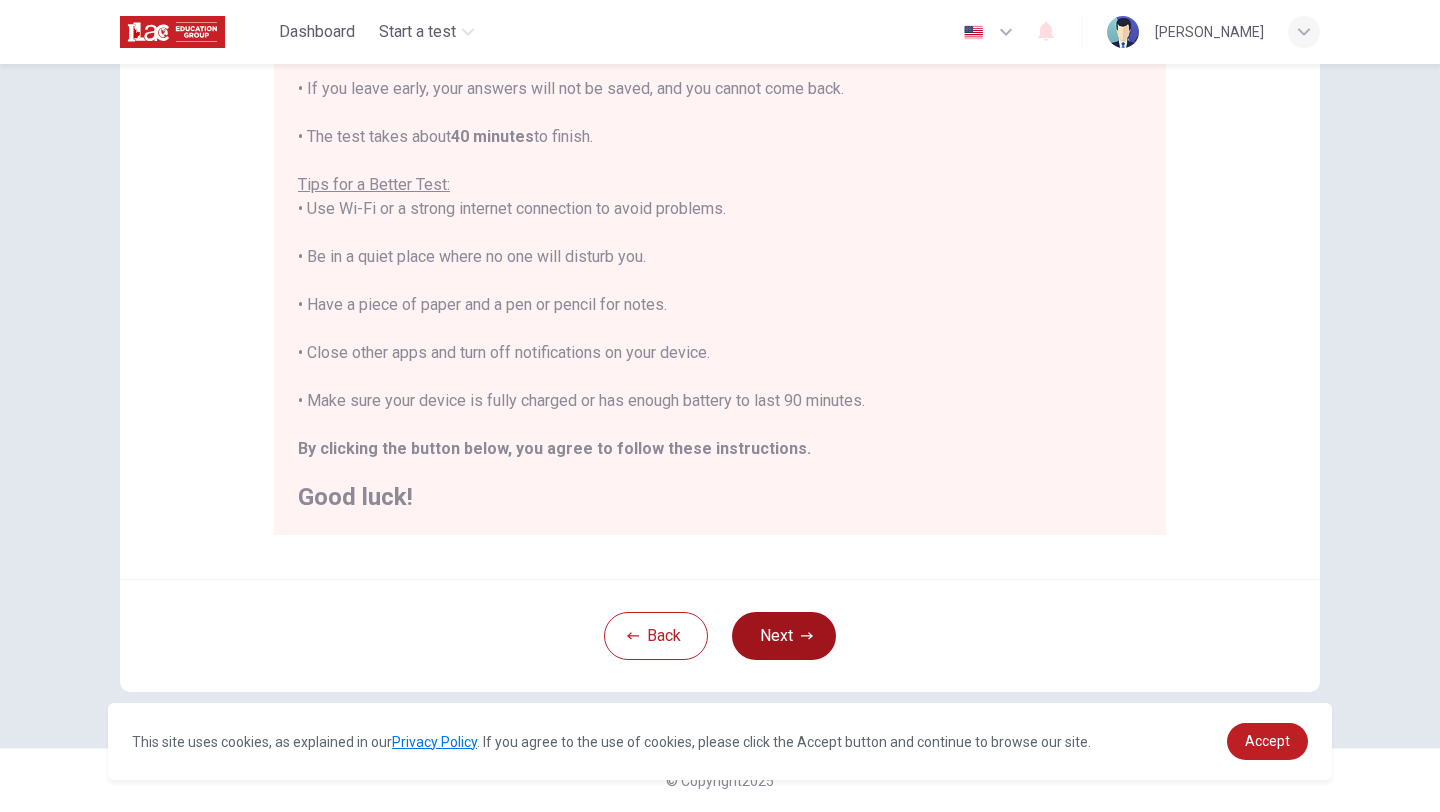 click on "Next" at bounding box center [784, 636] 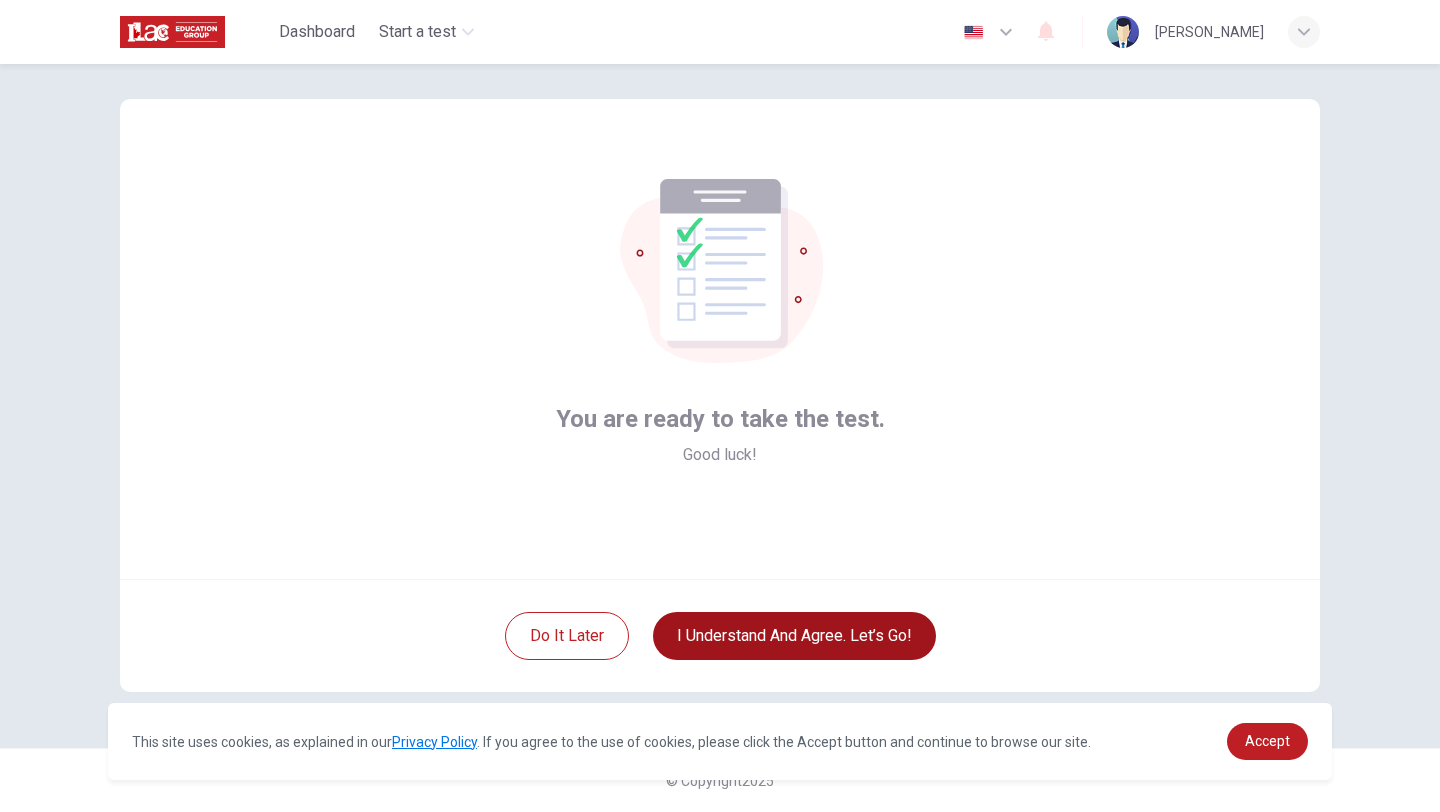 scroll, scrollTop: 21, scrollLeft: 0, axis: vertical 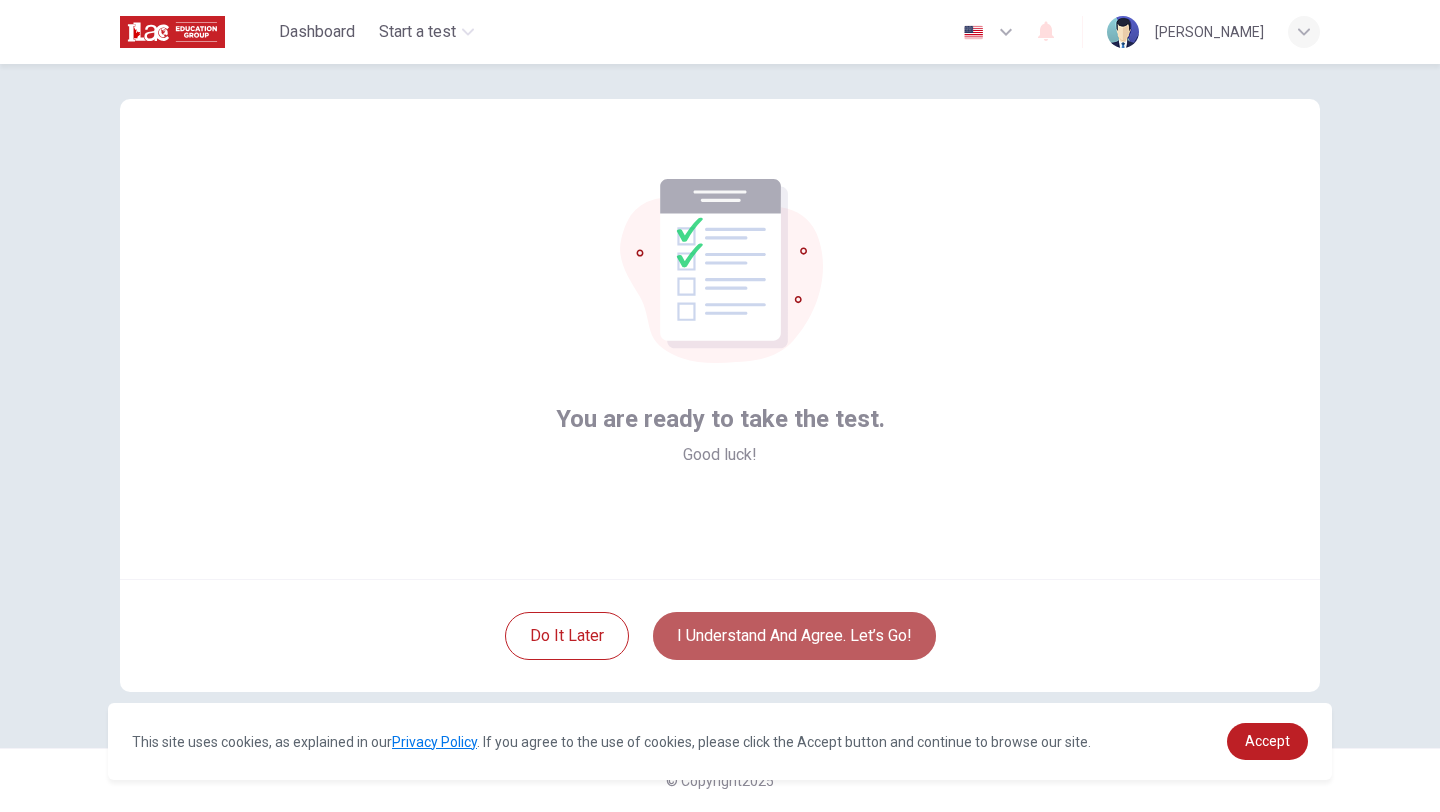 click on "I understand and agree. Let’s go!" at bounding box center (794, 636) 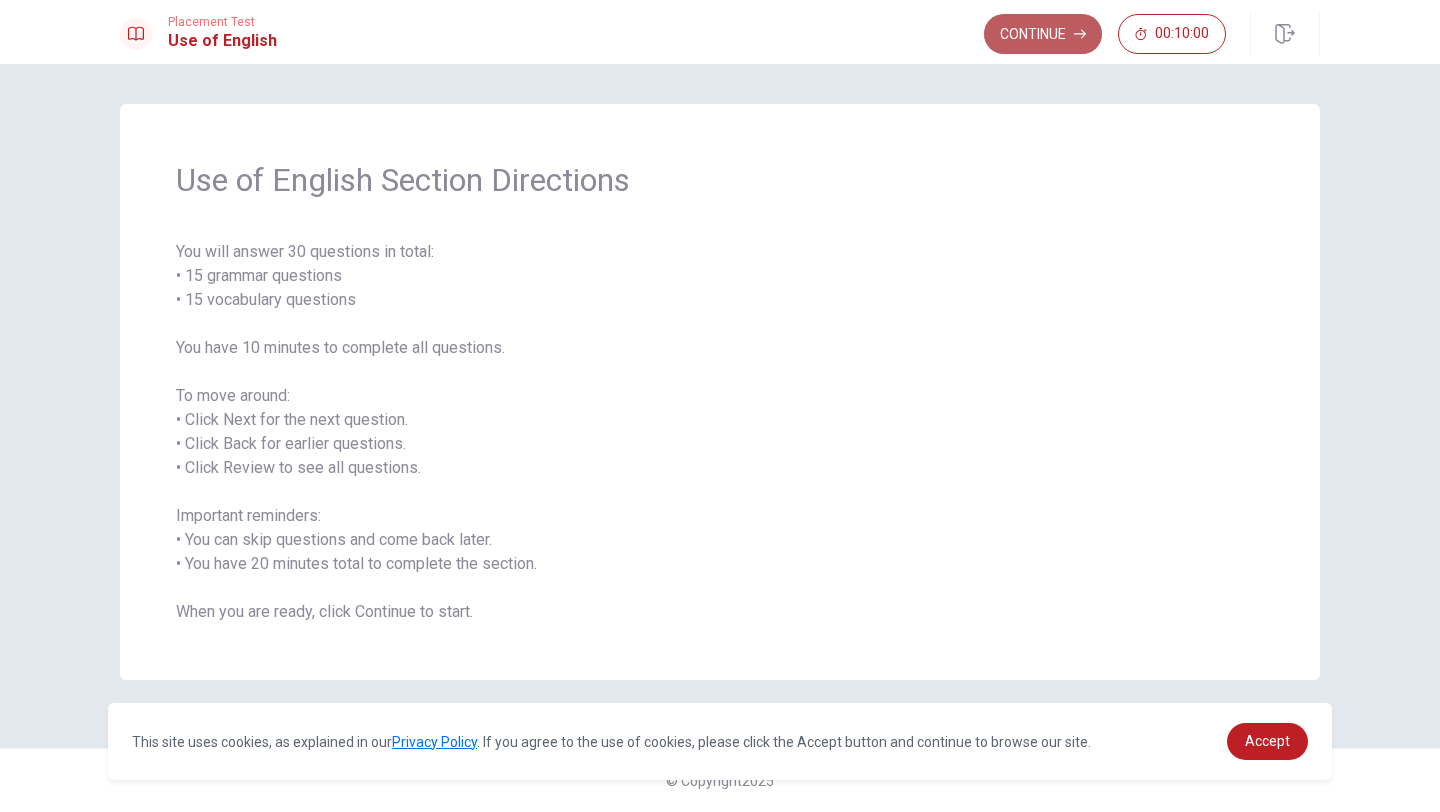 click on "Continue" at bounding box center [1043, 34] 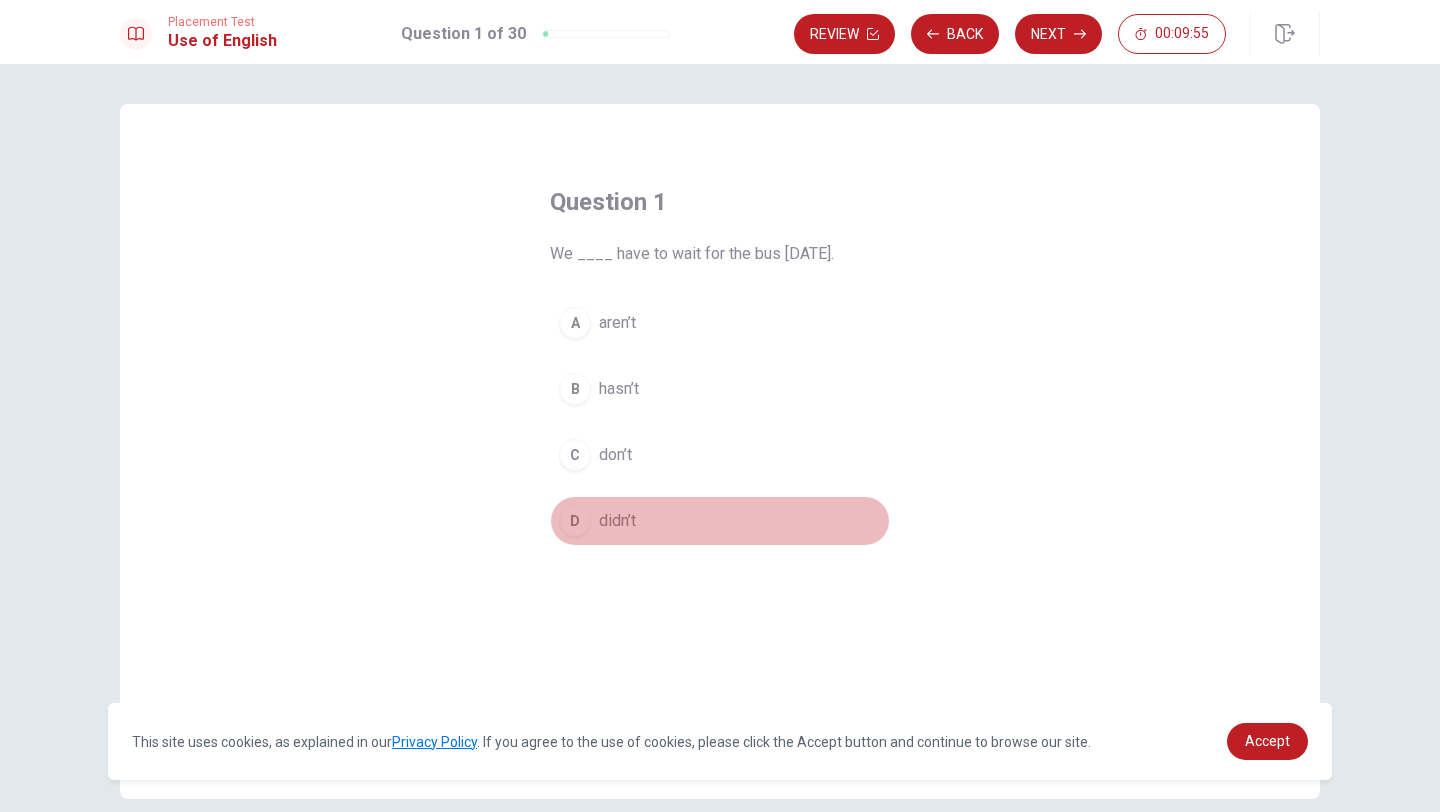 click on "D" at bounding box center (575, 521) 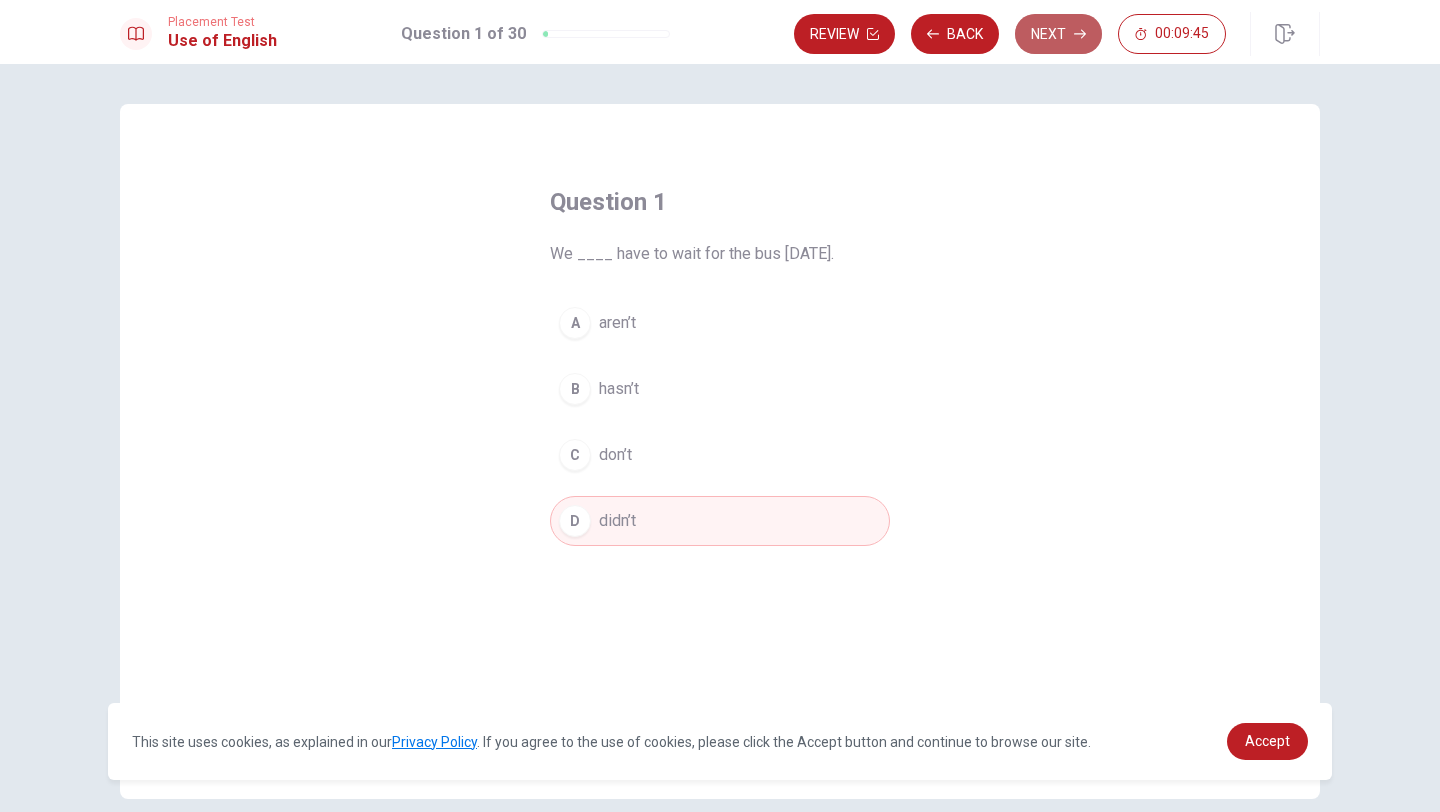 click 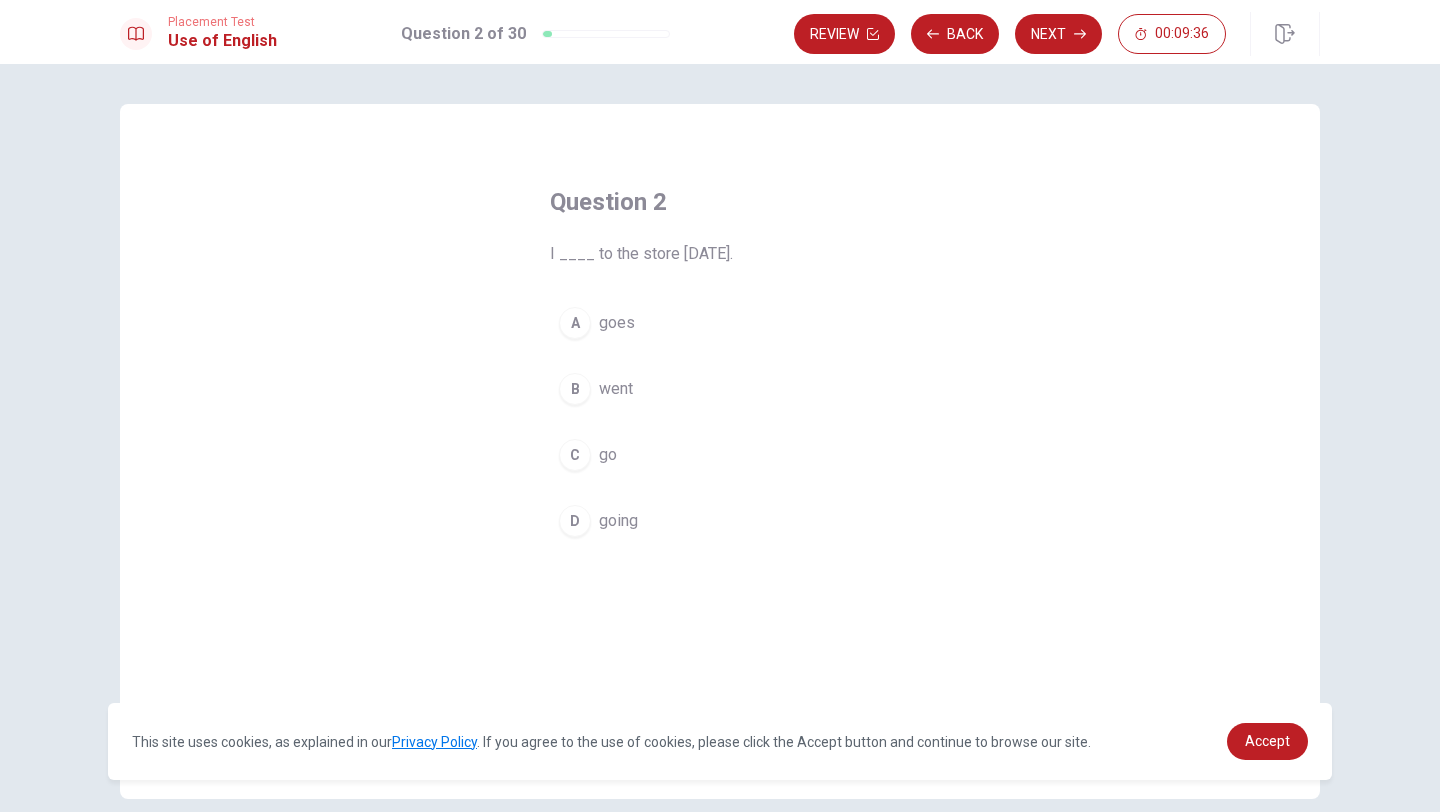 click on "B" at bounding box center (575, 389) 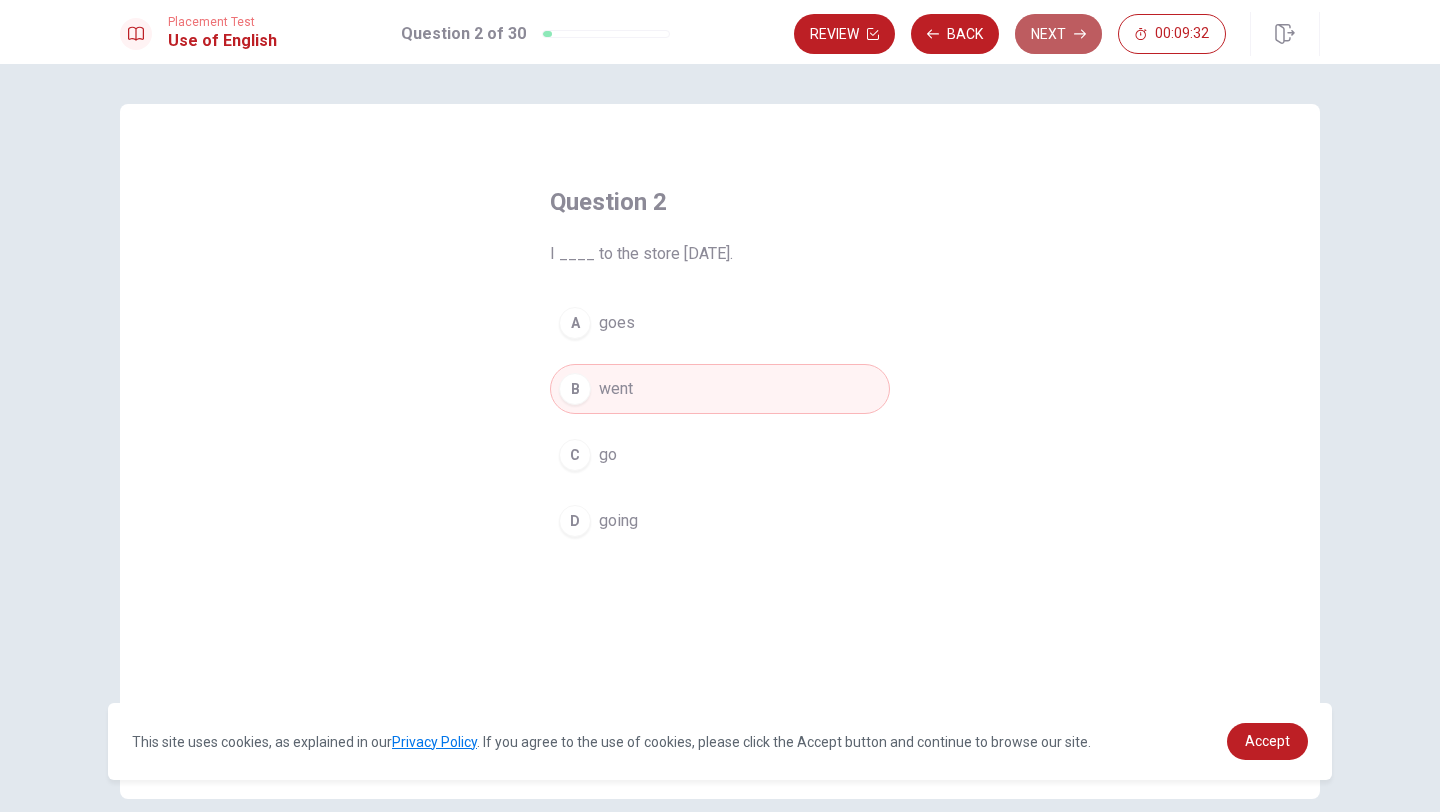 click on "Next" at bounding box center (1058, 34) 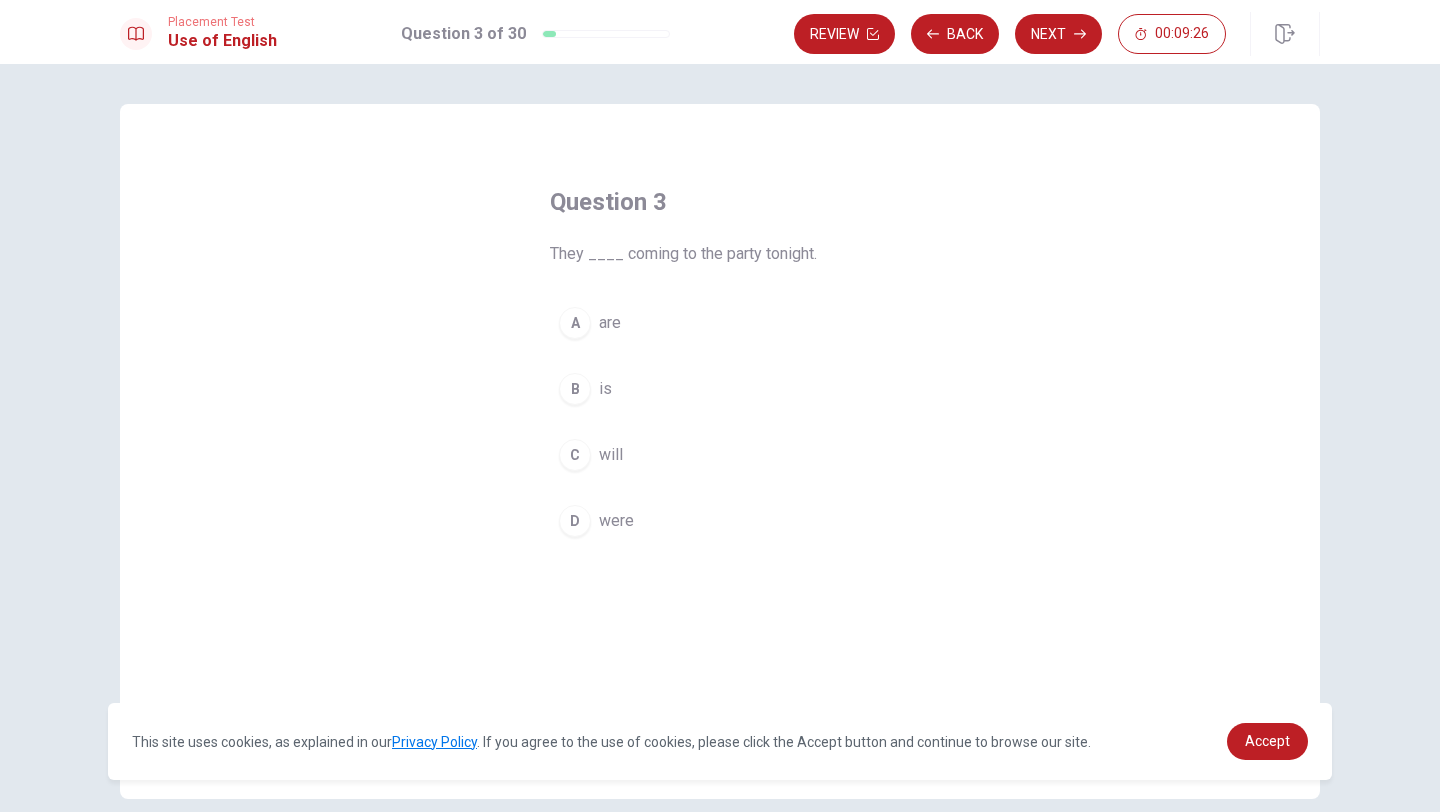 click on "A" at bounding box center (575, 323) 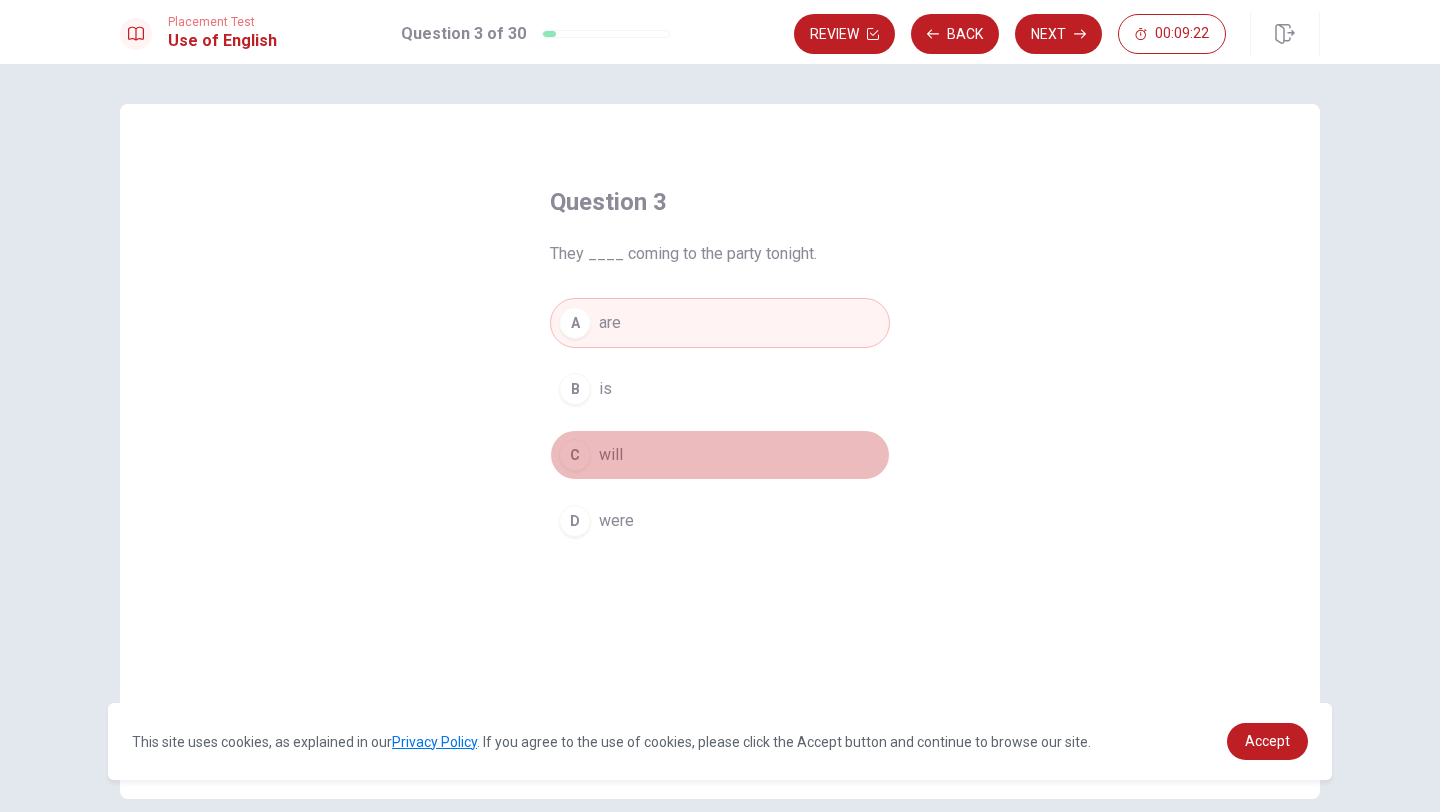 click on "C" at bounding box center (575, 455) 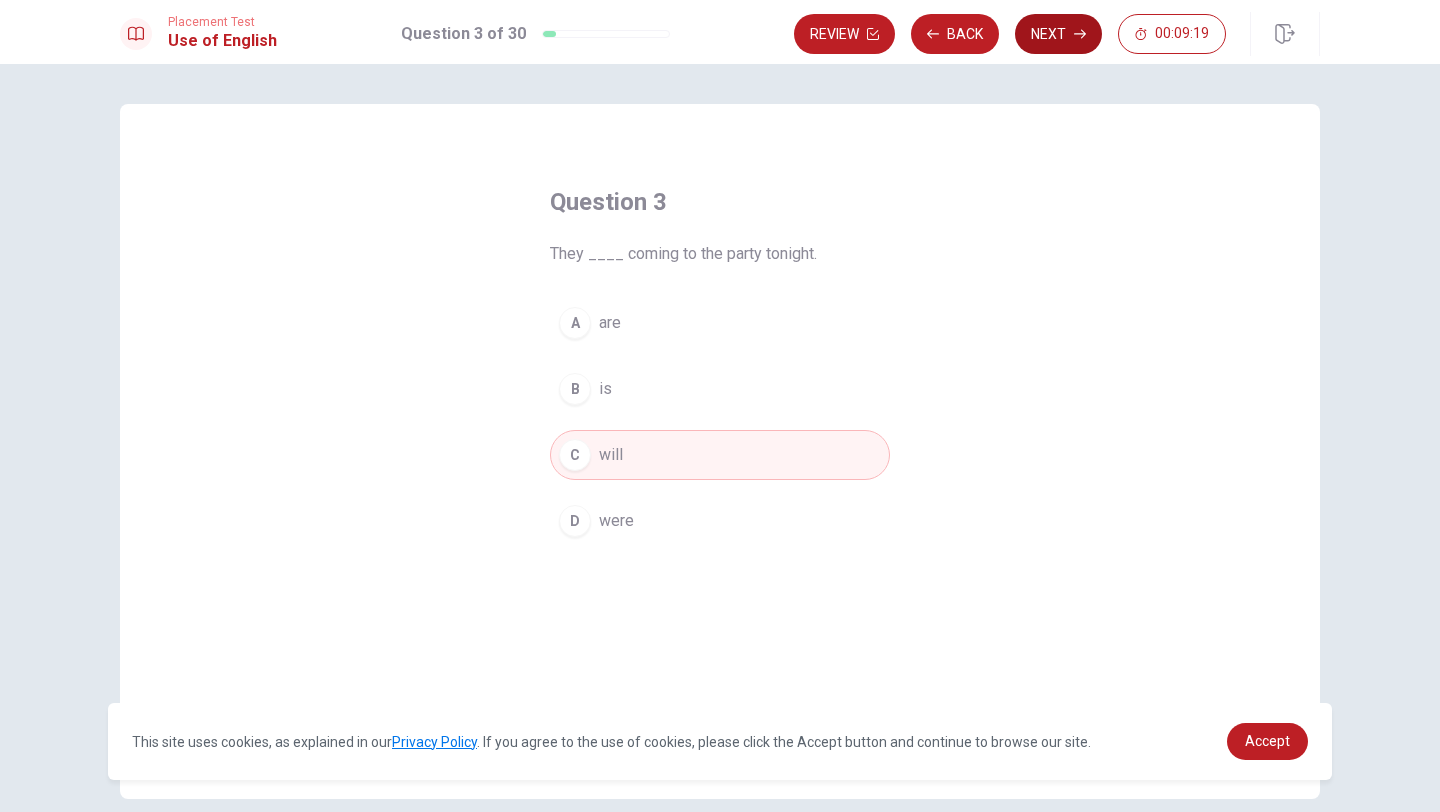 click on "Next" at bounding box center [1058, 34] 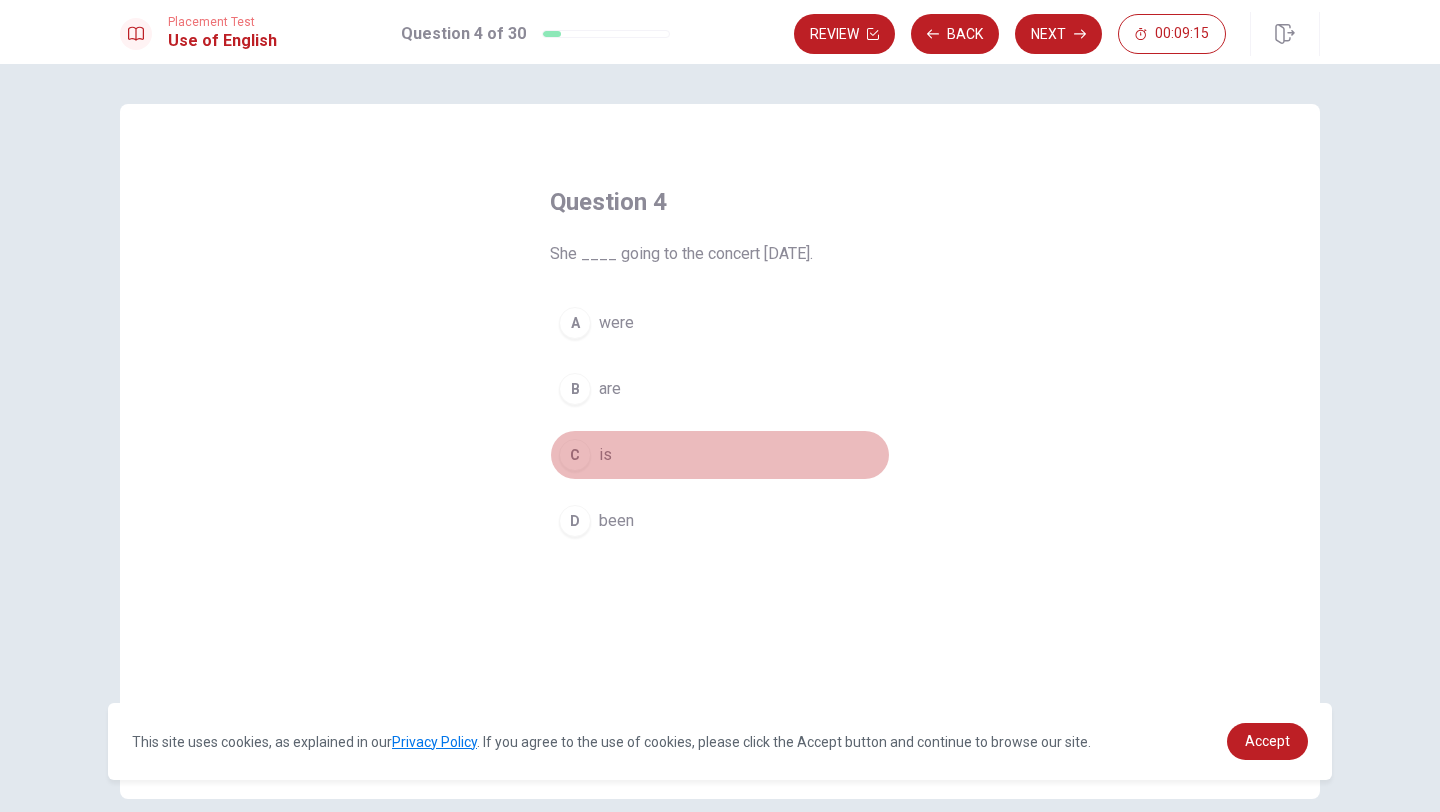 click on "C" at bounding box center (575, 455) 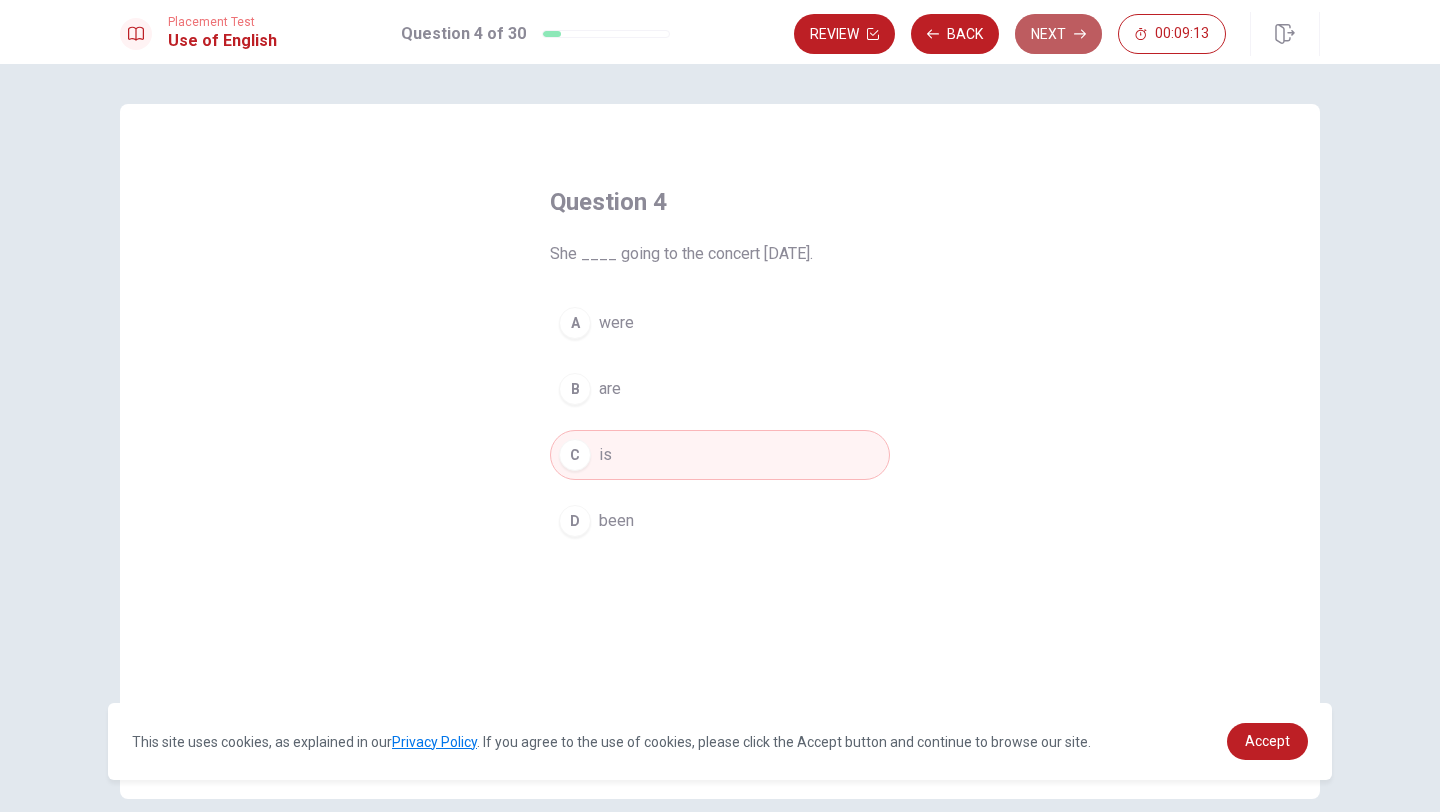 click on "Next" at bounding box center [1058, 34] 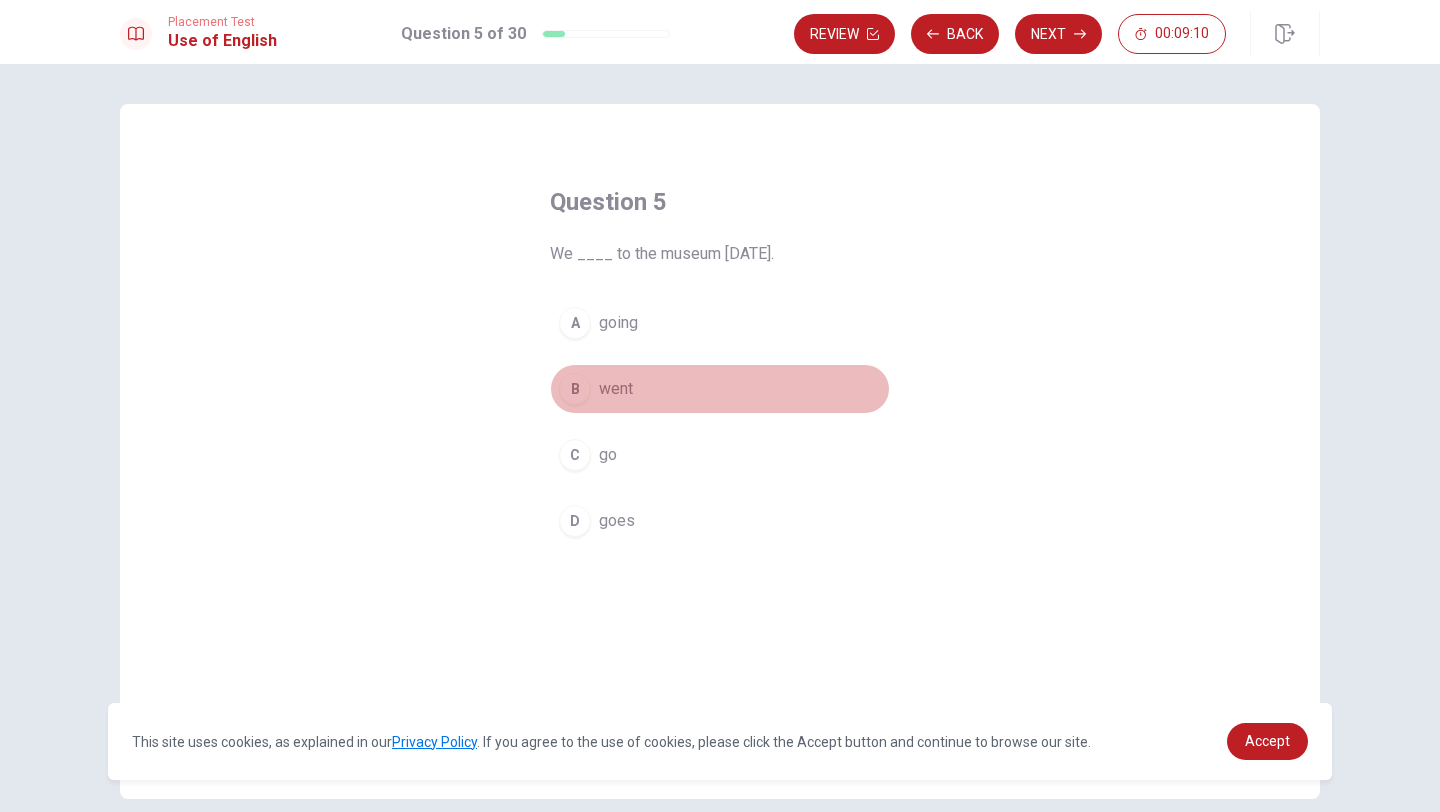 click on "B" at bounding box center [575, 389] 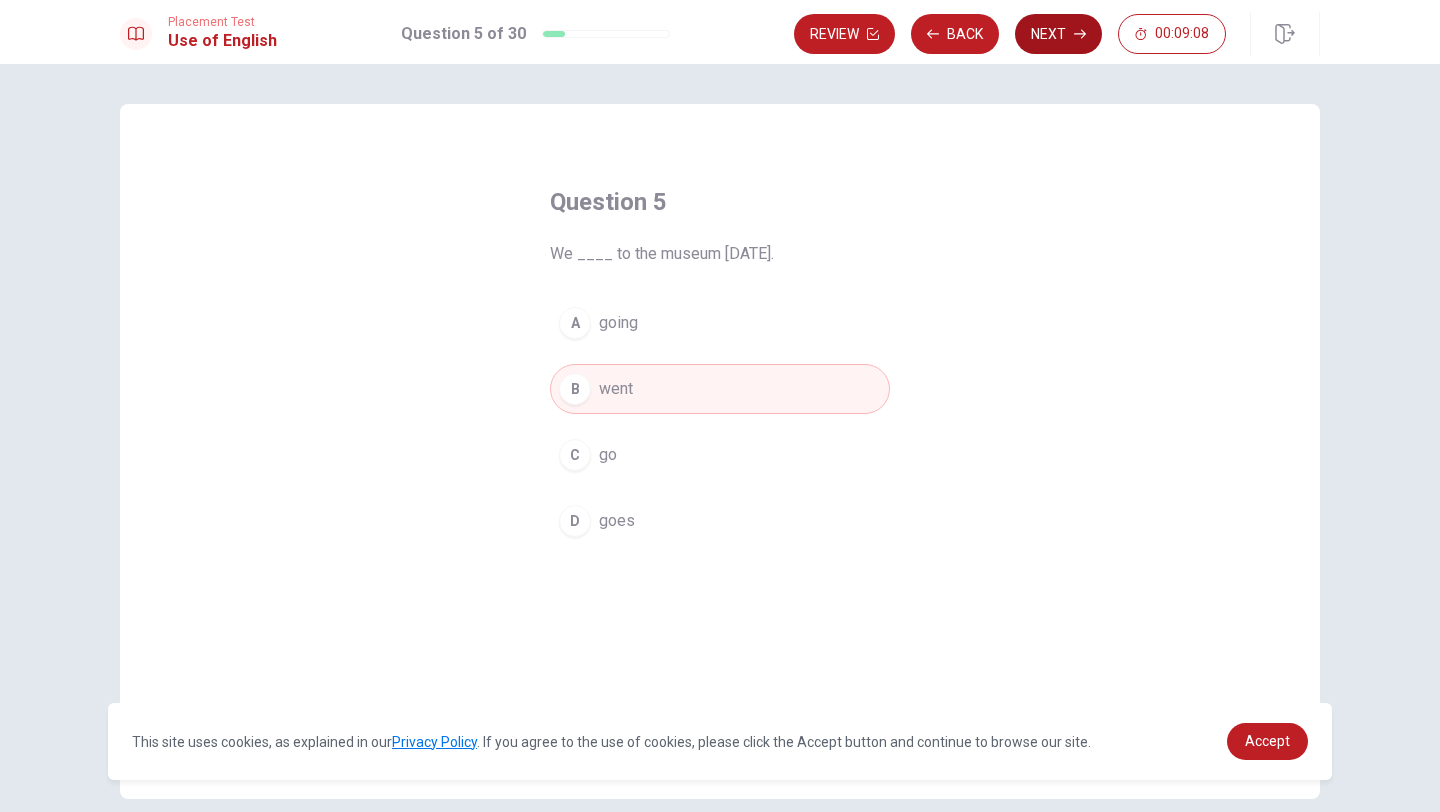 click on "Next" at bounding box center [1058, 34] 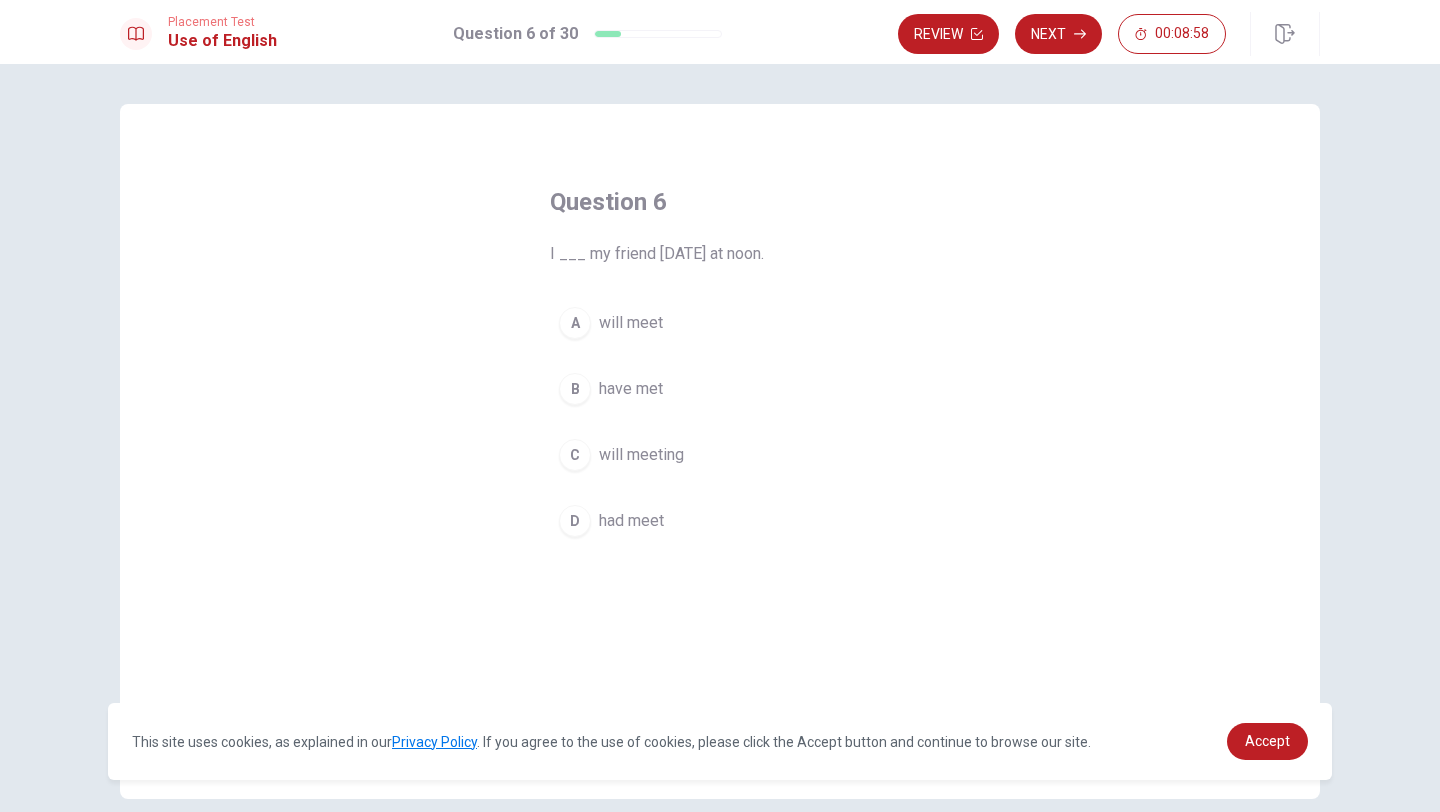 click on "A" at bounding box center (575, 323) 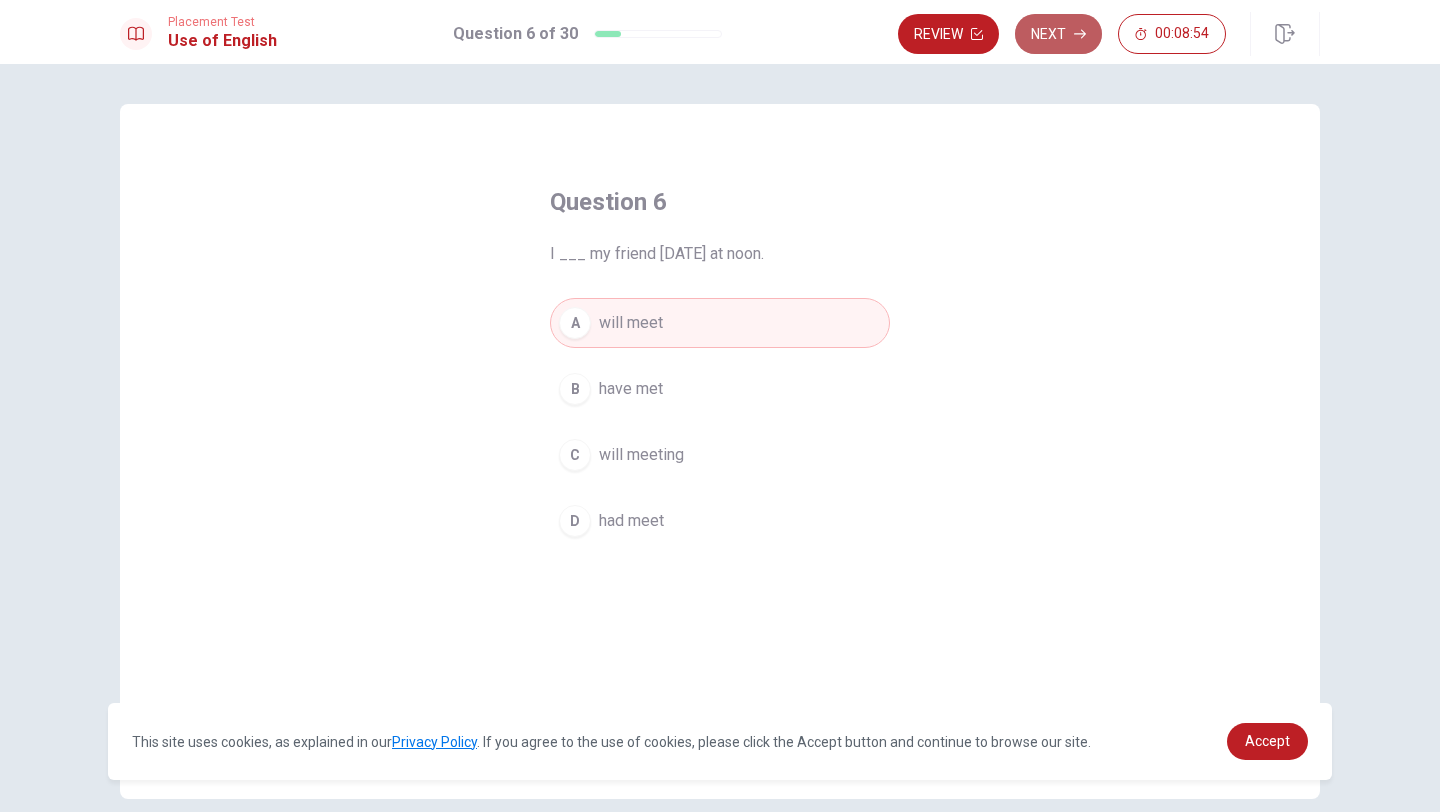 click on "Next" at bounding box center (1058, 34) 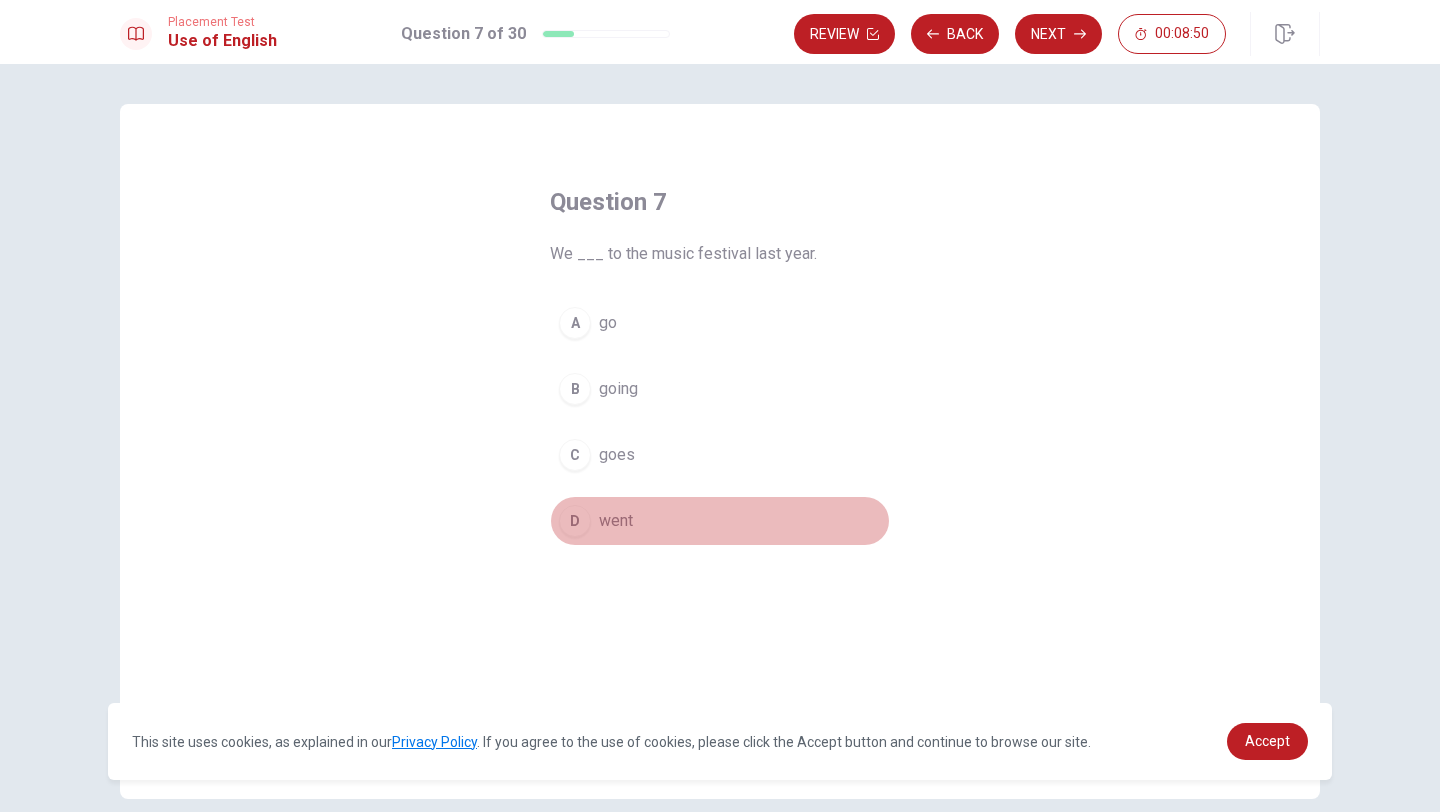 click on "D" at bounding box center (575, 521) 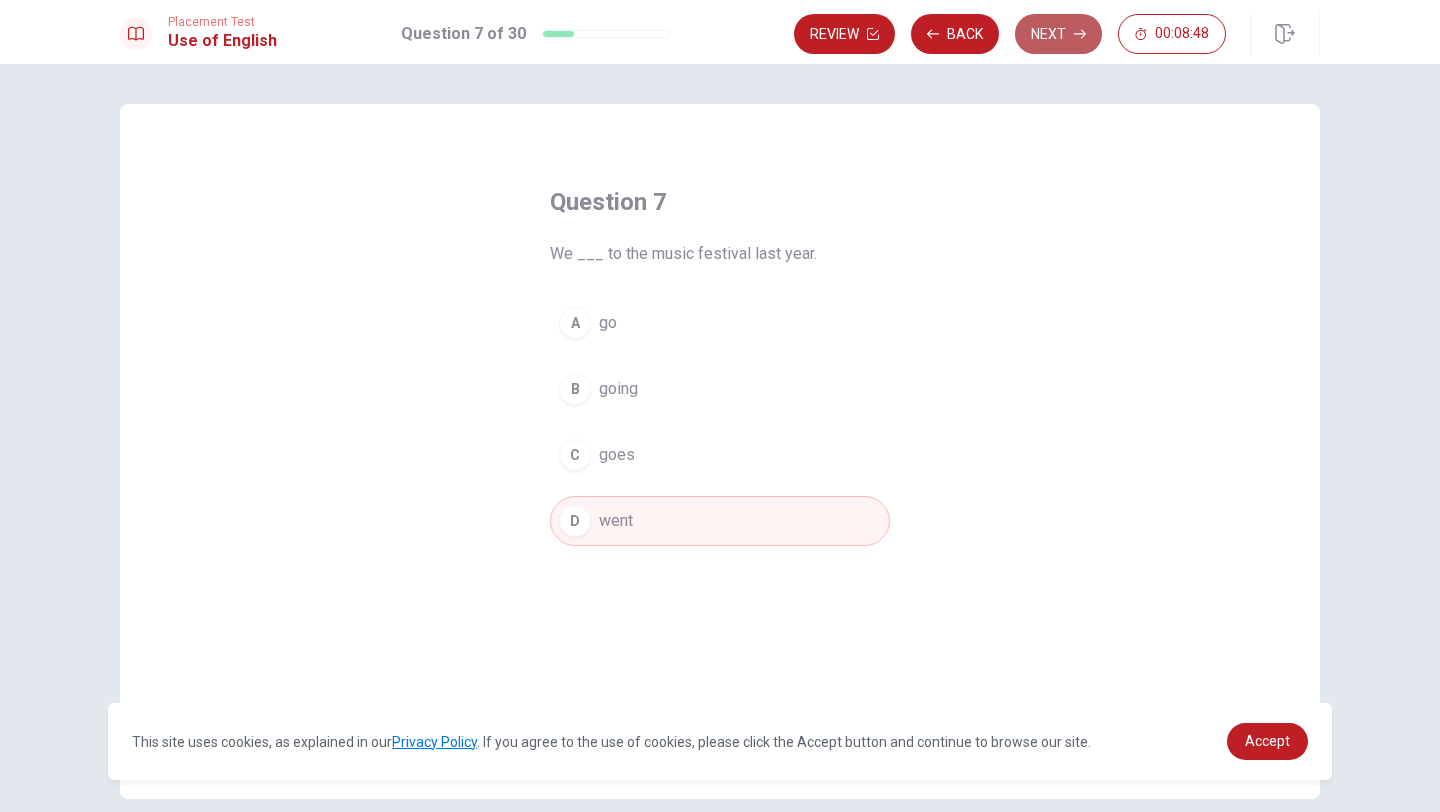 click on "Next" at bounding box center (1058, 34) 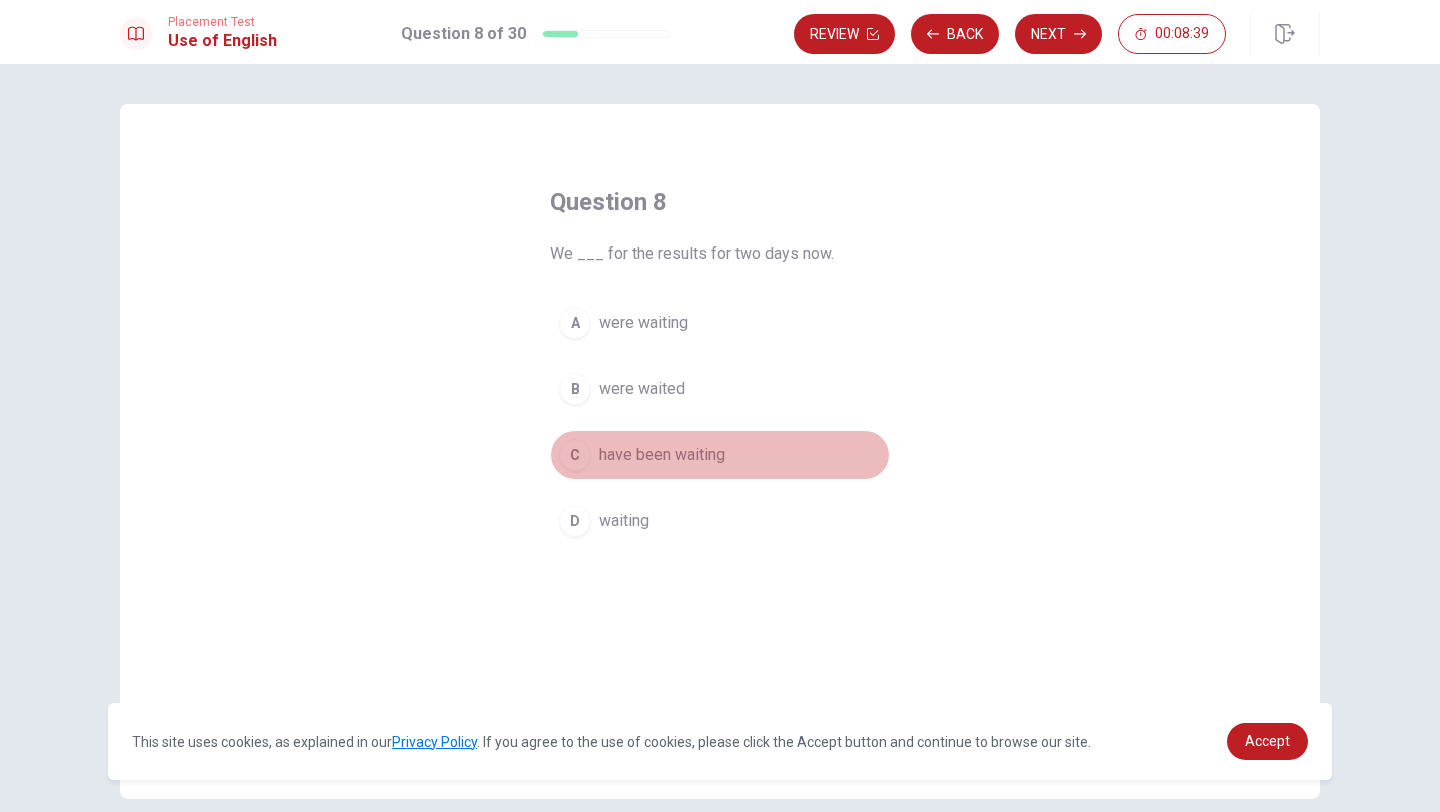 click on "C" at bounding box center [575, 455] 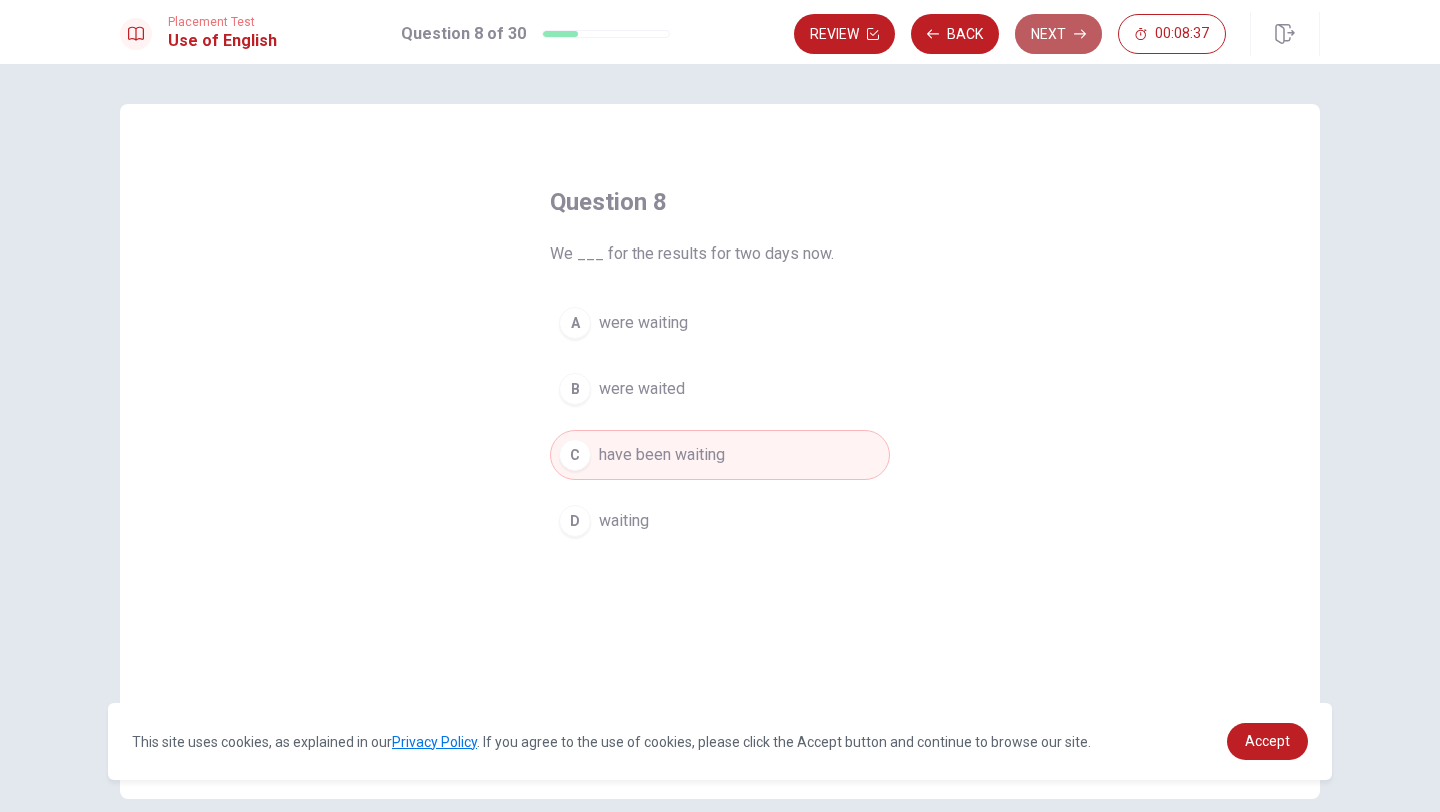 click on "Next" at bounding box center [1058, 34] 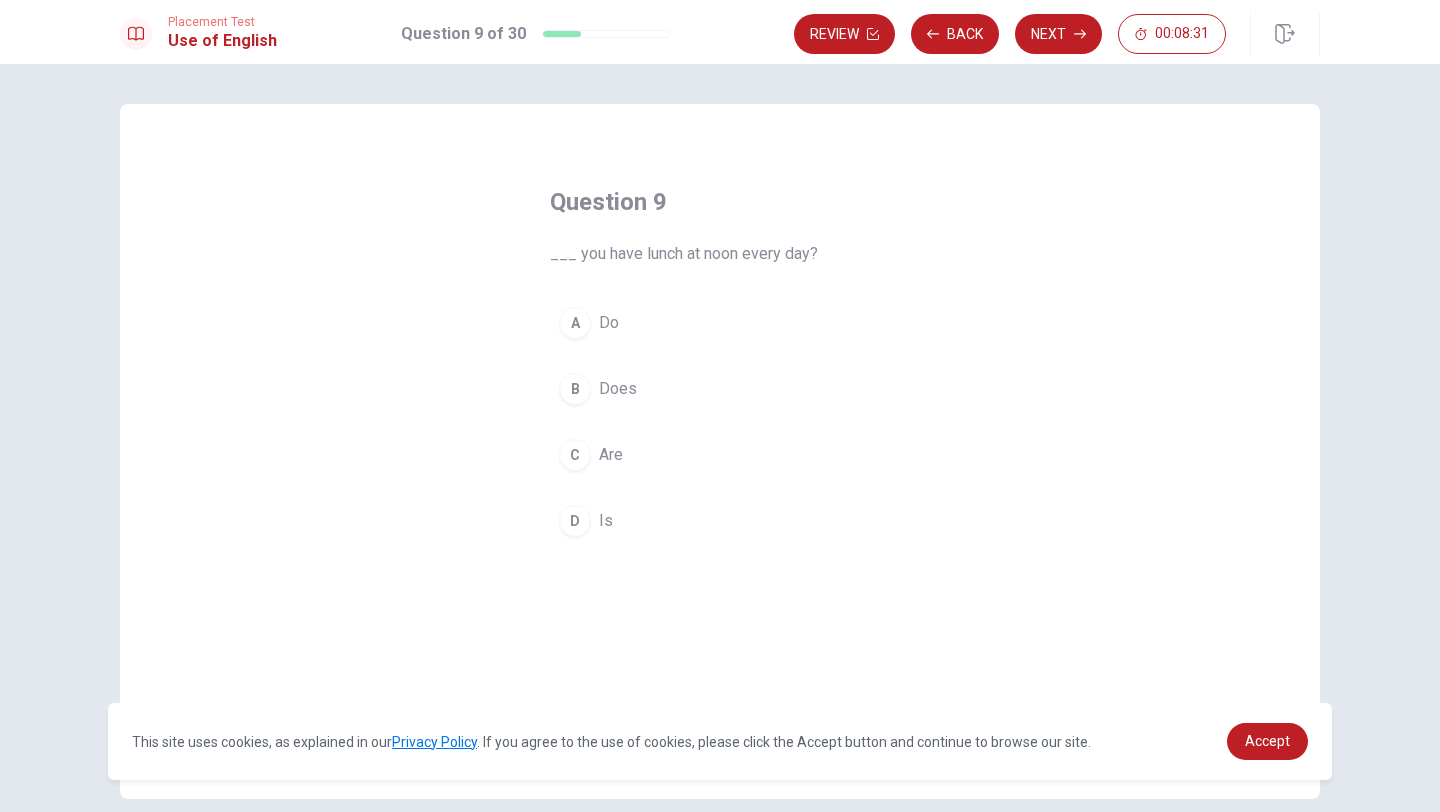 click on "A" at bounding box center [575, 323] 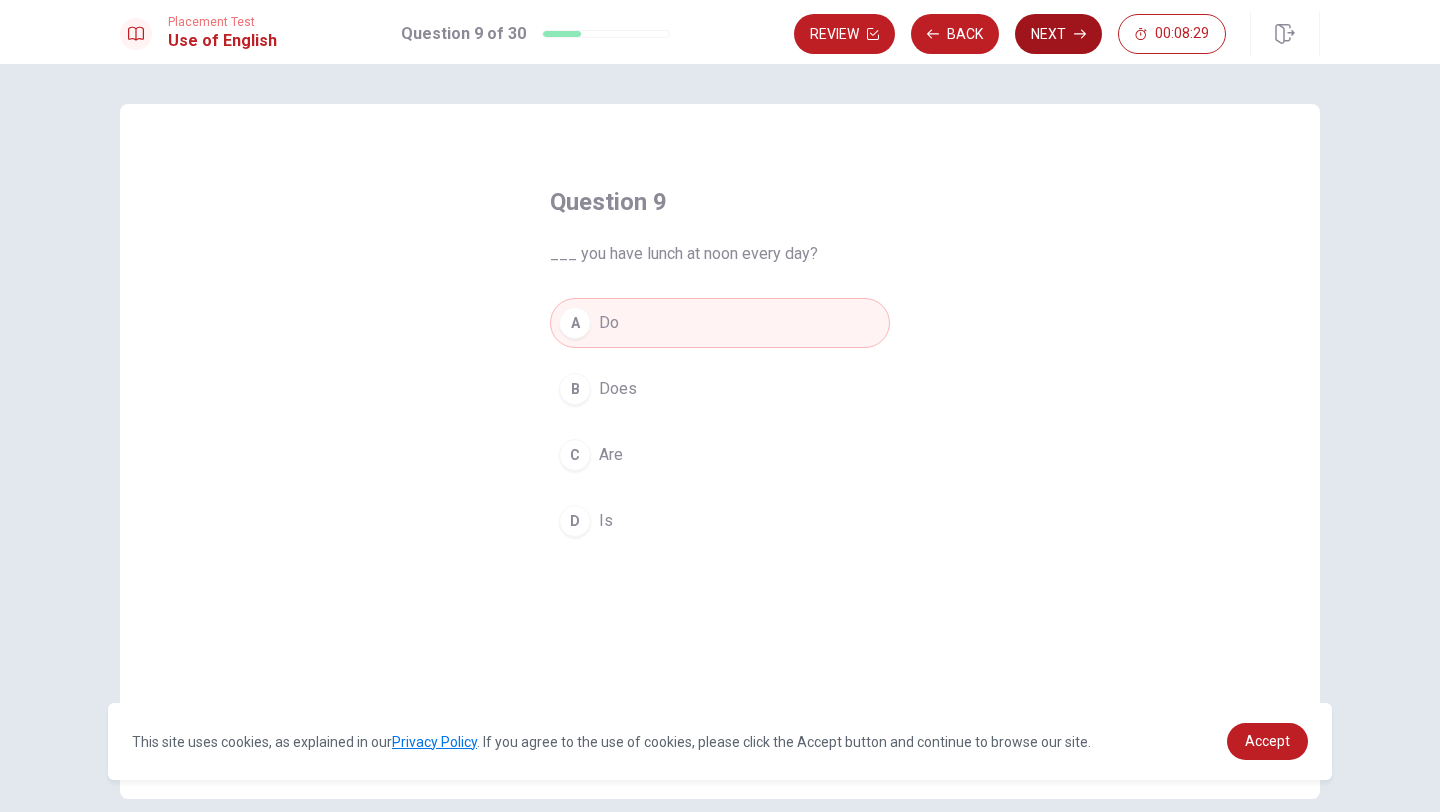 click on "Next" at bounding box center [1058, 34] 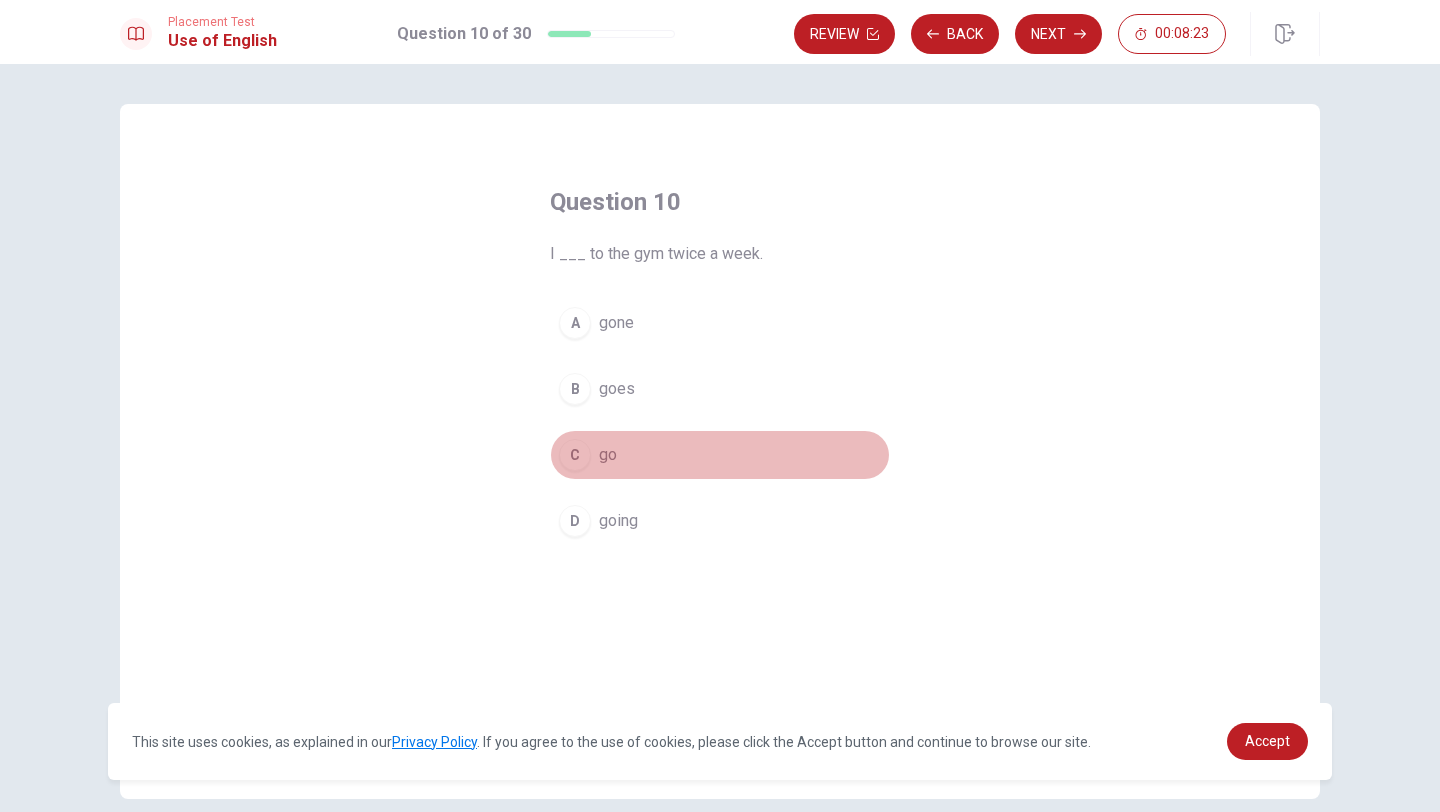 click on "C" at bounding box center (575, 455) 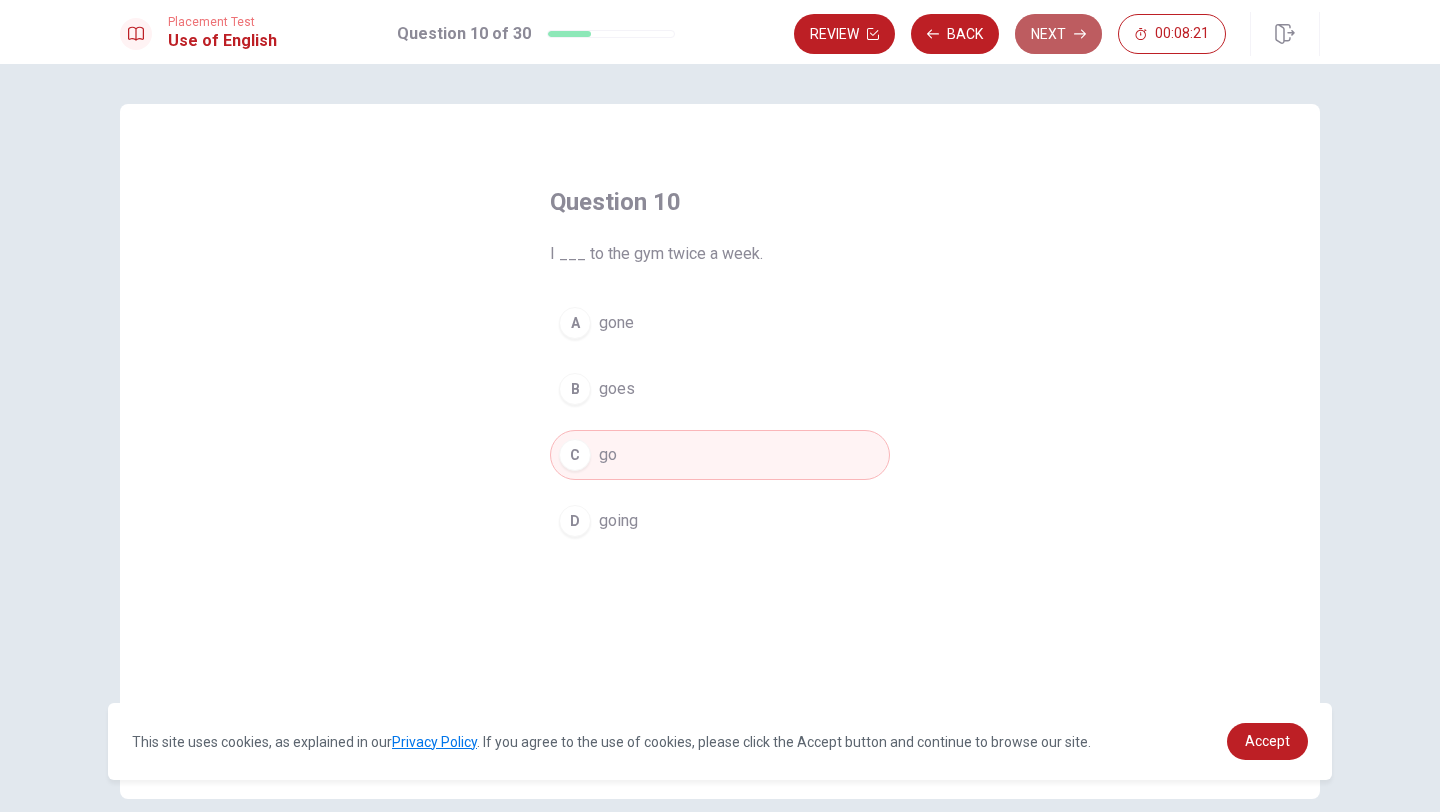 click on "Next" at bounding box center (1058, 34) 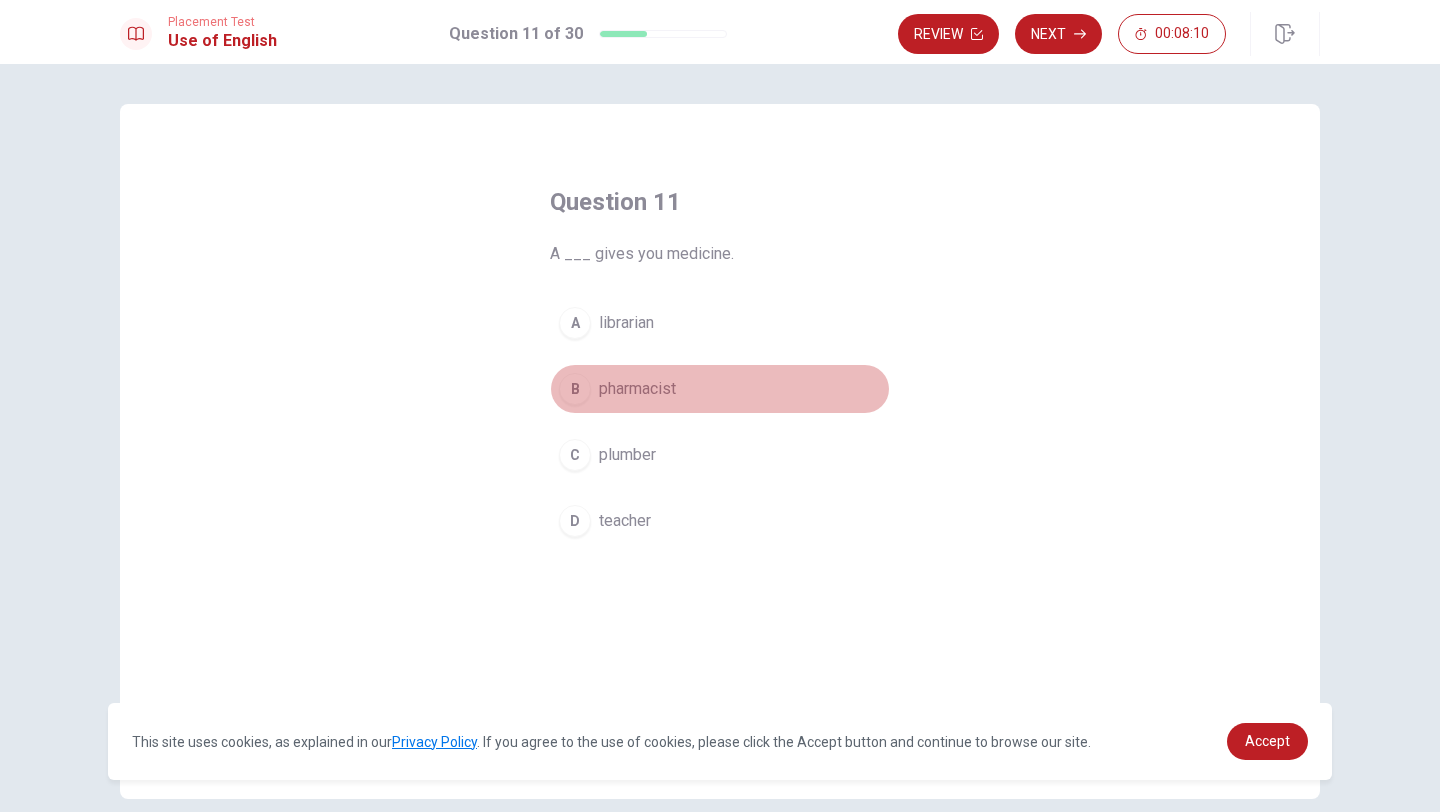 click on "B" at bounding box center [575, 389] 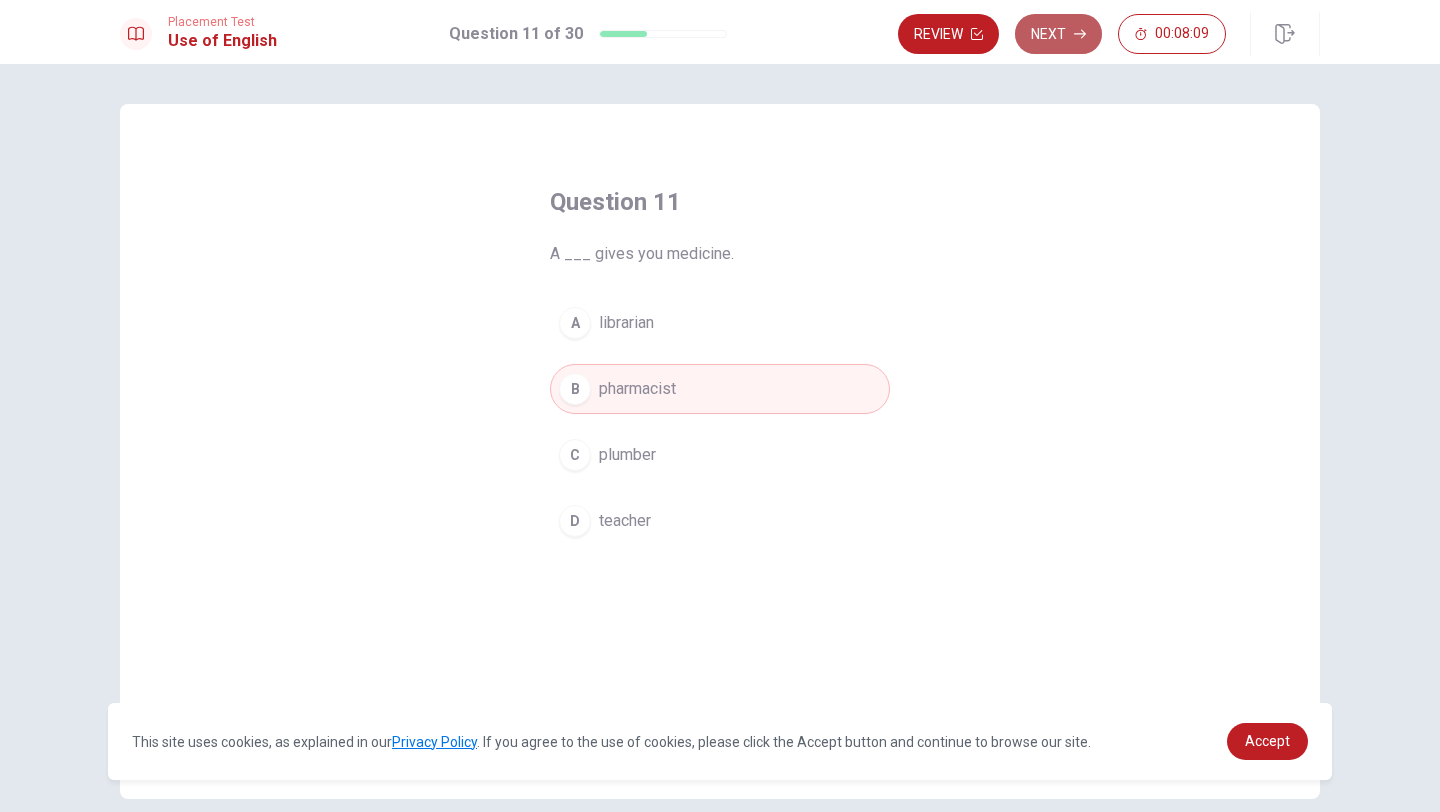 click on "Next" at bounding box center [1058, 34] 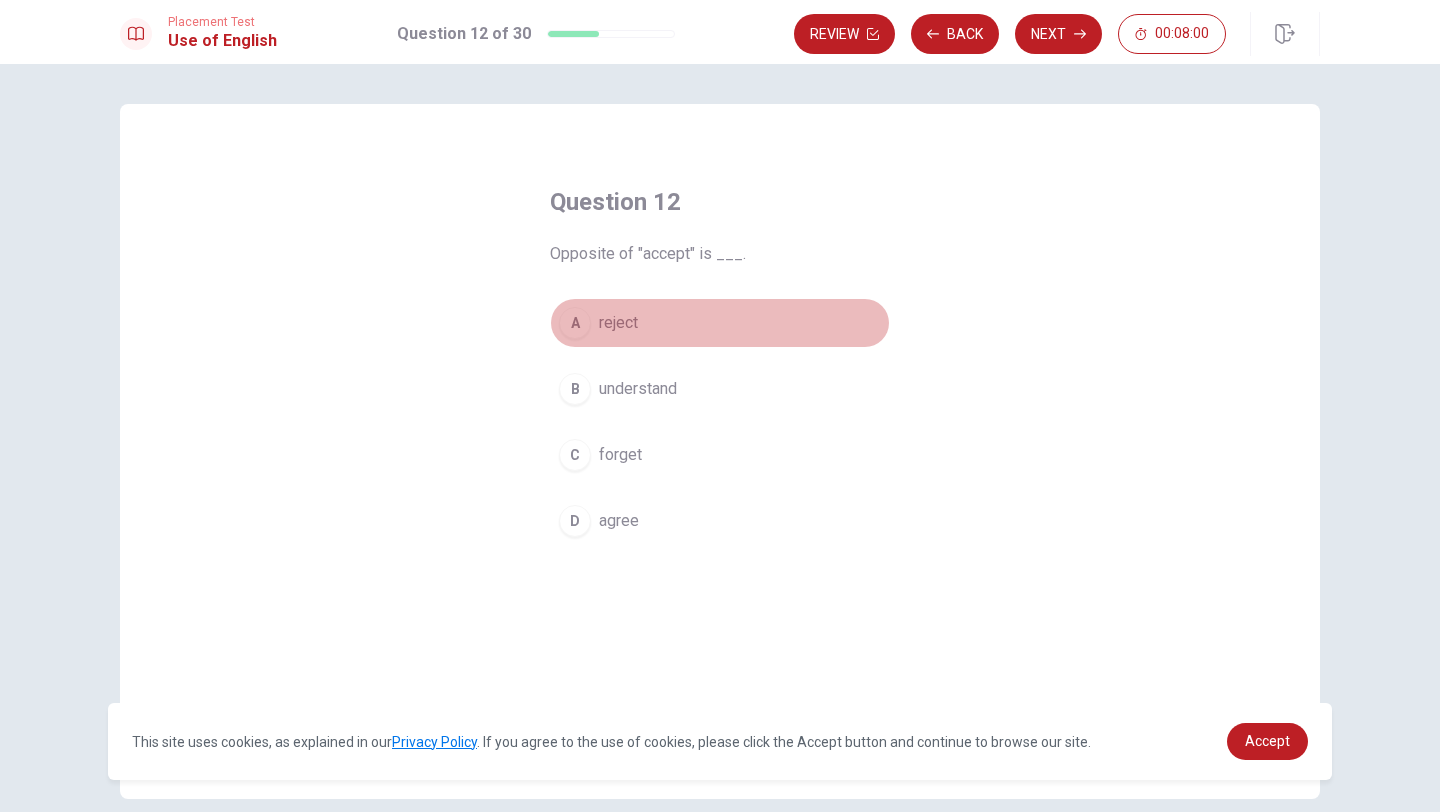 click on "A" at bounding box center (575, 323) 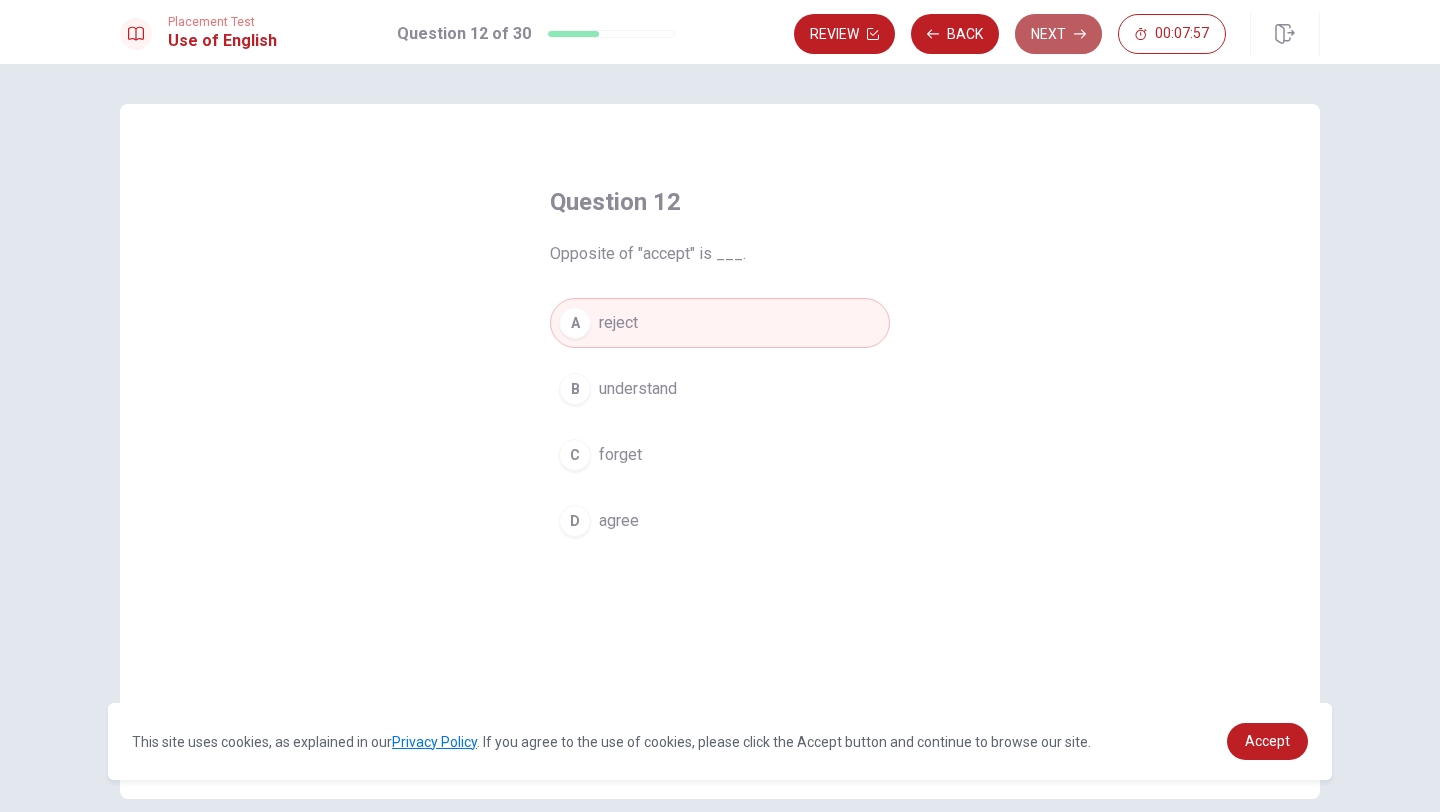 click on "Next" at bounding box center (1058, 34) 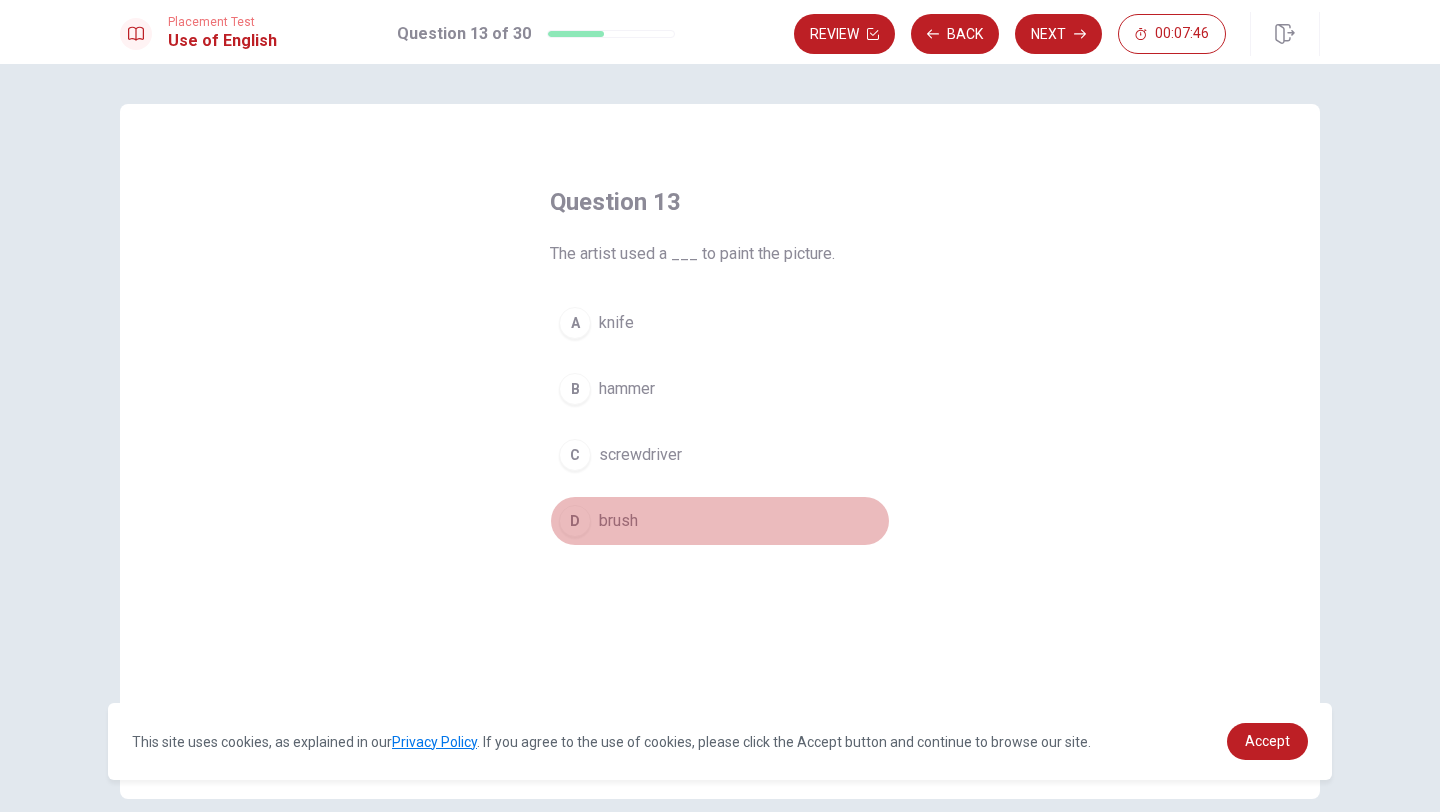click on "D" at bounding box center [575, 521] 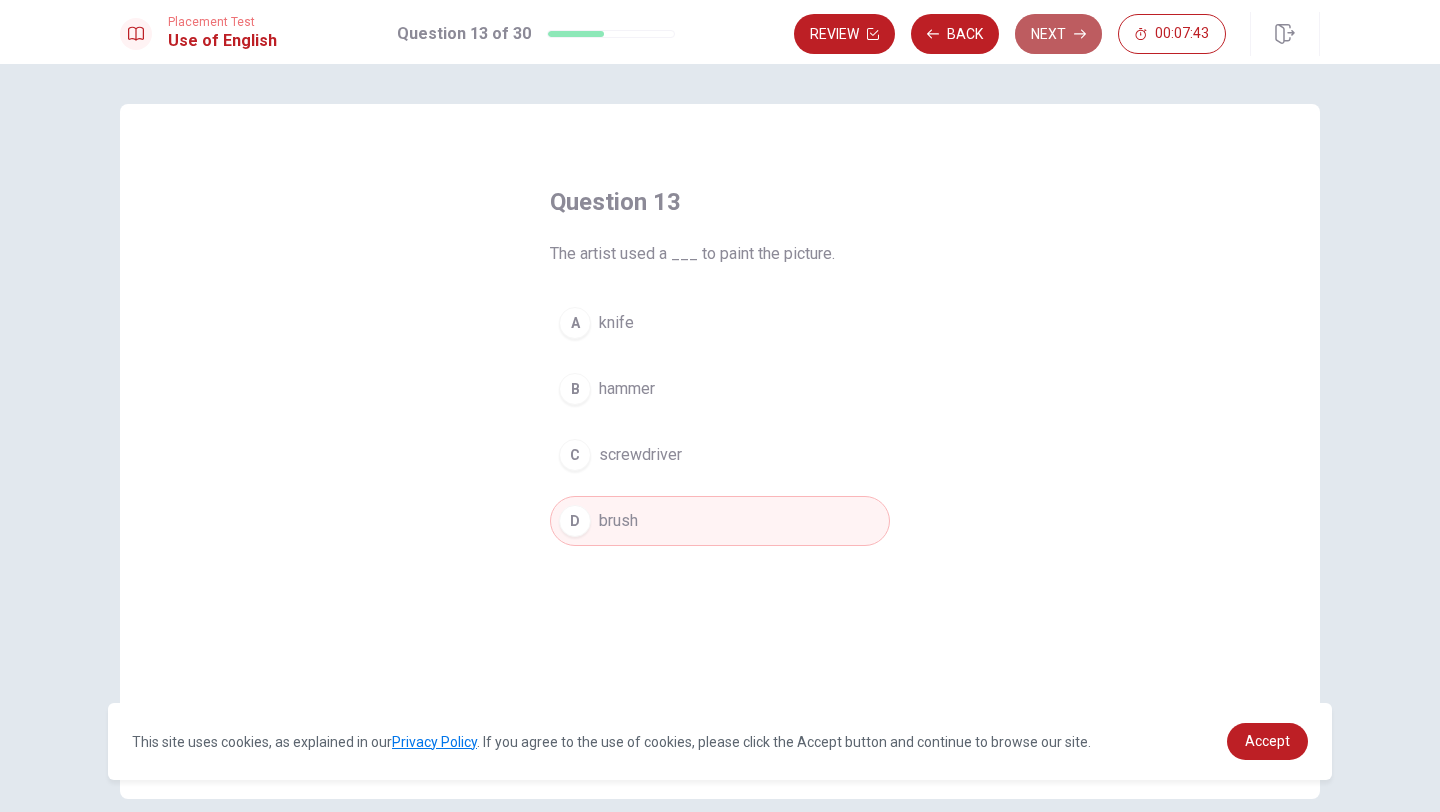 click on "Next" at bounding box center [1058, 34] 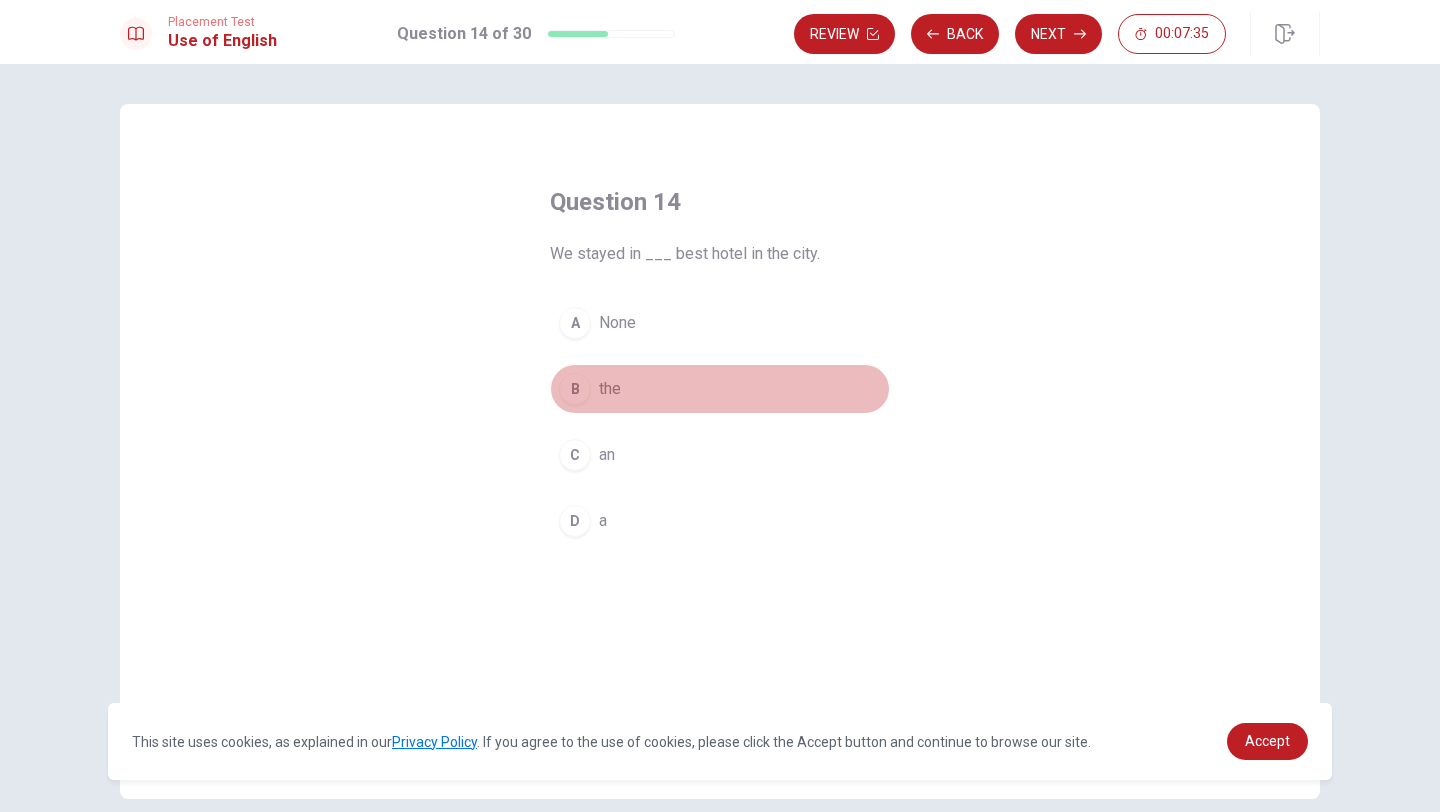 click on "B" at bounding box center [575, 389] 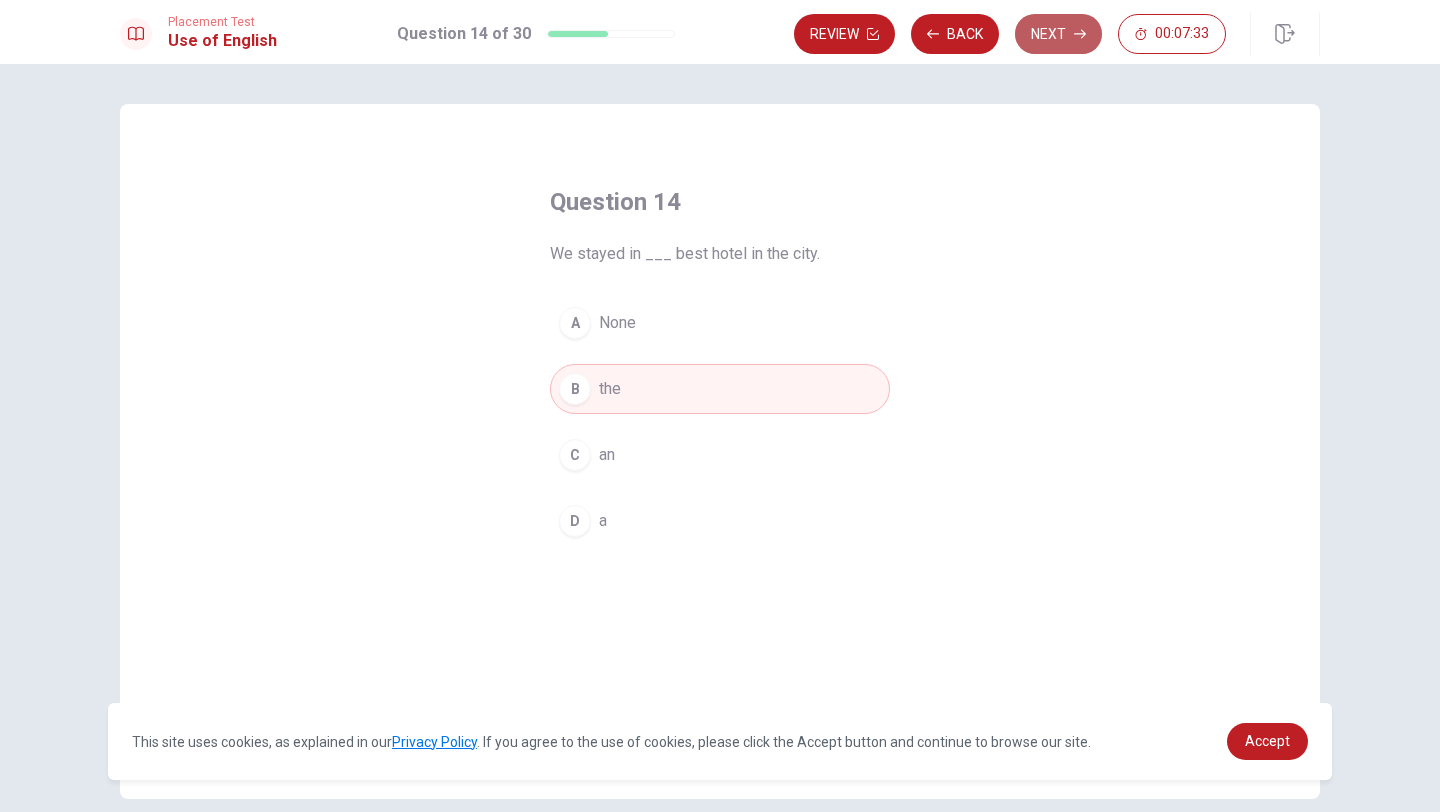 click on "Next" at bounding box center [1058, 34] 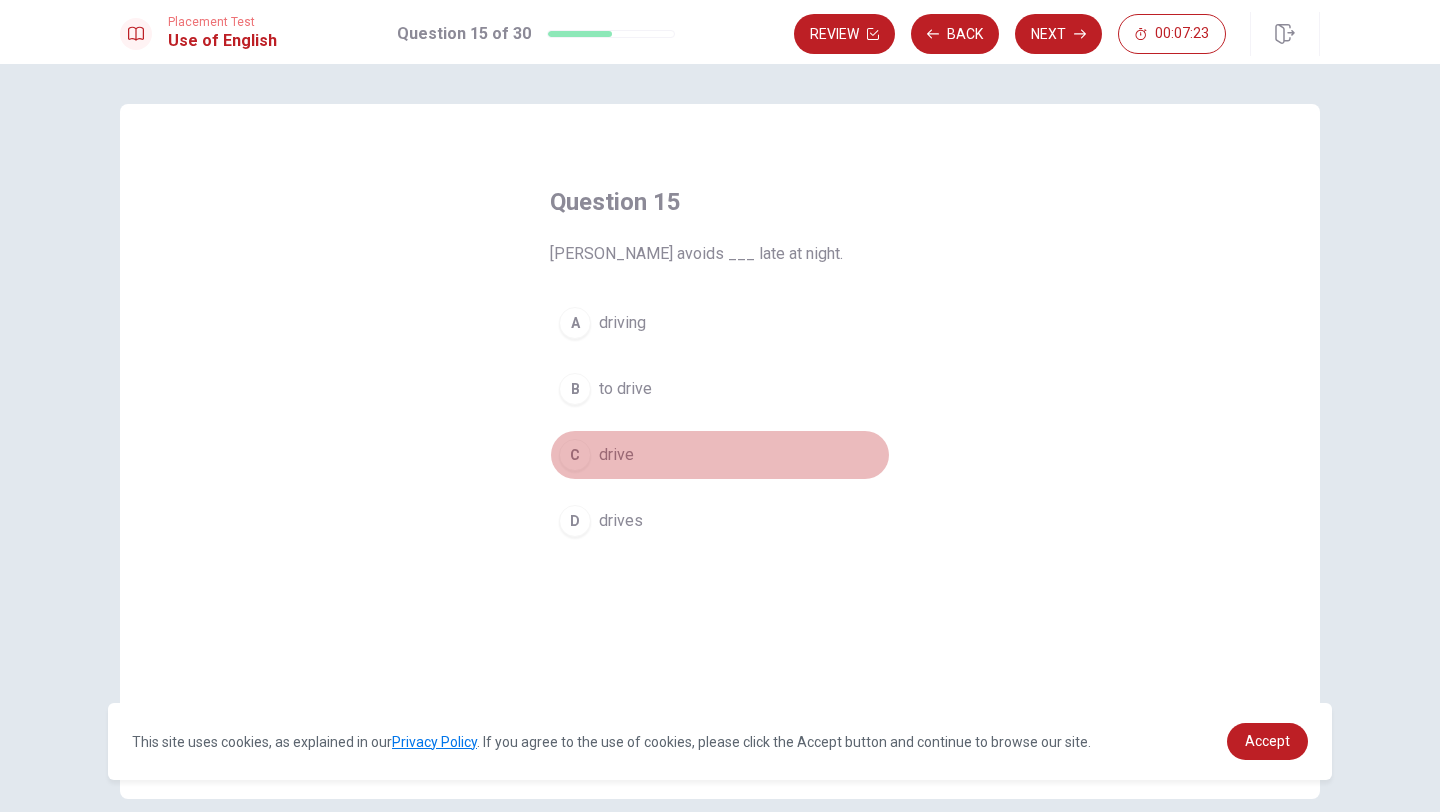 click on "C" at bounding box center [575, 455] 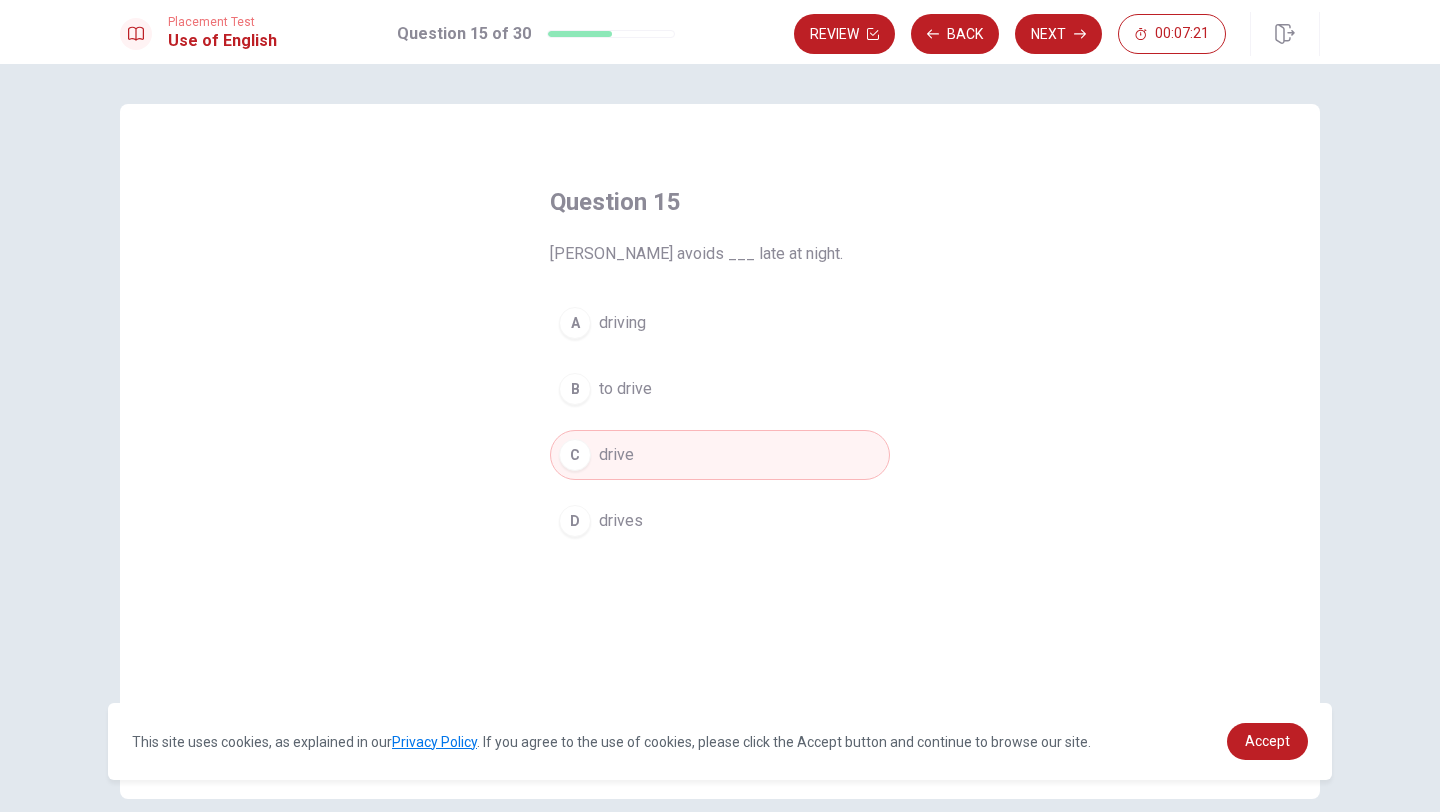 click on "B" at bounding box center [575, 389] 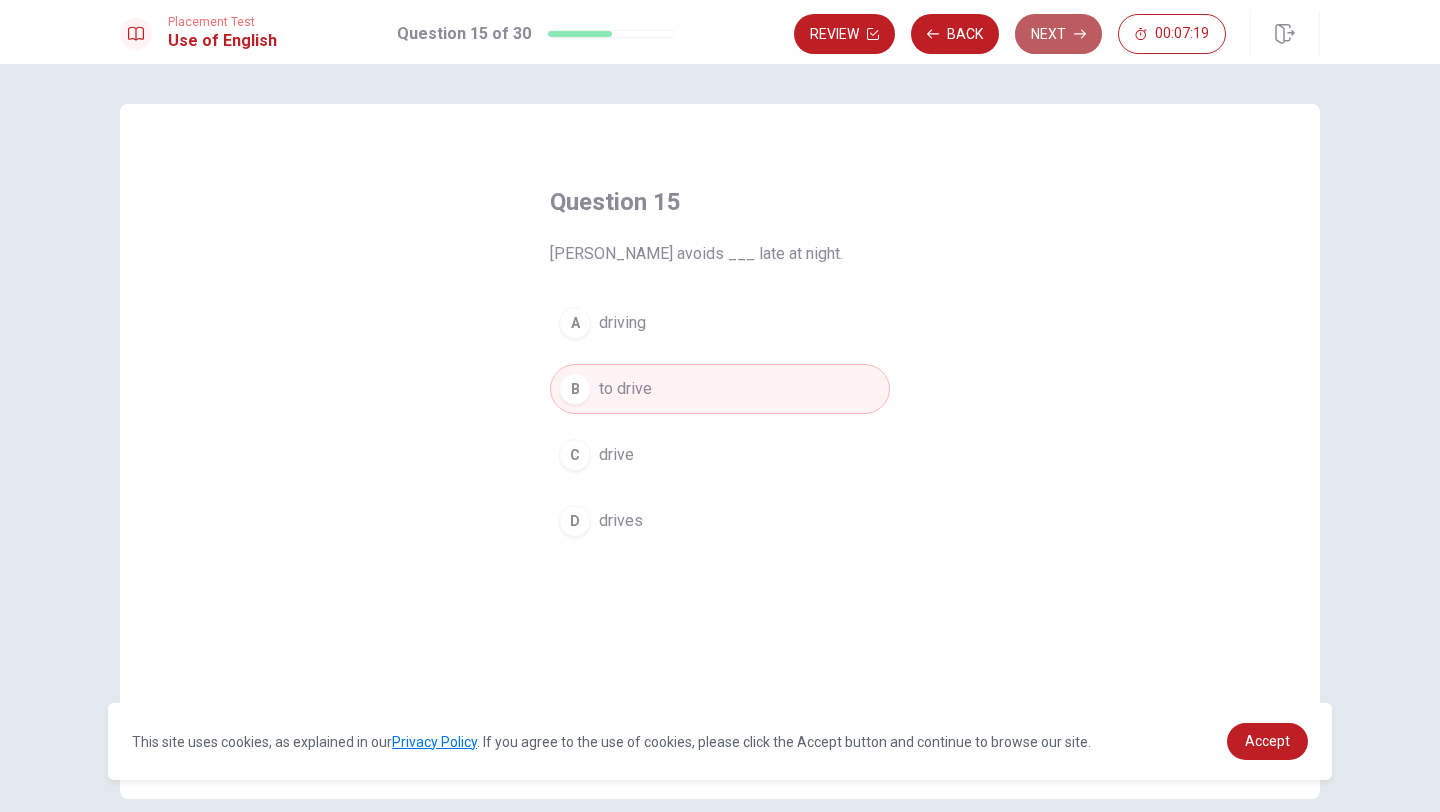 click on "Next" at bounding box center [1058, 34] 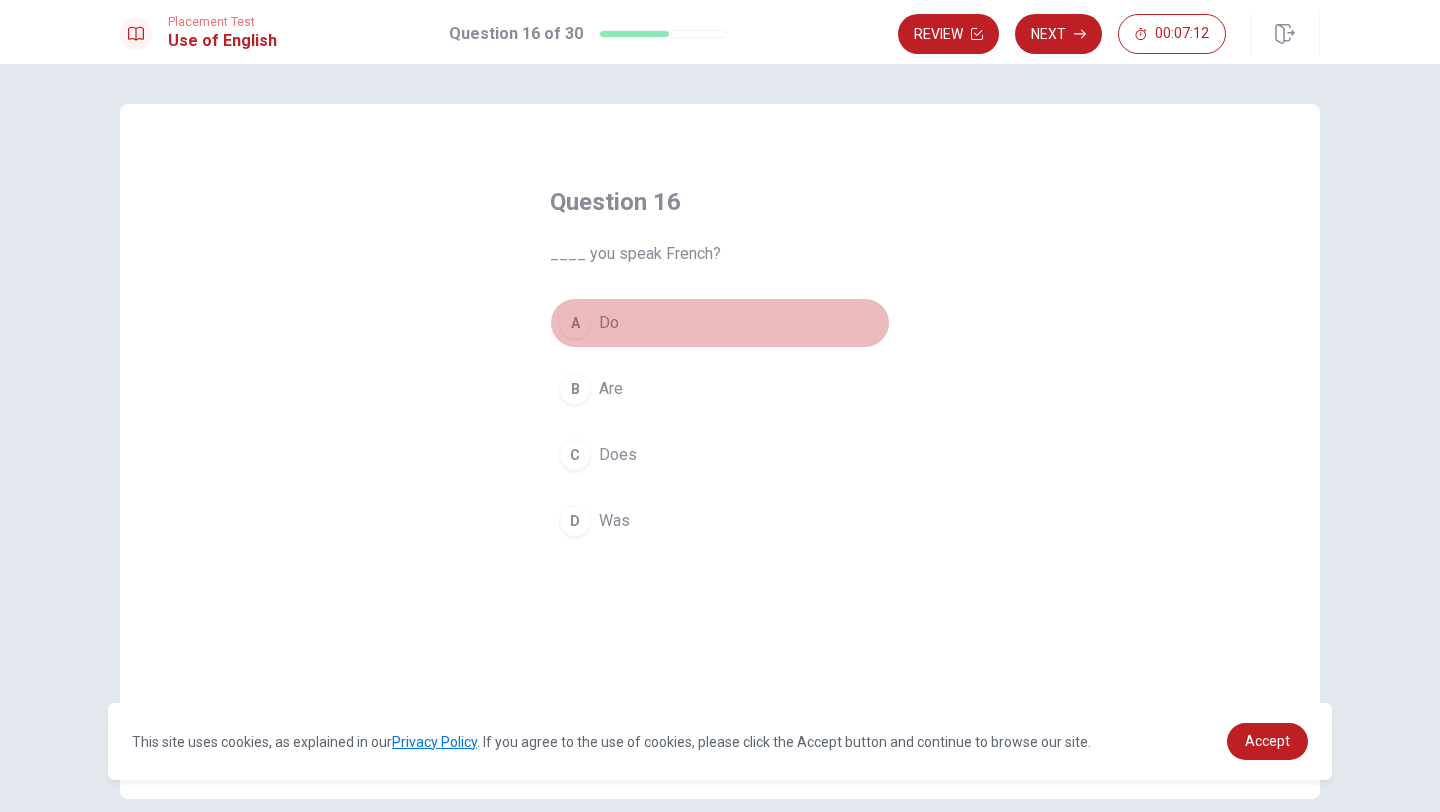 click on "A" at bounding box center [575, 323] 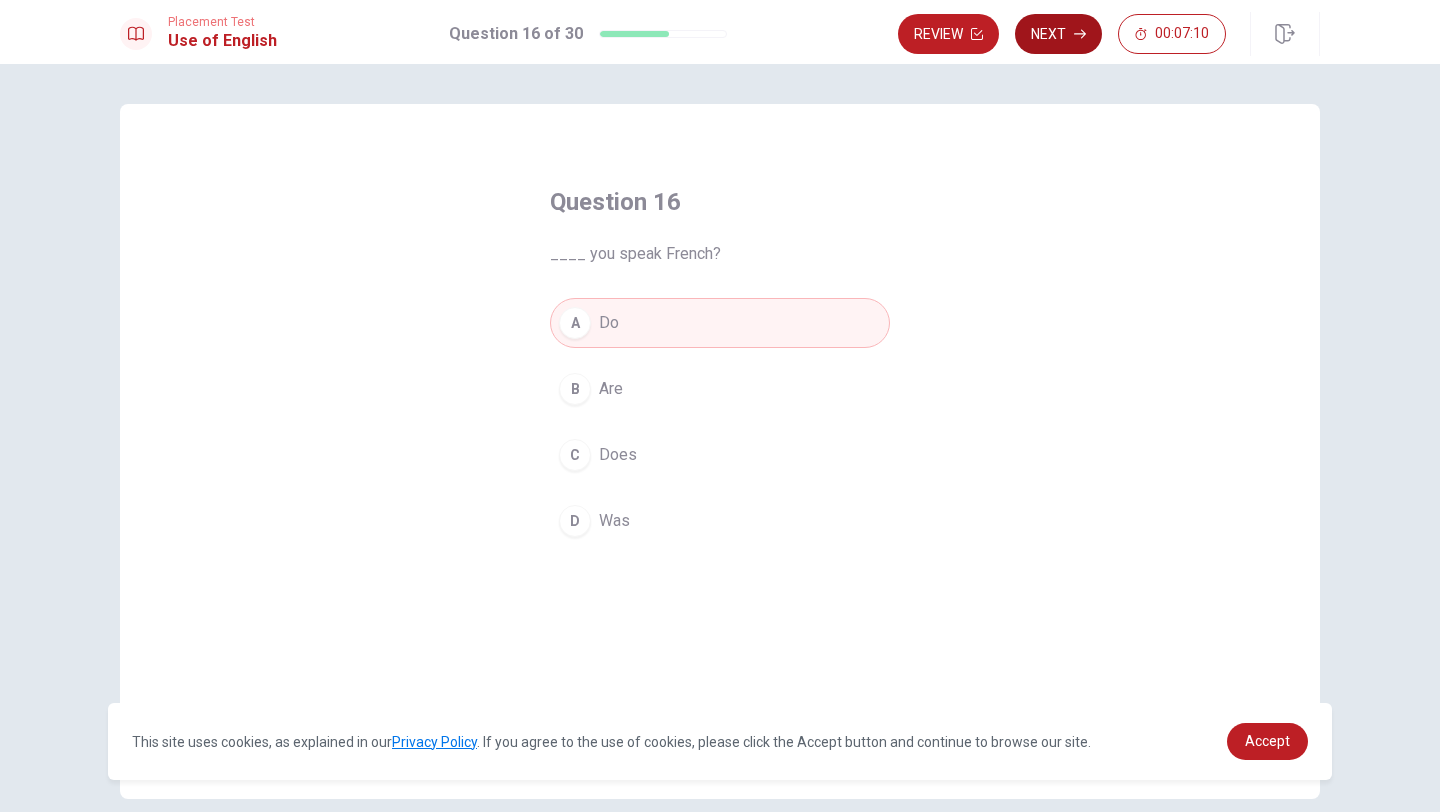 click on "Next" at bounding box center (1058, 34) 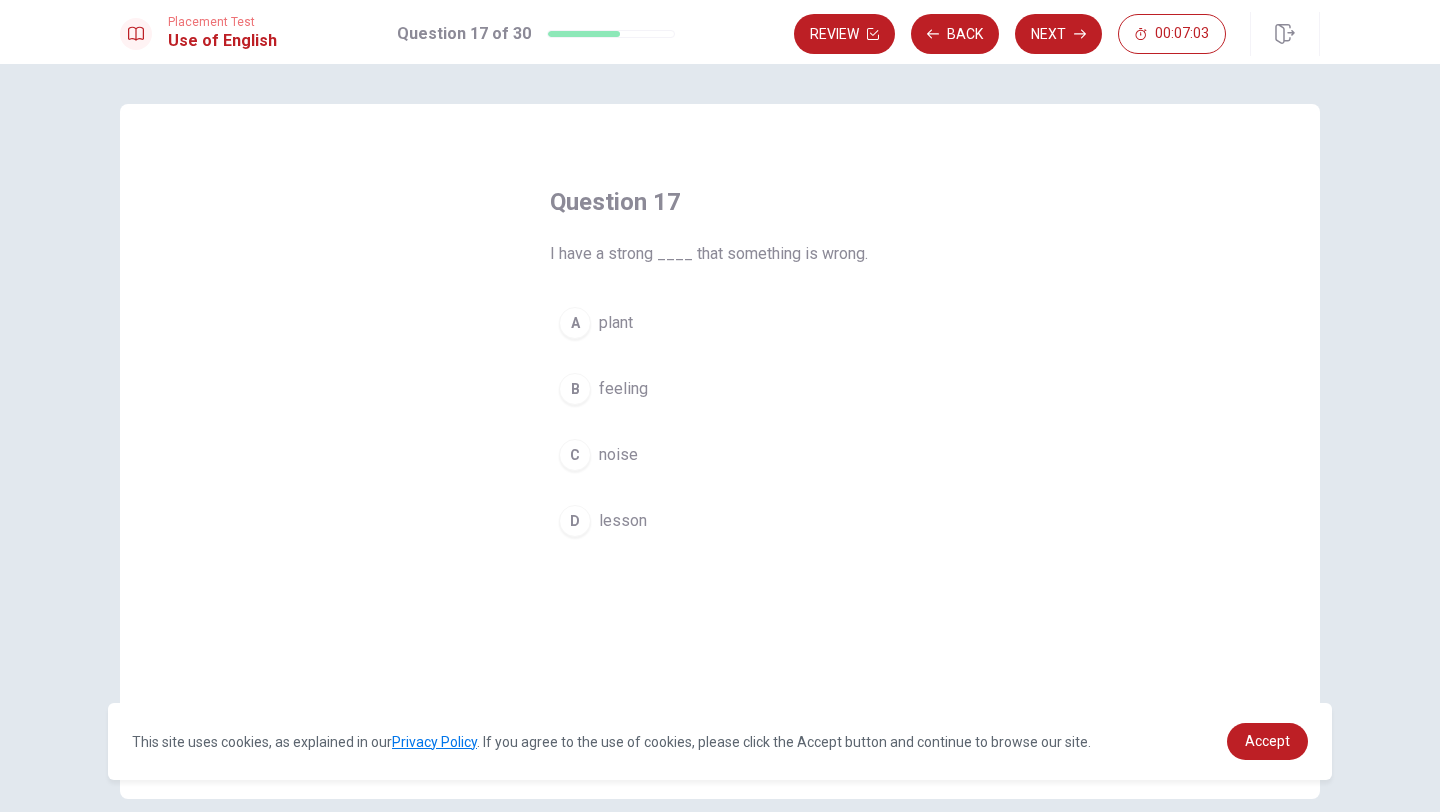 click on "B" at bounding box center [575, 389] 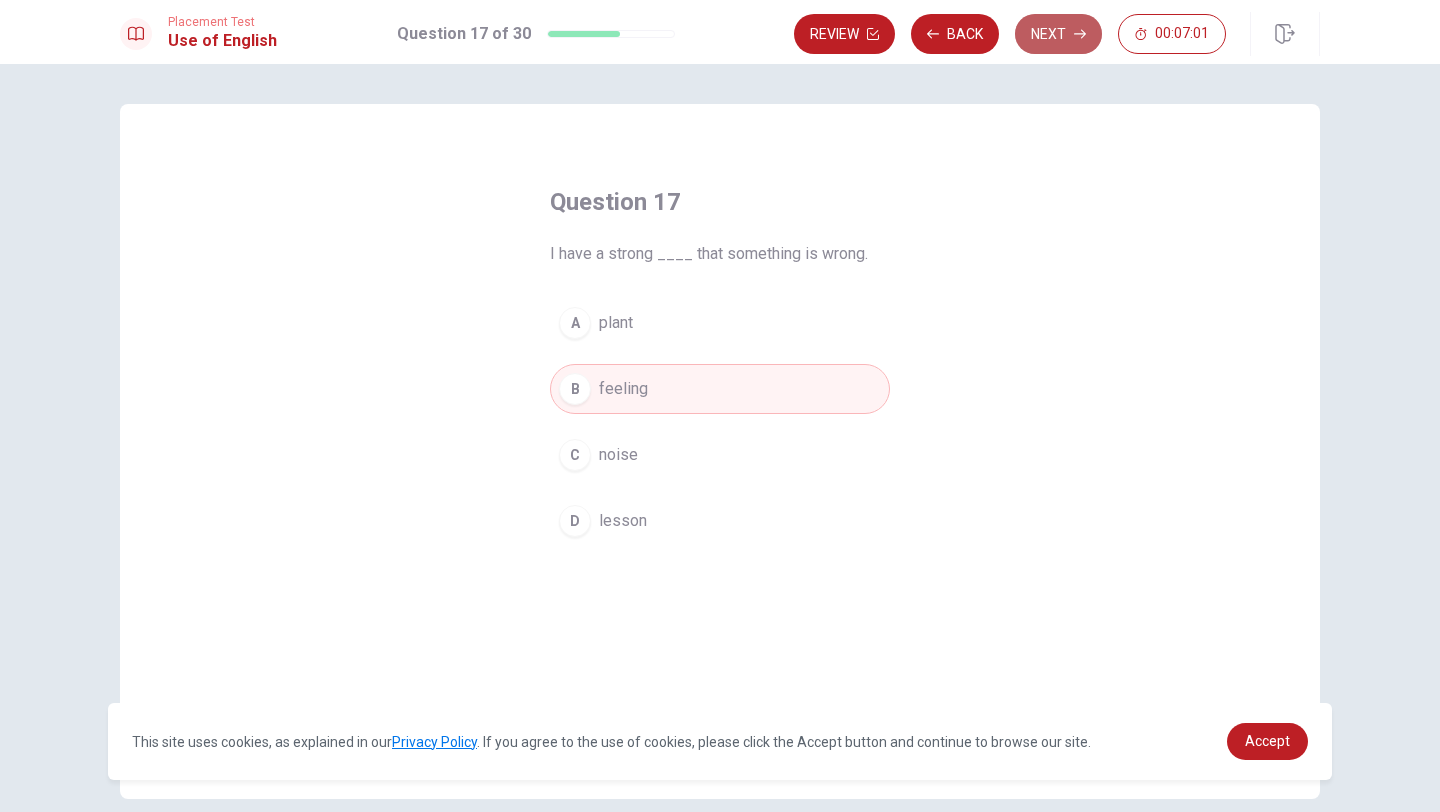 click on "Next" at bounding box center (1058, 34) 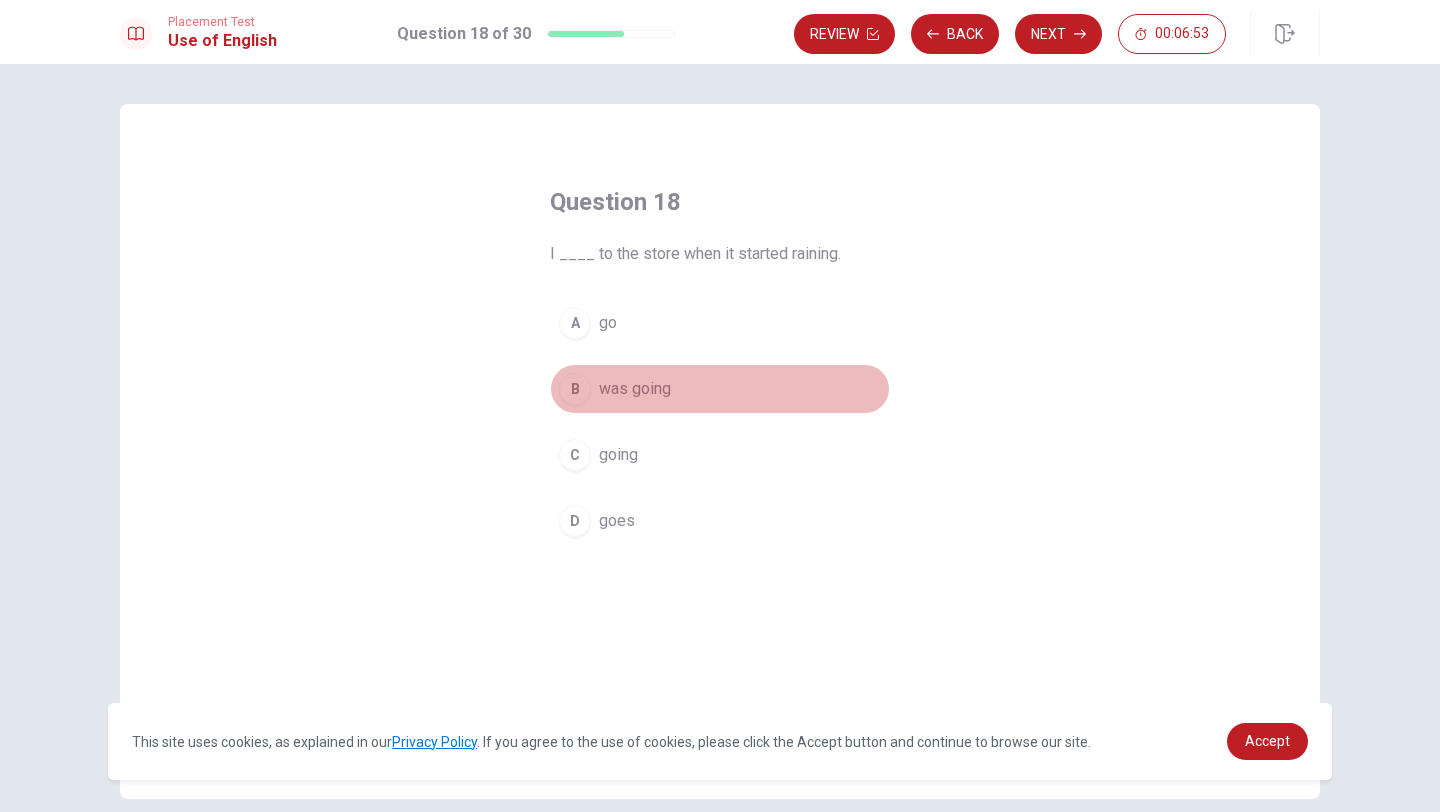 click on "B" at bounding box center [575, 389] 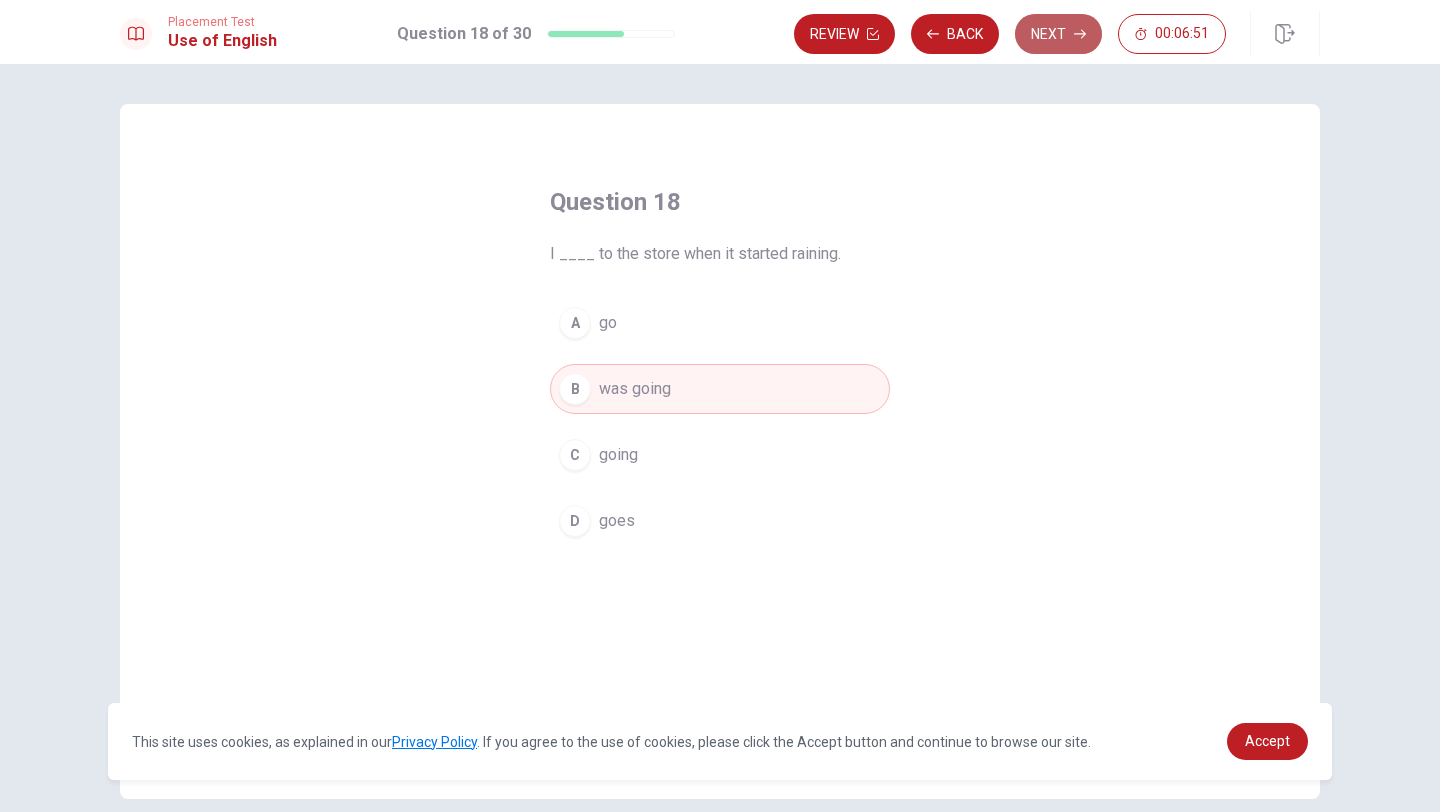 click on "Next" at bounding box center [1058, 34] 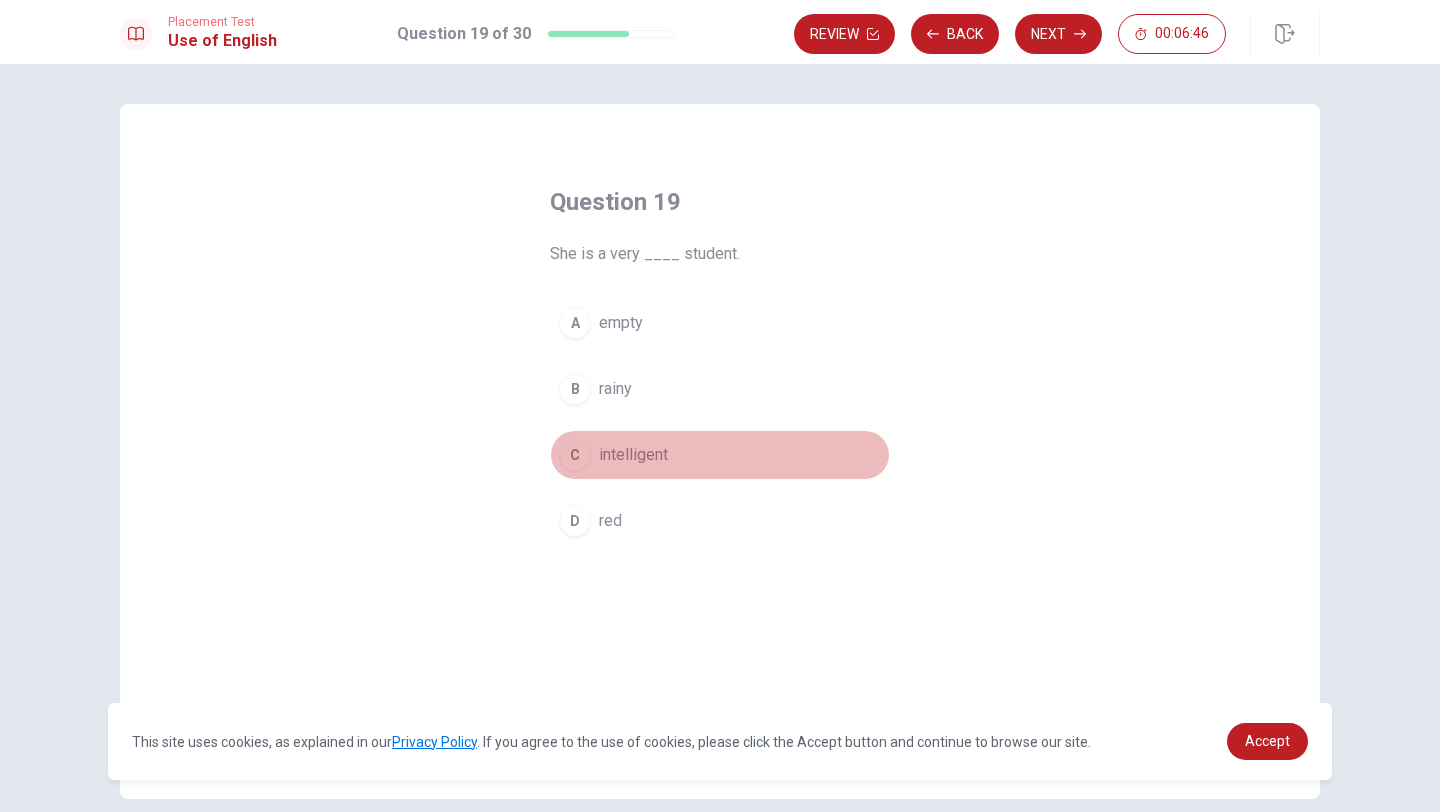 click on "C" at bounding box center [575, 455] 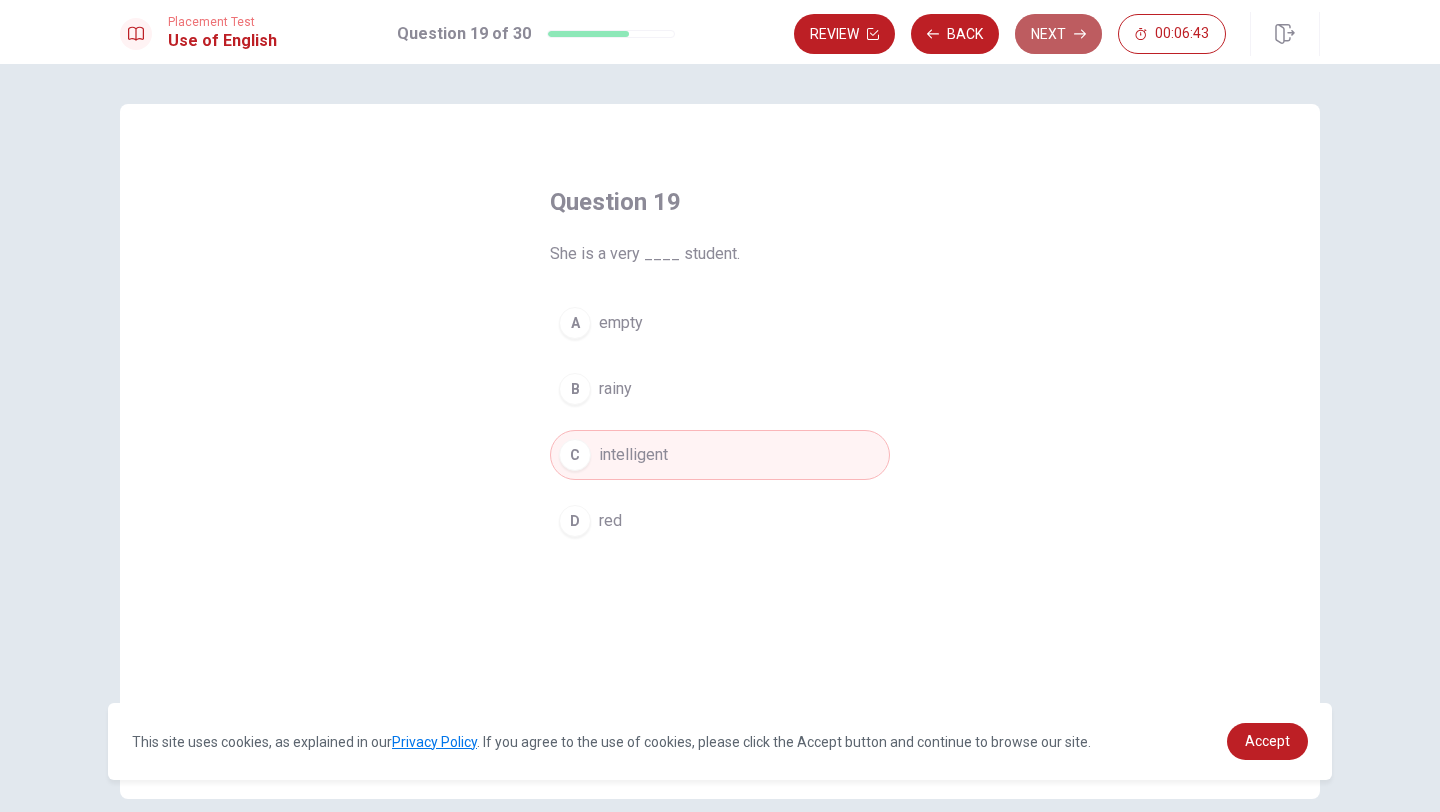 click on "Next" at bounding box center [1058, 34] 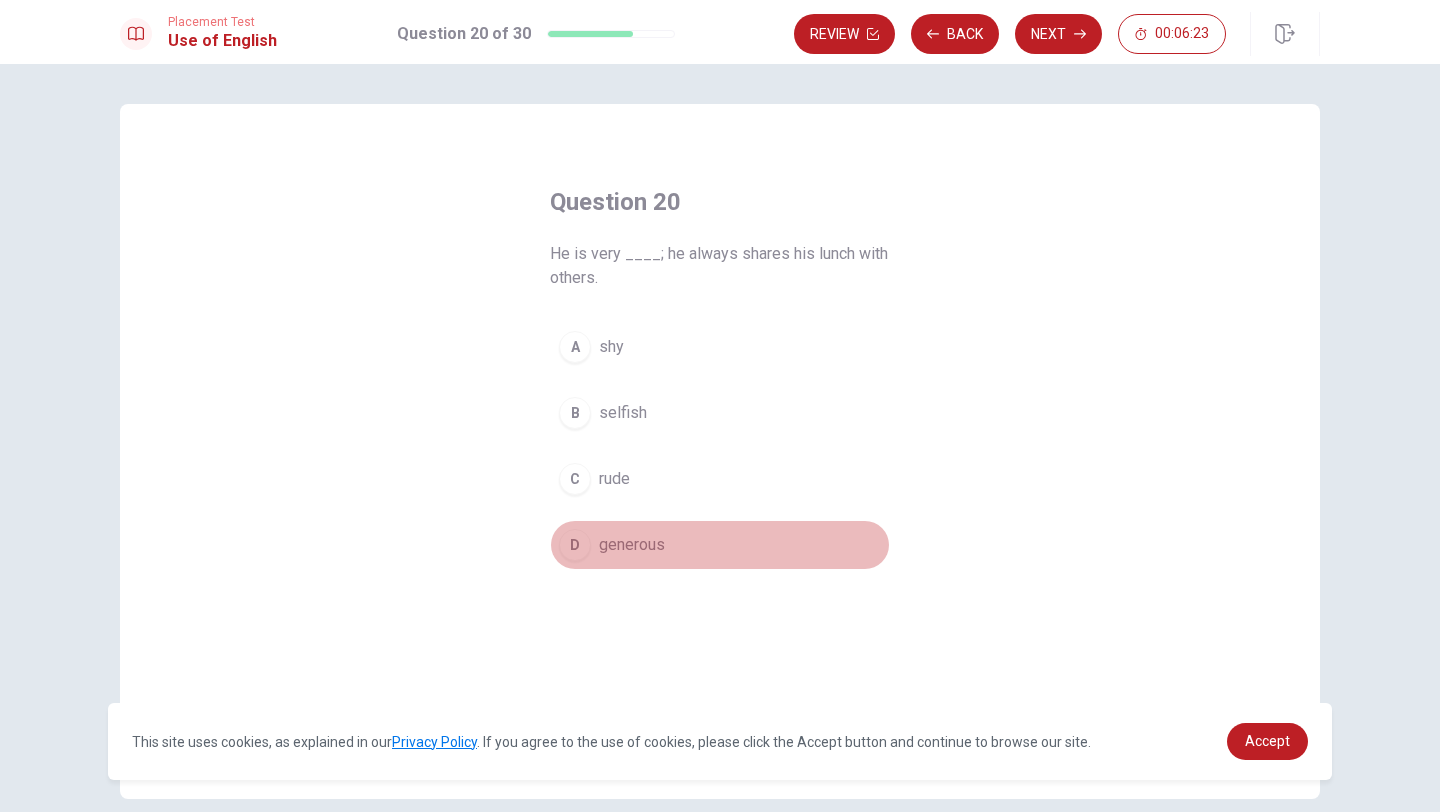 click on "D generous" at bounding box center (720, 545) 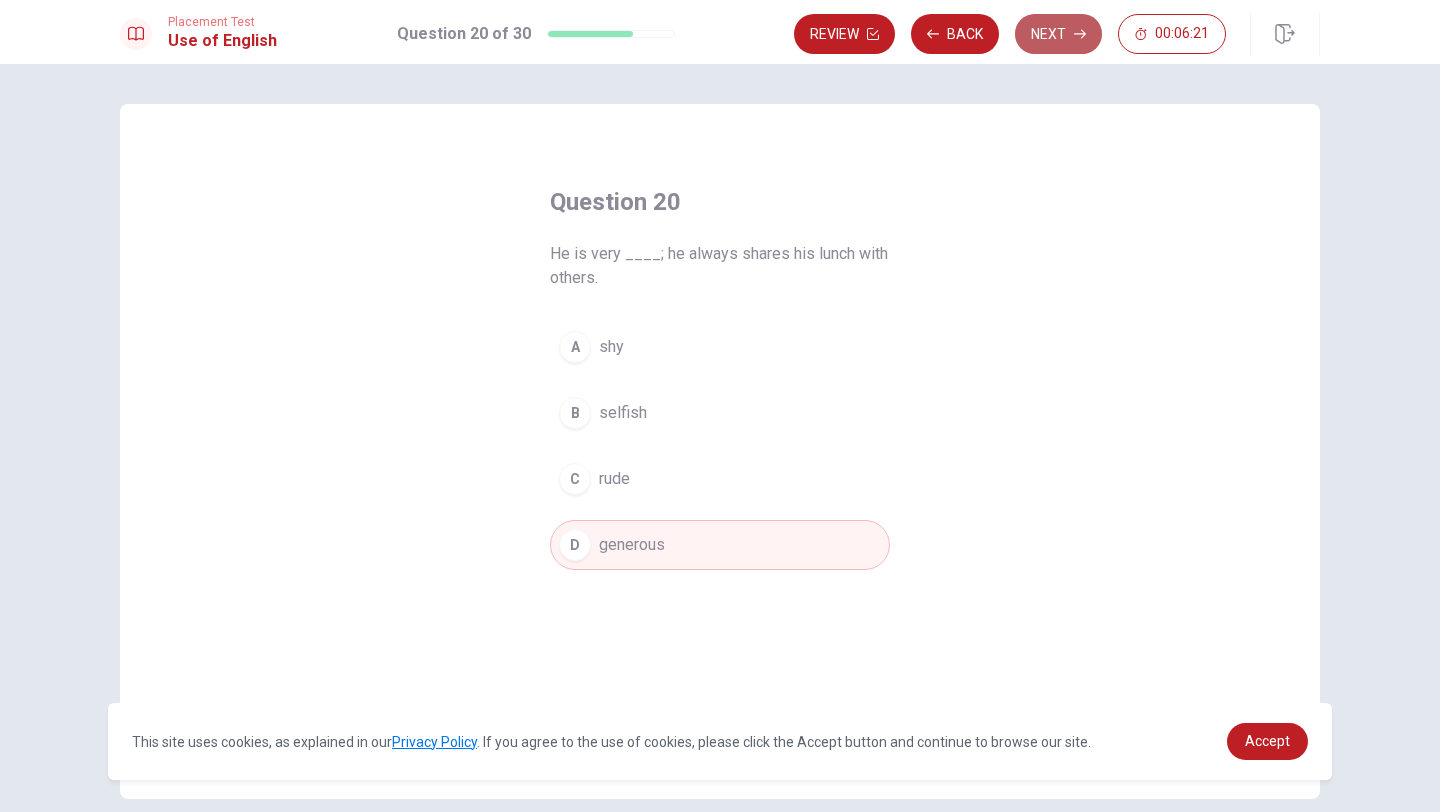 click on "Next" at bounding box center [1058, 34] 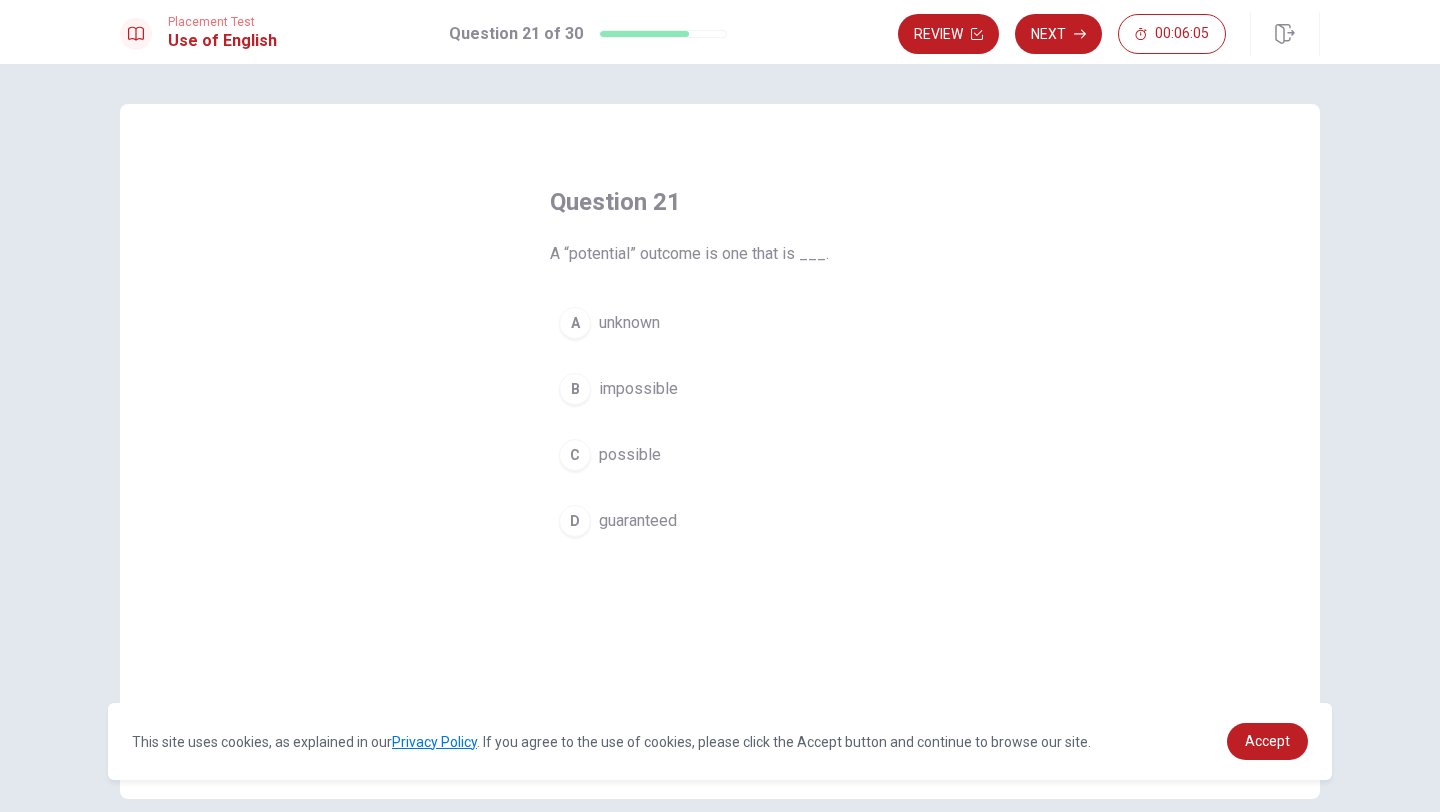click on "C" at bounding box center (575, 455) 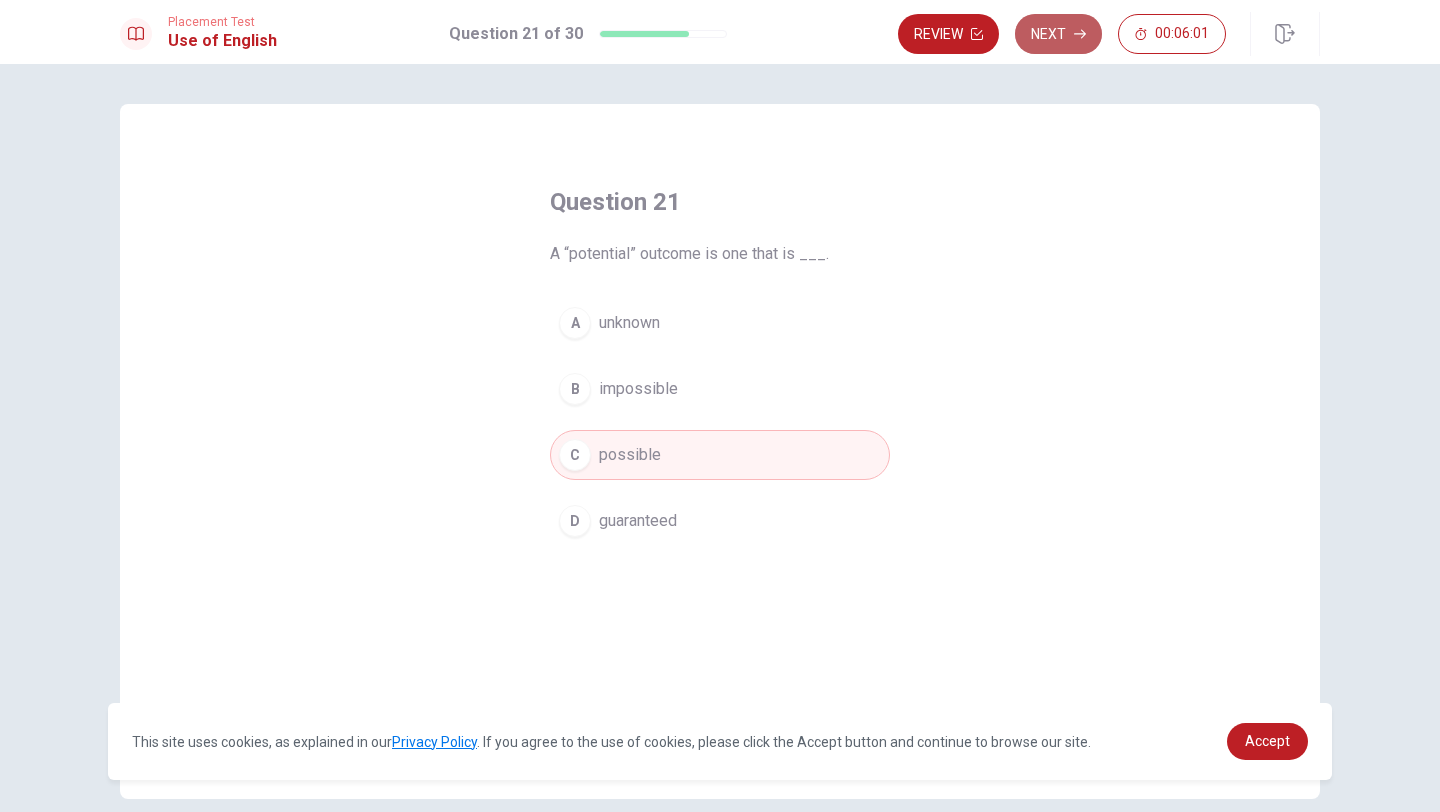 click on "Next" at bounding box center (1058, 34) 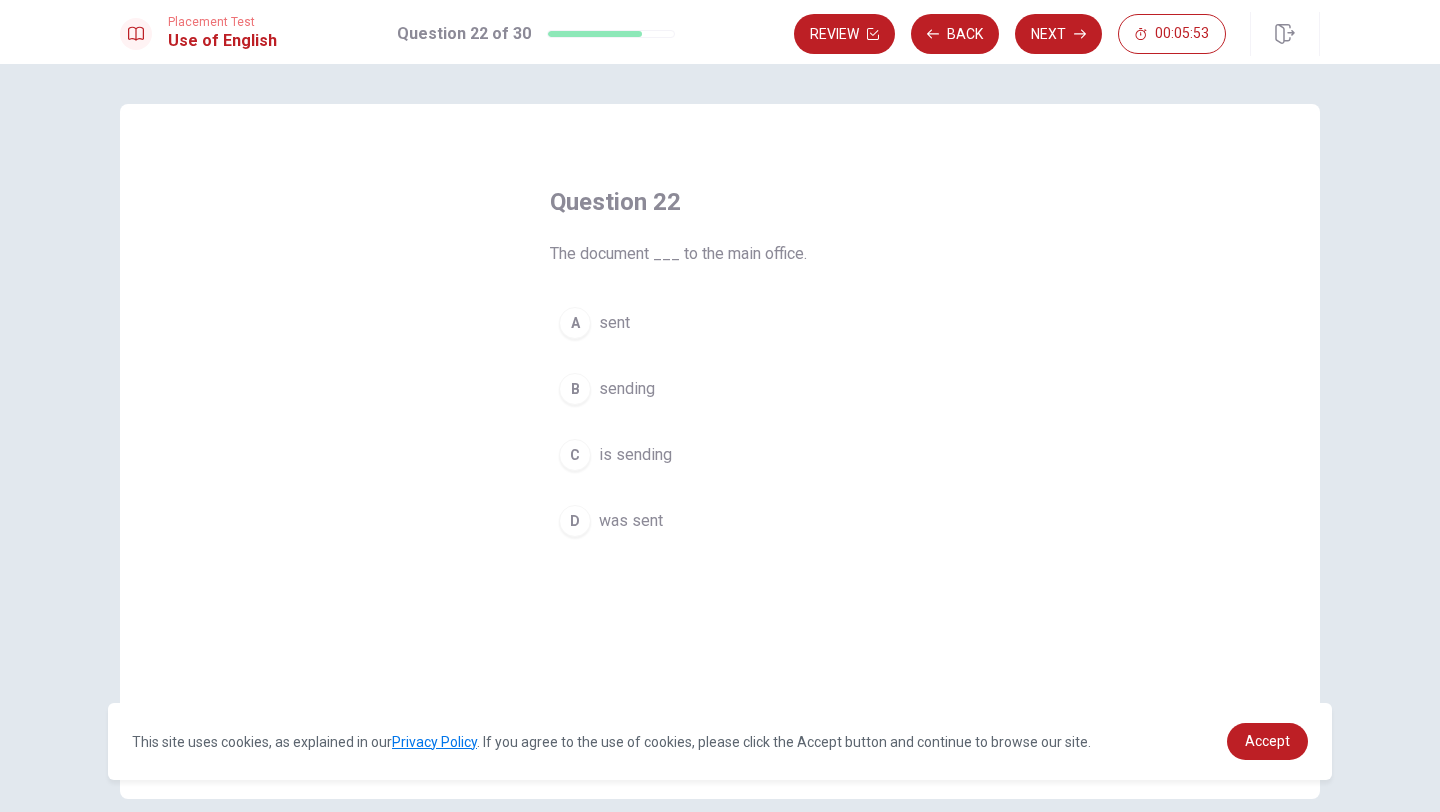 click on "D" at bounding box center [575, 521] 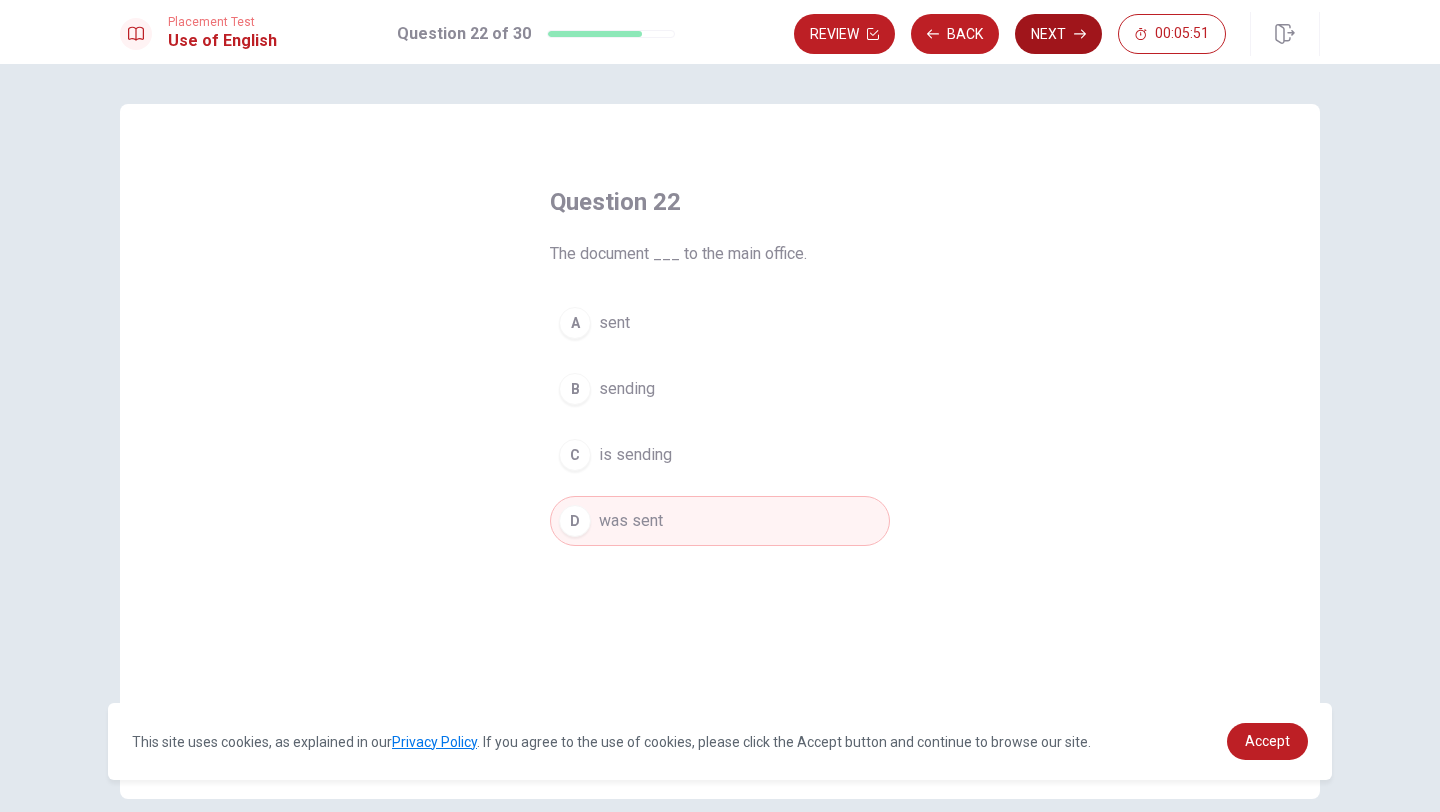 click on "Next" at bounding box center (1058, 34) 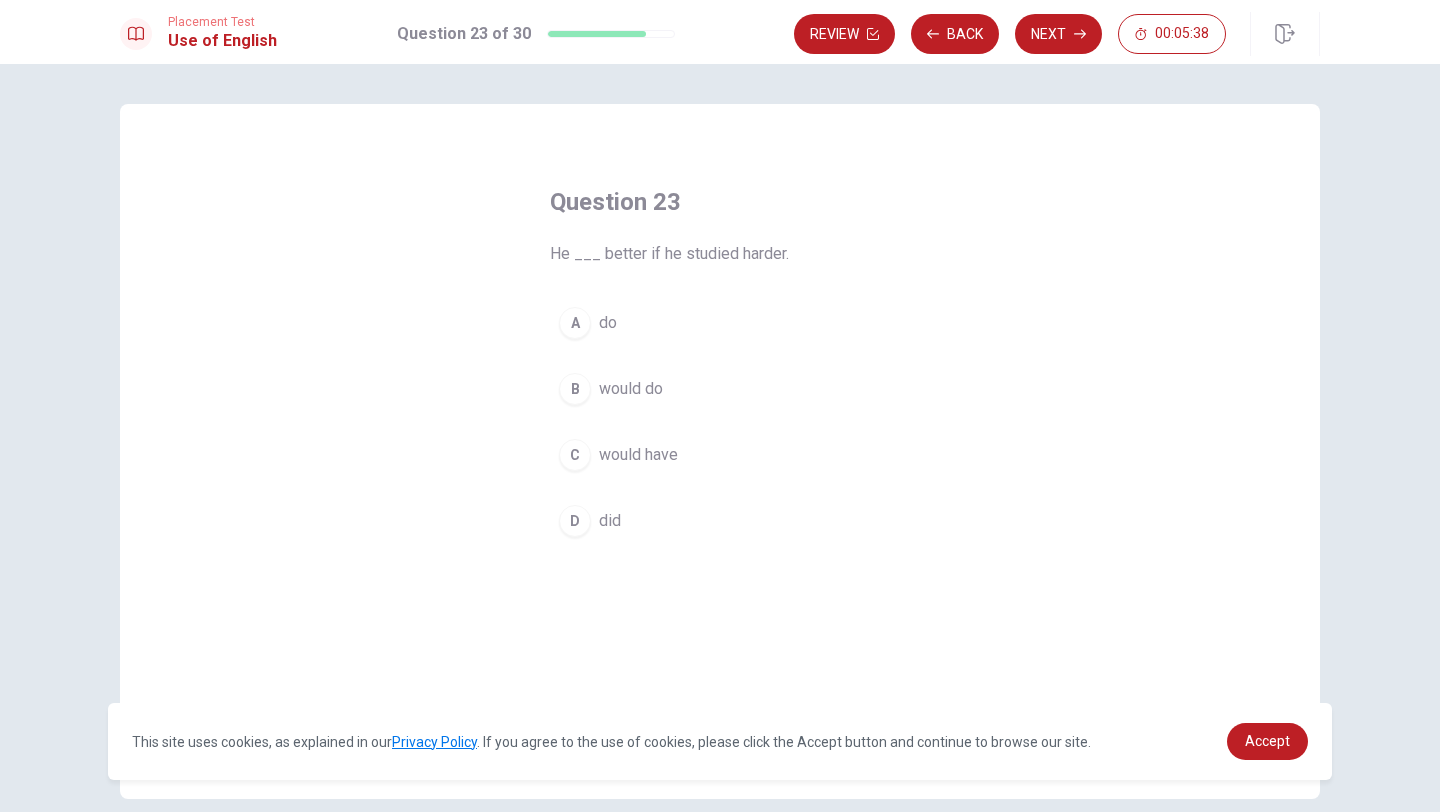 click on "C" at bounding box center (575, 455) 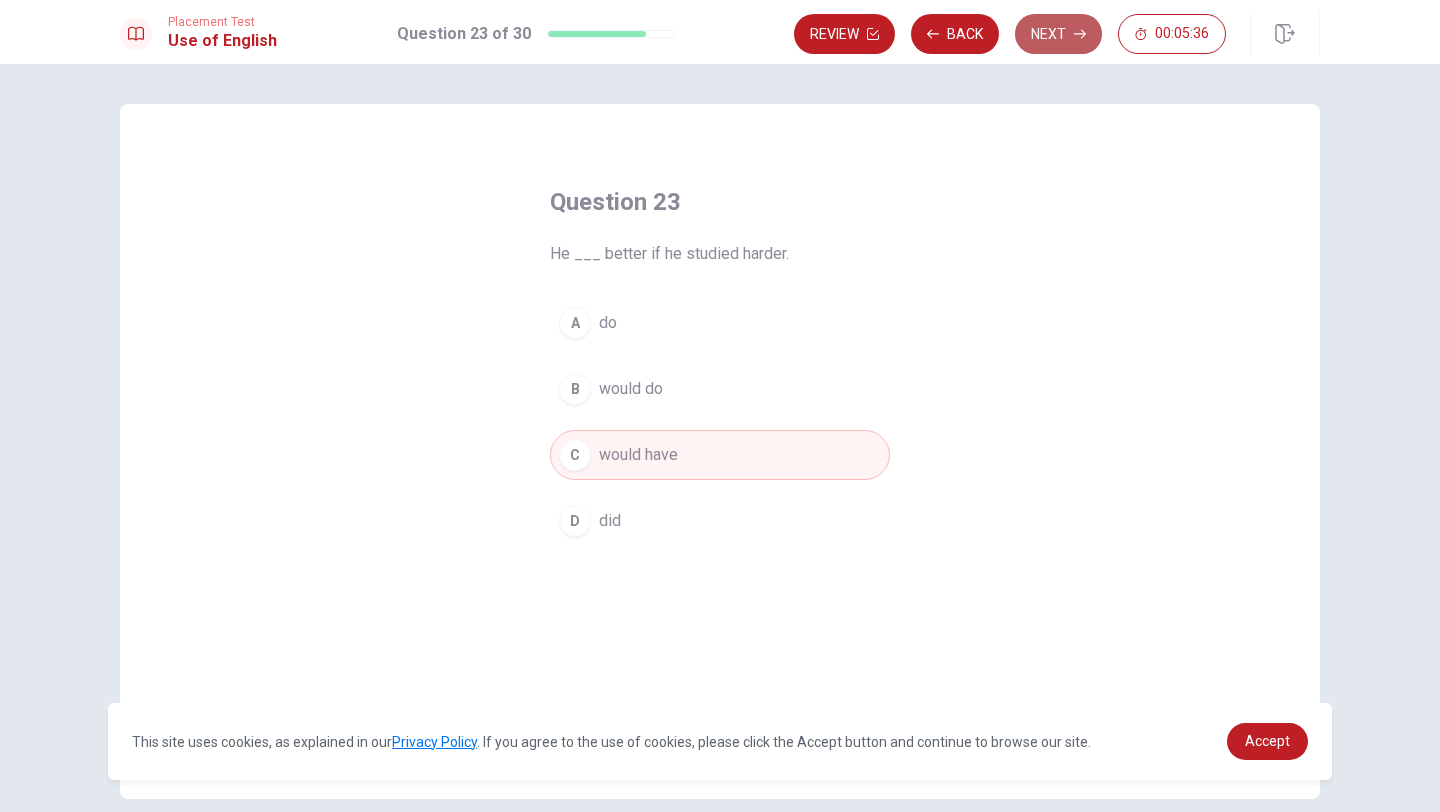 click on "Next" at bounding box center (1058, 34) 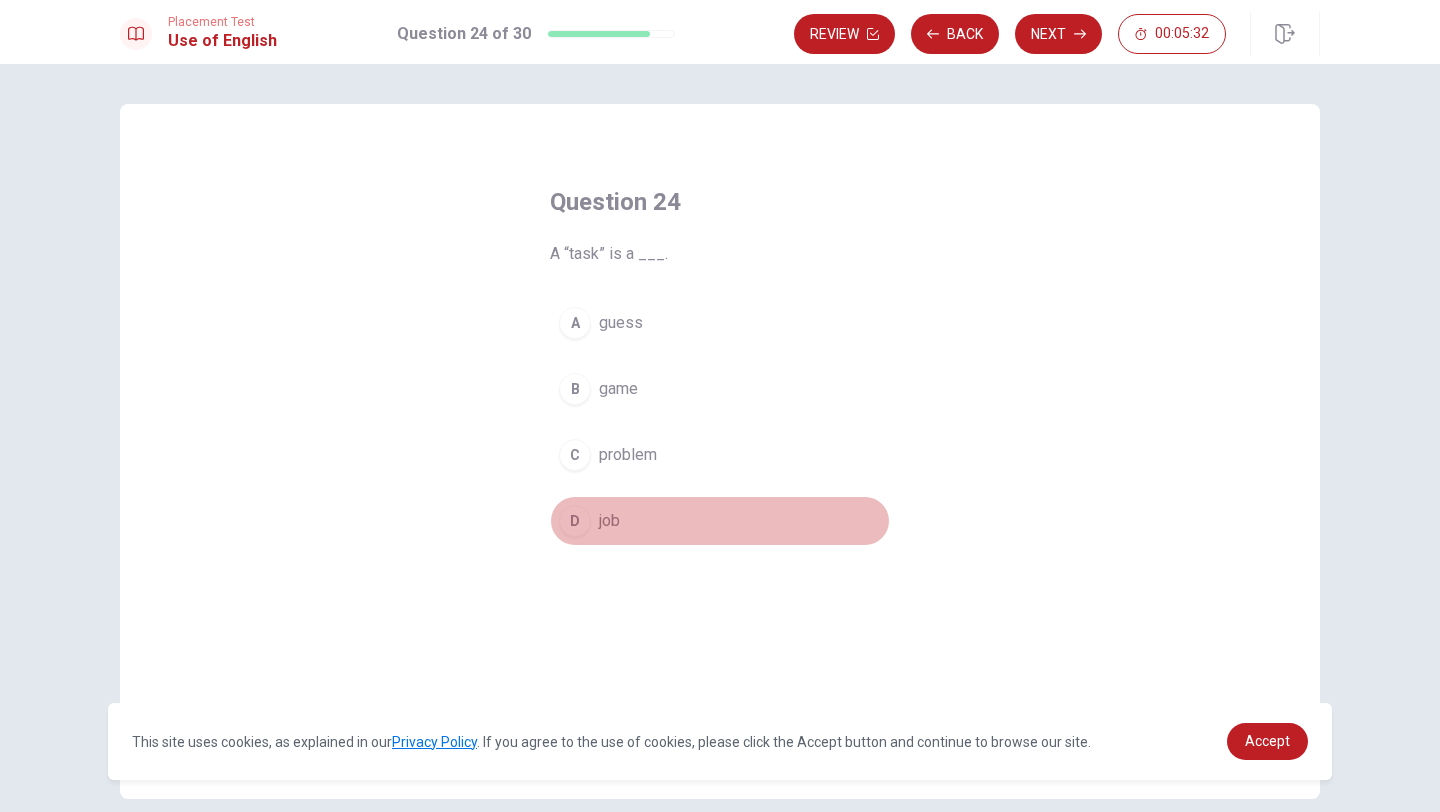 click on "D" at bounding box center (575, 521) 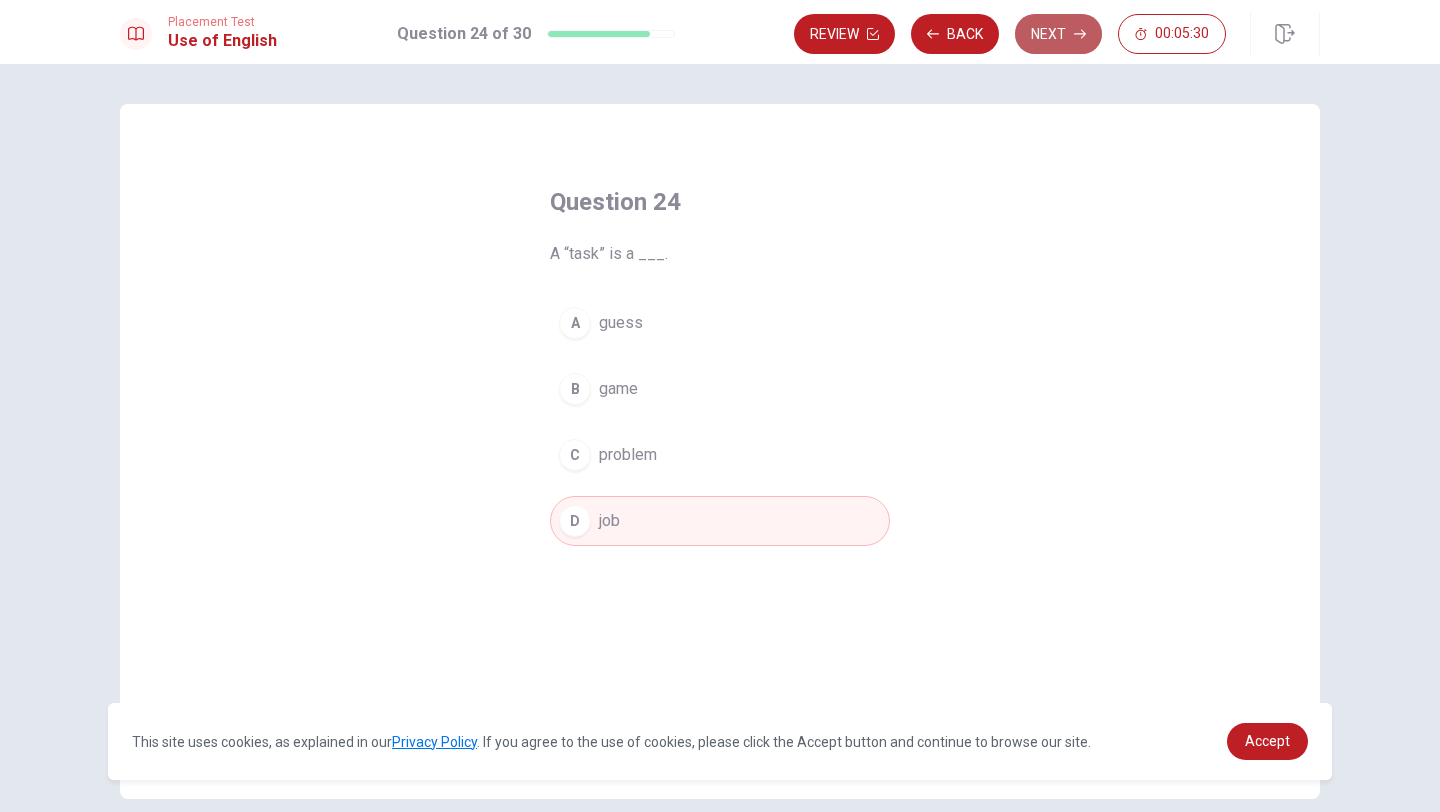 click on "Next" at bounding box center [1058, 34] 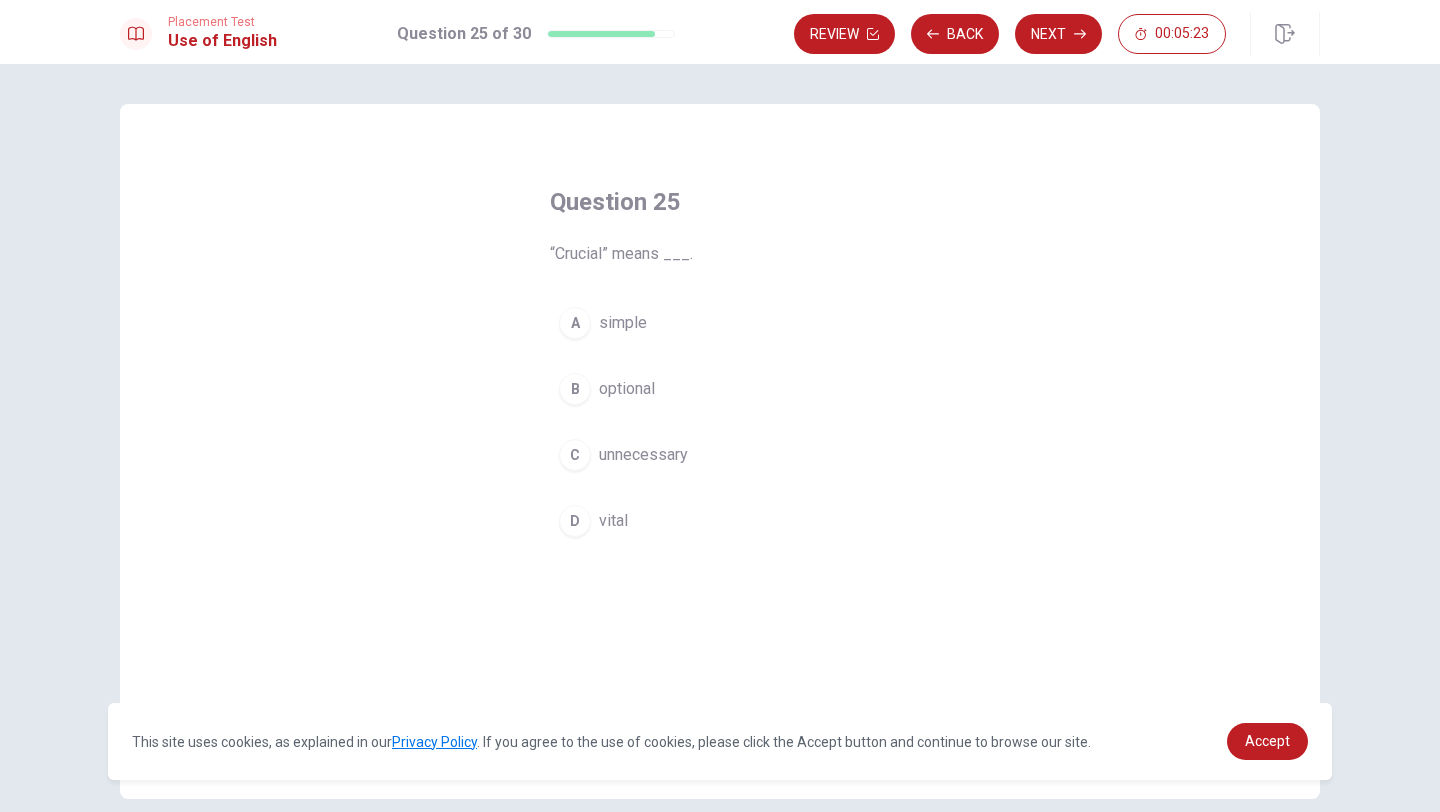 click on "D" at bounding box center [575, 521] 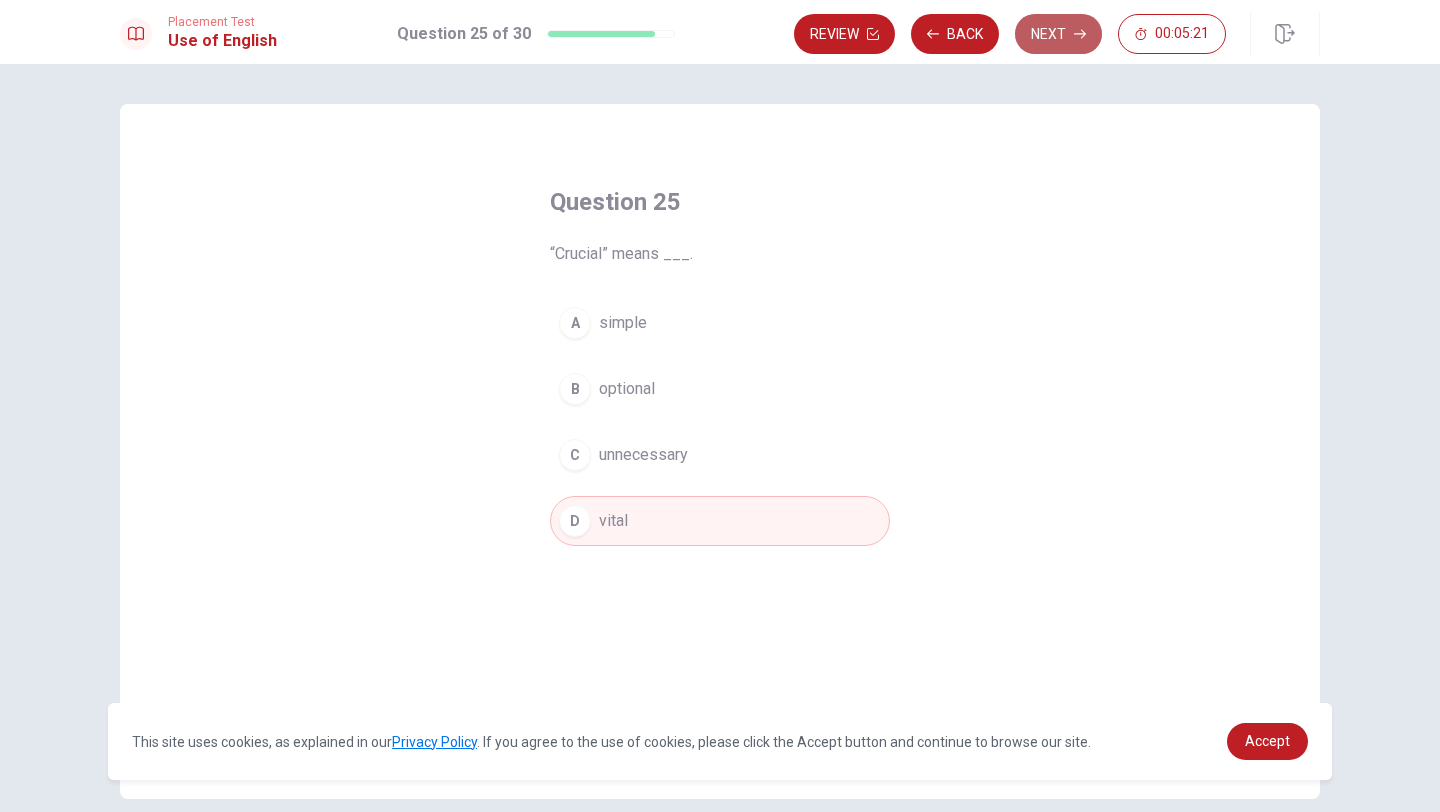 click on "Next" at bounding box center [1058, 34] 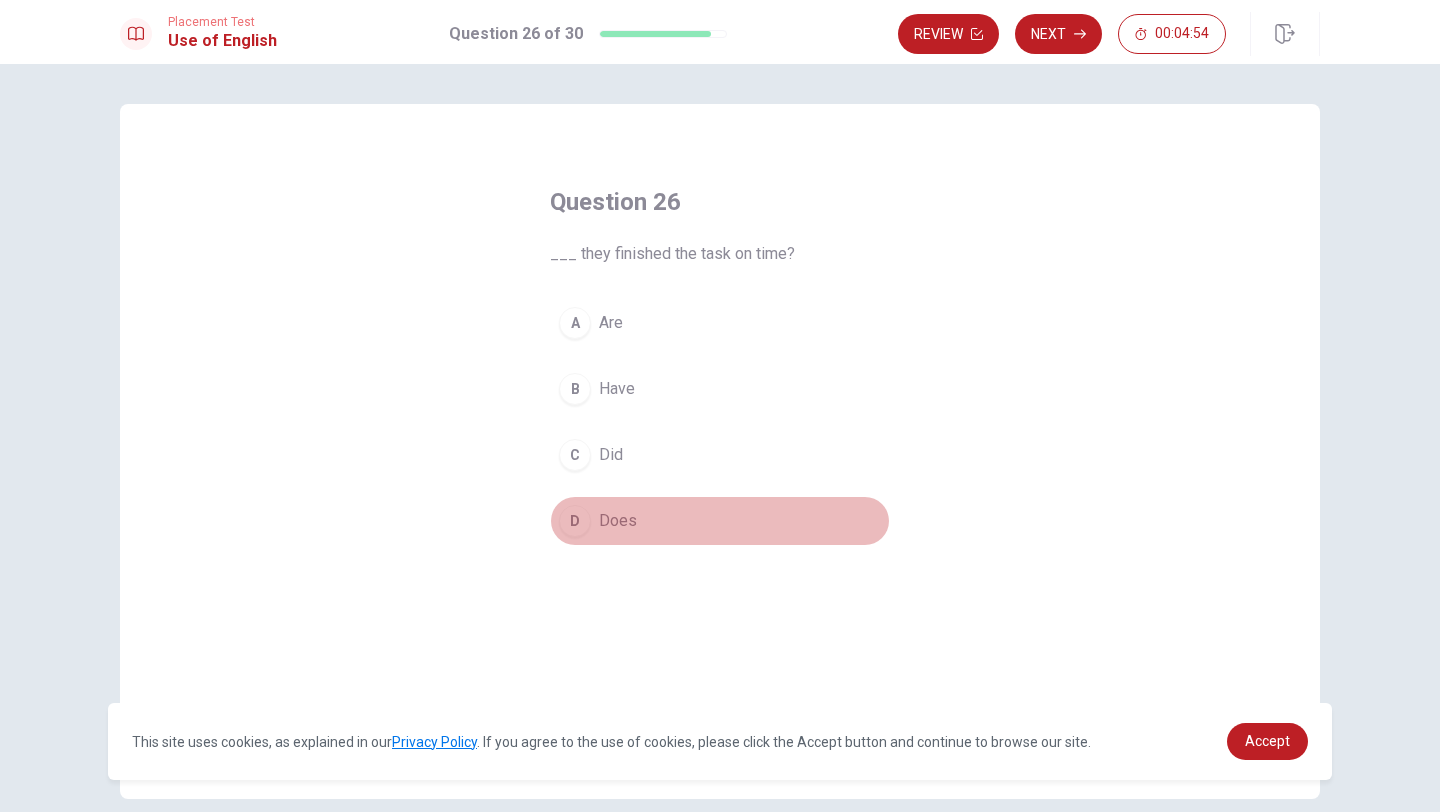 click on "D" at bounding box center [575, 521] 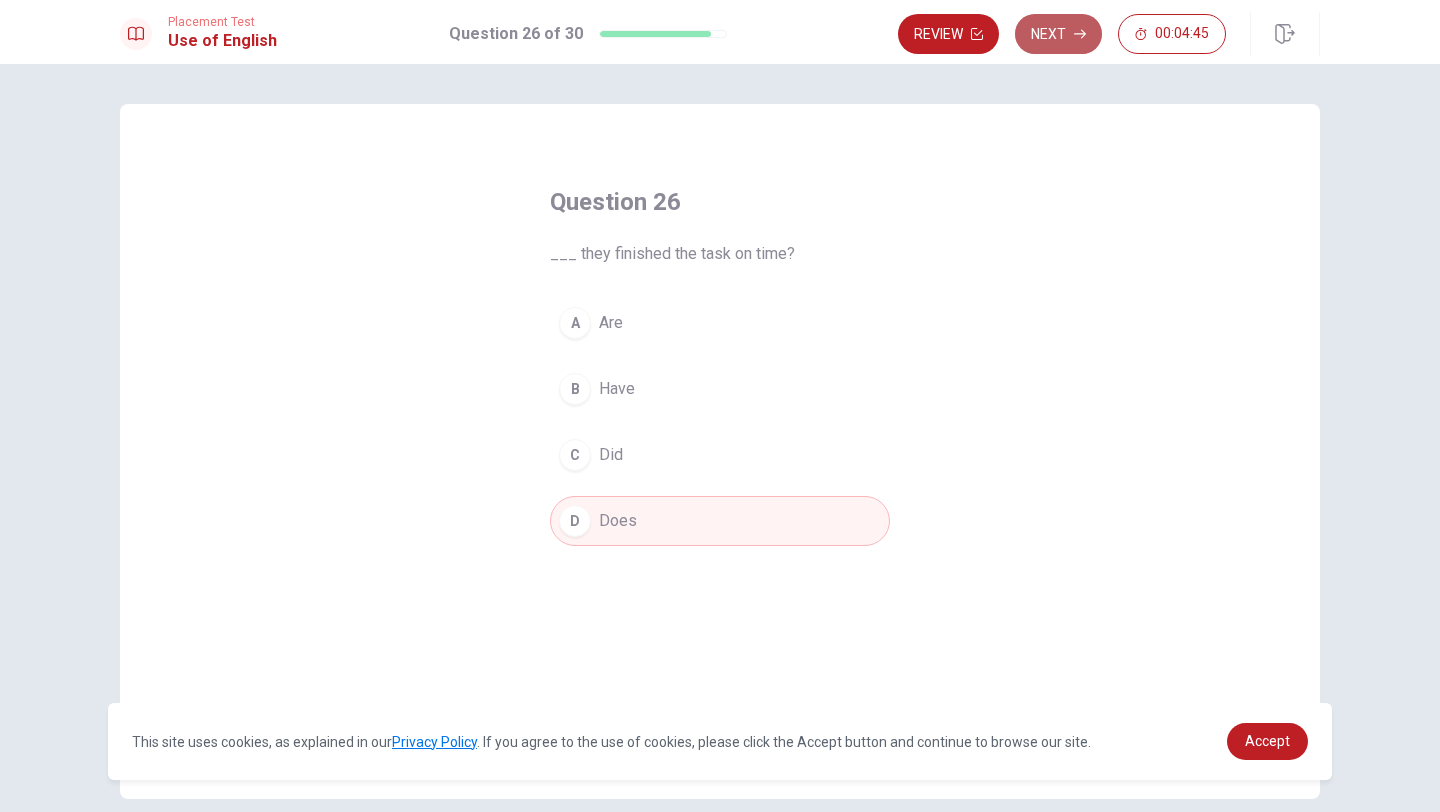 click on "Next" at bounding box center [1058, 34] 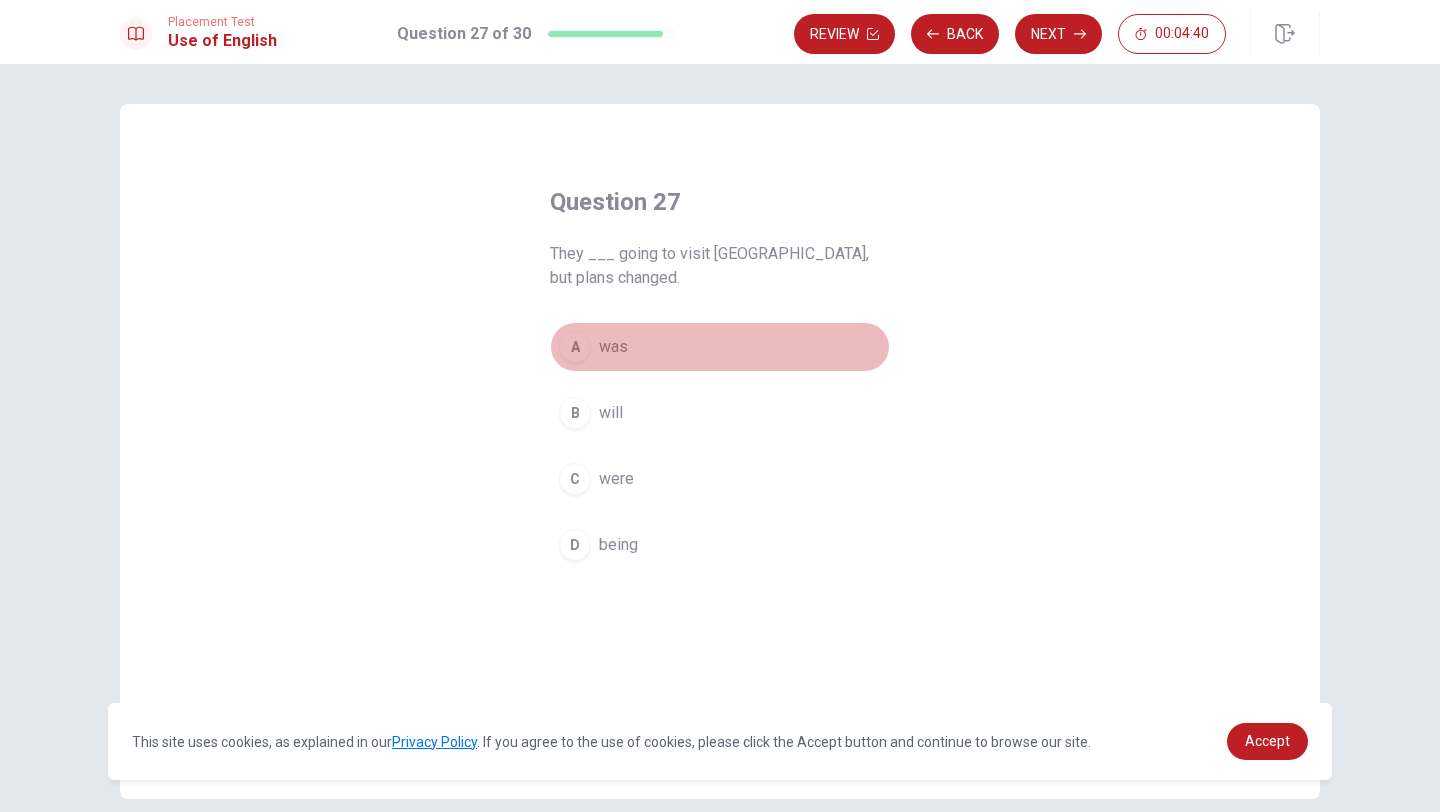 click on "A" at bounding box center [575, 347] 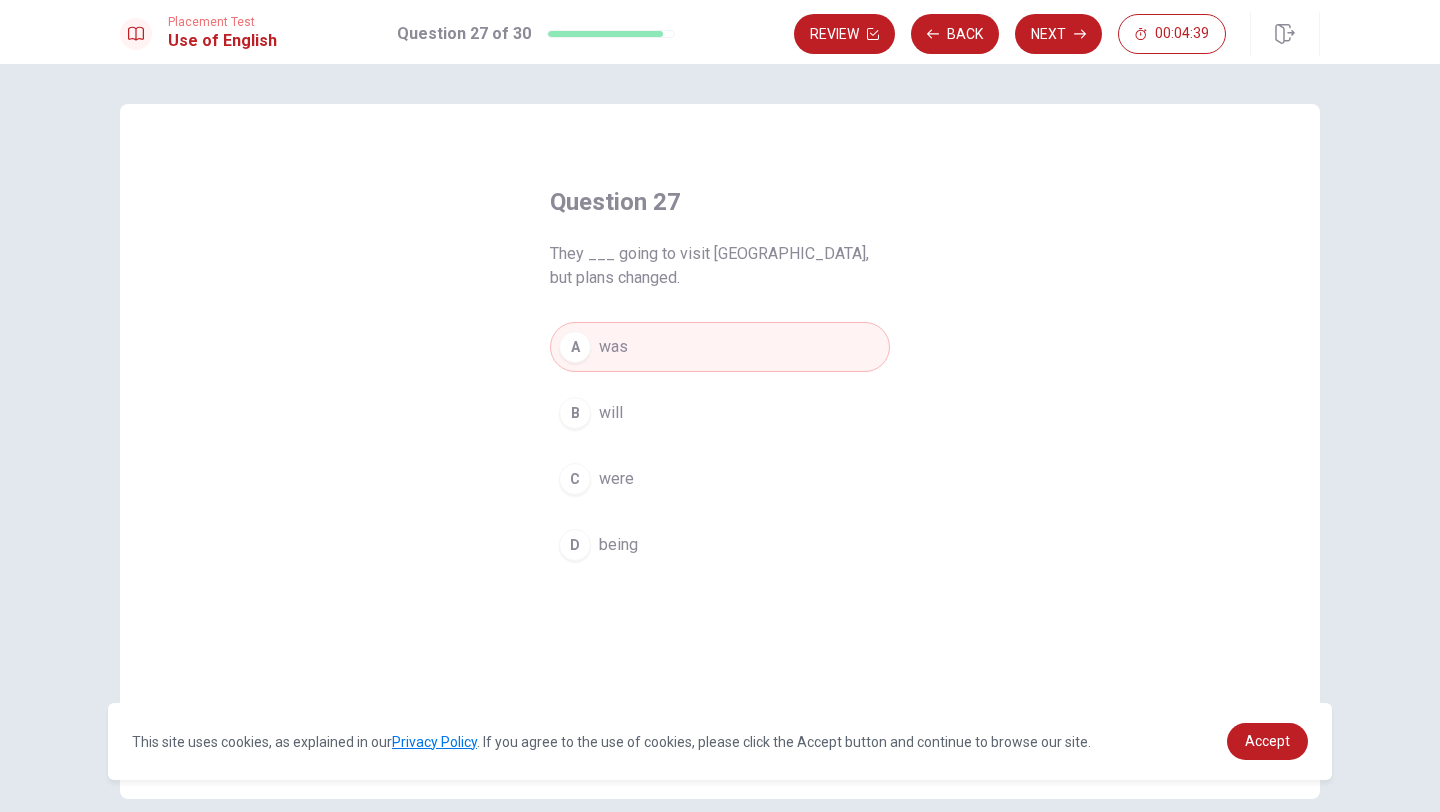 click on "C" at bounding box center [575, 479] 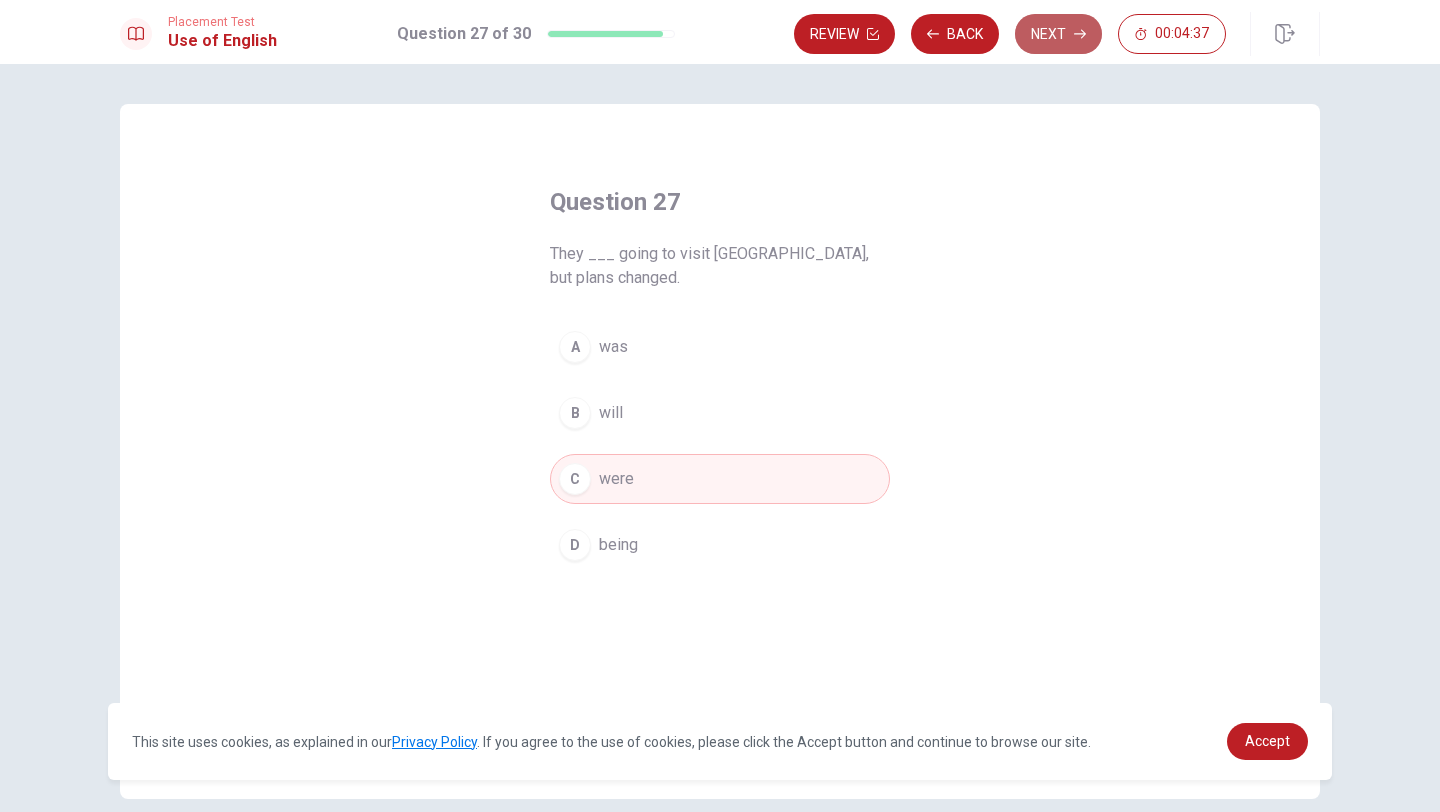 click on "Next" at bounding box center (1058, 34) 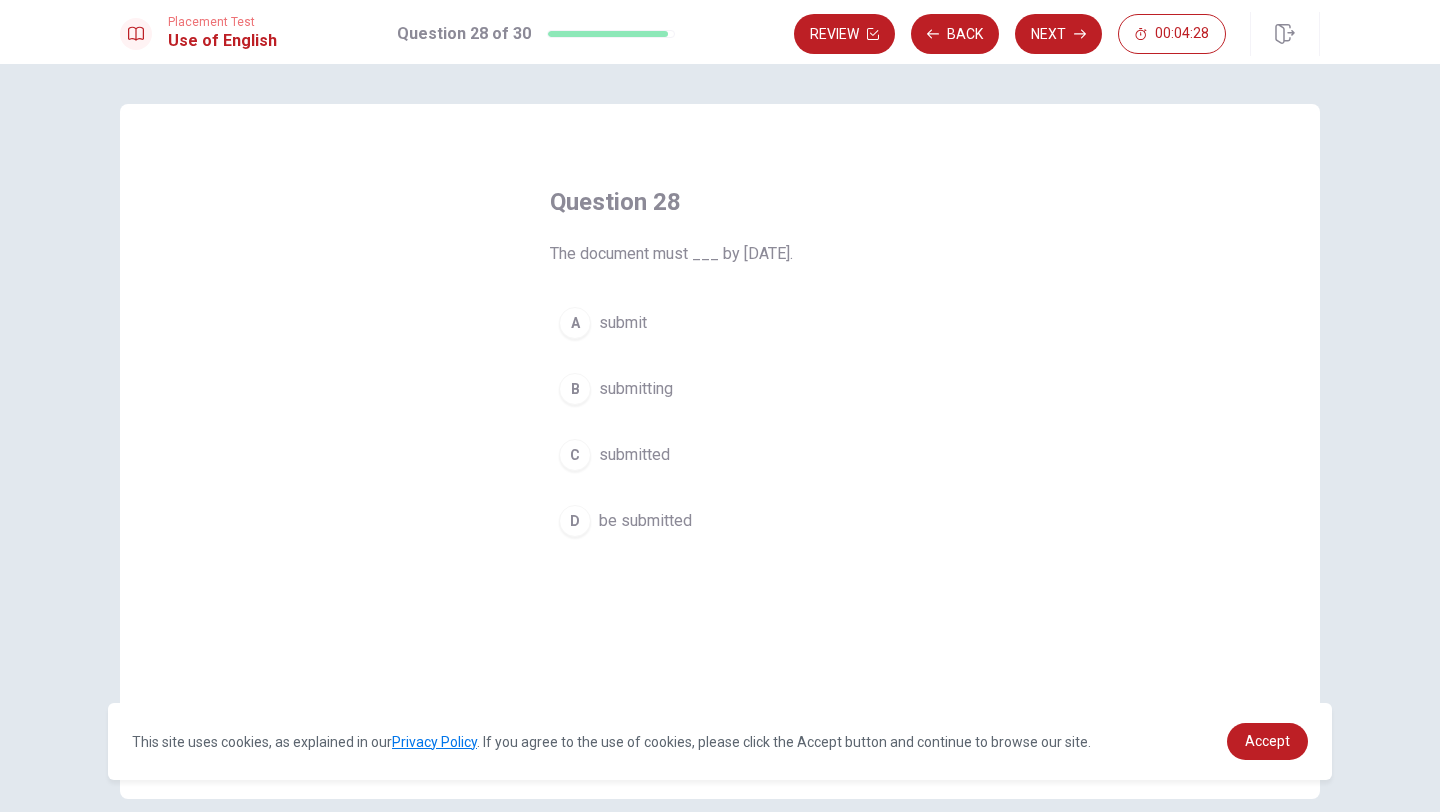 click on "D" at bounding box center [575, 521] 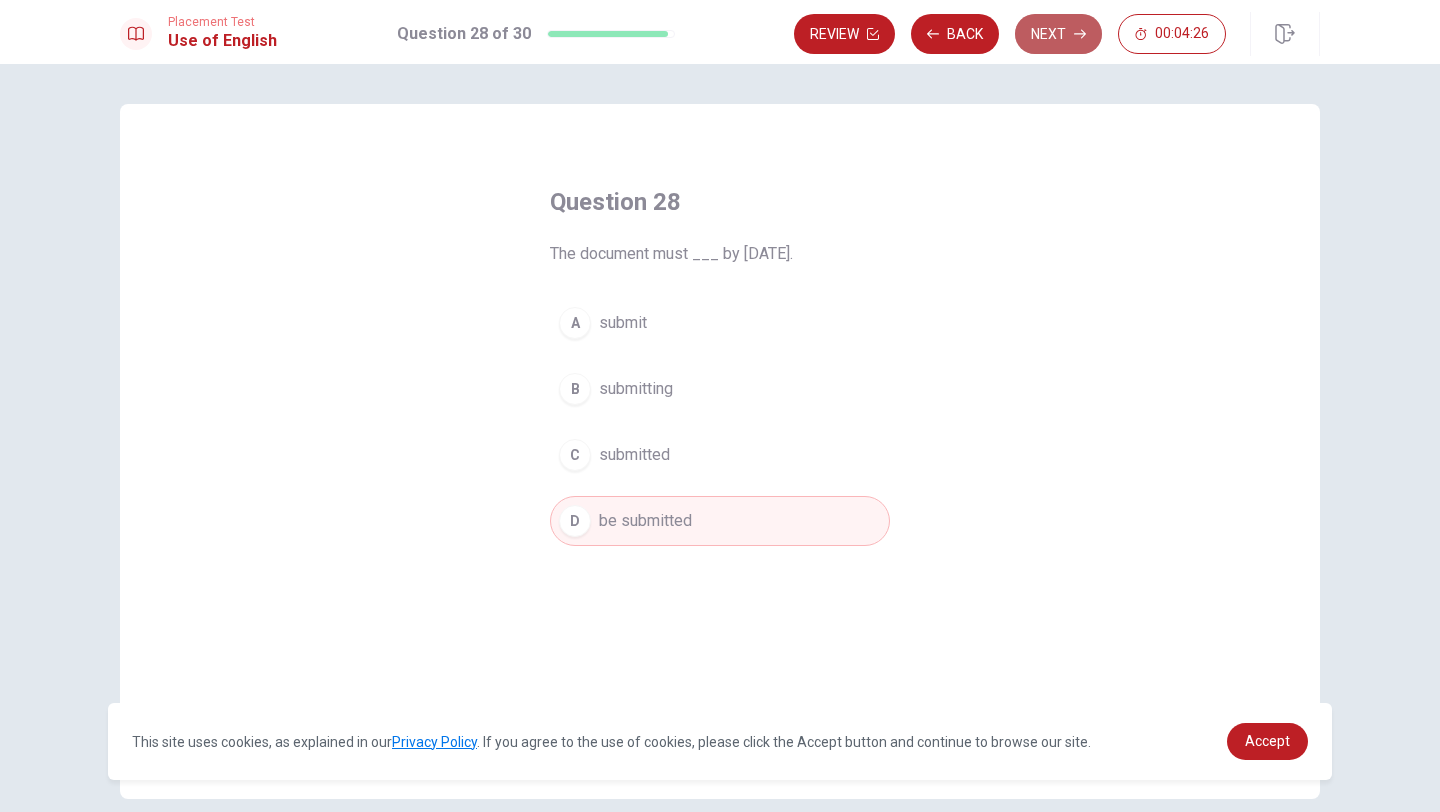 click on "Next" at bounding box center (1058, 34) 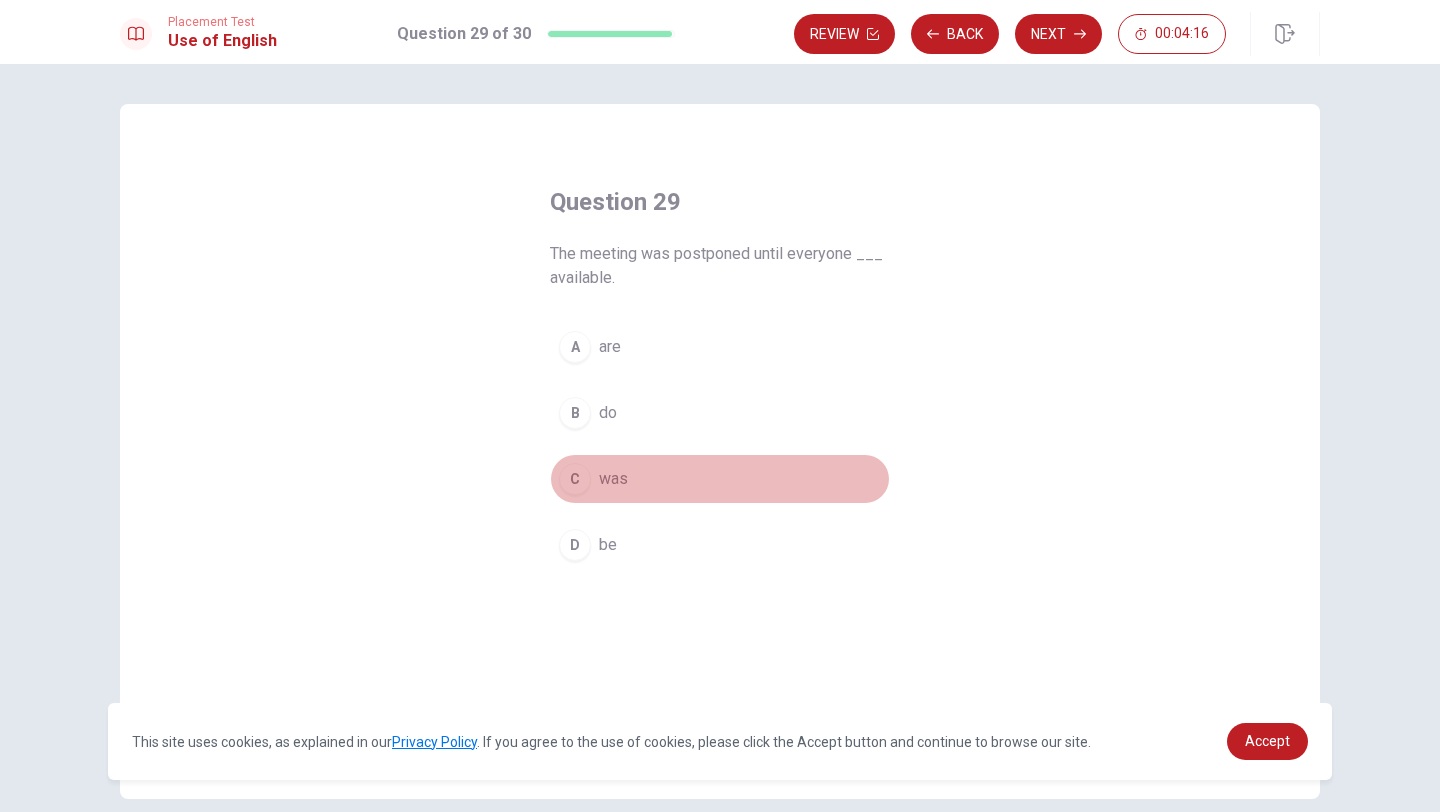 click on "C" at bounding box center [575, 479] 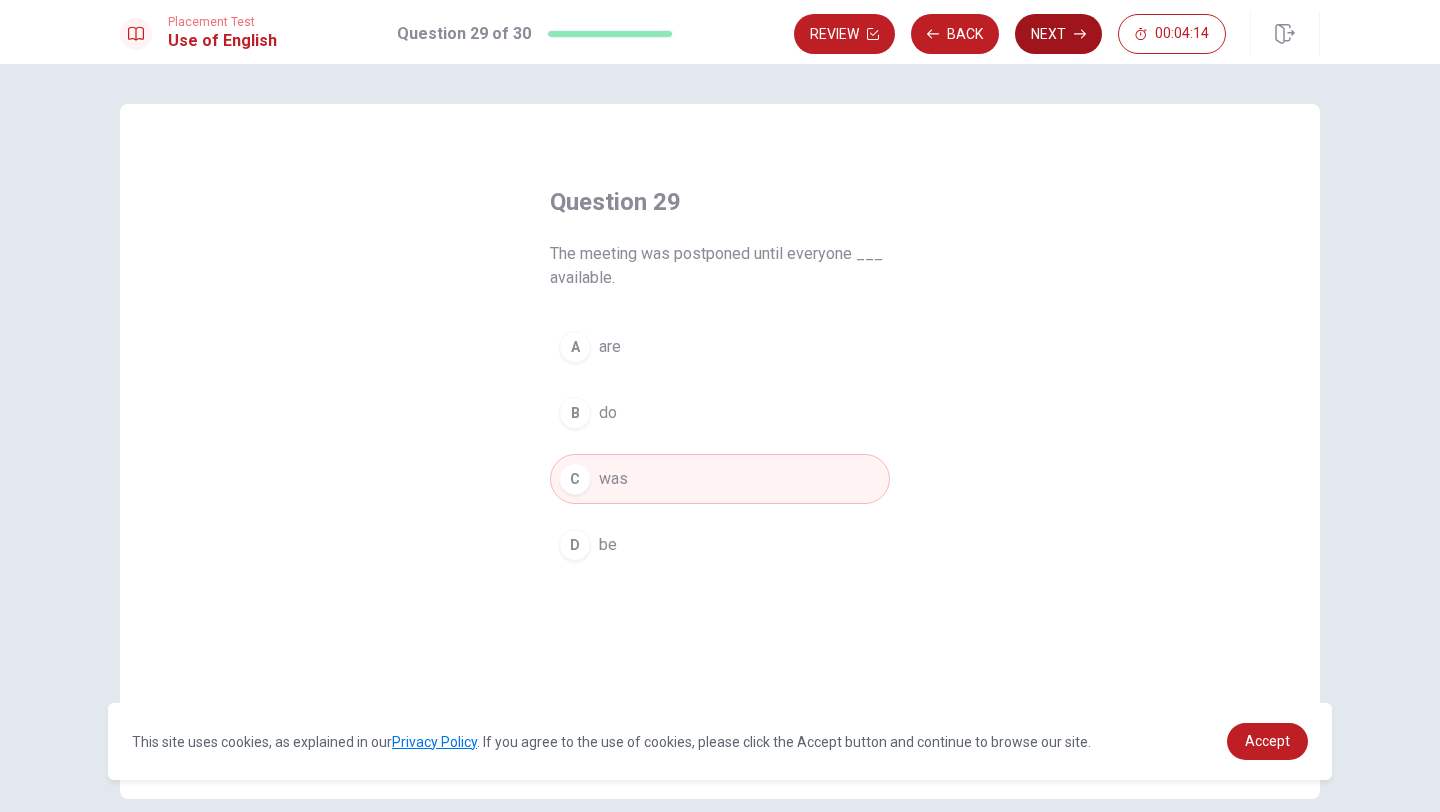 click on "Next" at bounding box center (1058, 34) 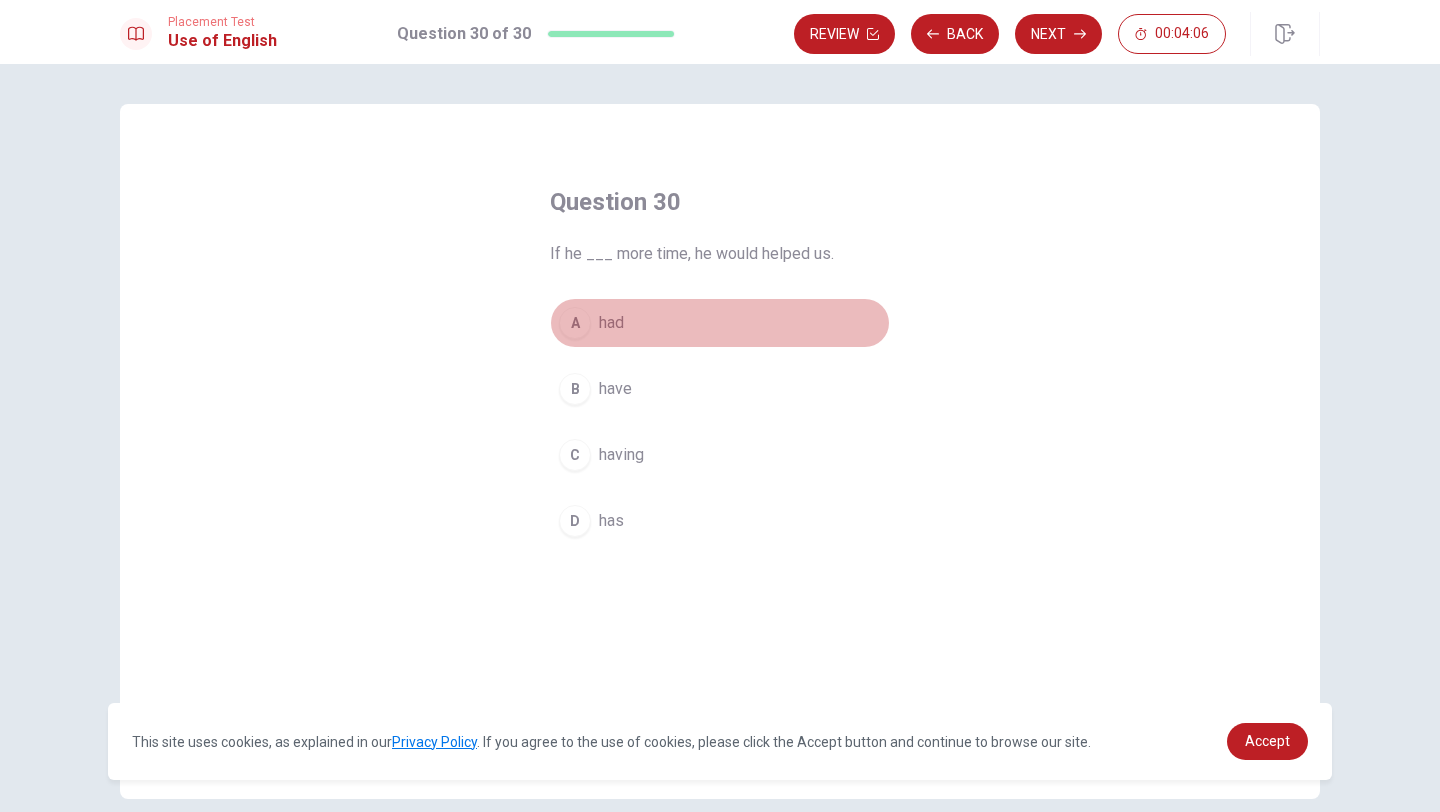 click on "A" at bounding box center (575, 323) 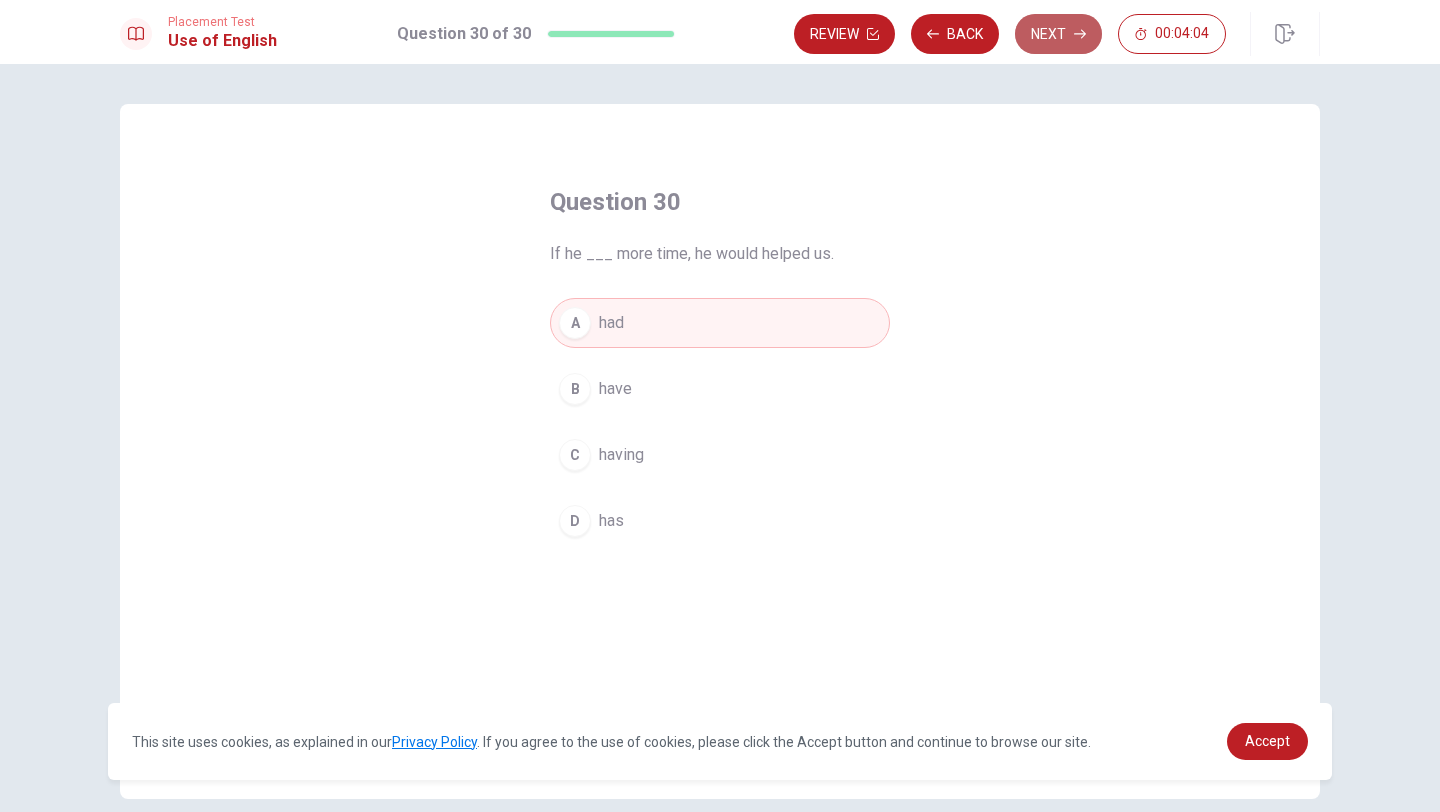 click on "Next" at bounding box center [1058, 34] 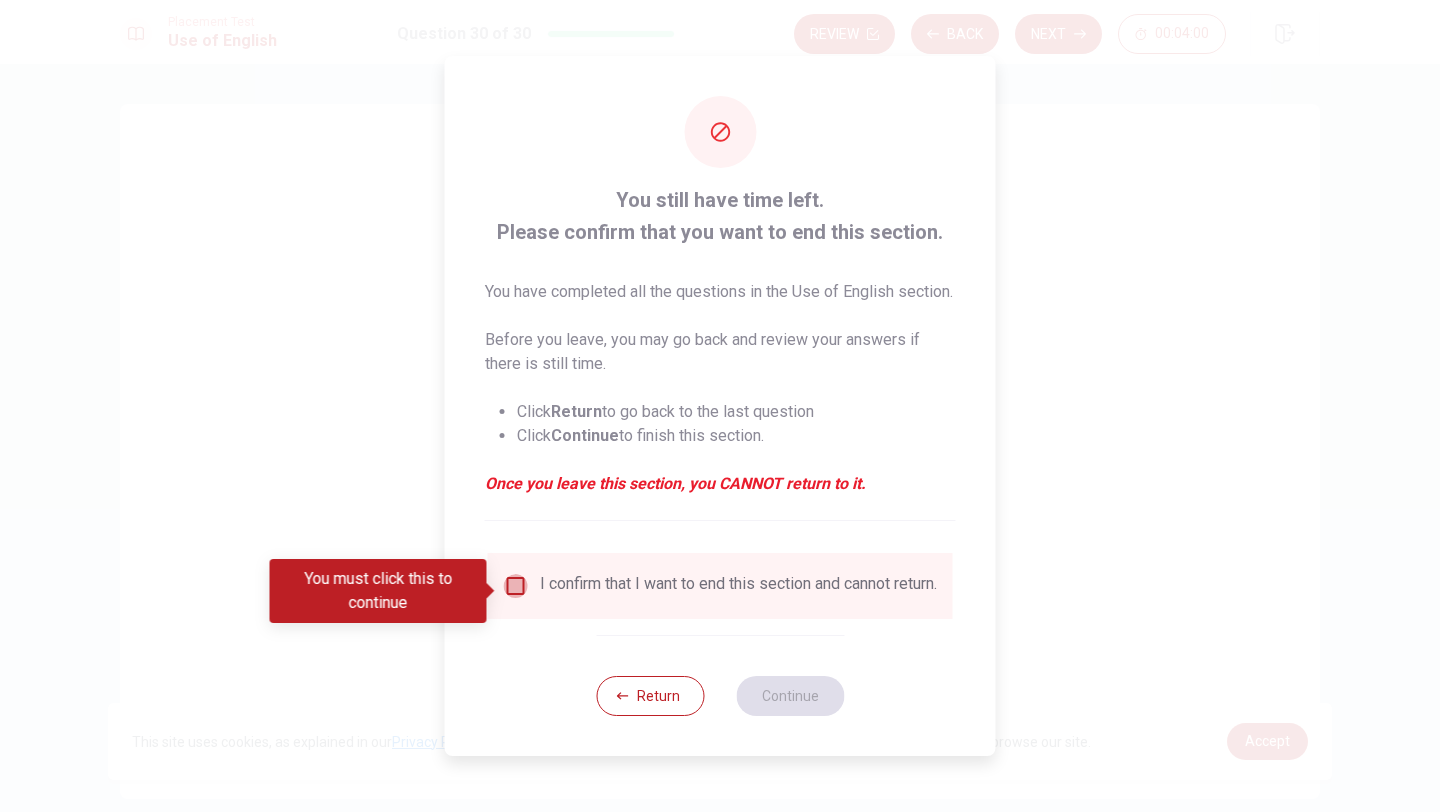 click at bounding box center [516, 586] 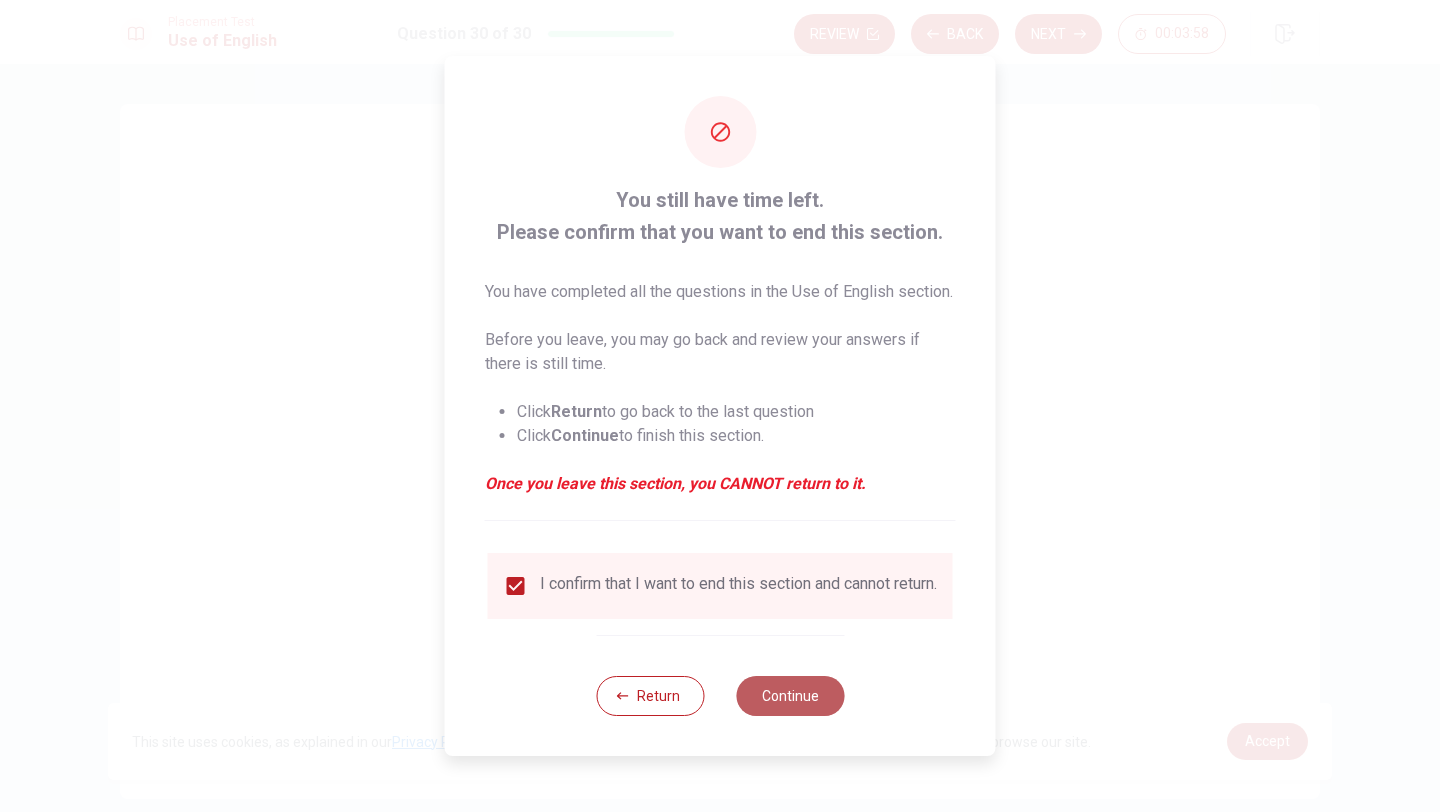click on "Continue" at bounding box center (790, 696) 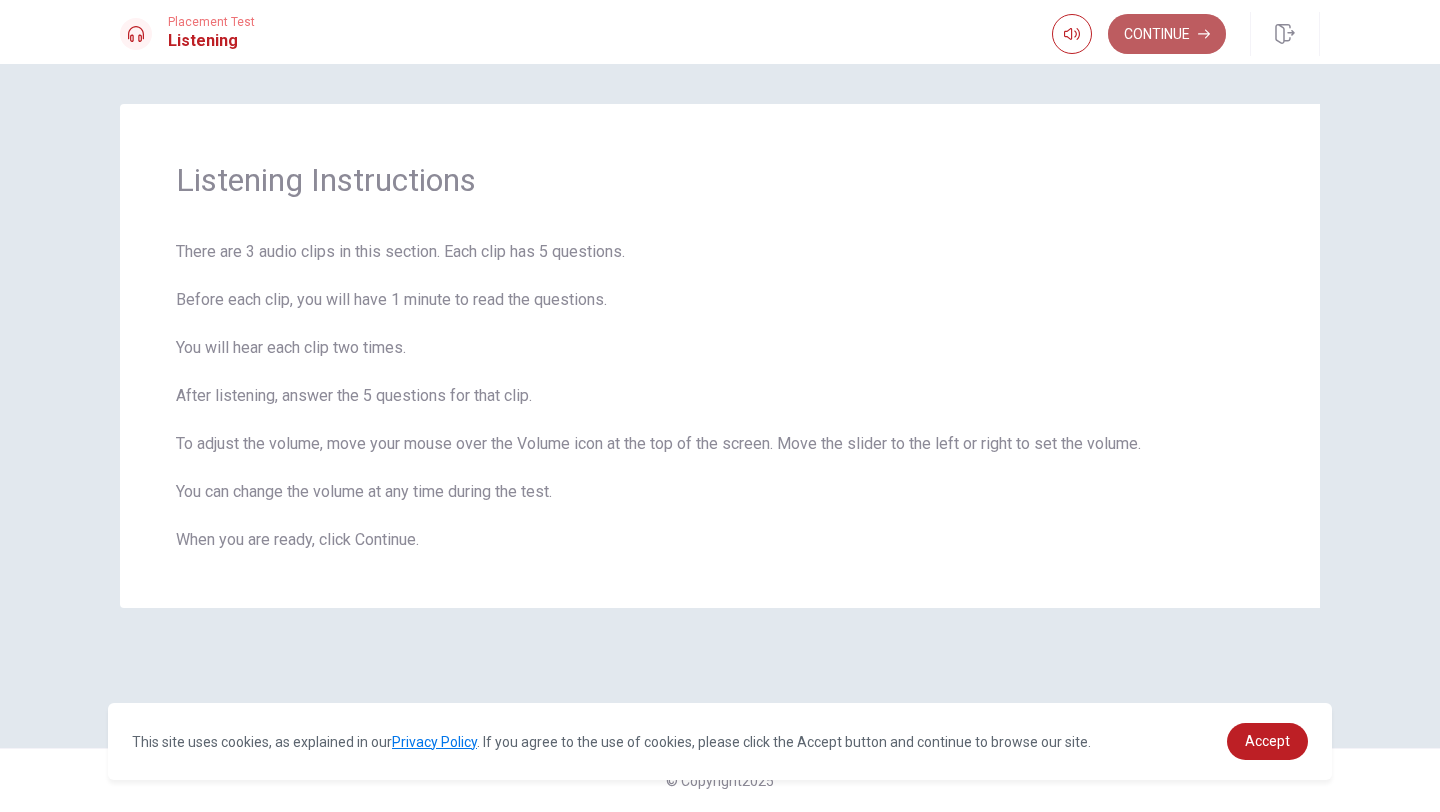 click on "Continue" at bounding box center [1167, 34] 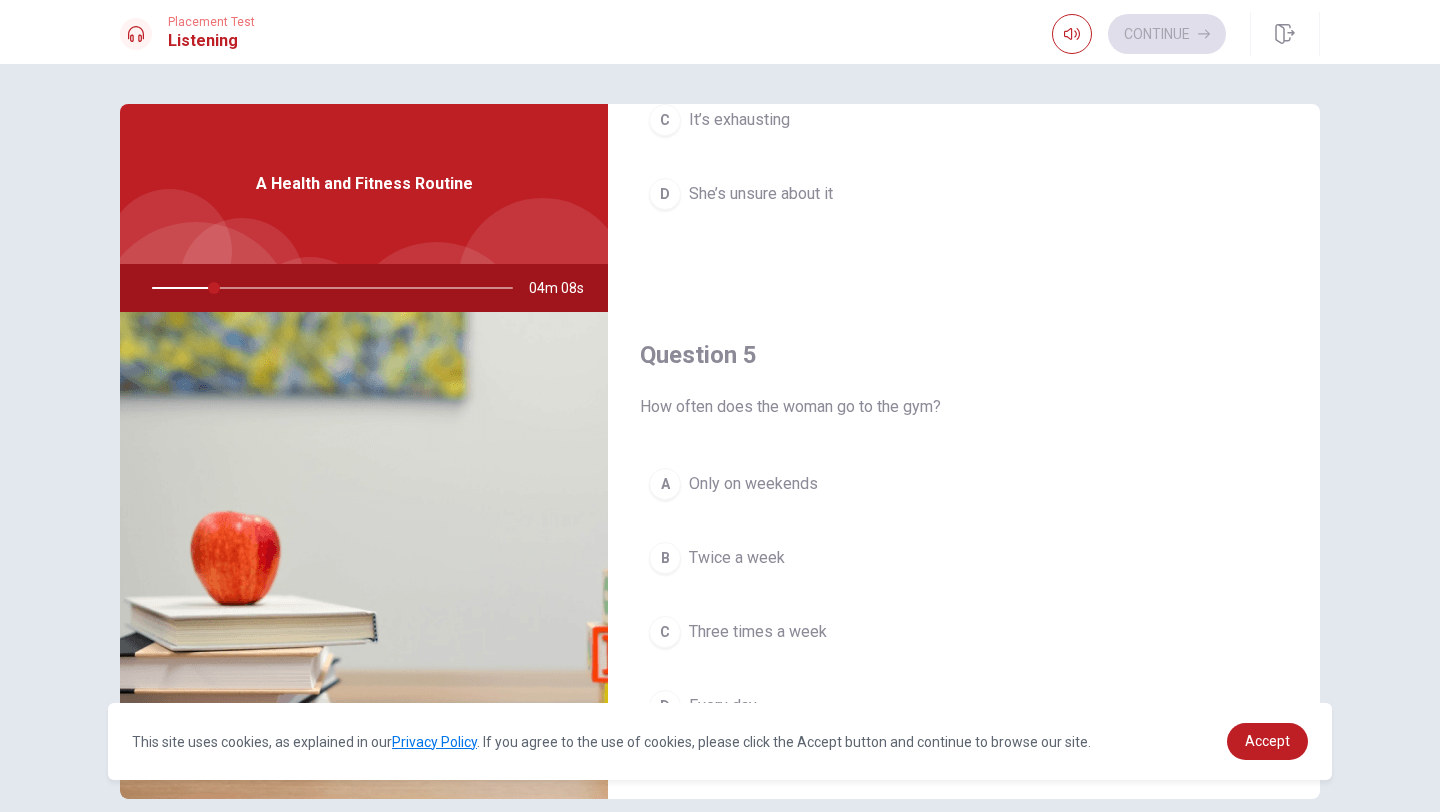 scroll, scrollTop: 1865, scrollLeft: 0, axis: vertical 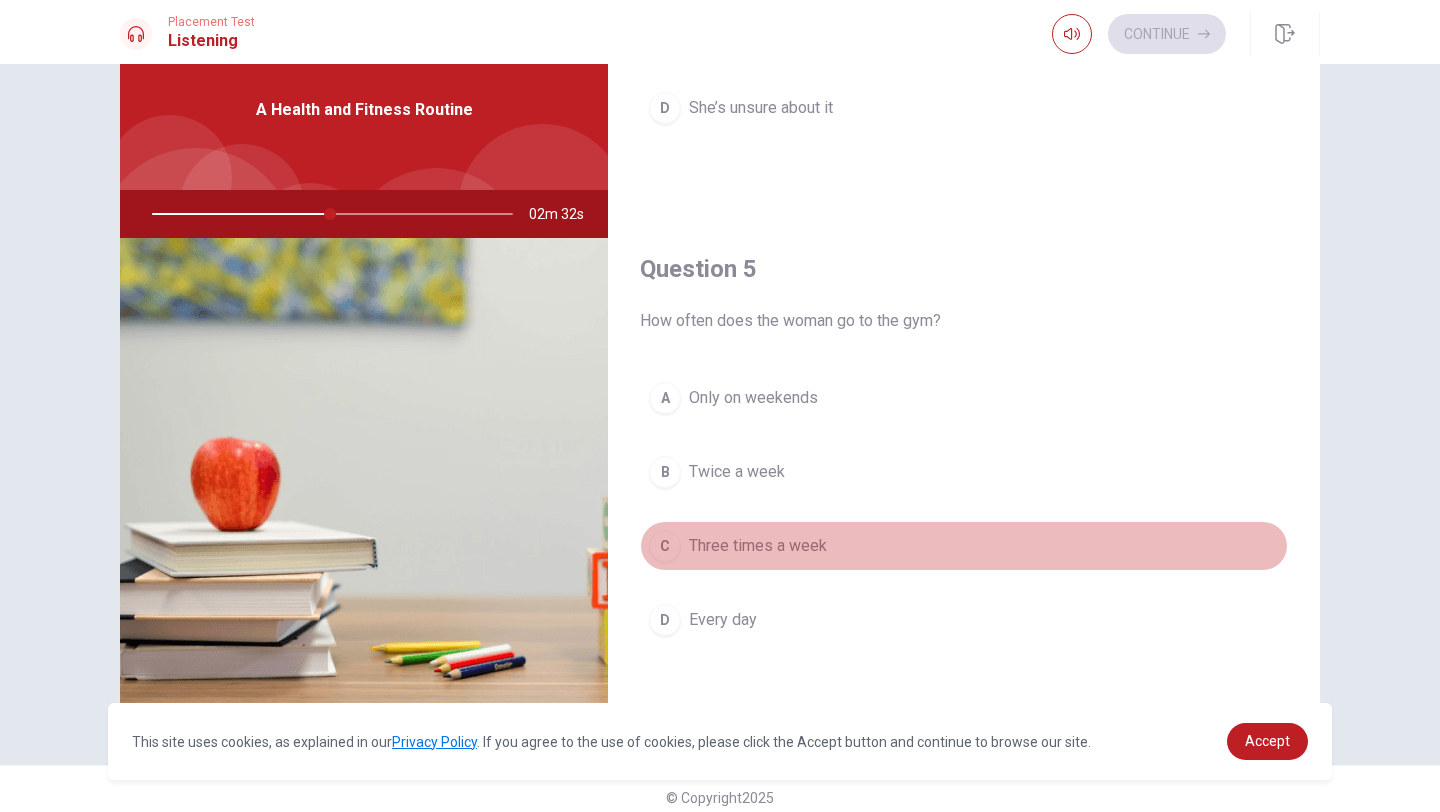 click on "C" at bounding box center [665, 546] 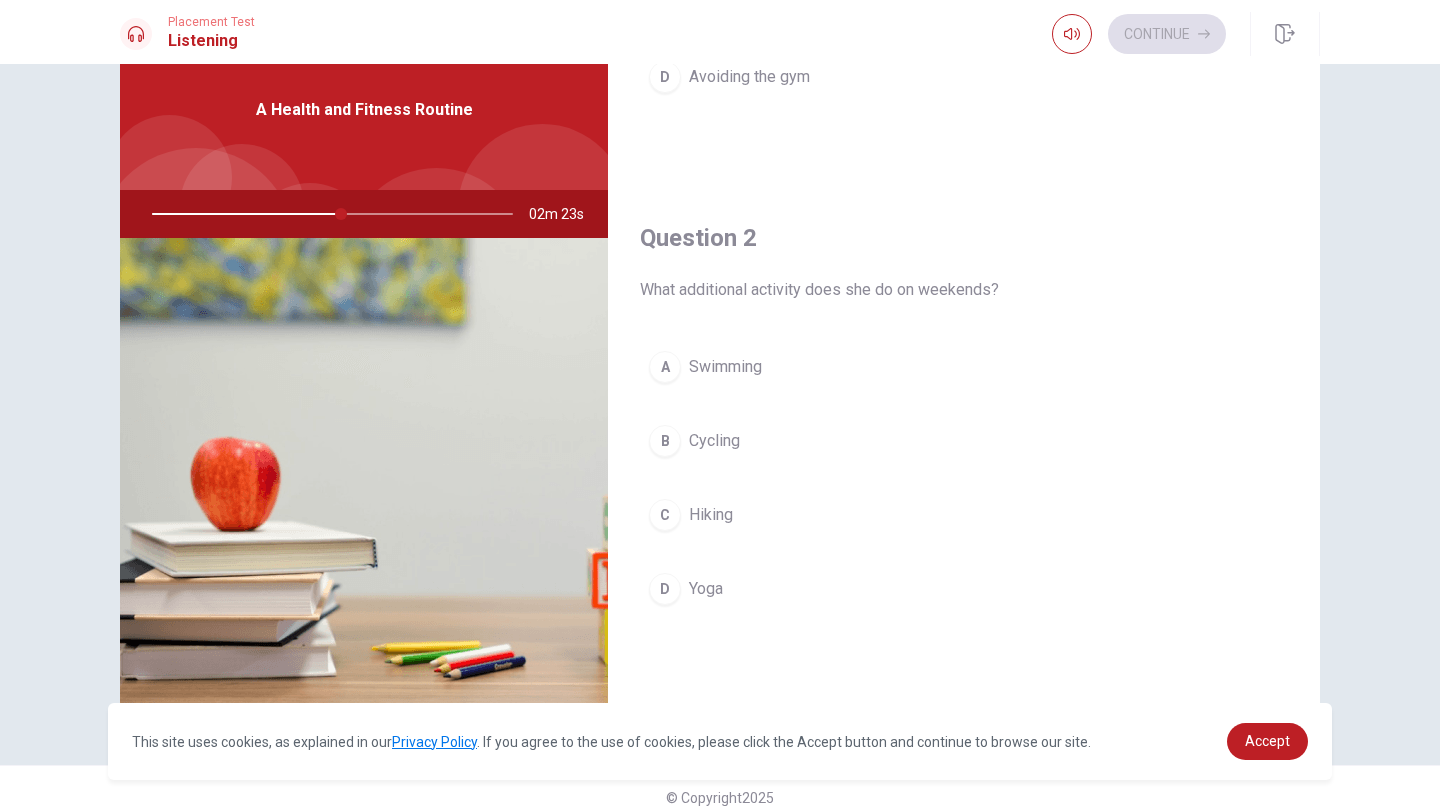 scroll, scrollTop: 354, scrollLeft: 0, axis: vertical 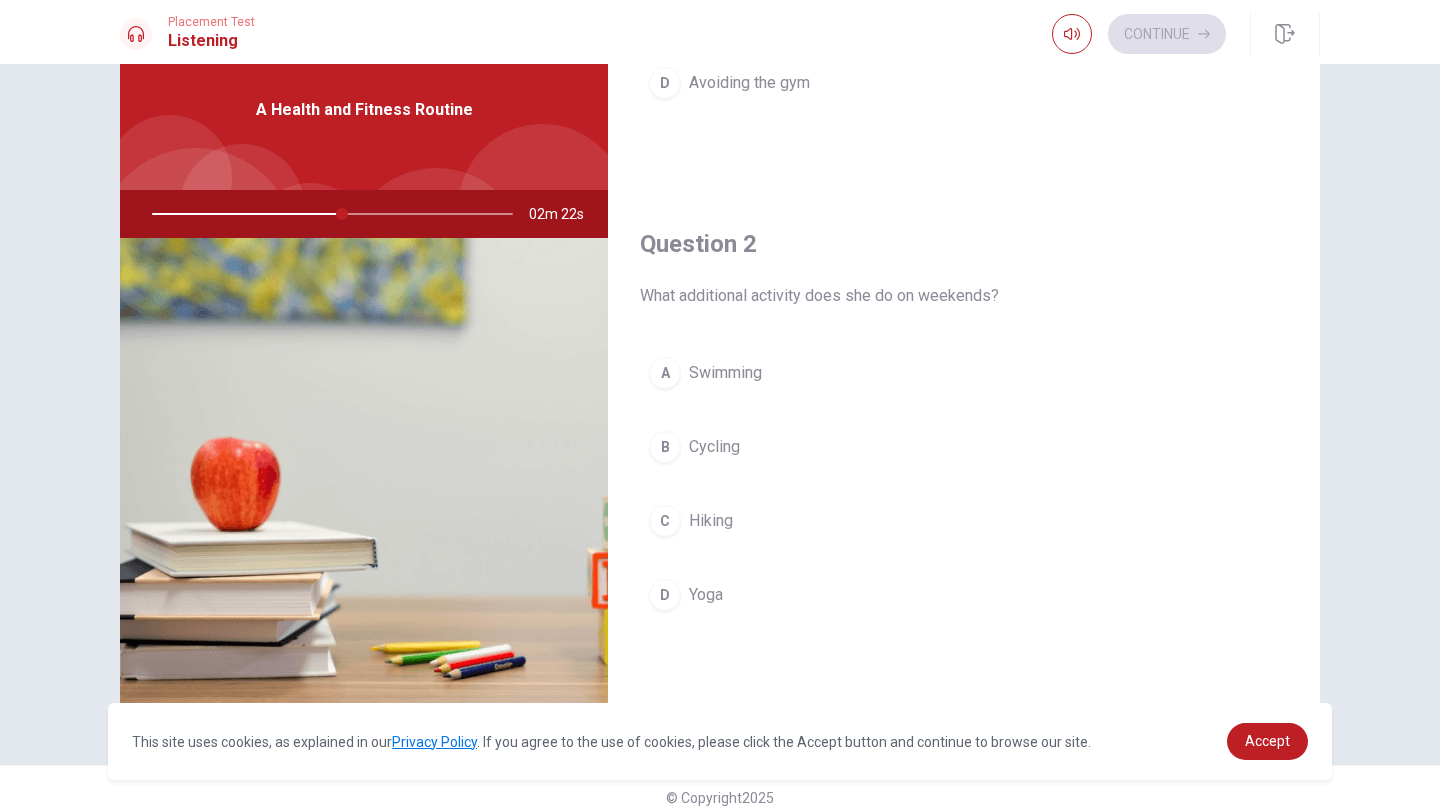 click on "D" at bounding box center [665, 595] 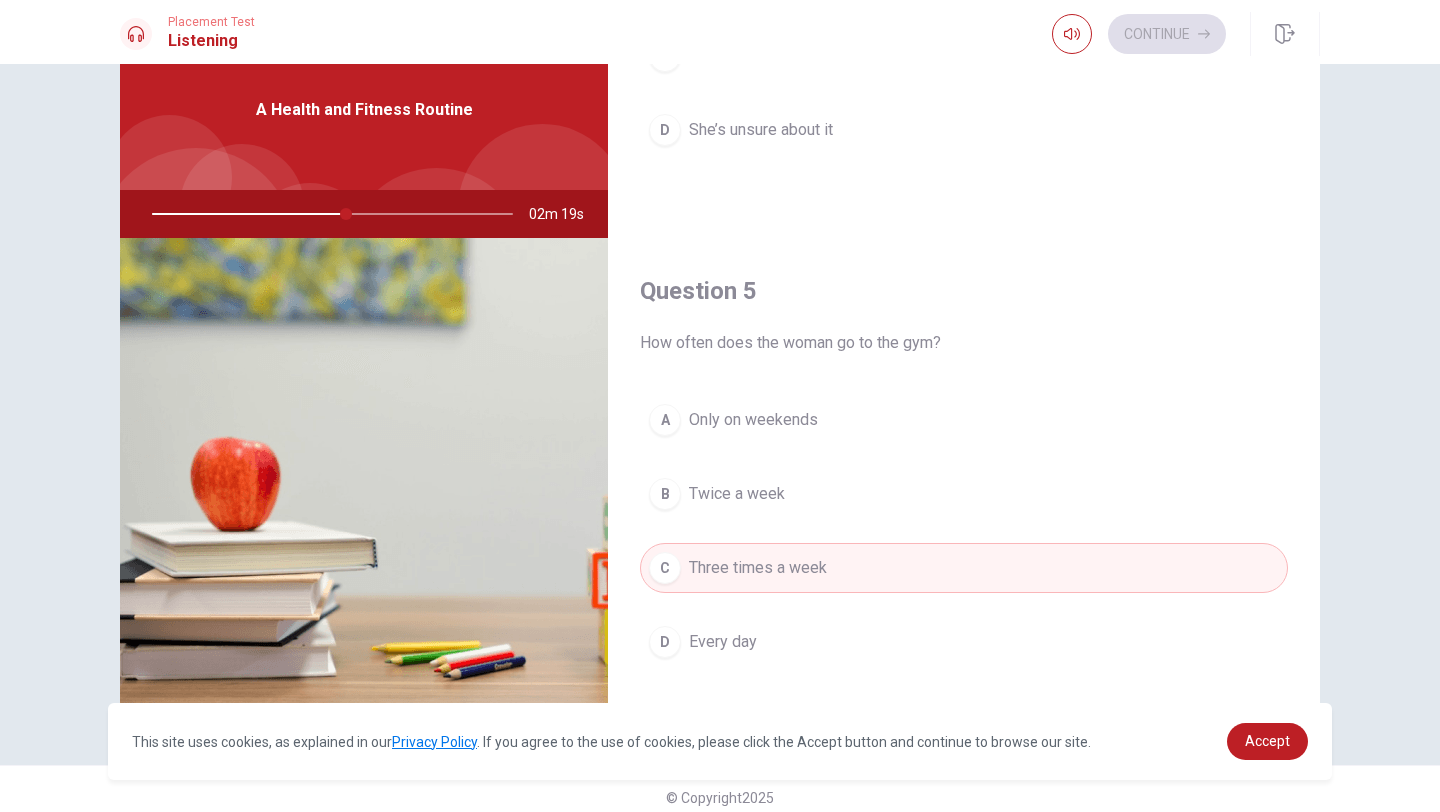 scroll, scrollTop: 1865, scrollLeft: 0, axis: vertical 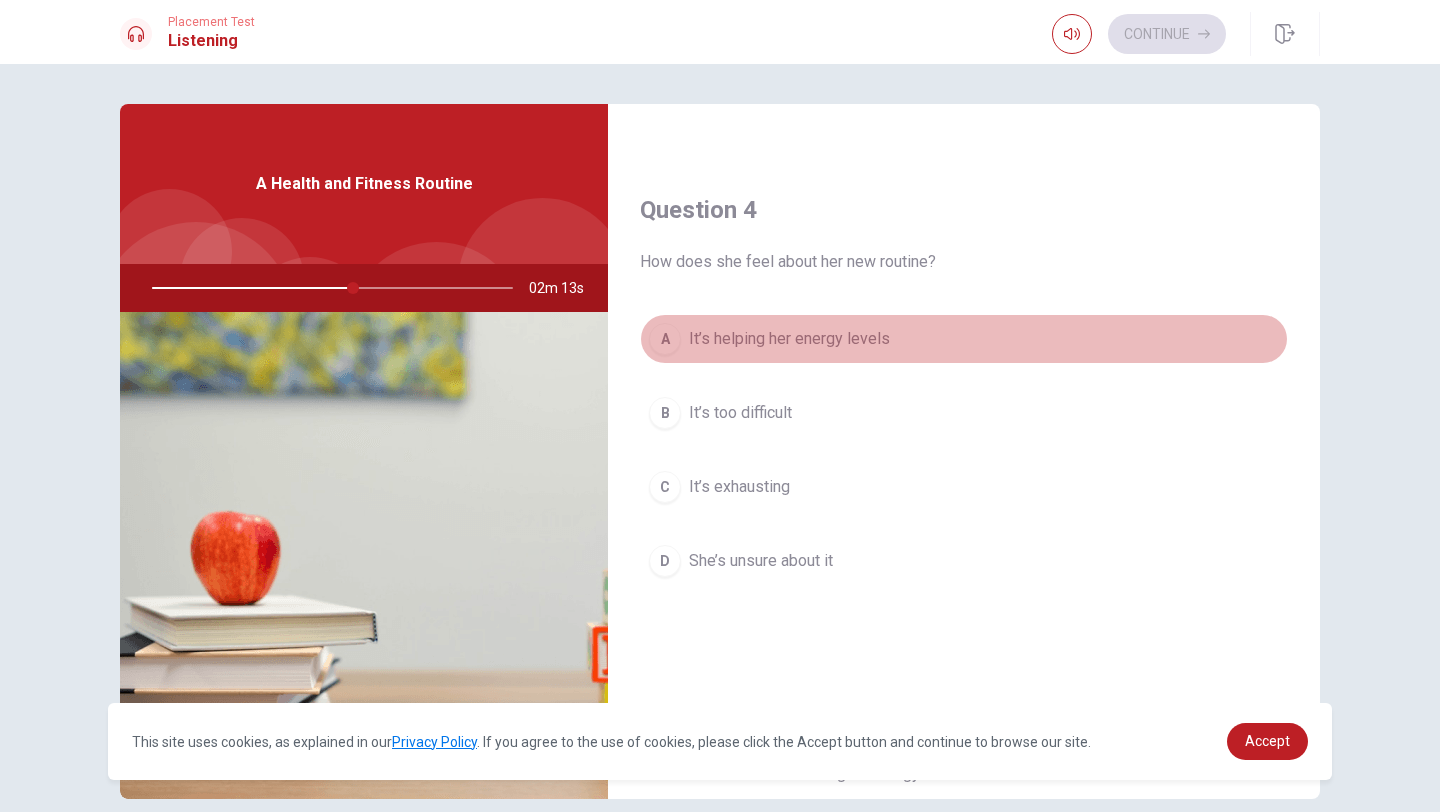 click on "A" at bounding box center (665, 339) 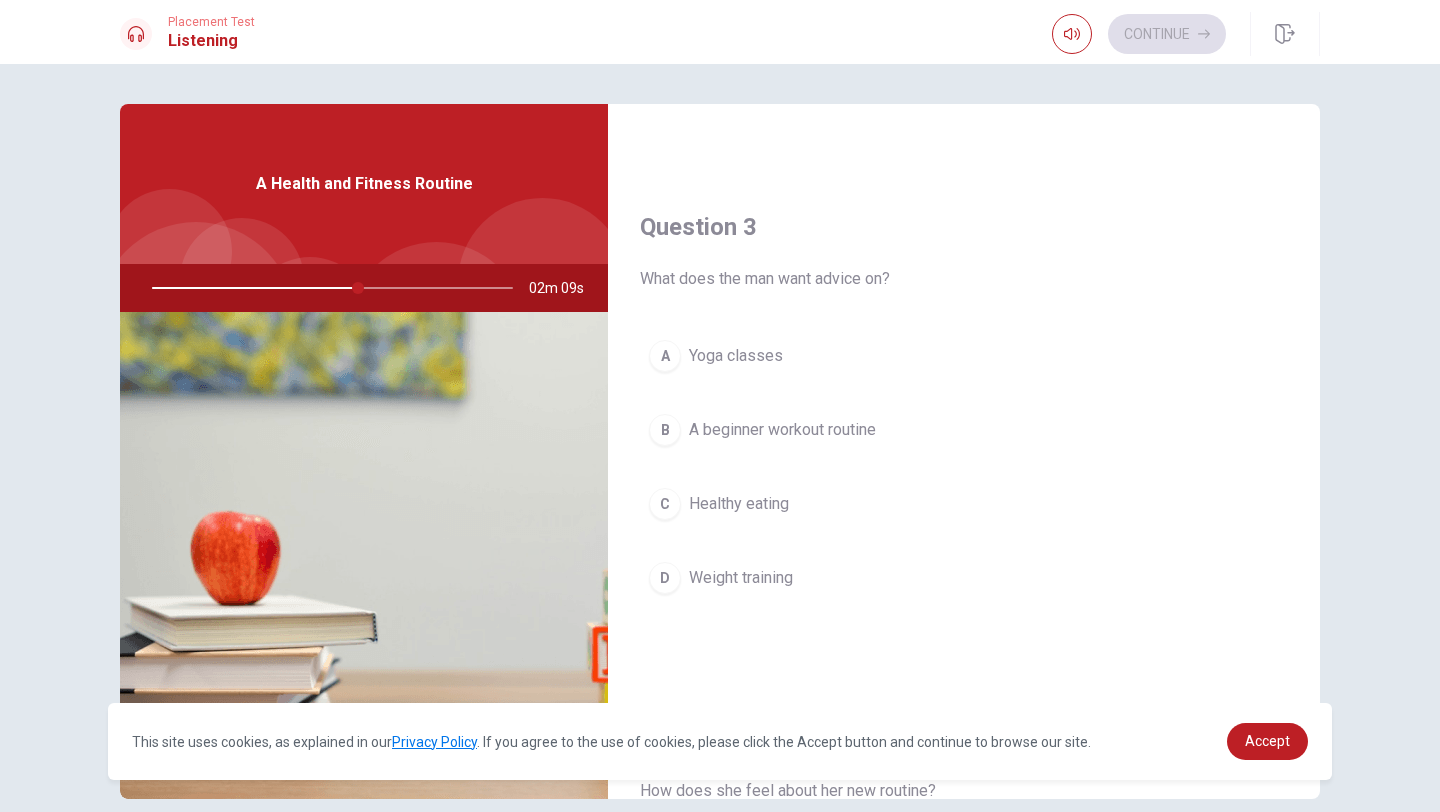 scroll, scrollTop: 964, scrollLeft: 0, axis: vertical 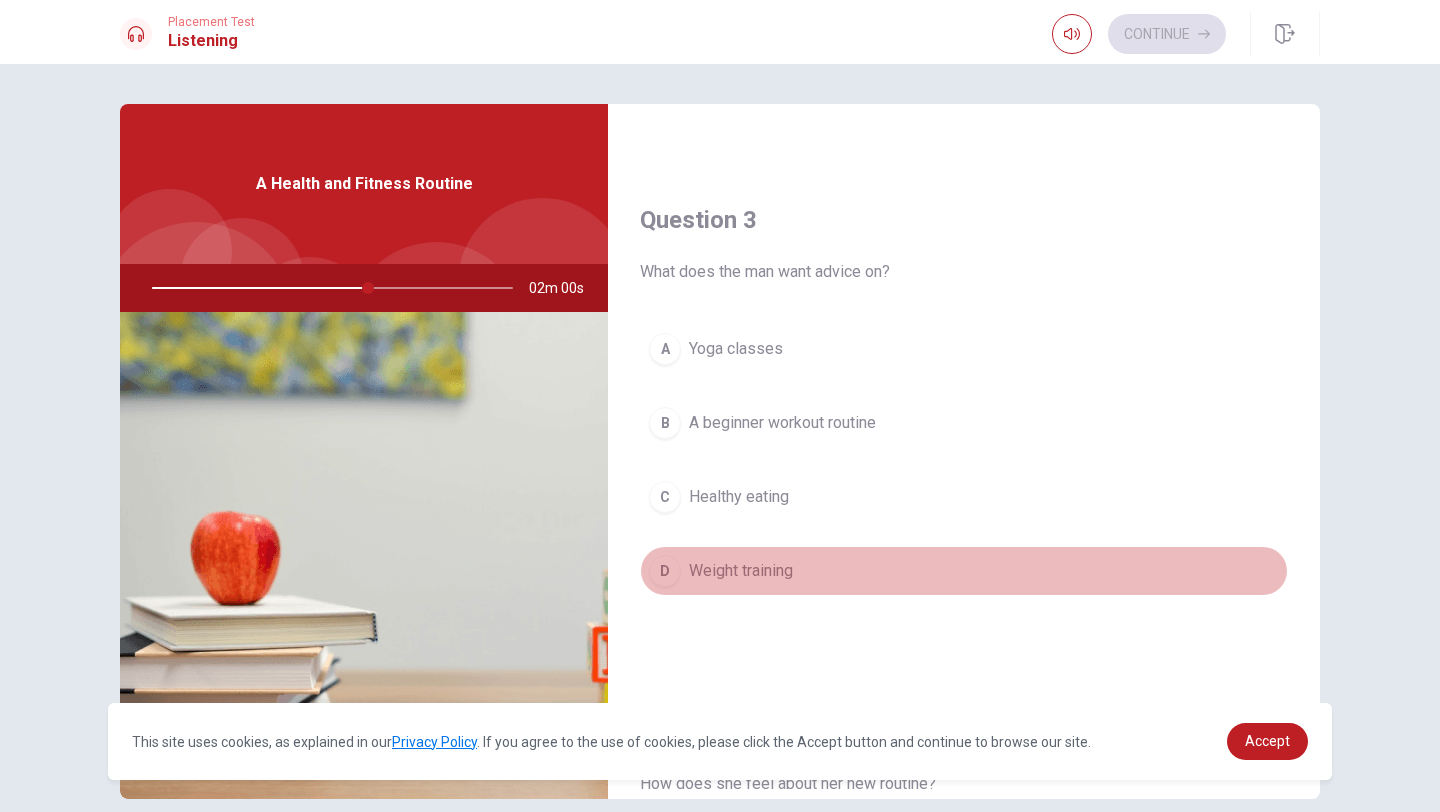 click on "D" at bounding box center [665, 571] 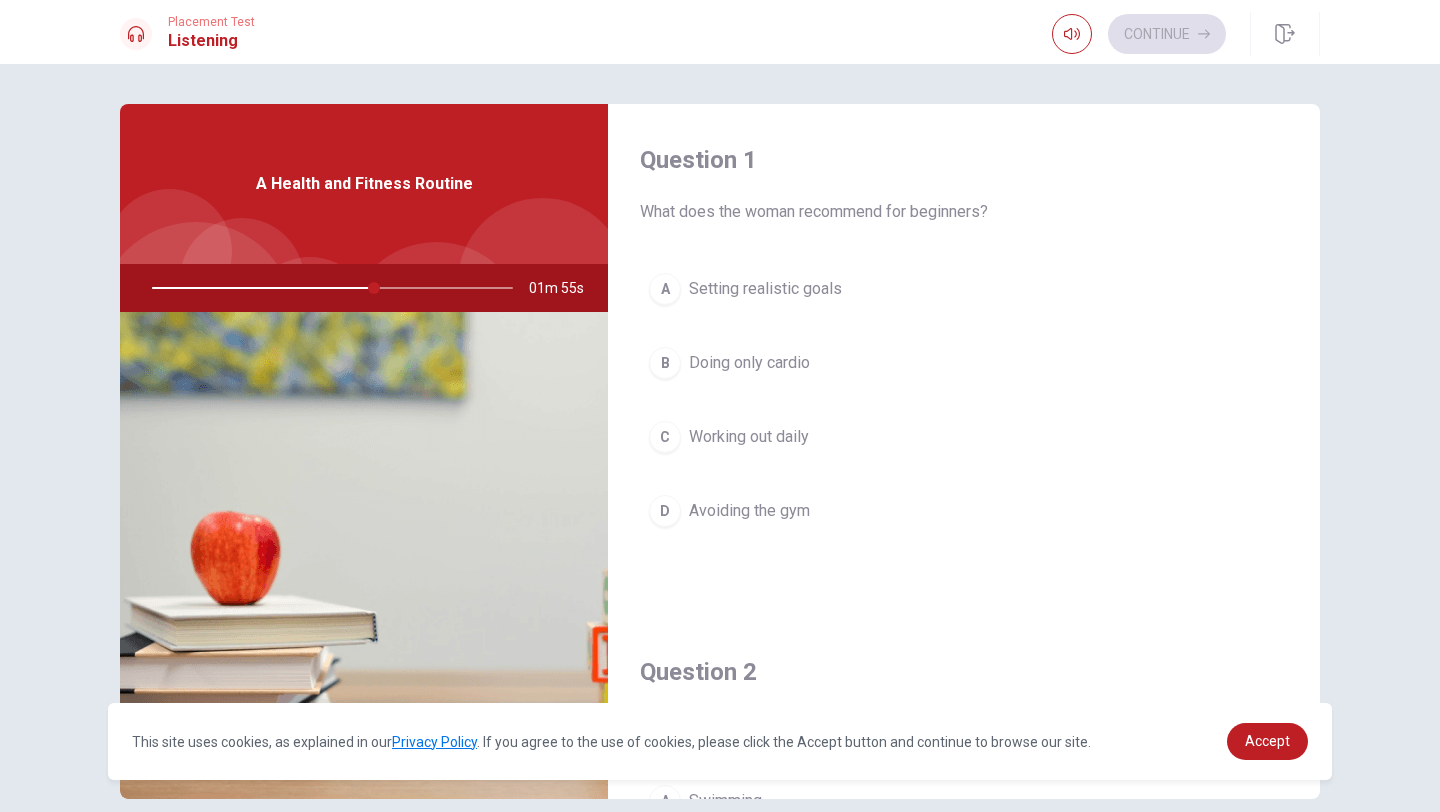 scroll, scrollTop: 1, scrollLeft: 0, axis: vertical 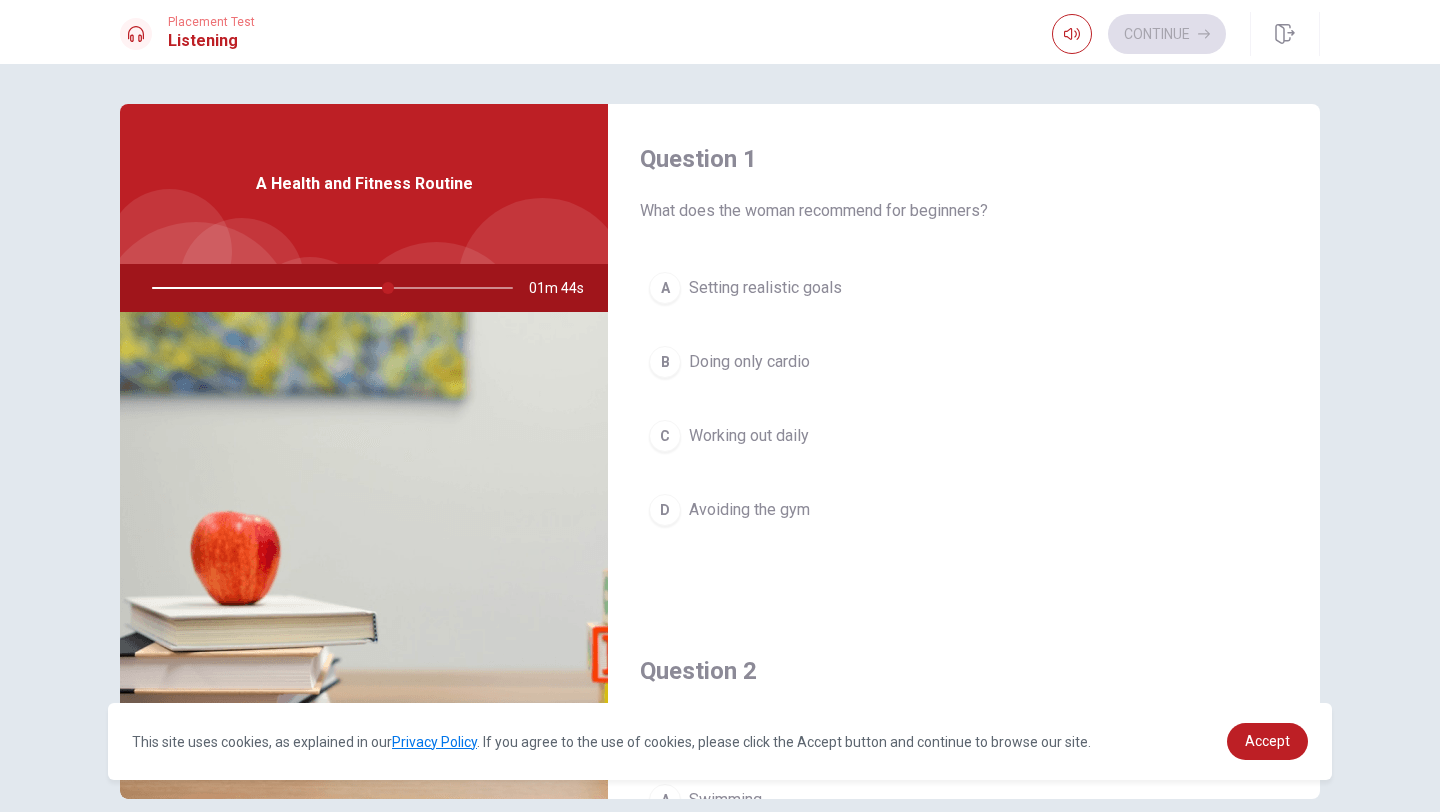 click on "C" at bounding box center [665, 436] 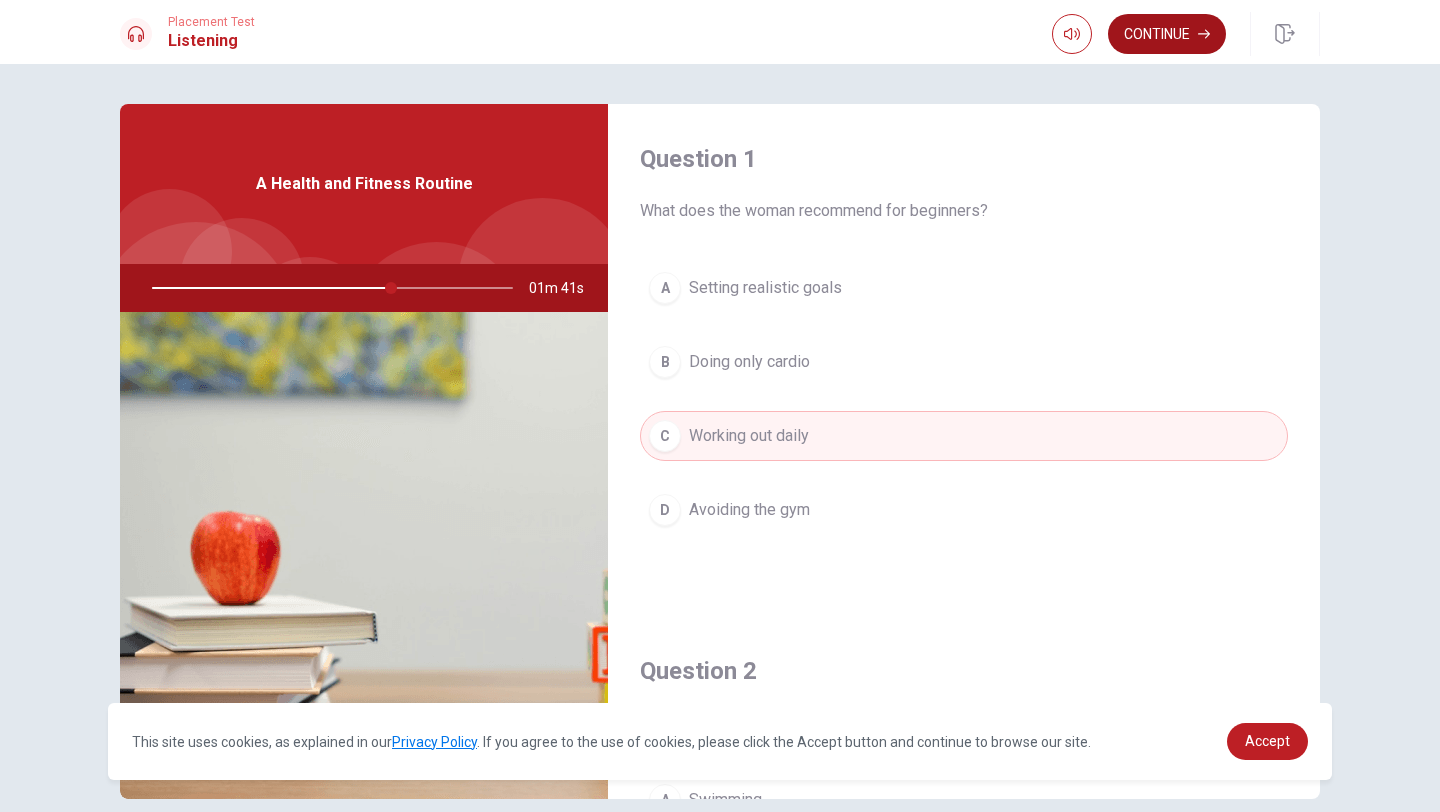 click on "Continue" at bounding box center [1167, 34] 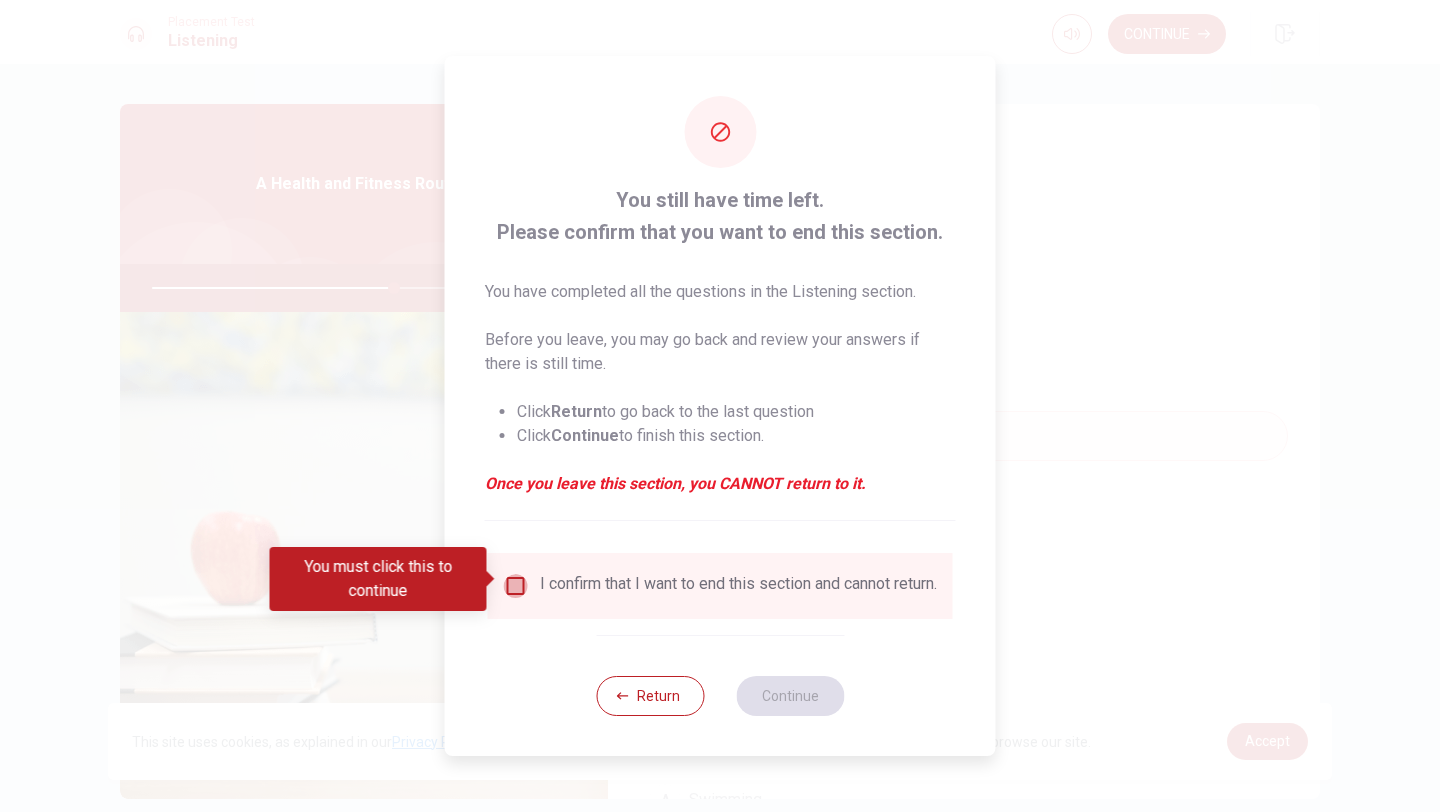 click at bounding box center (516, 586) 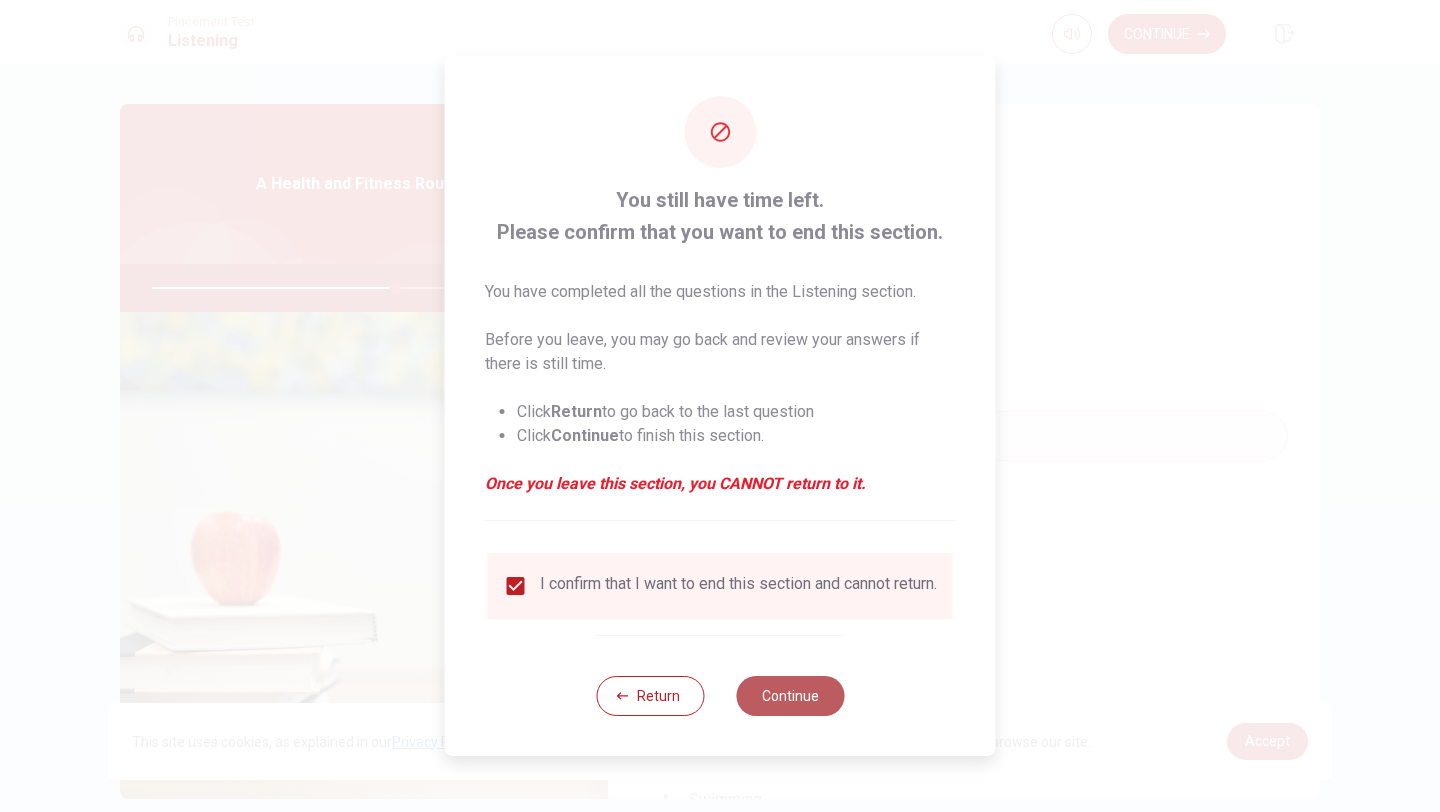 click on "Continue" at bounding box center [790, 696] 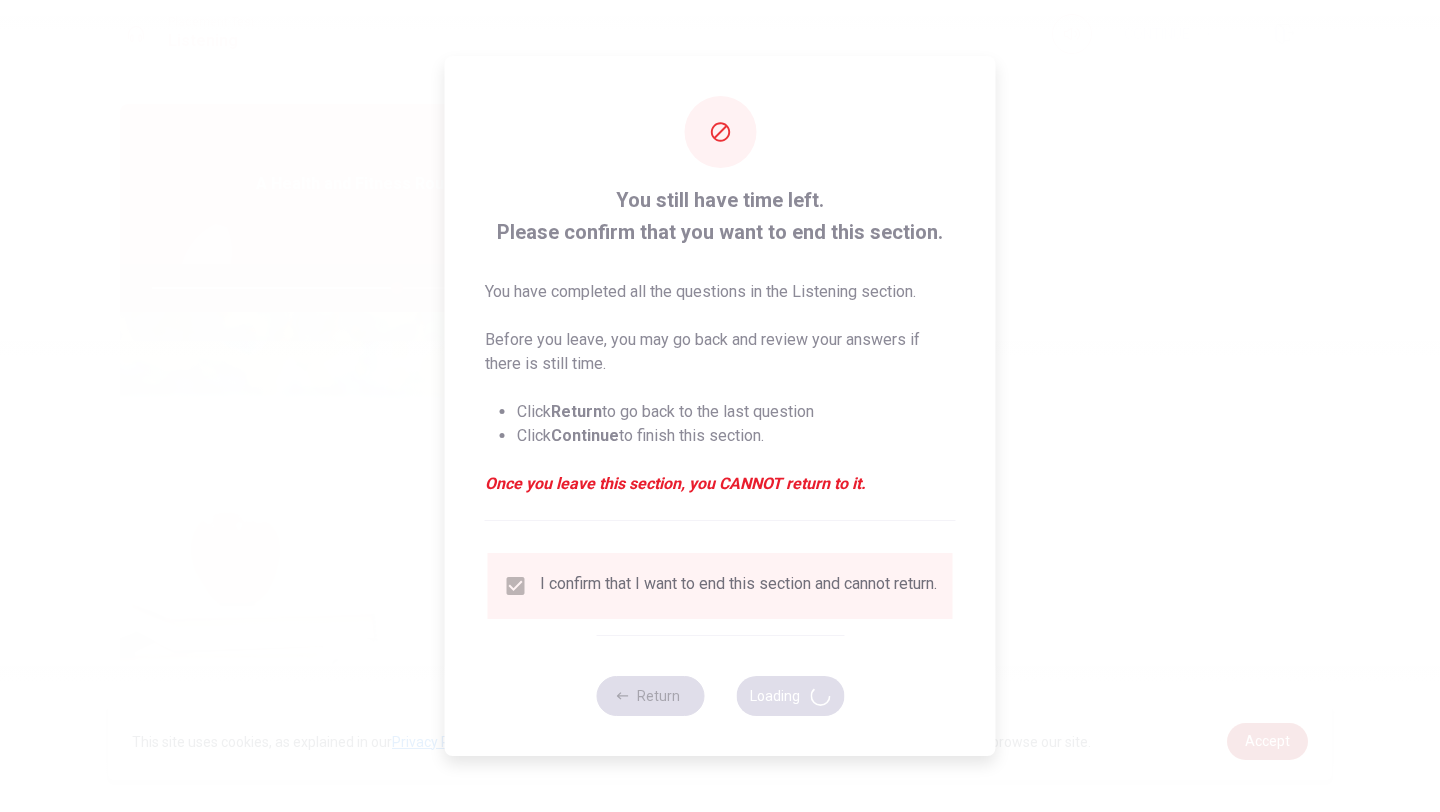 type on "68" 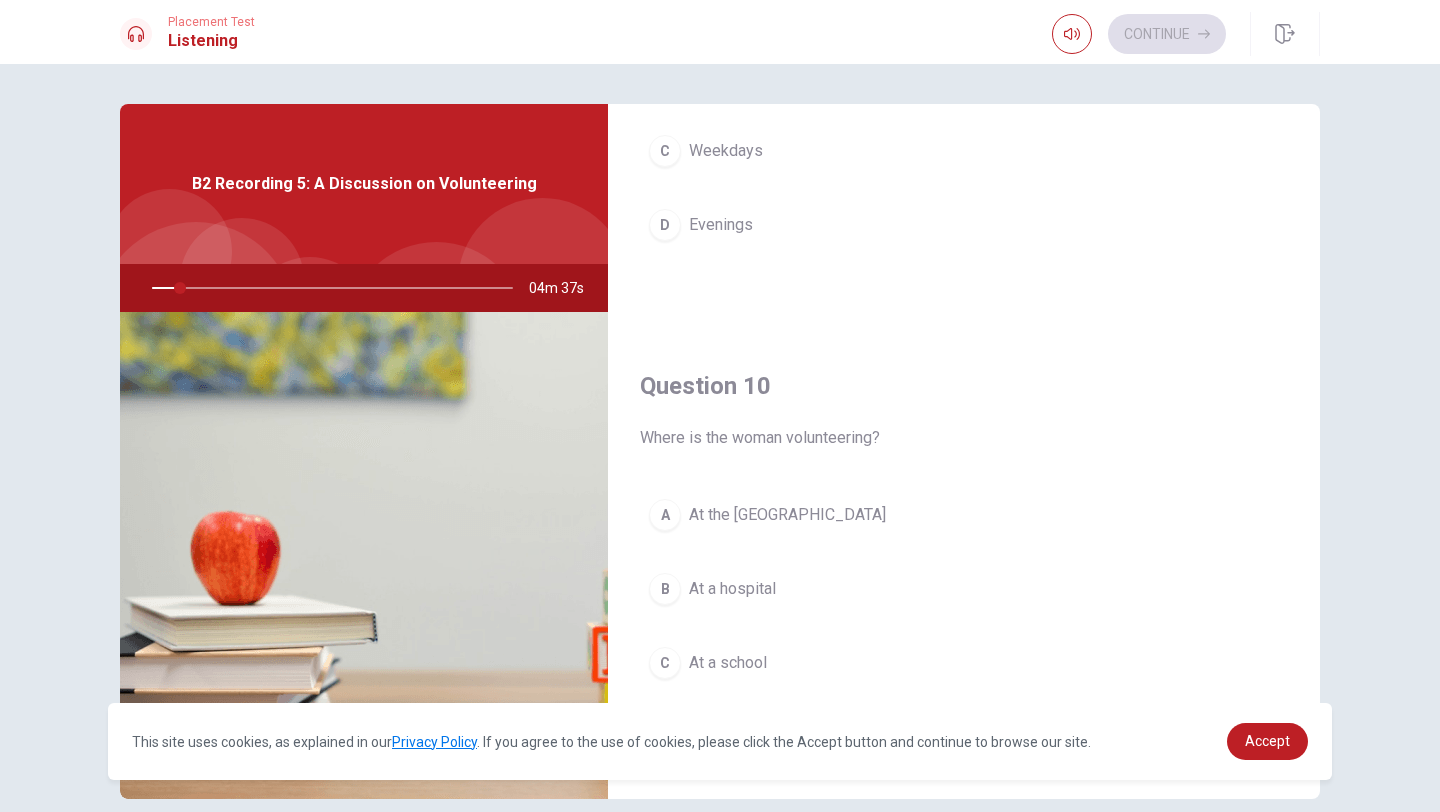 scroll, scrollTop: 1865, scrollLeft: 0, axis: vertical 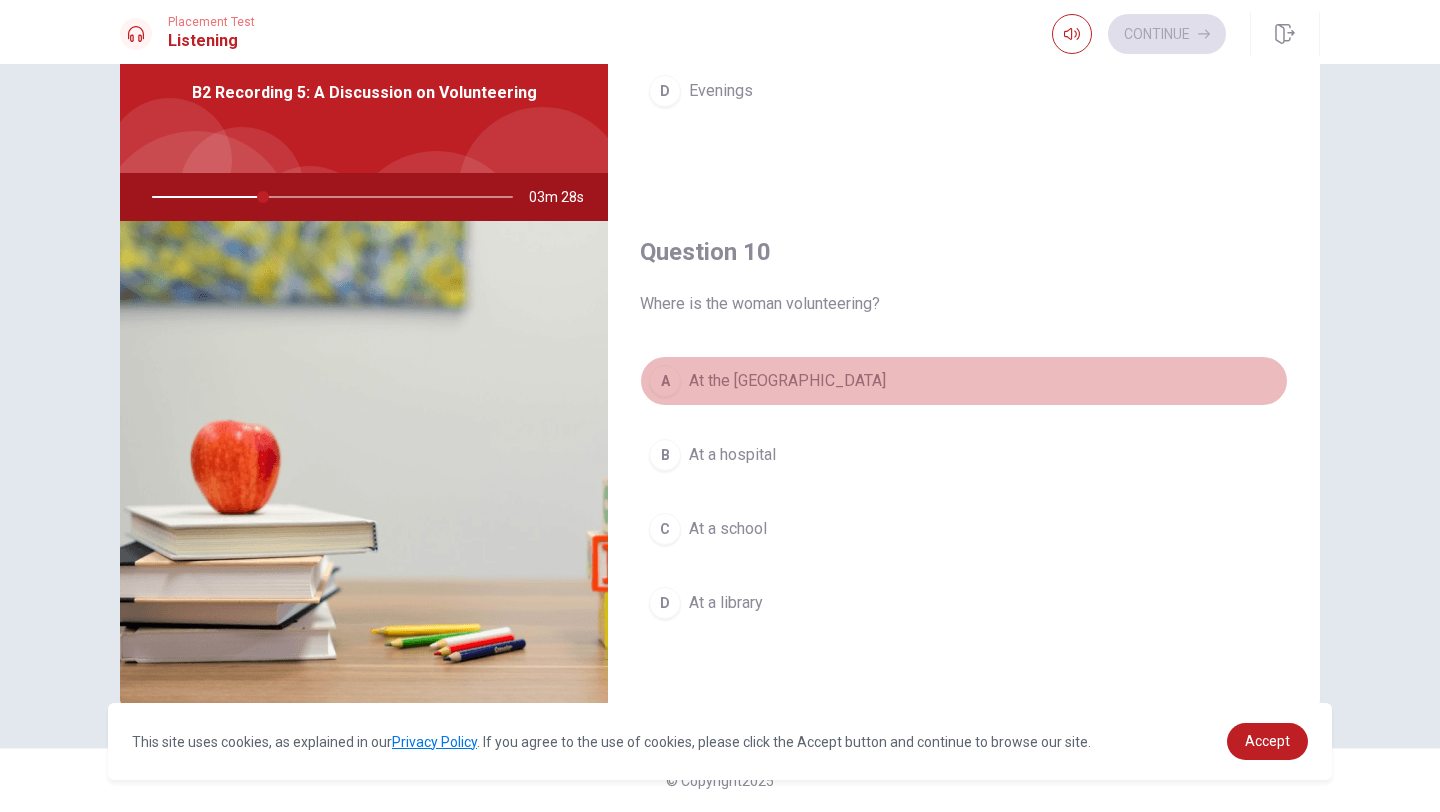 click on "A" at bounding box center (665, 381) 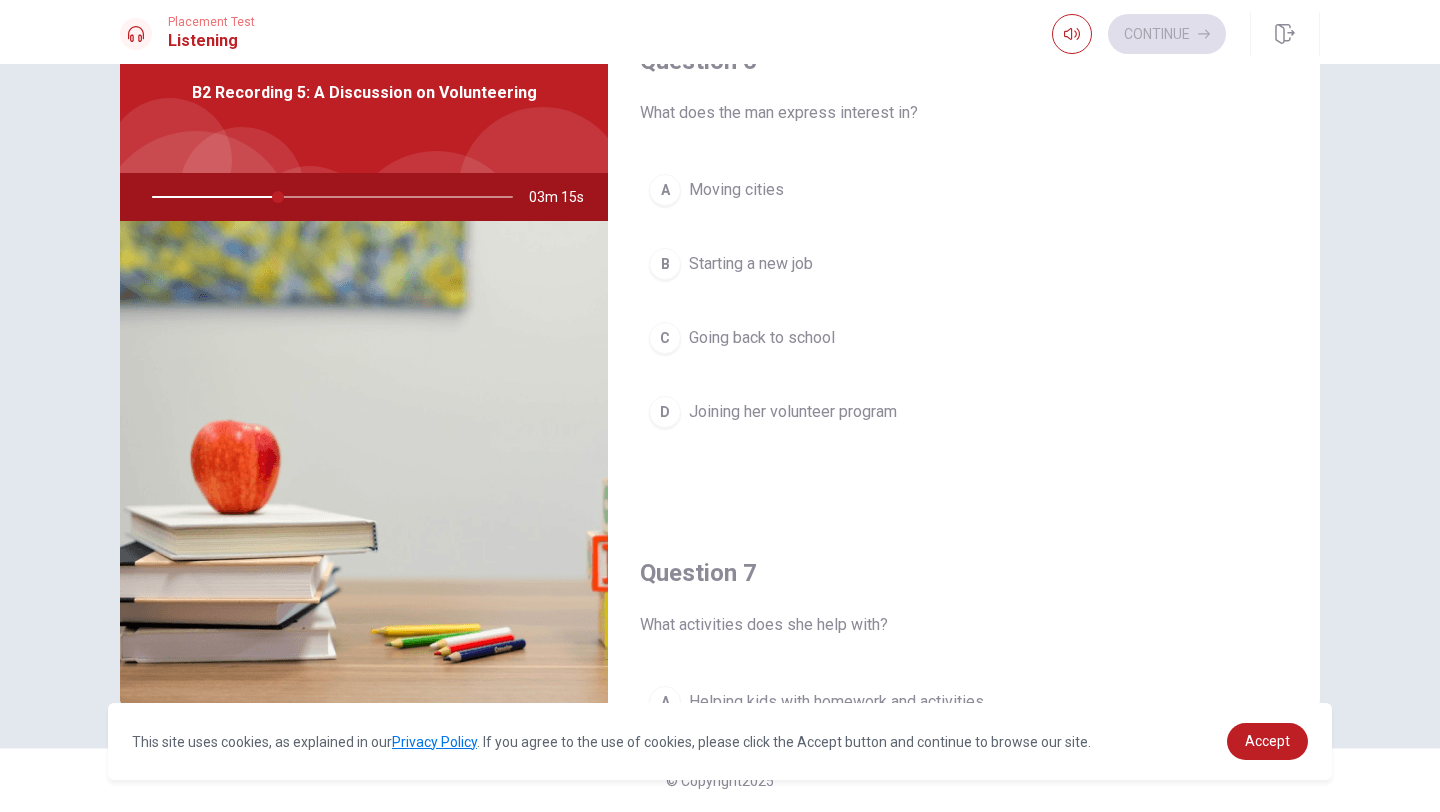 scroll, scrollTop: 0, scrollLeft: 0, axis: both 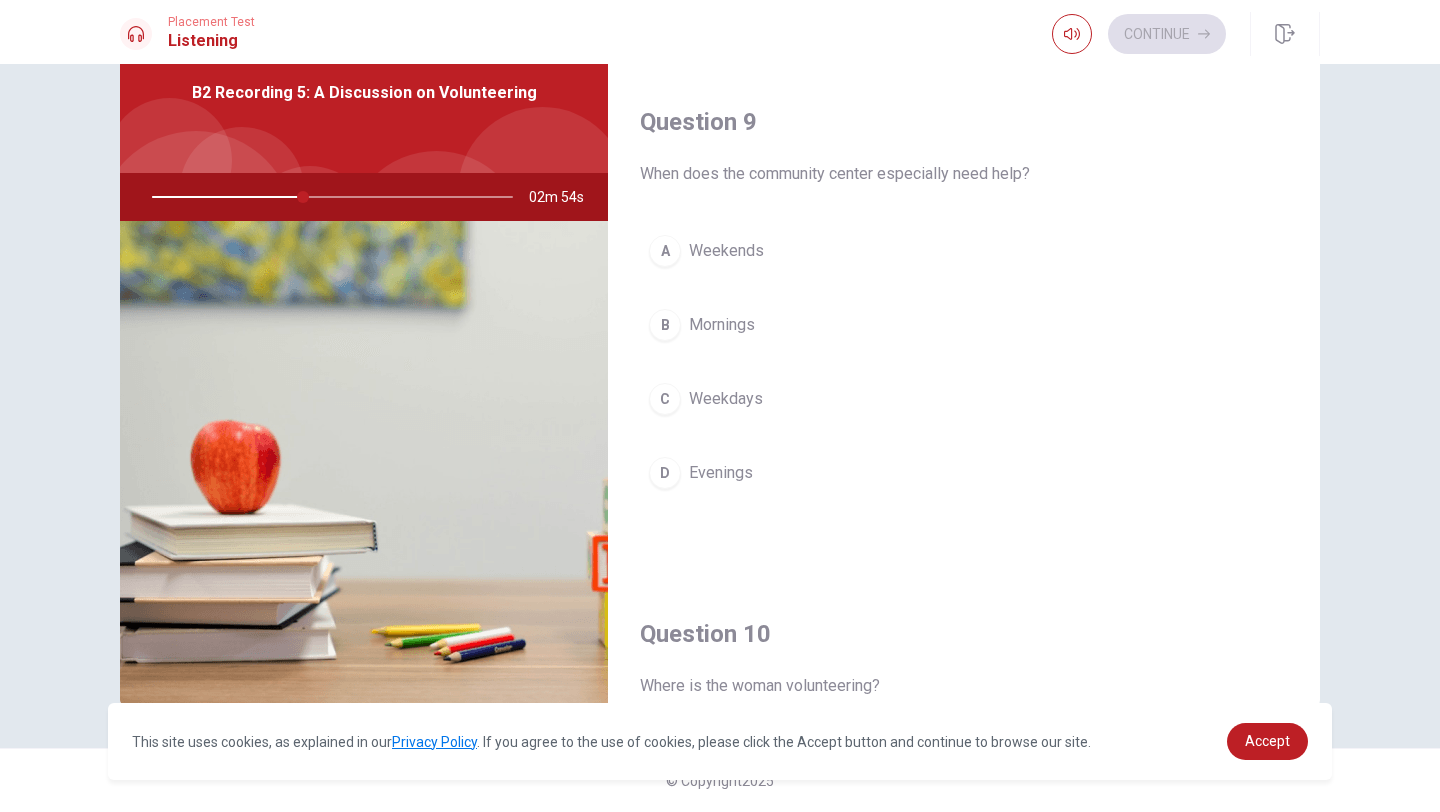 click on "A" at bounding box center (665, 251) 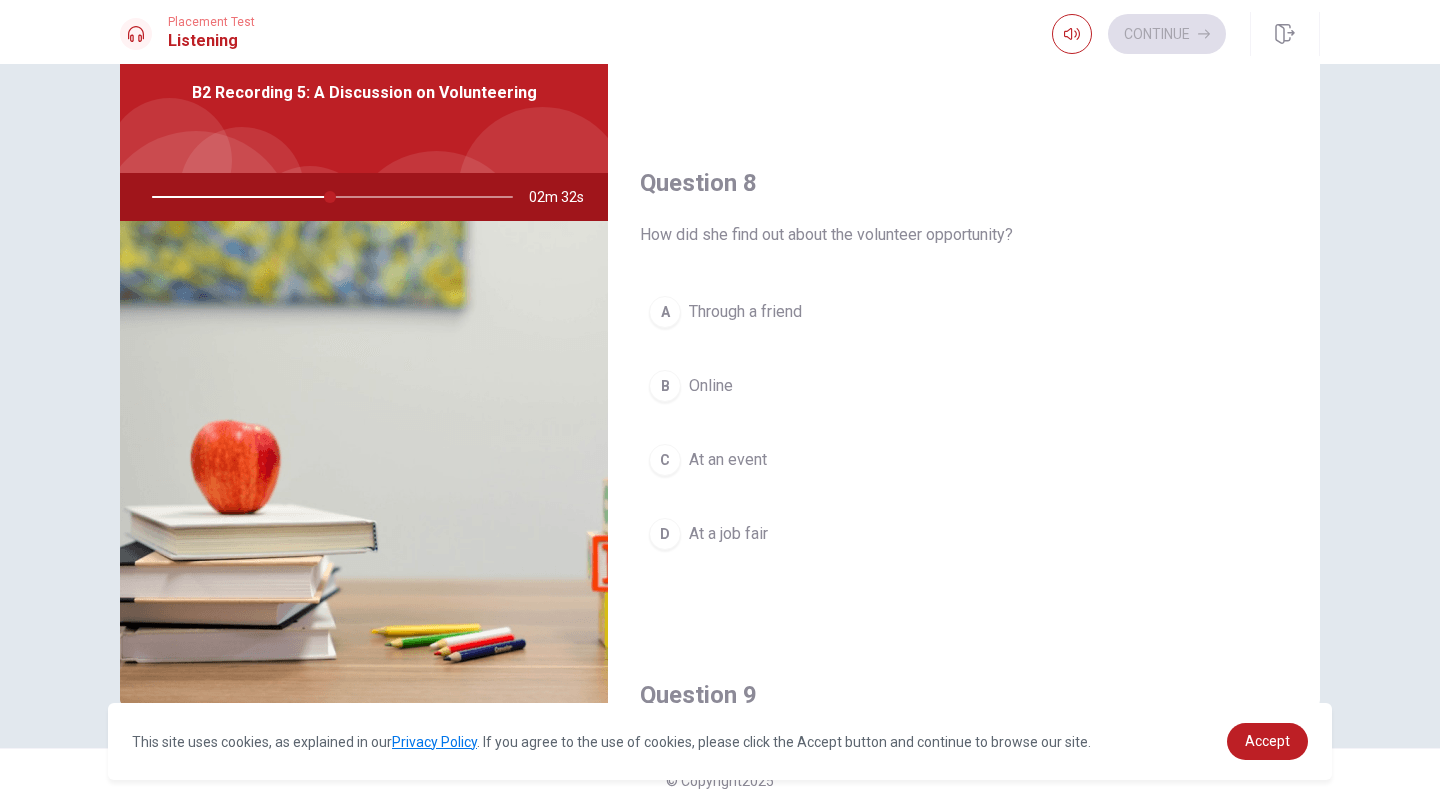 scroll, scrollTop: 911, scrollLeft: 0, axis: vertical 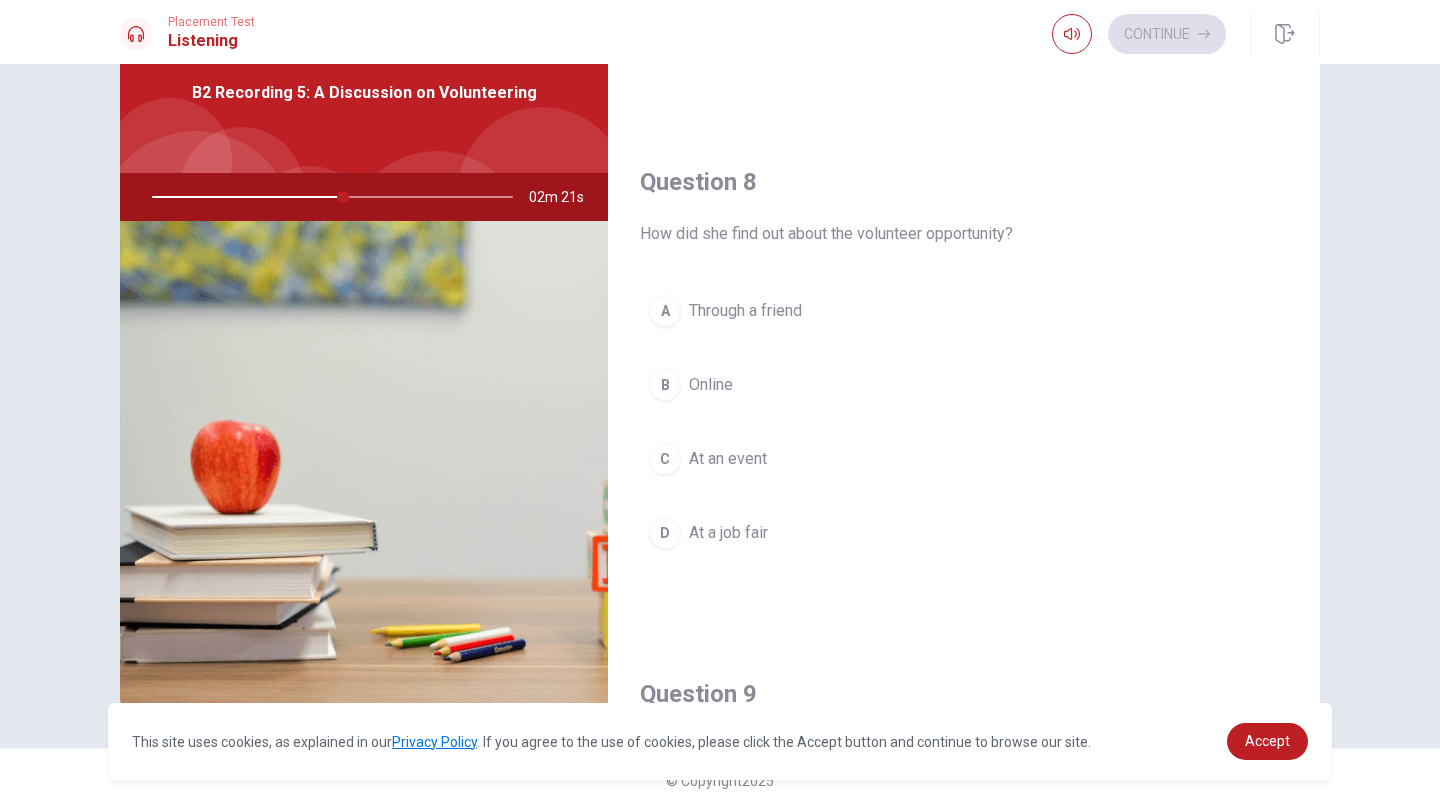 click on "B Online" at bounding box center (964, 385) 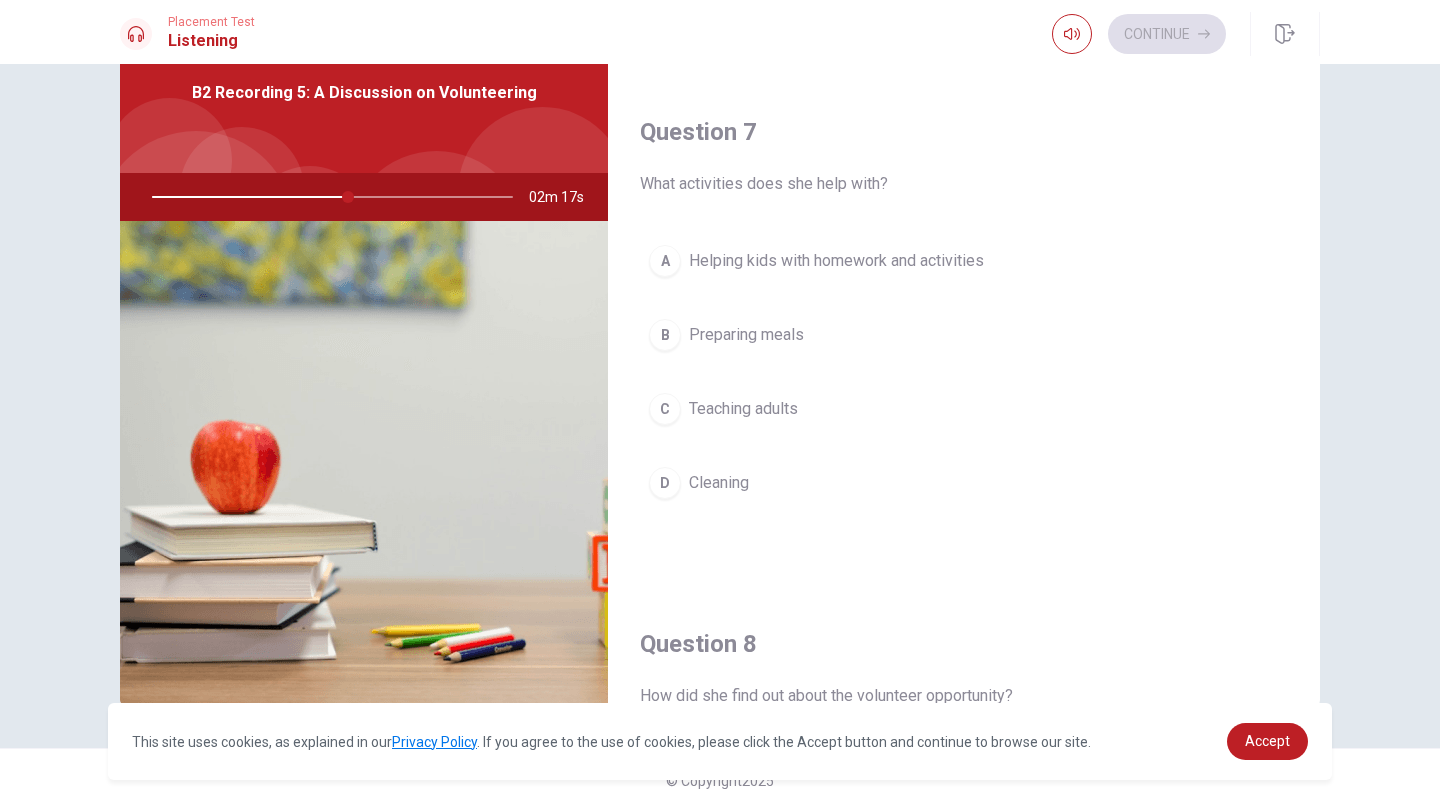 scroll, scrollTop: 429, scrollLeft: 0, axis: vertical 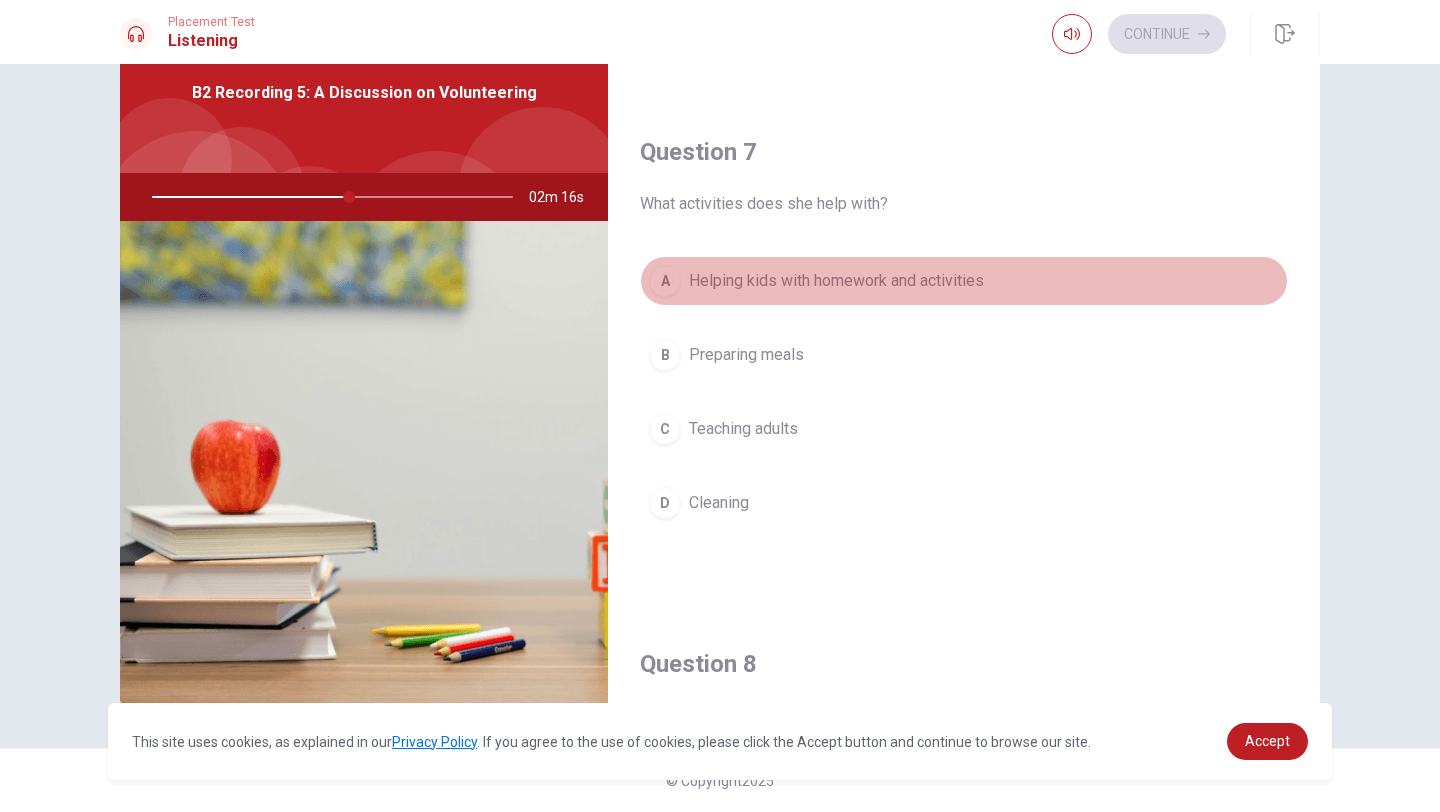 click on "A" at bounding box center (665, 281) 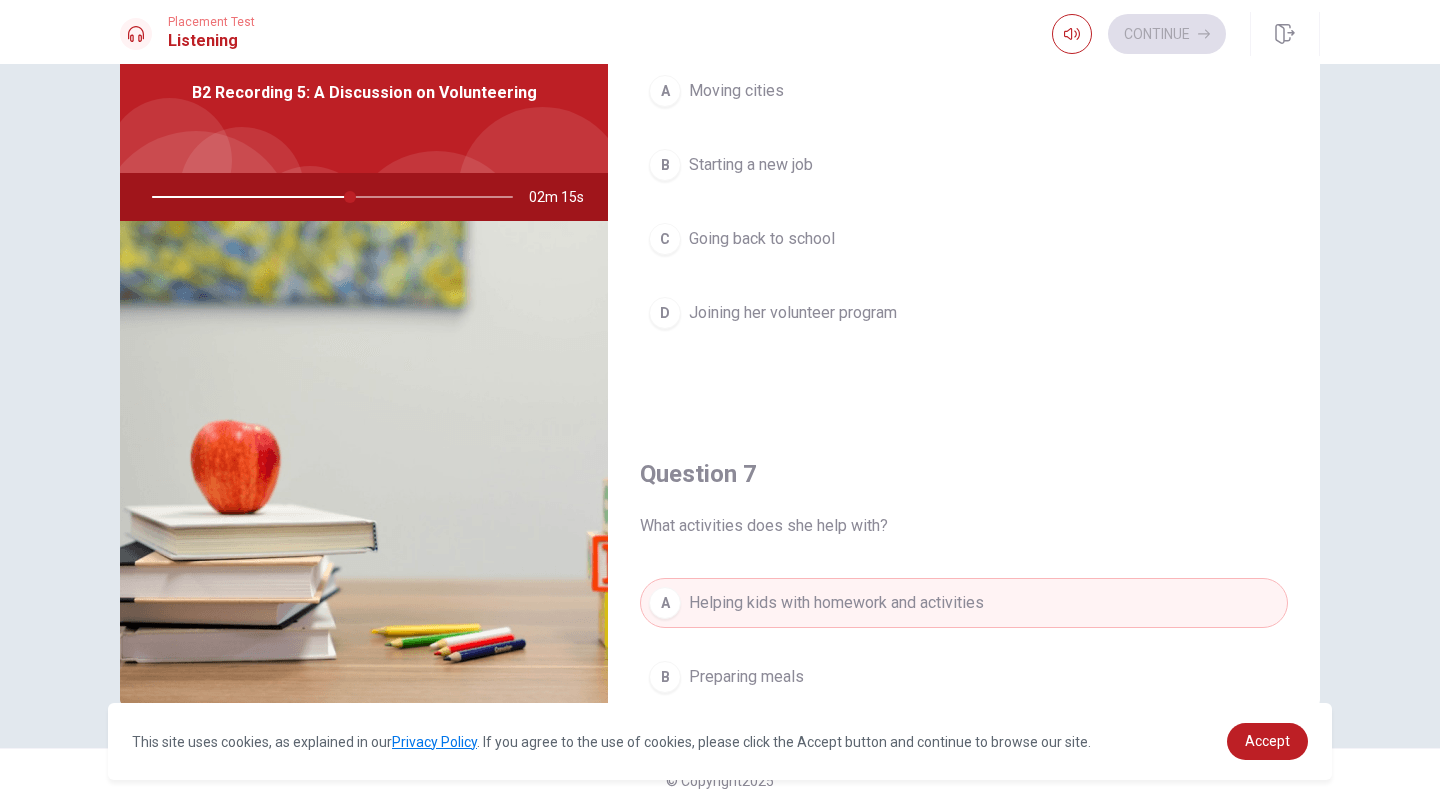 scroll, scrollTop: 0, scrollLeft: 0, axis: both 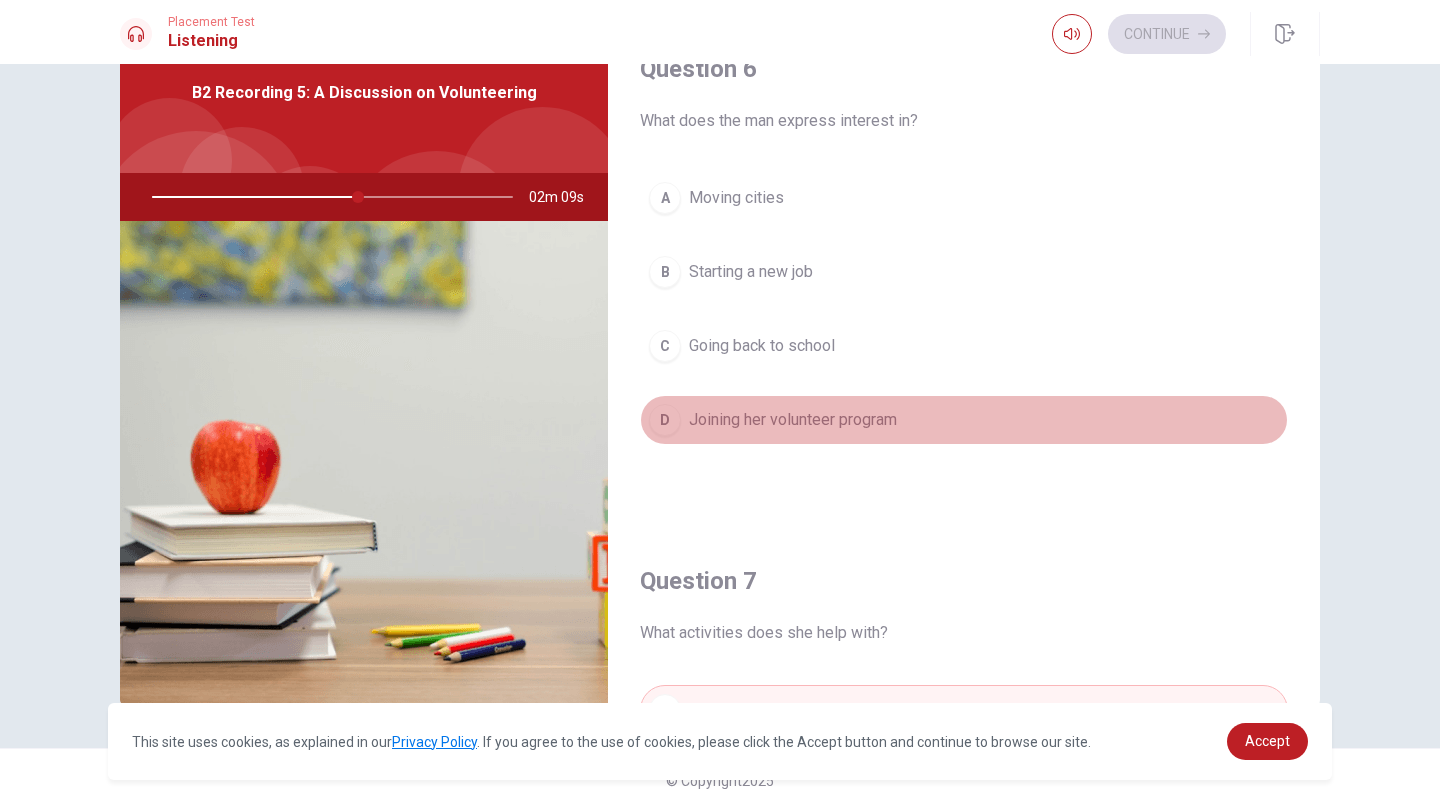 click on "D" at bounding box center [665, 420] 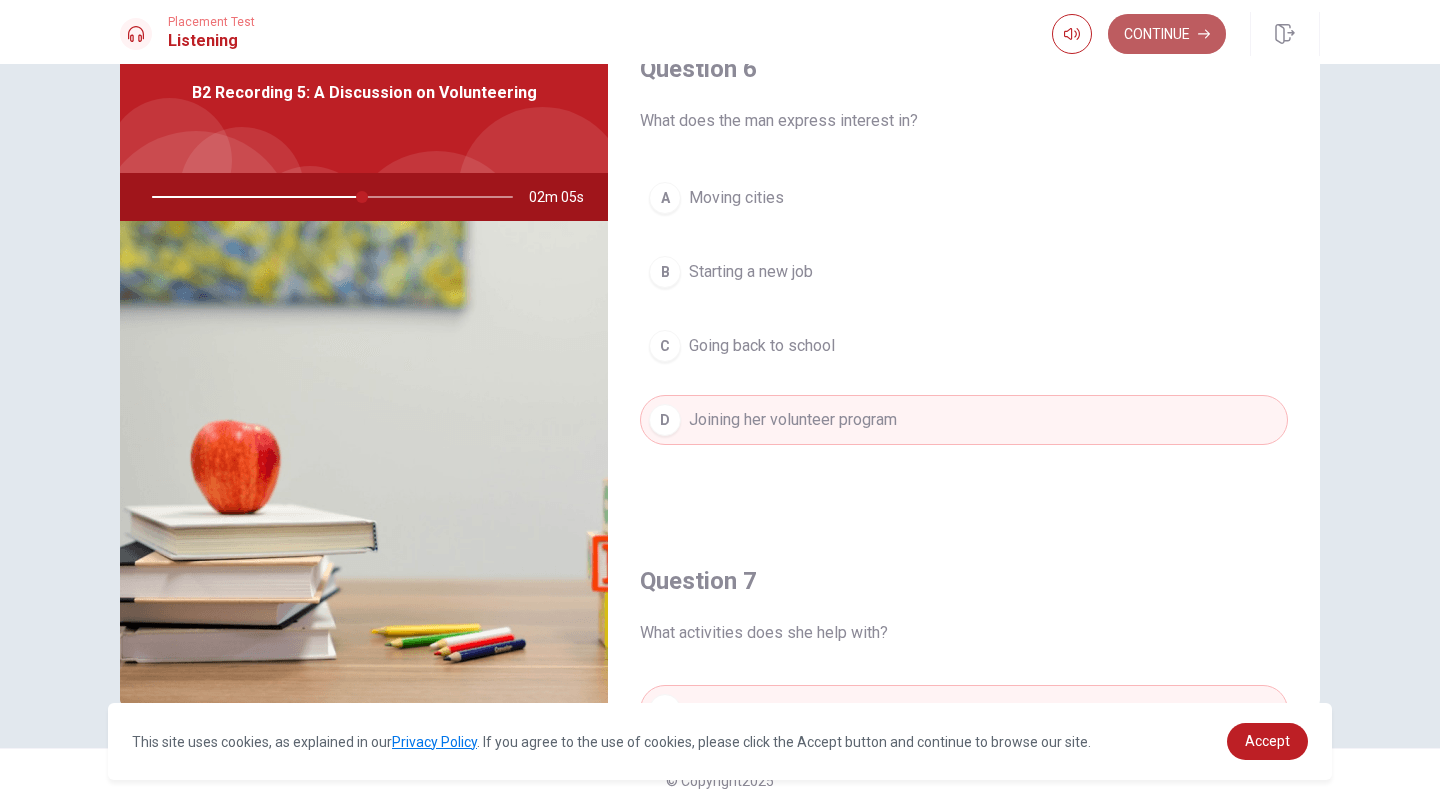 click on "Continue" at bounding box center [1167, 34] 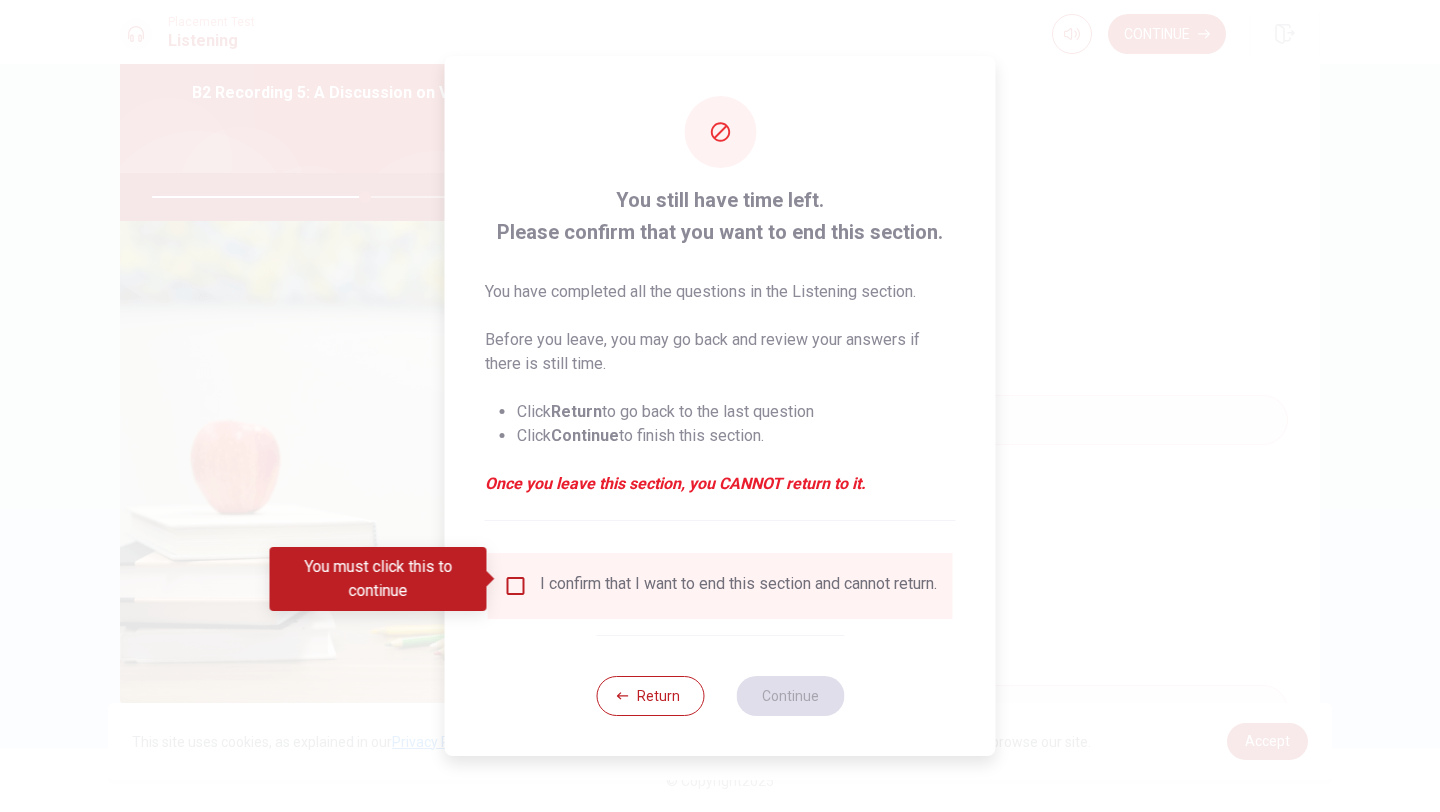 click at bounding box center [516, 586] 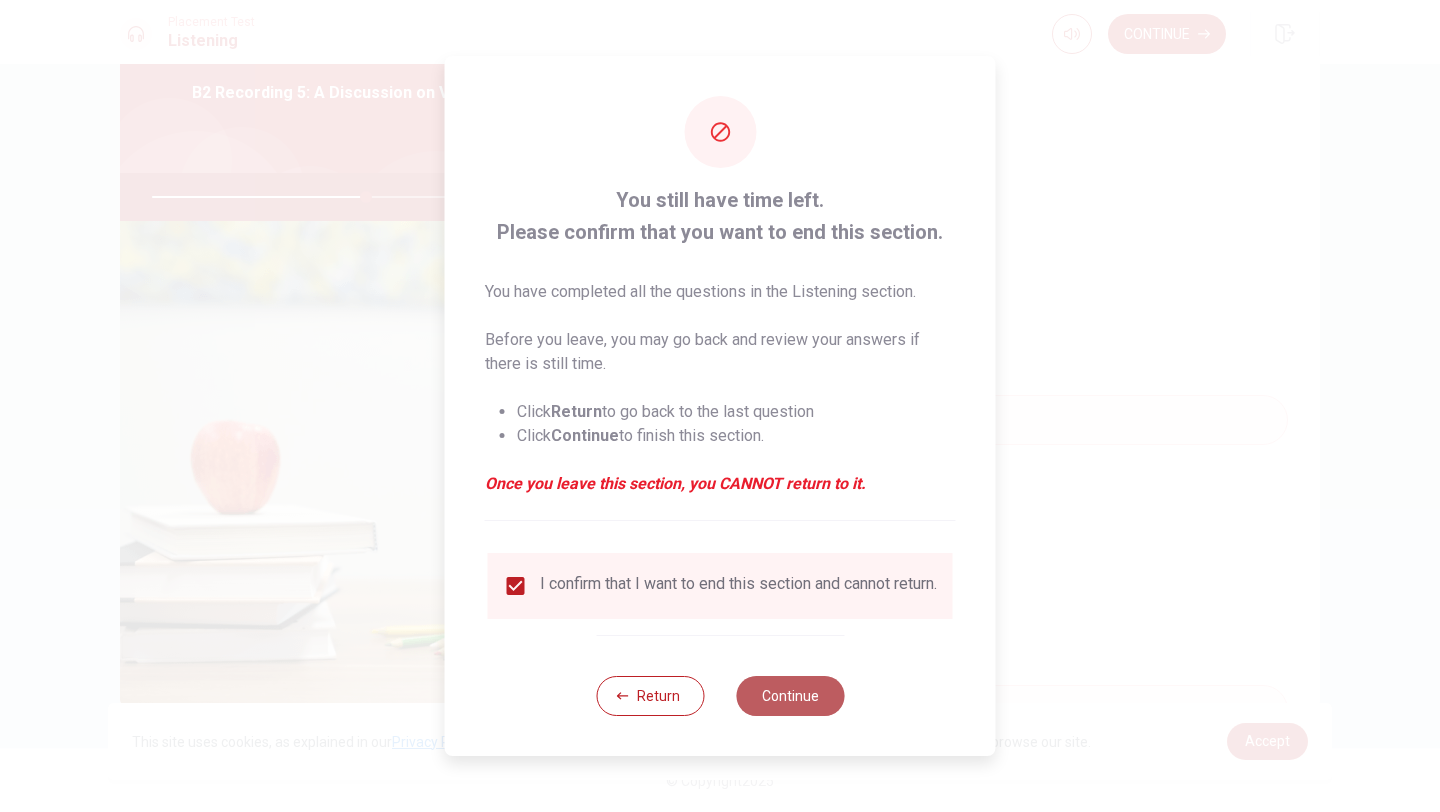 click on "Continue" at bounding box center [790, 696] 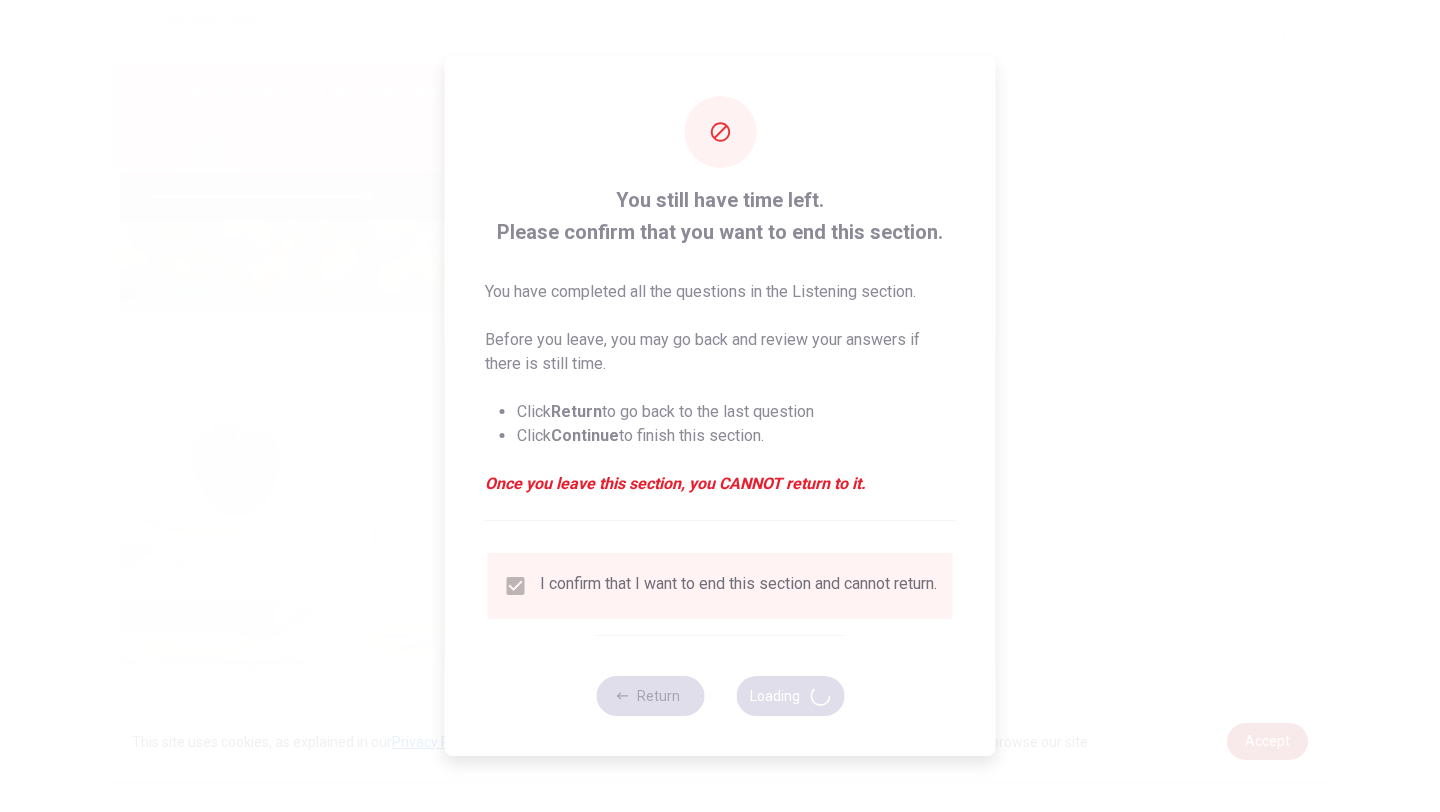 type on "60" 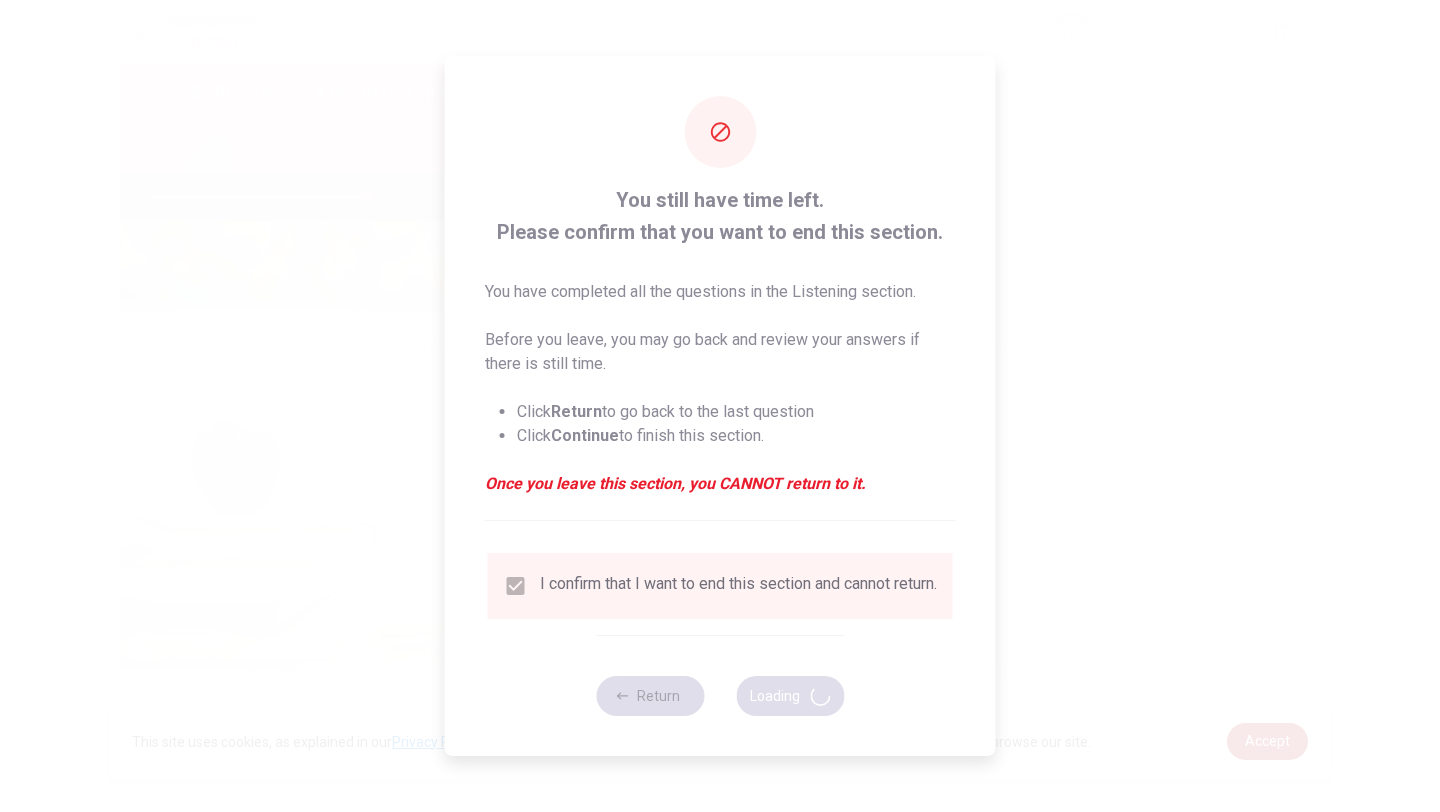 scroll, scrollTop: 0, scrollLeft: 0, axis: both 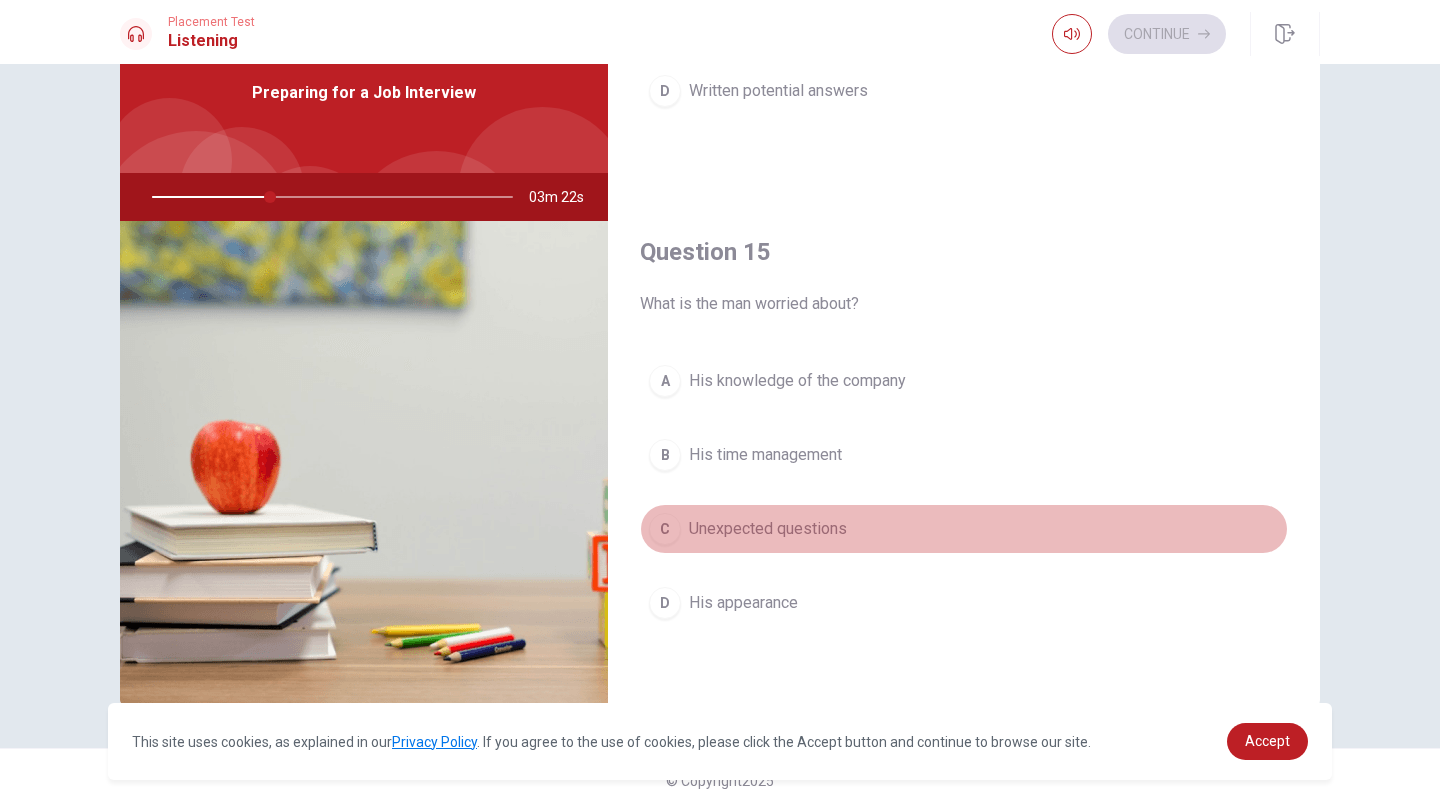 click on "C" at bounding box center [665, 529] 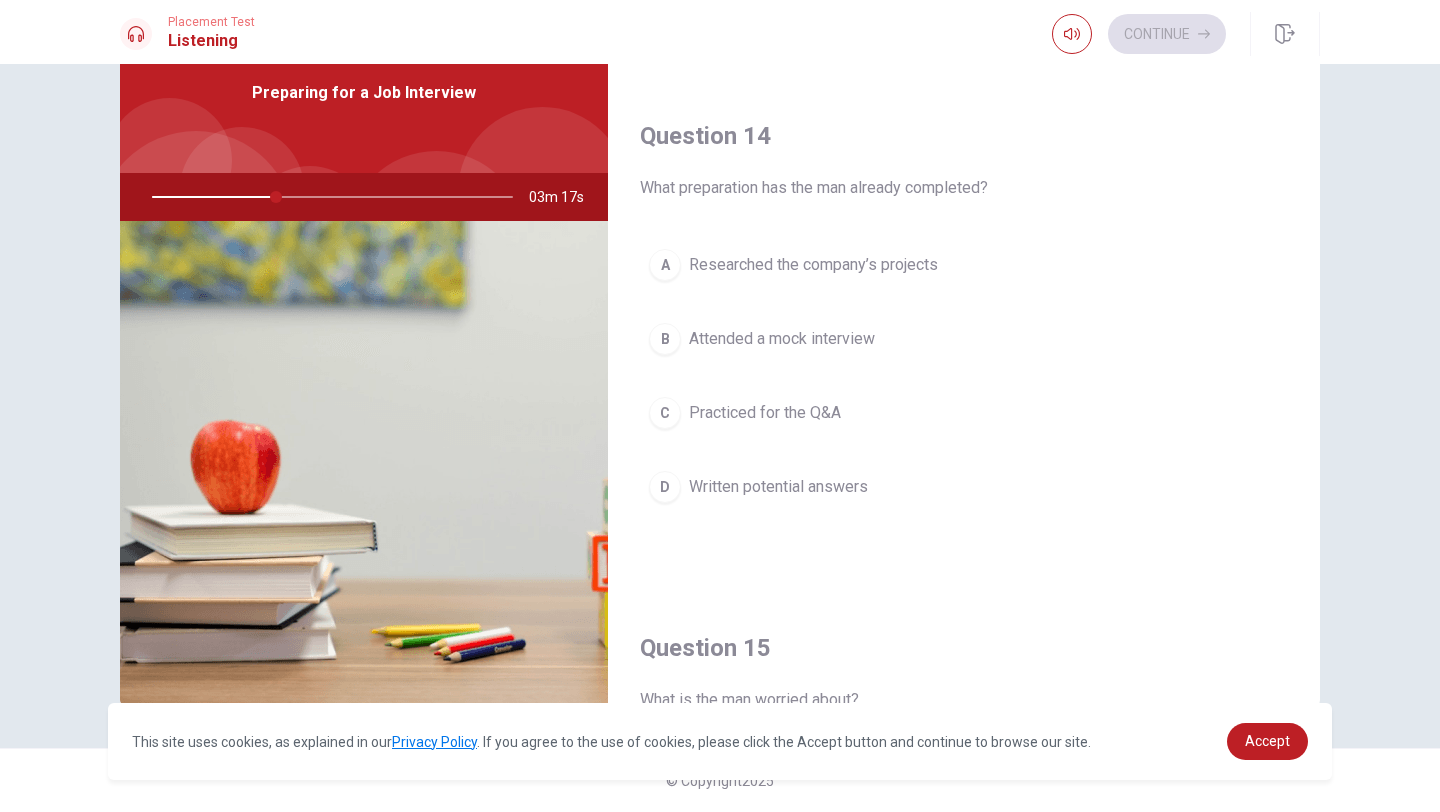scroll, scrollTop: 1466, scrollLeft: 0, axis: vertical 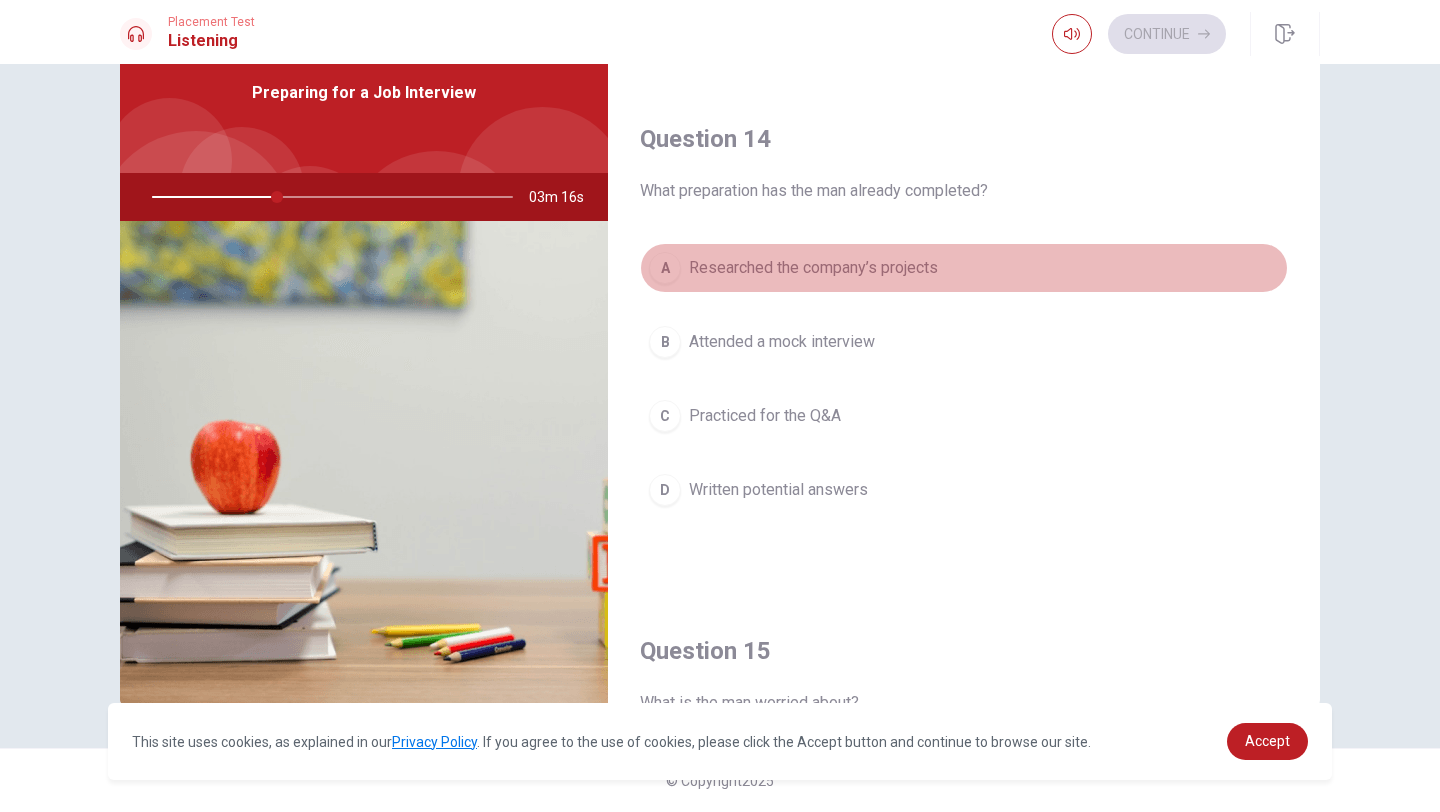 click on "A Researched the company’s projects" at bounding box center [964, 268] 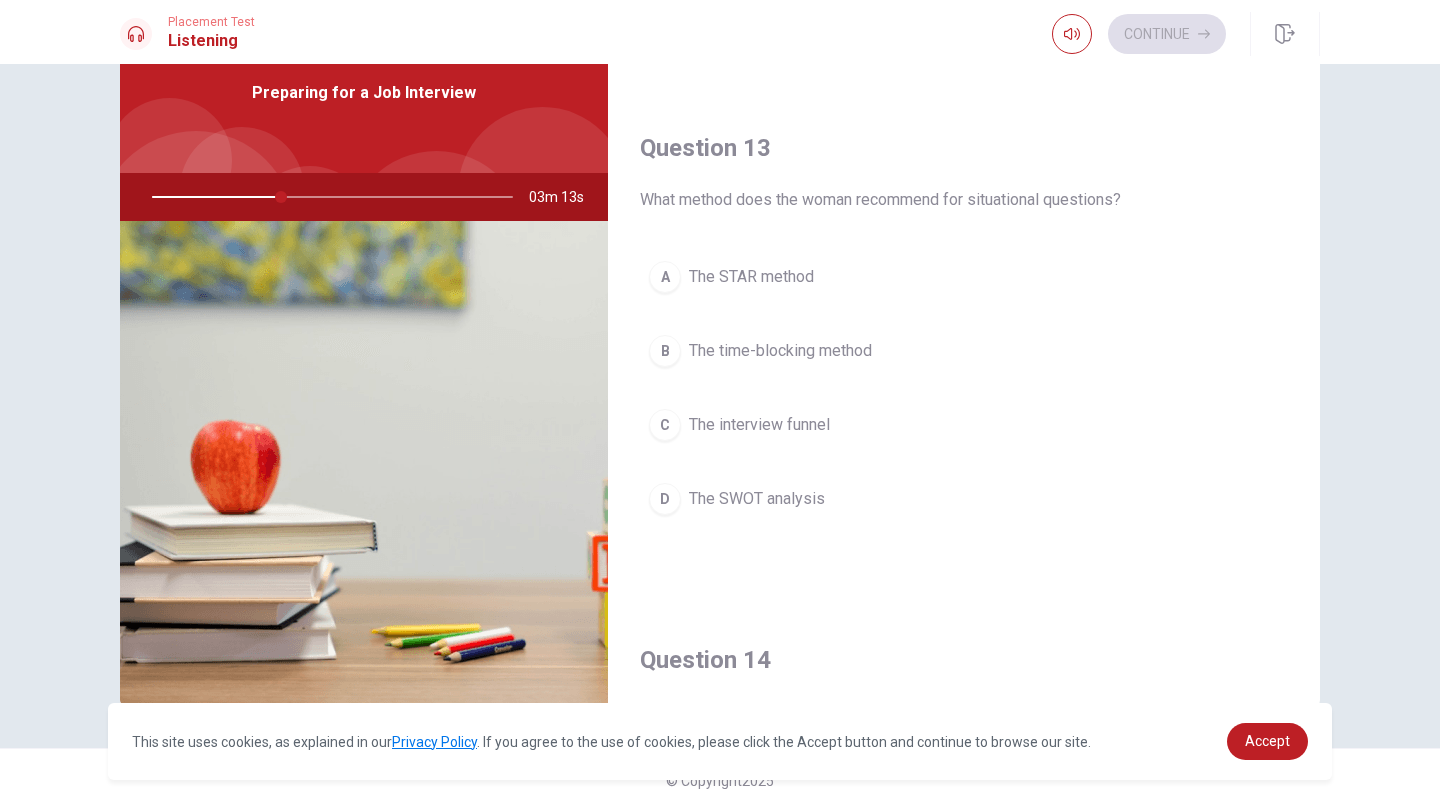 scroll, scrollTop: 947, scrollLeft: 0, axis: vertical 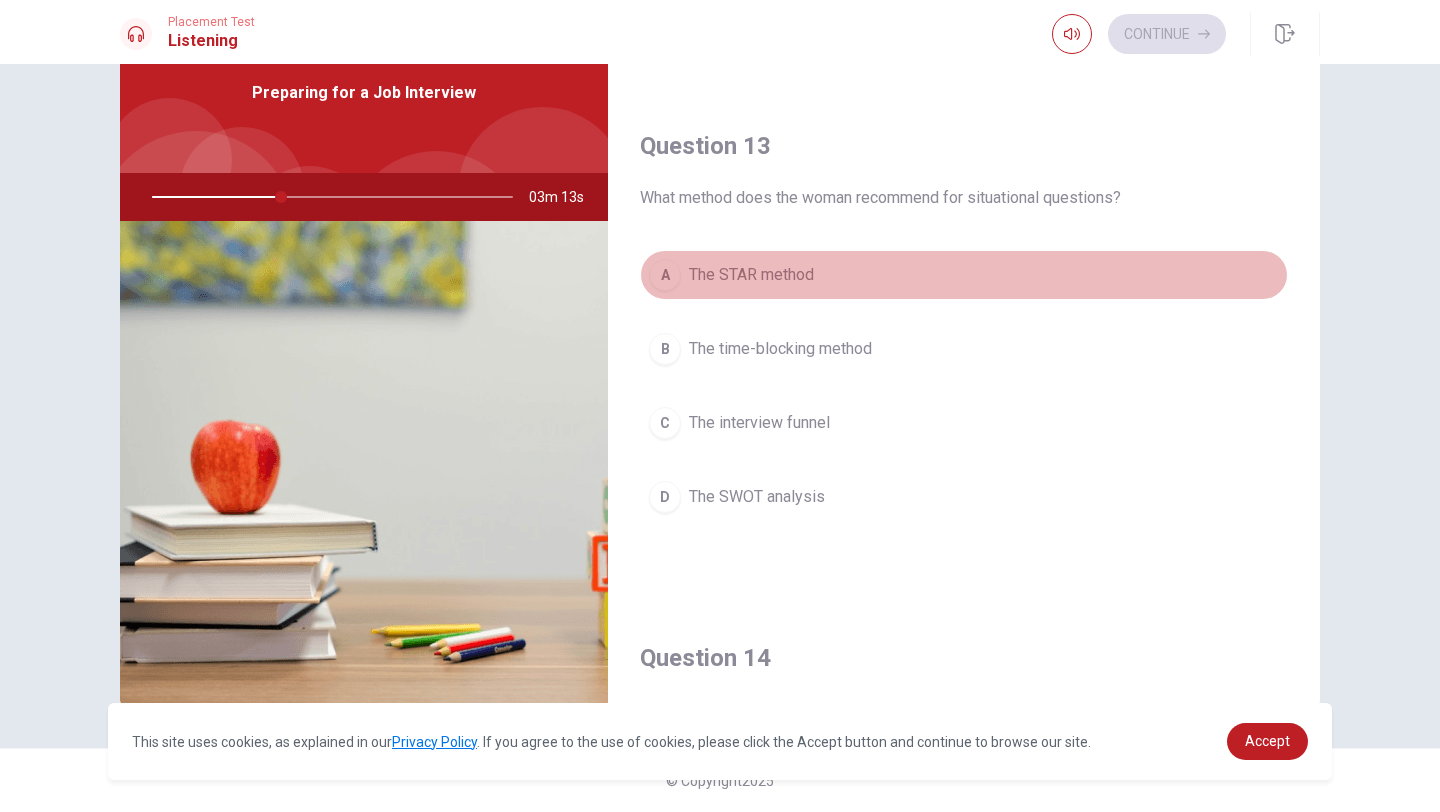 click on "The STAR method" at bounding box center [751, 275] 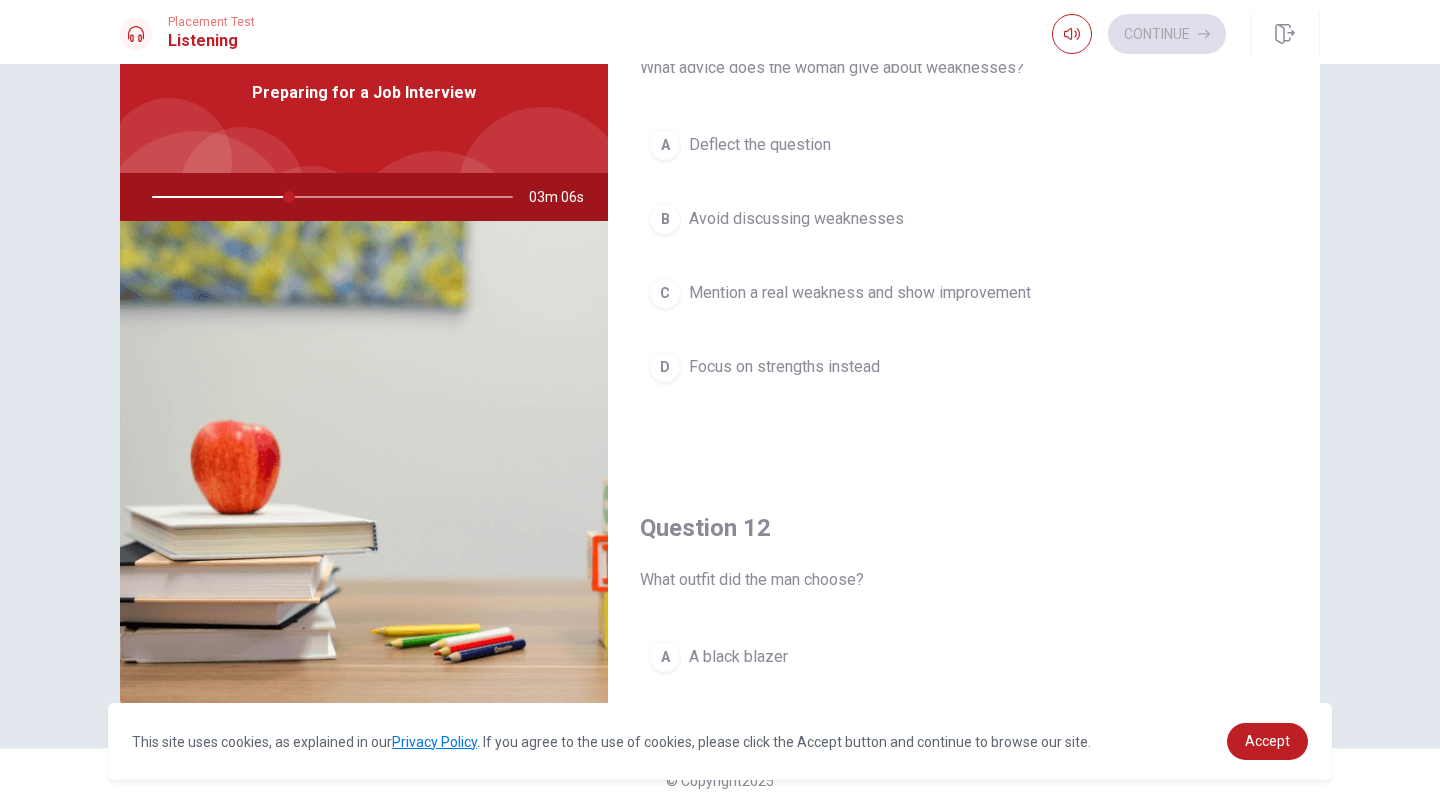 scroll, scrollTop: 16, scrollLeft: 0, axis: vertical 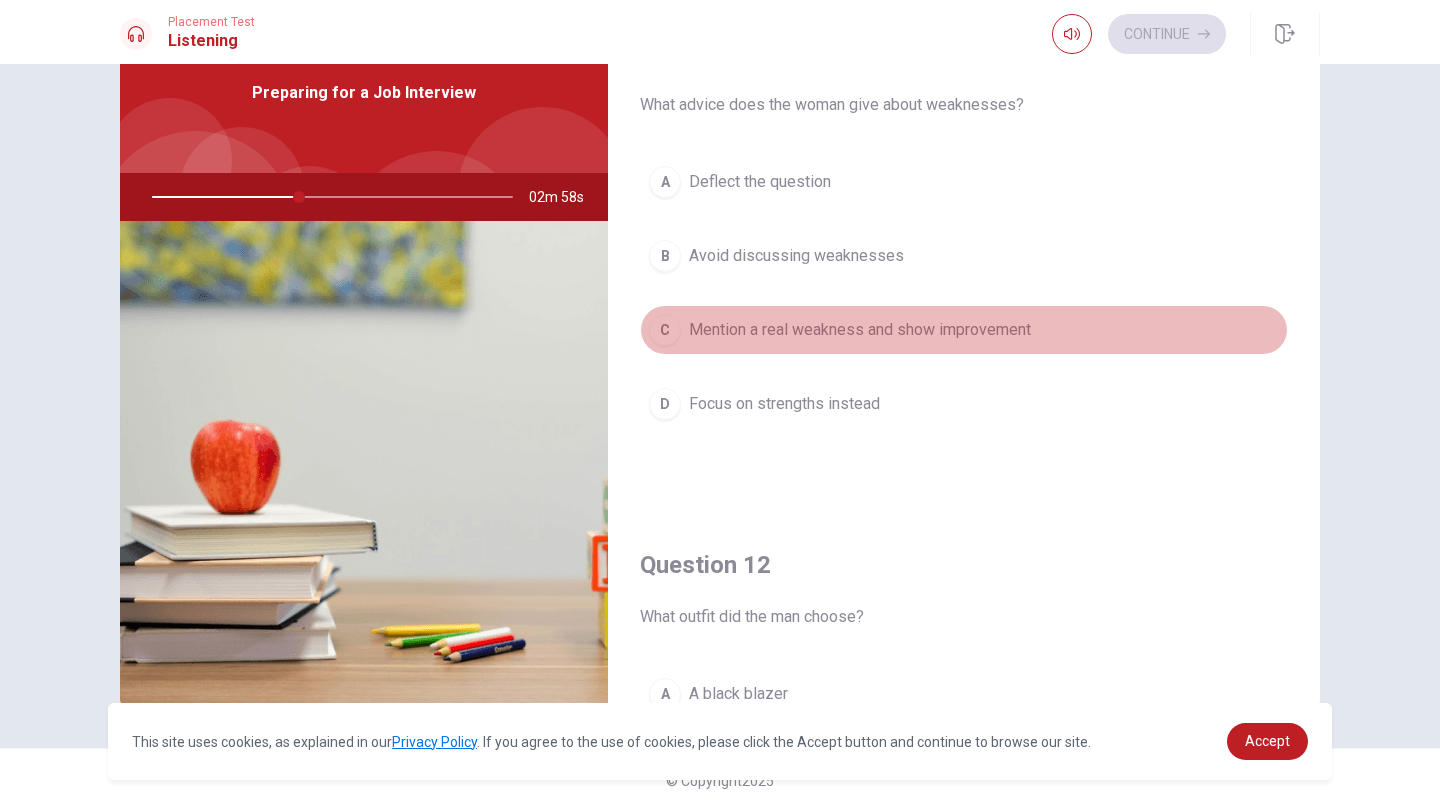 click on "Mention a real weakness and show improvement" at bounding box center (860, 330) 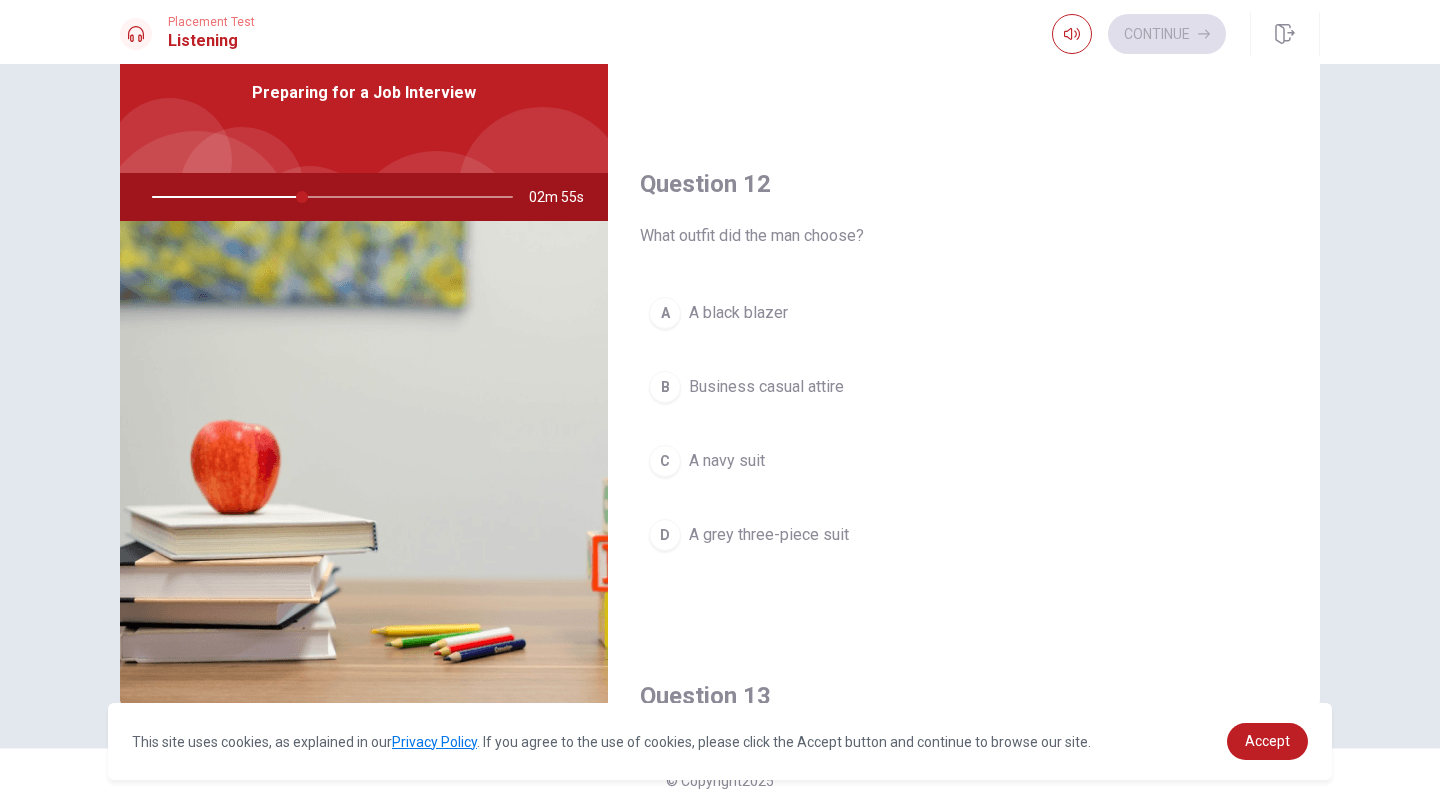 scroll, scrollTop: 404, scrollLeft: 0, axis: vertical 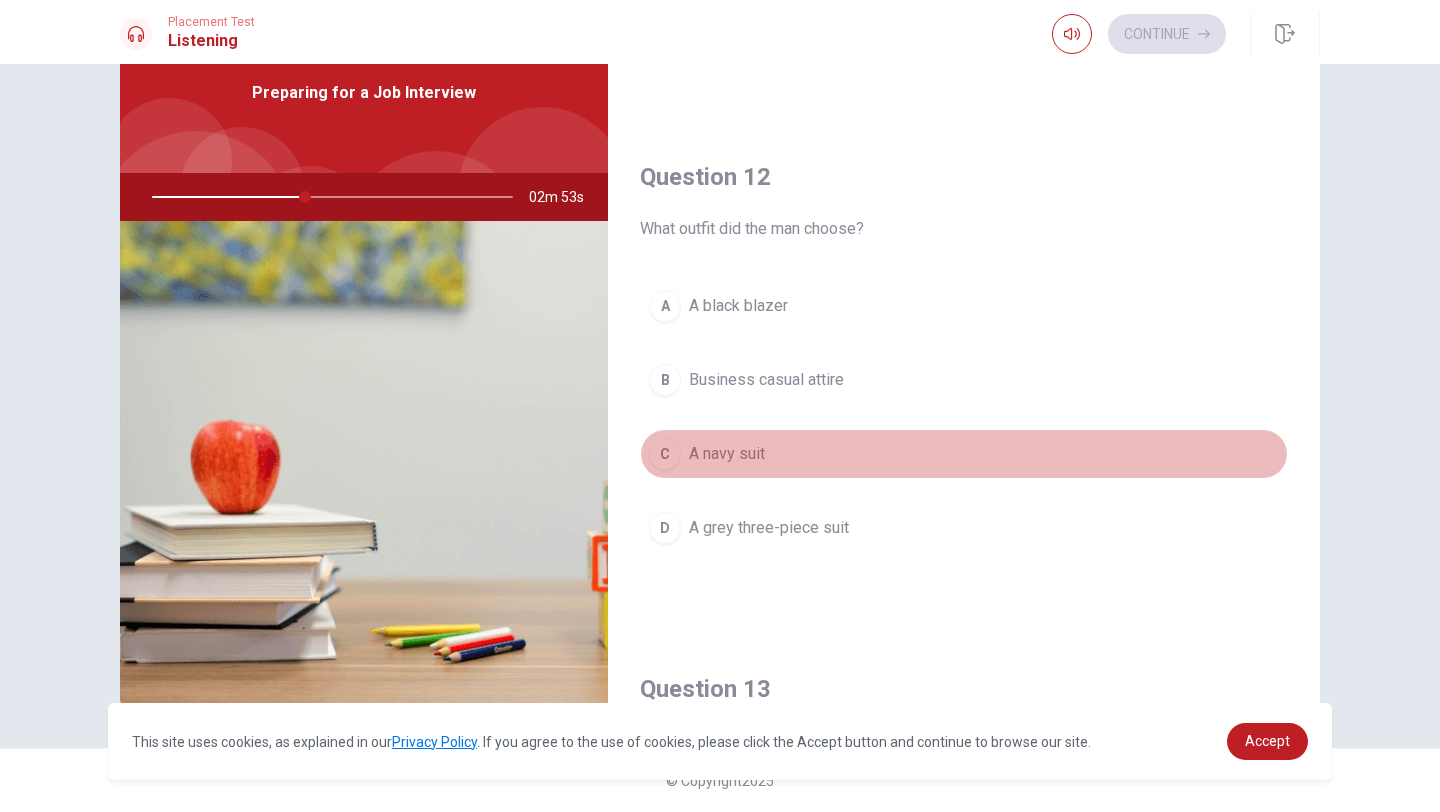 click on "A navy suit" at bounding box center (727, 454) 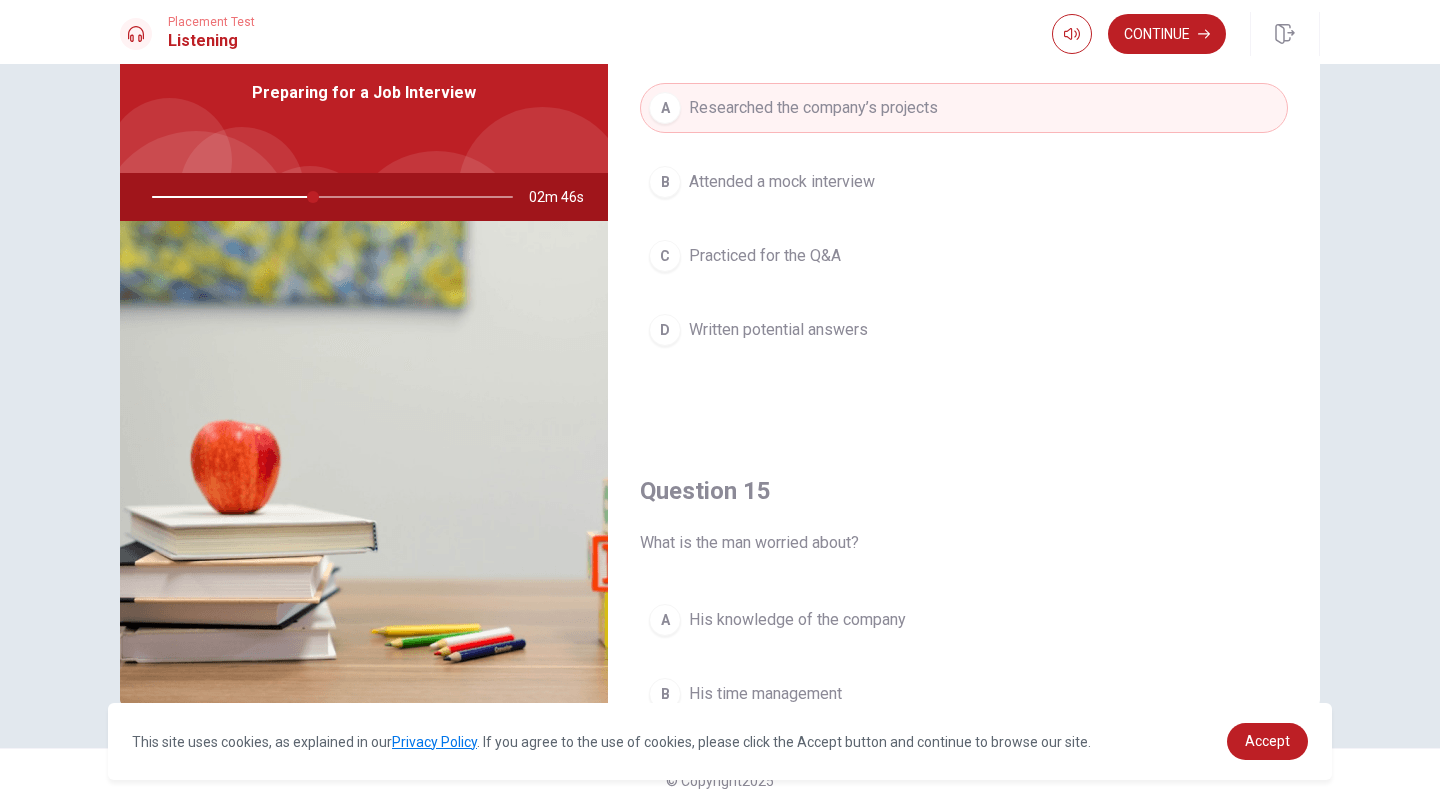scroll, scrollTop: 1865, scrollLeft: 0, axis: vertical 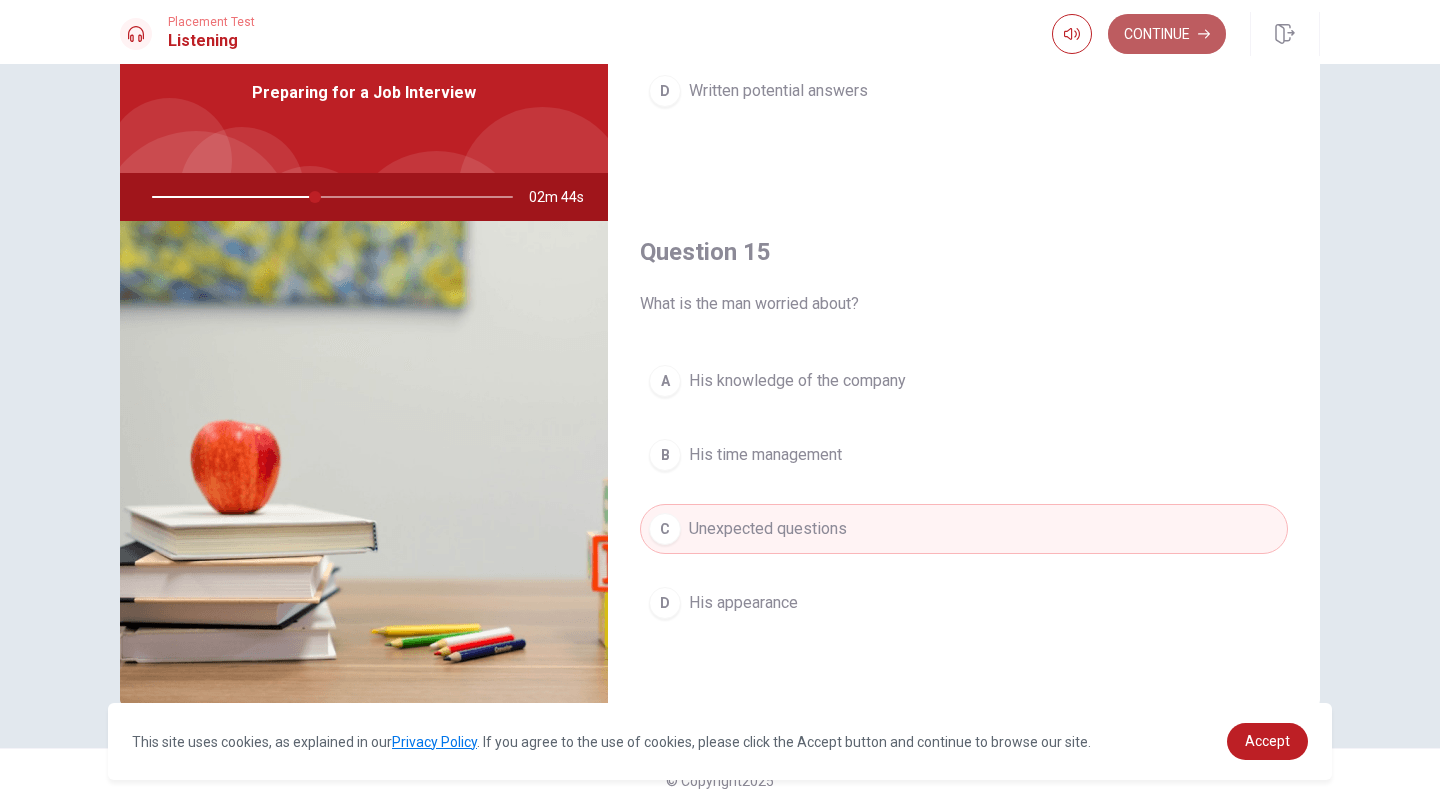 click on "Continue" at bounding box center (1167, 34) 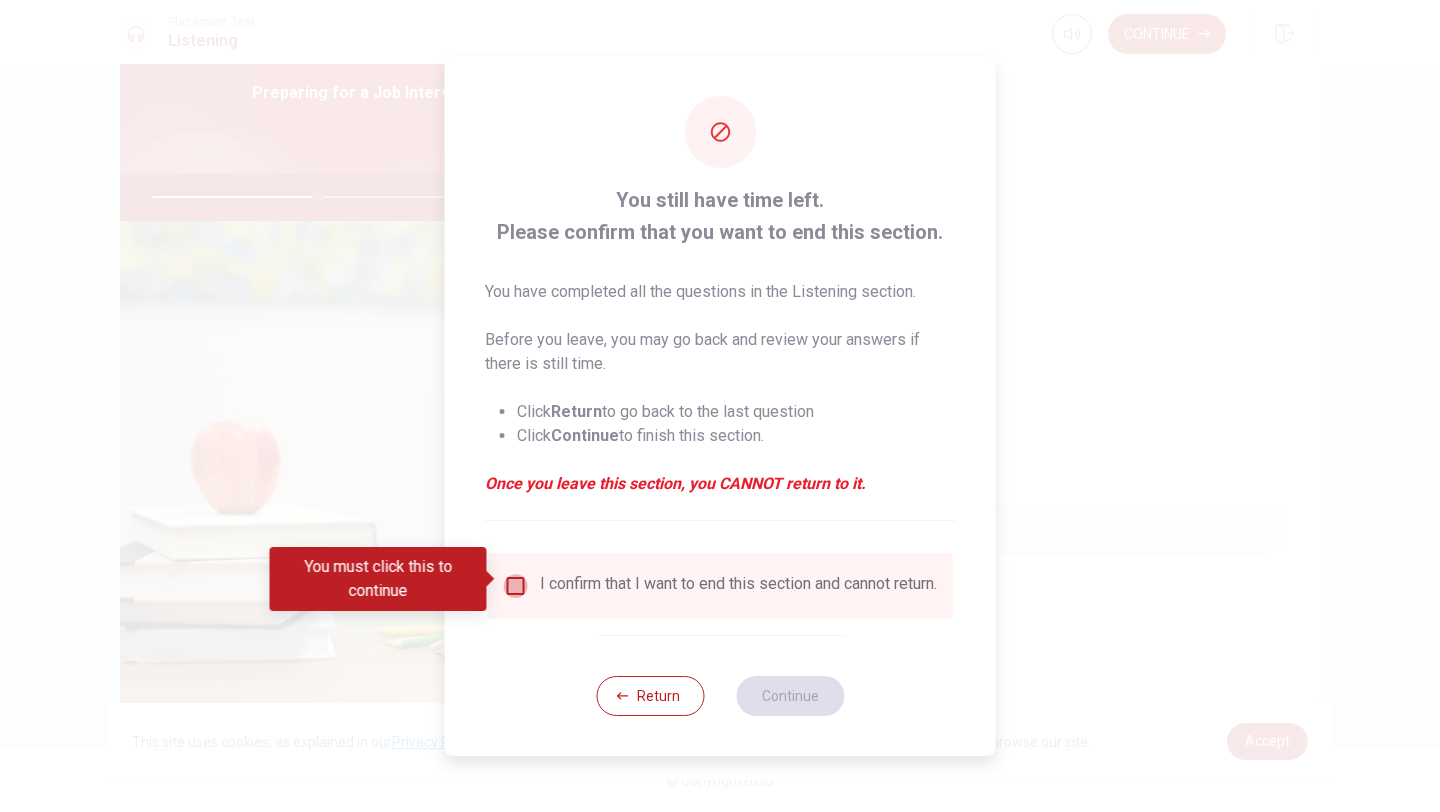 click at bounding box center [516, 586] 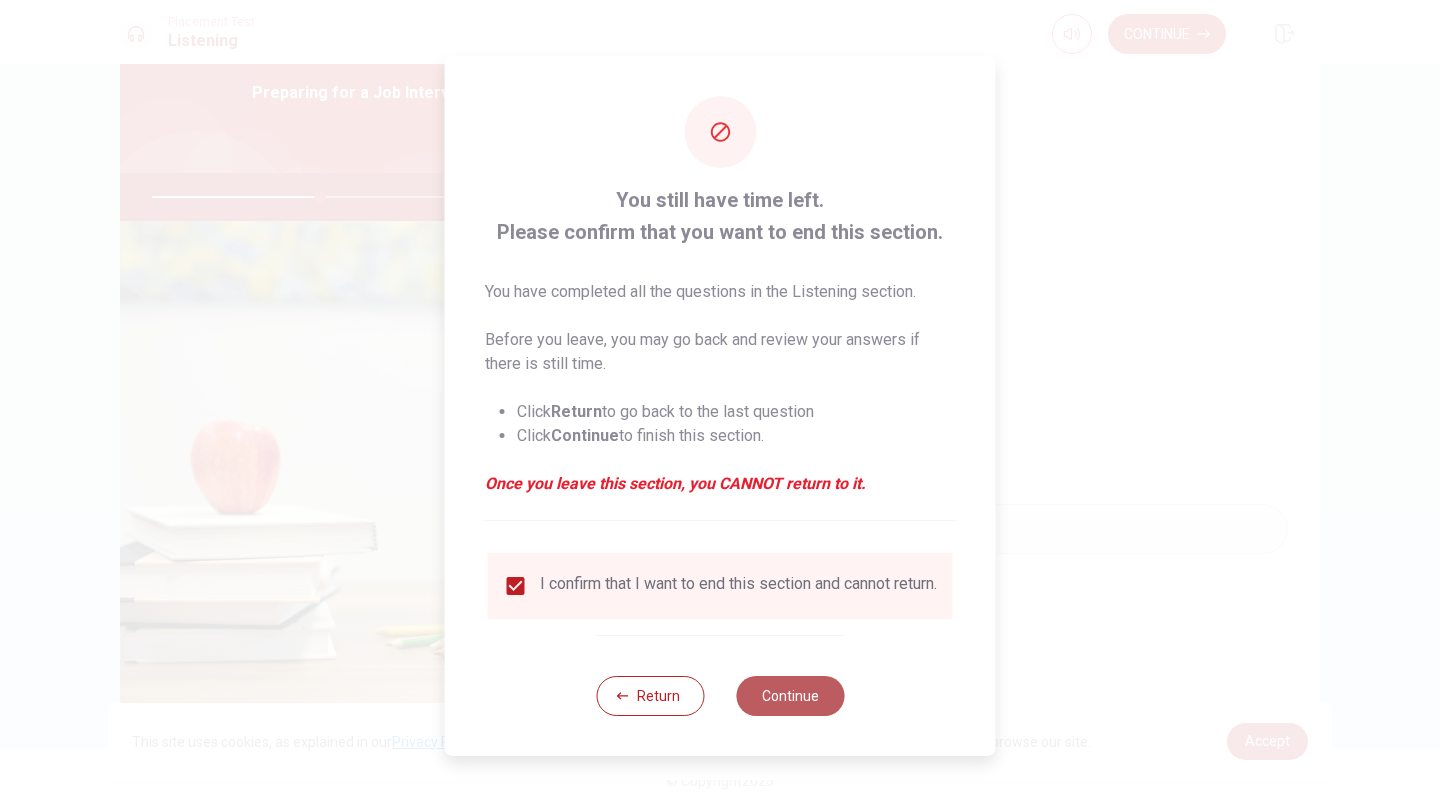 click on "Continue" at bounding box center (790, 696) 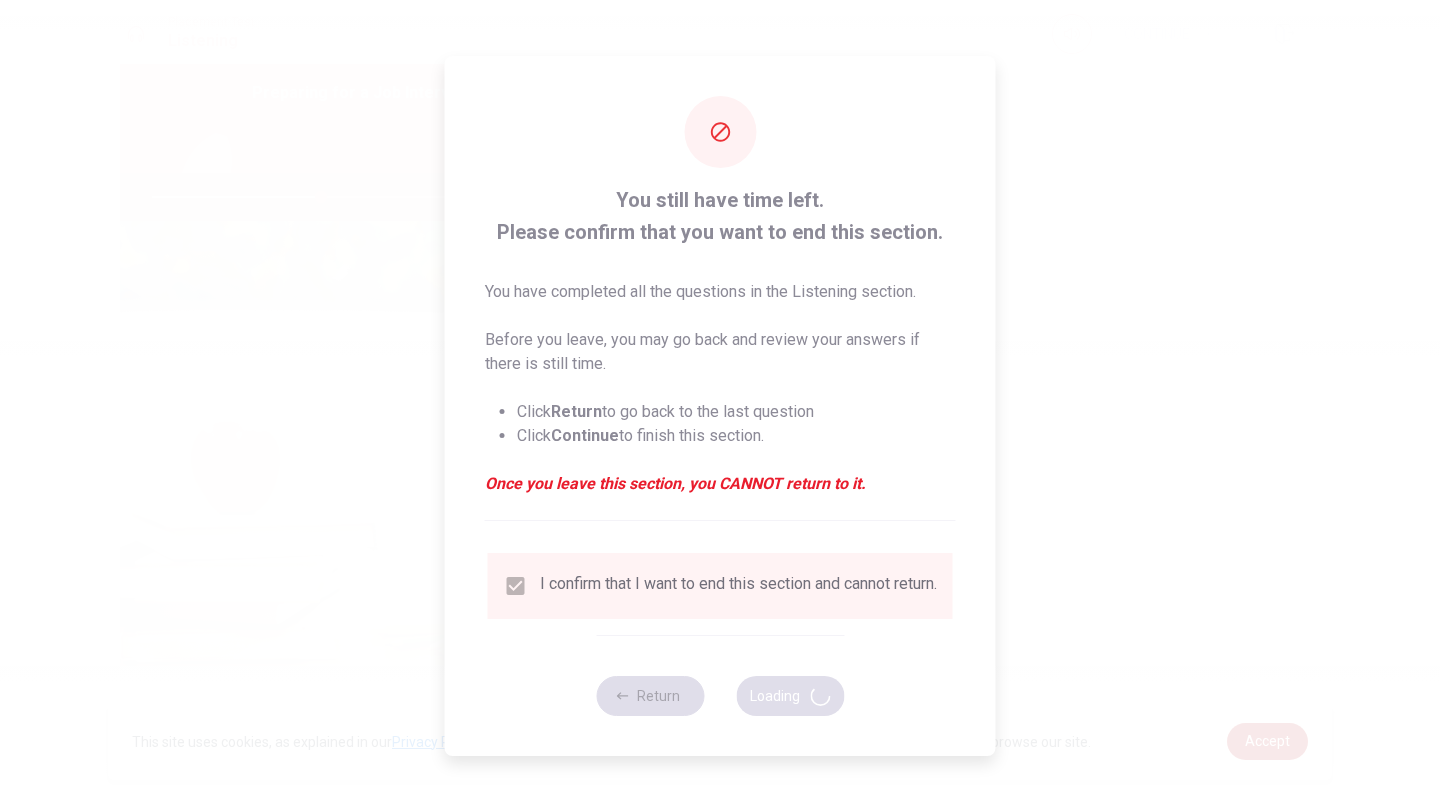 type on "47" 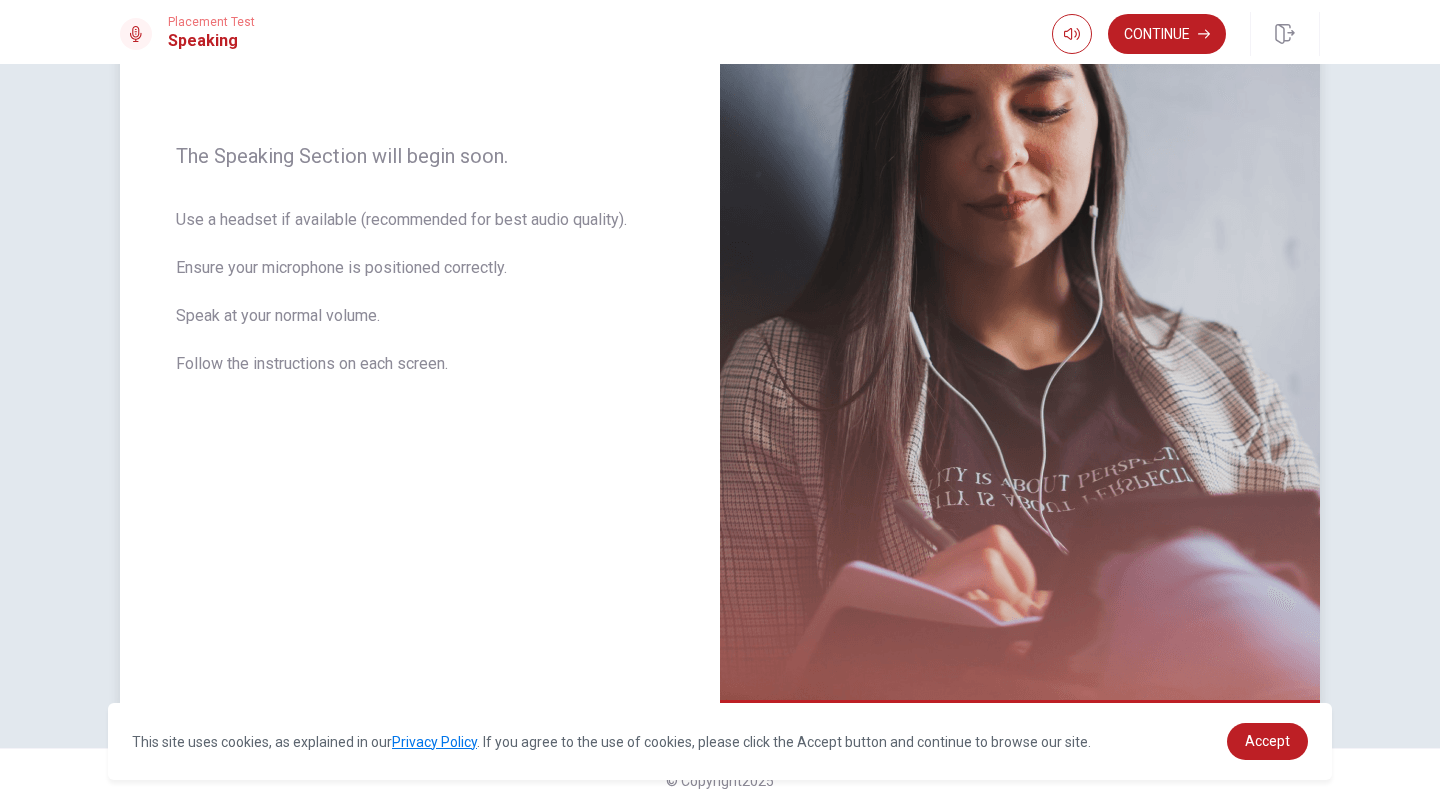 scroll, scrollTop: 0, scrollLeft: 0, axis: both 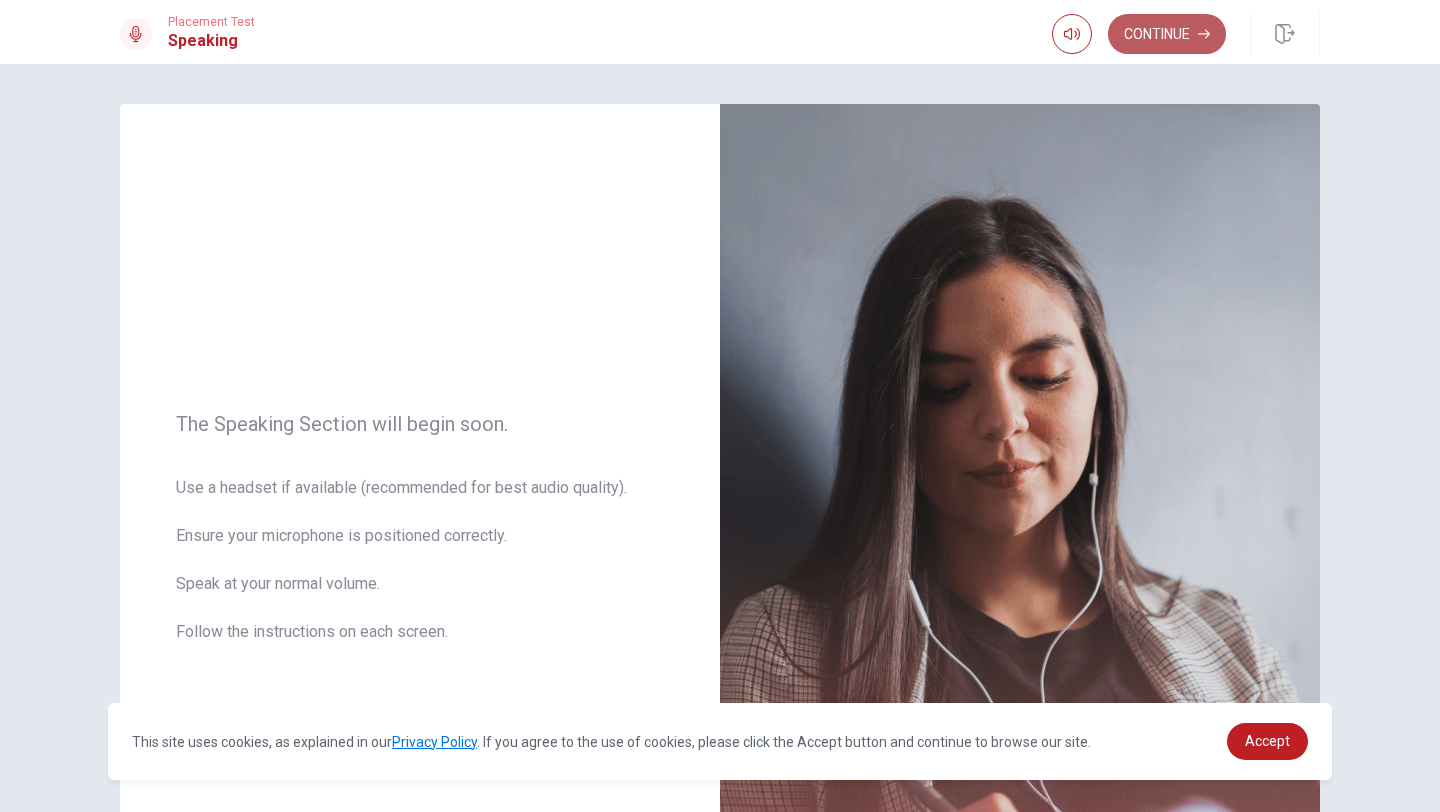 click on "Continue" at bounding box center [1167, 34] 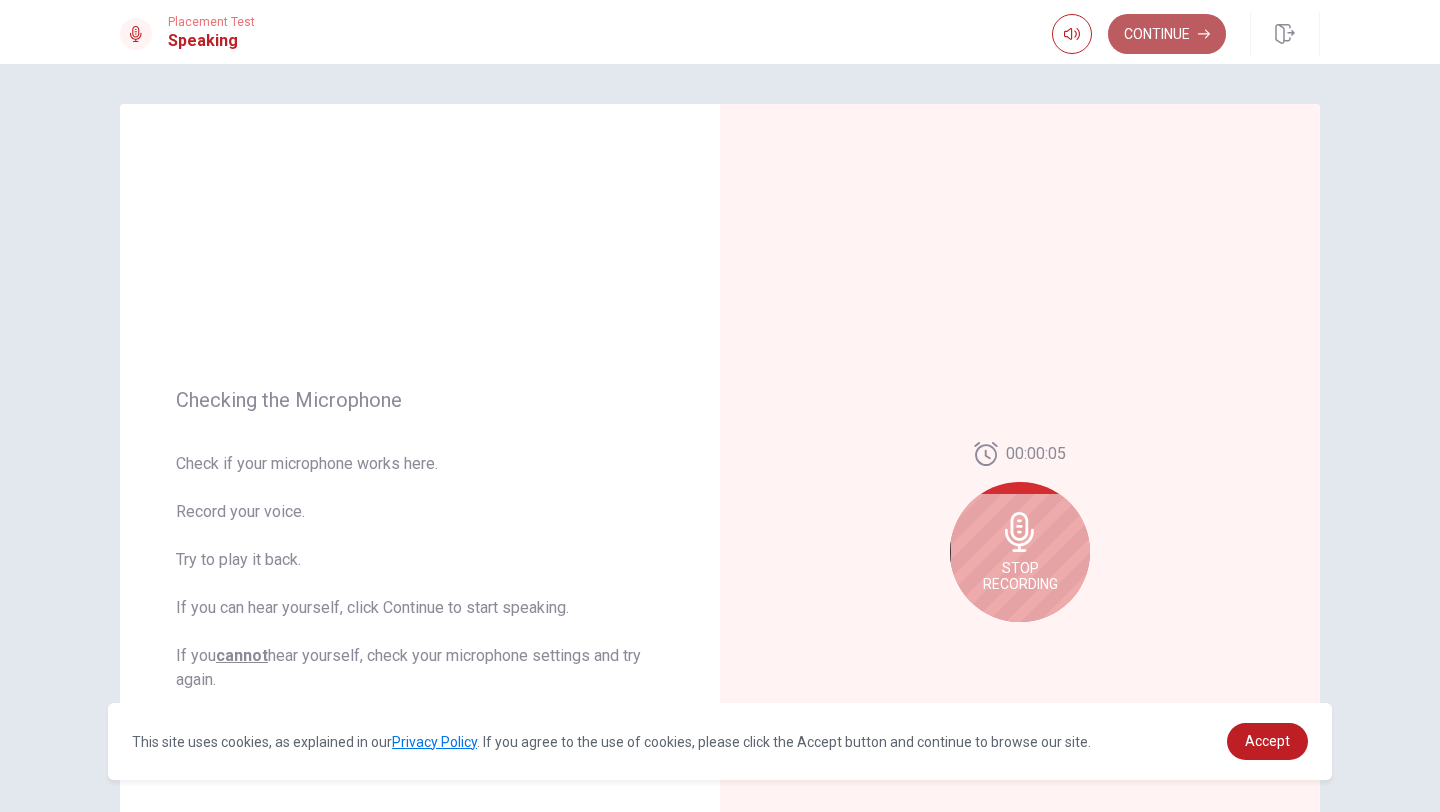 click on "Continue" at bounding box center (1167, 34) 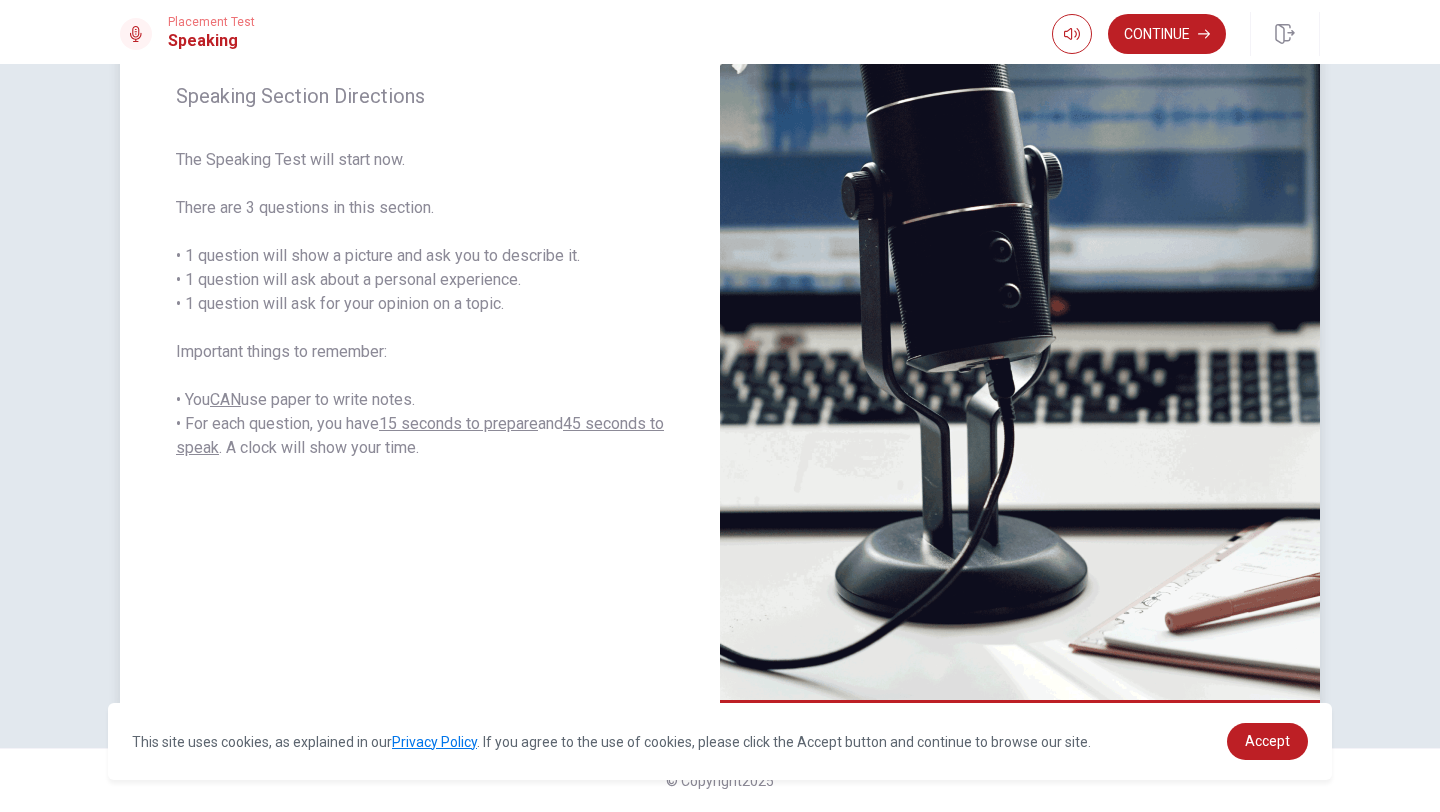 scroll, scrollTop: 0, scrollLeft: 0, axis: both 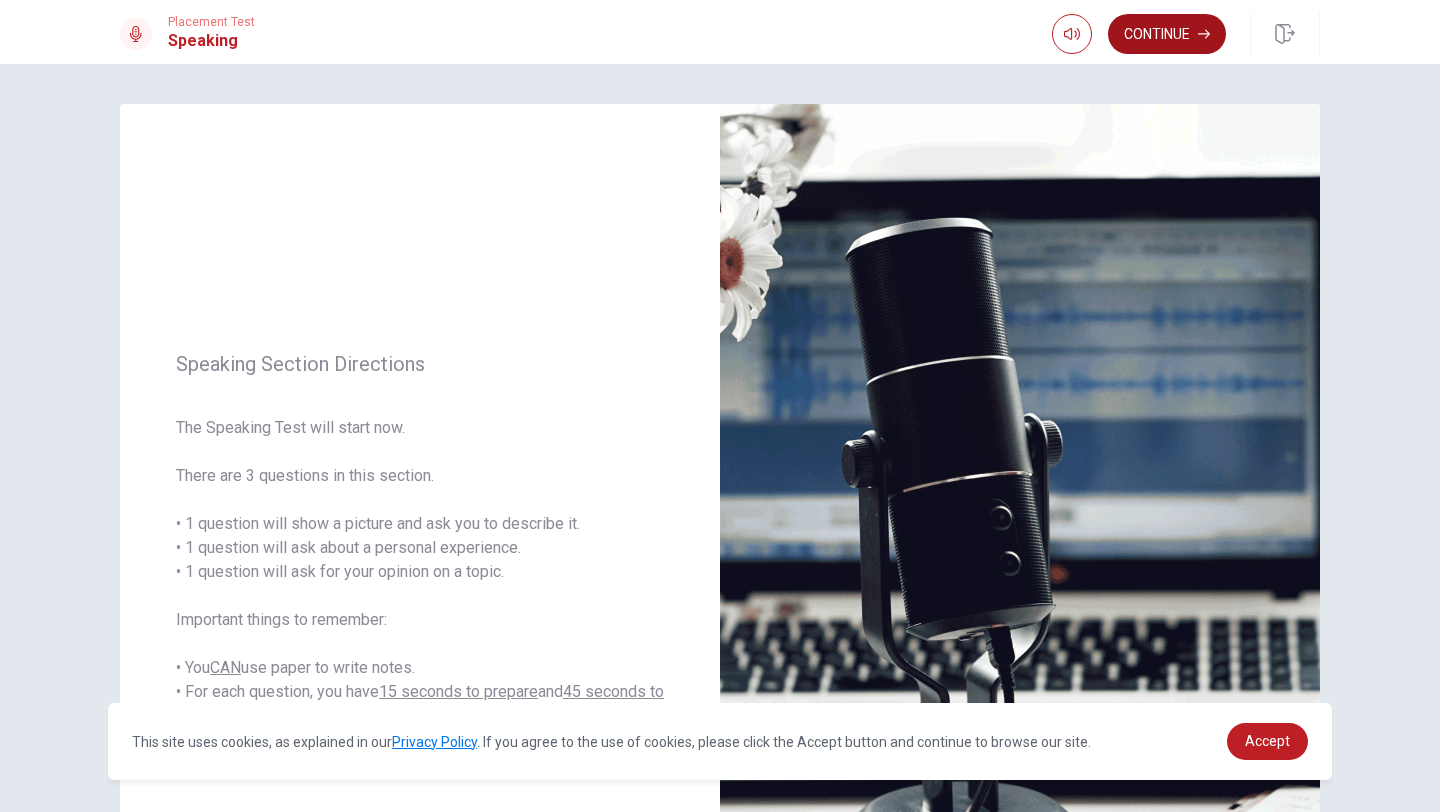 click on "Continue" at bounding box center [1167, 34] 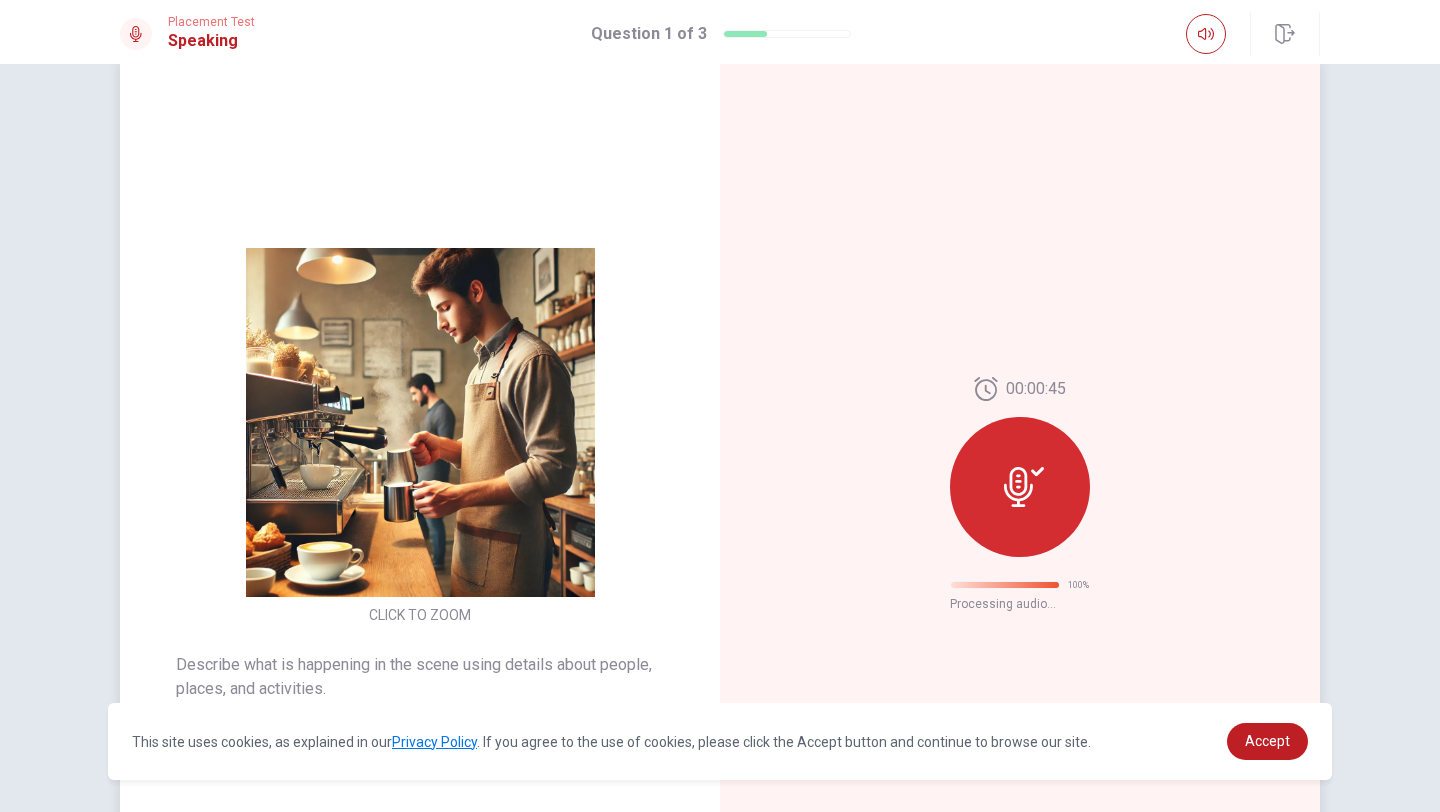 scroll, scrollTop: 0, scrollLeft: 0, axis: both 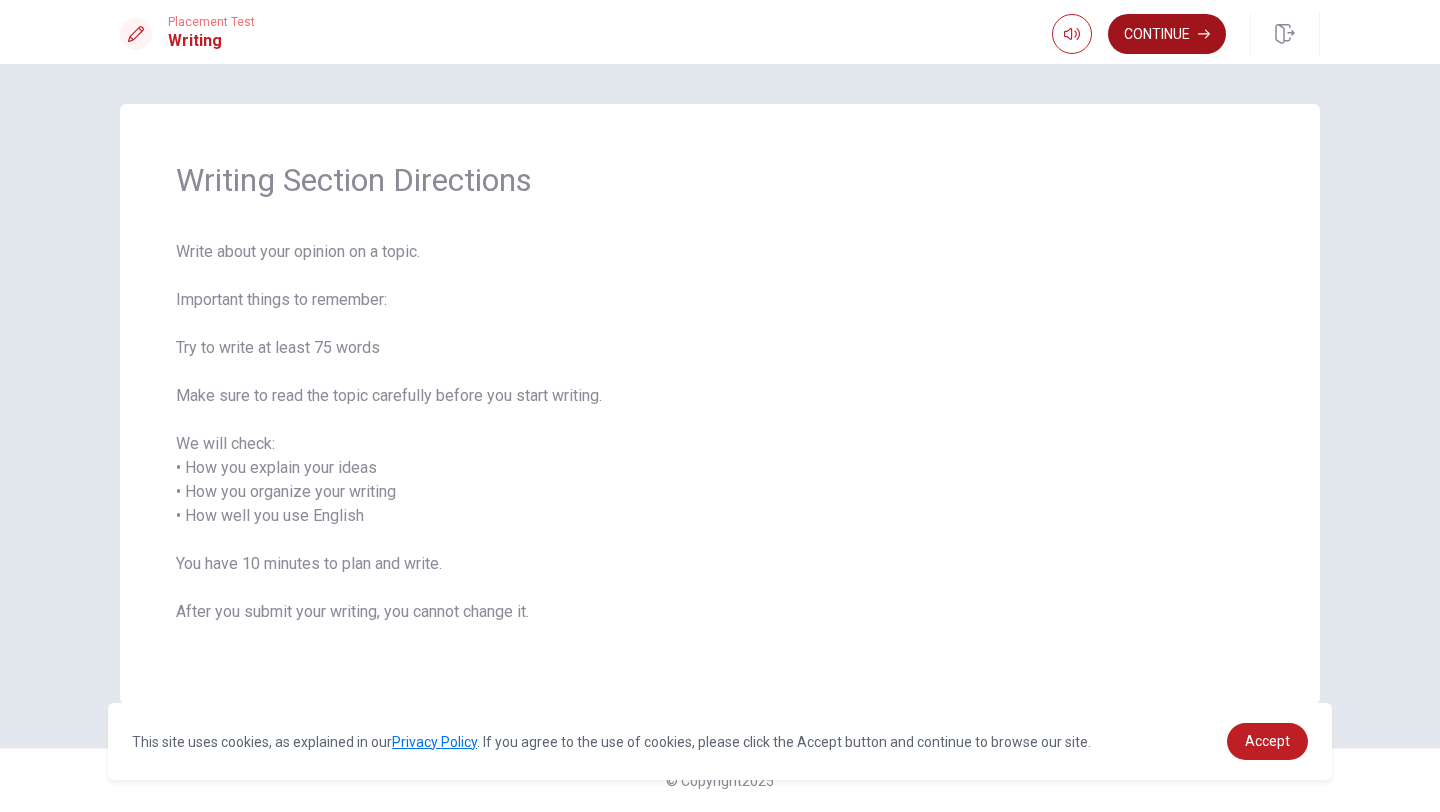 click on "Continue" at bounding box center [1167, 34] 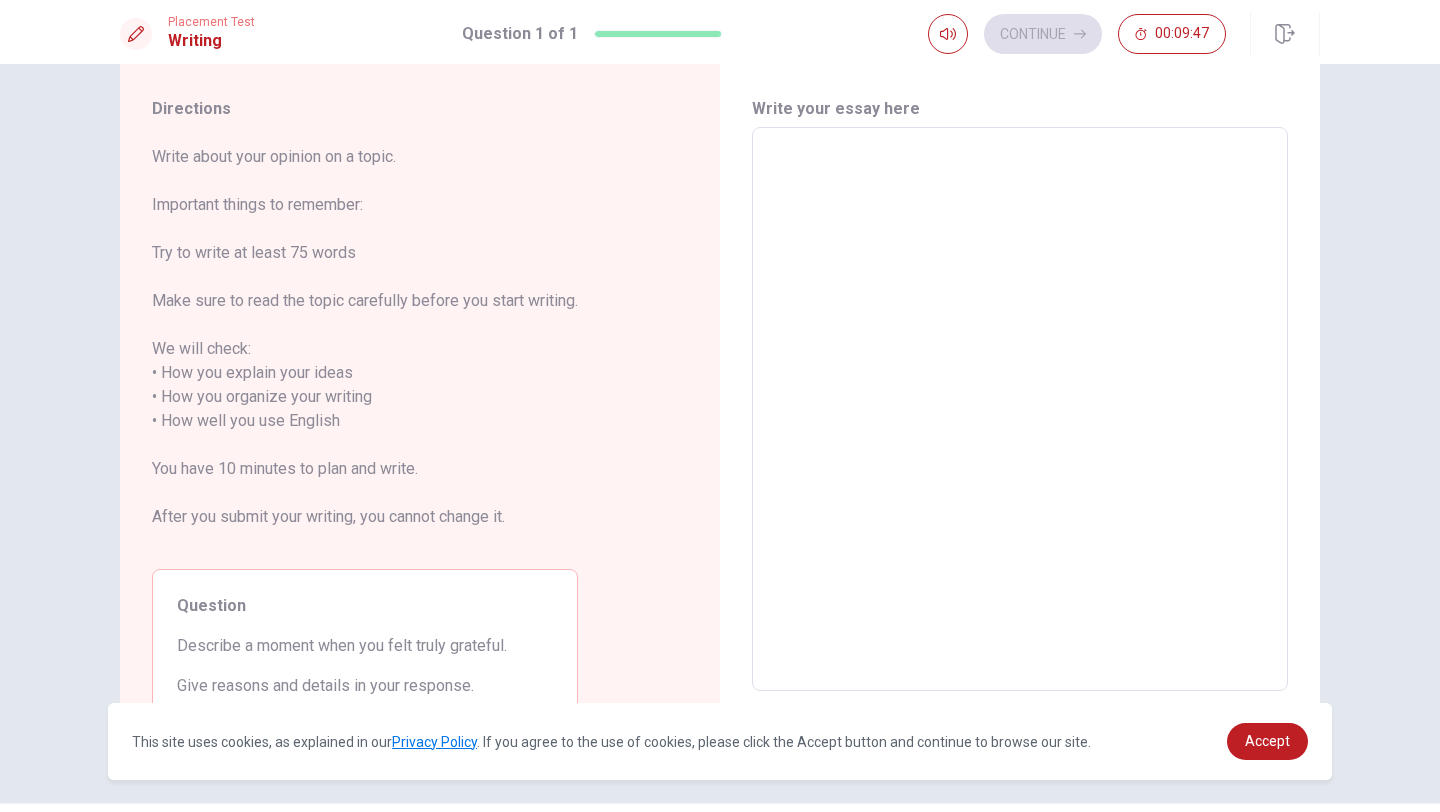 scroll, scrollTop: 50, scrollLeft: 0, axis: vertical 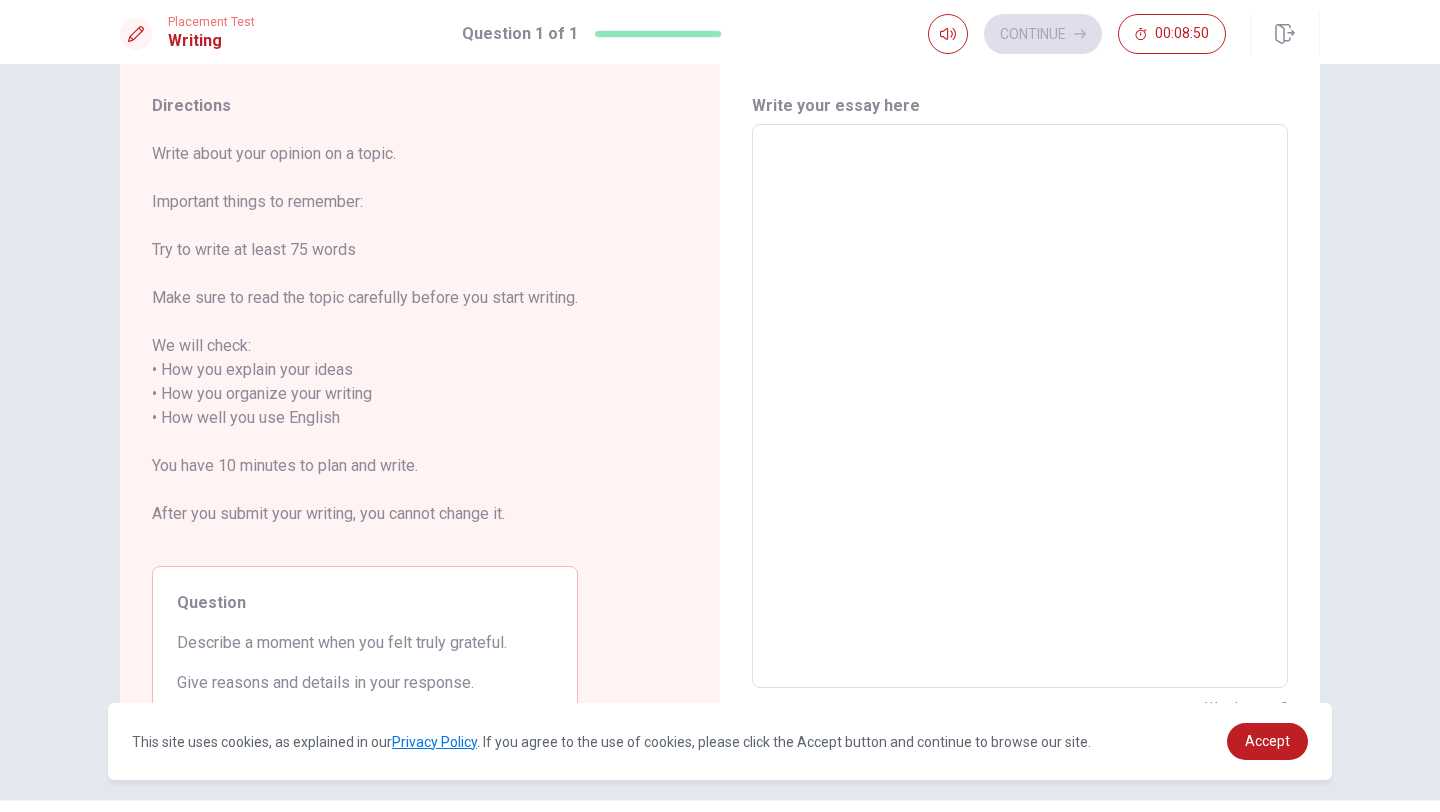 click at bounding box center (1020, 406) 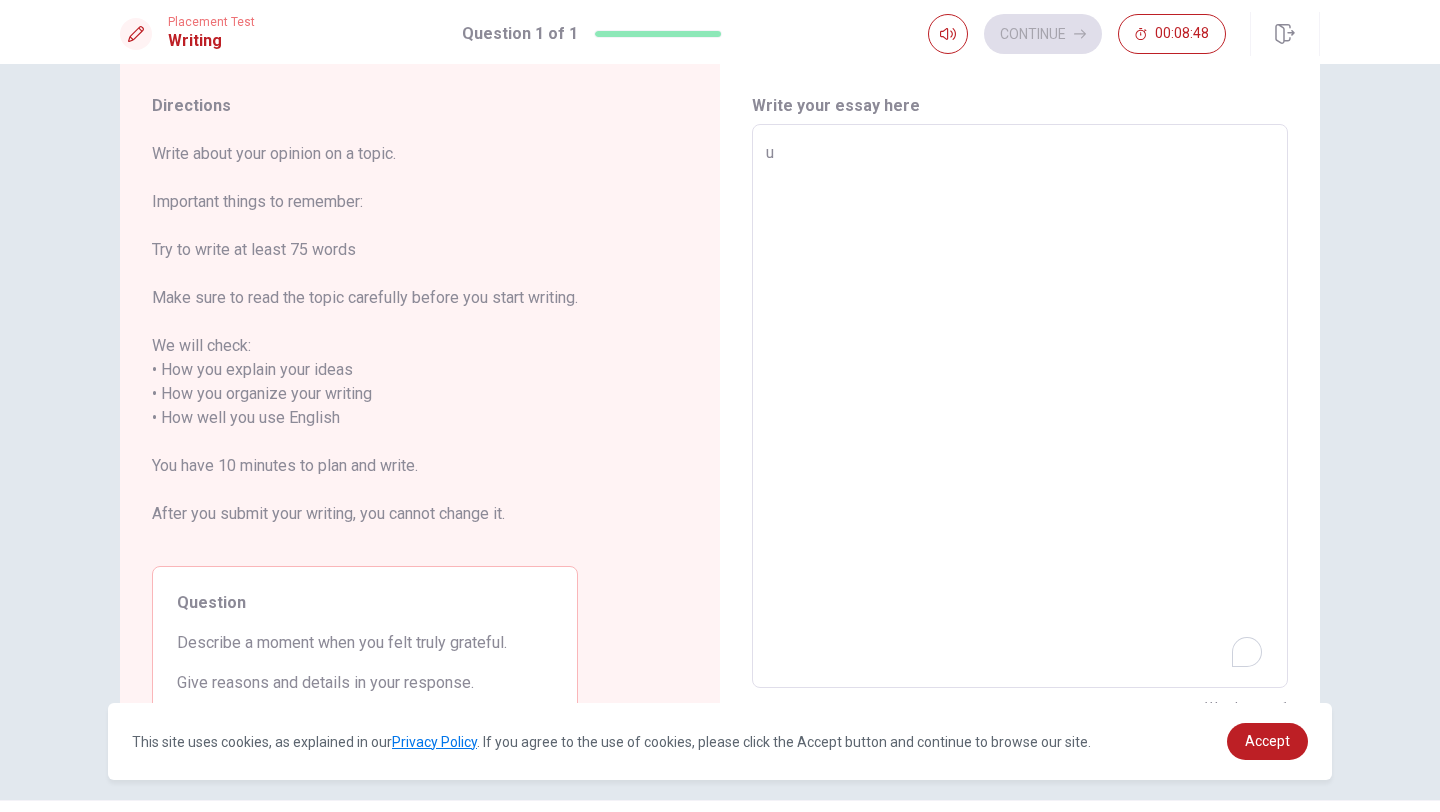 type on "u" 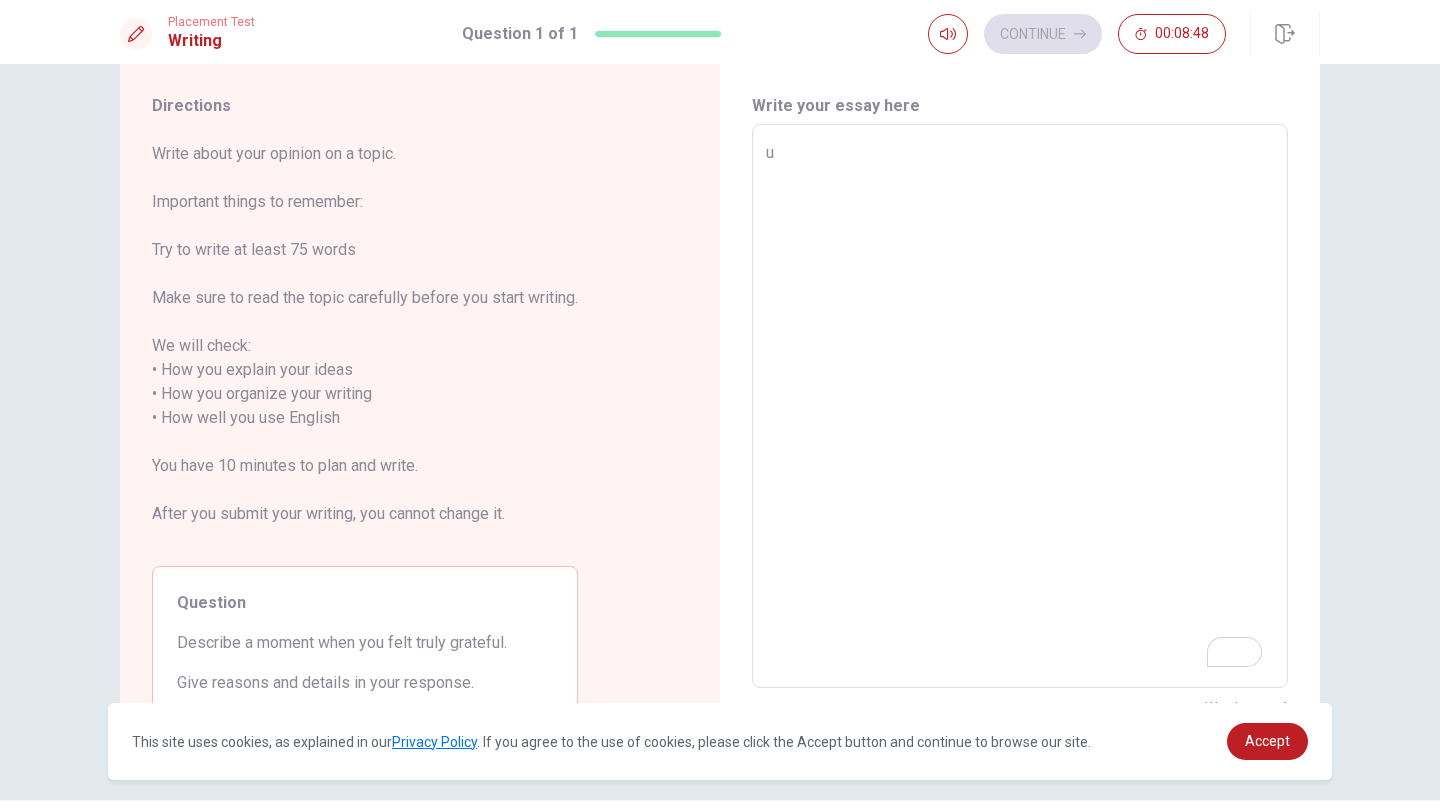 type on "x" 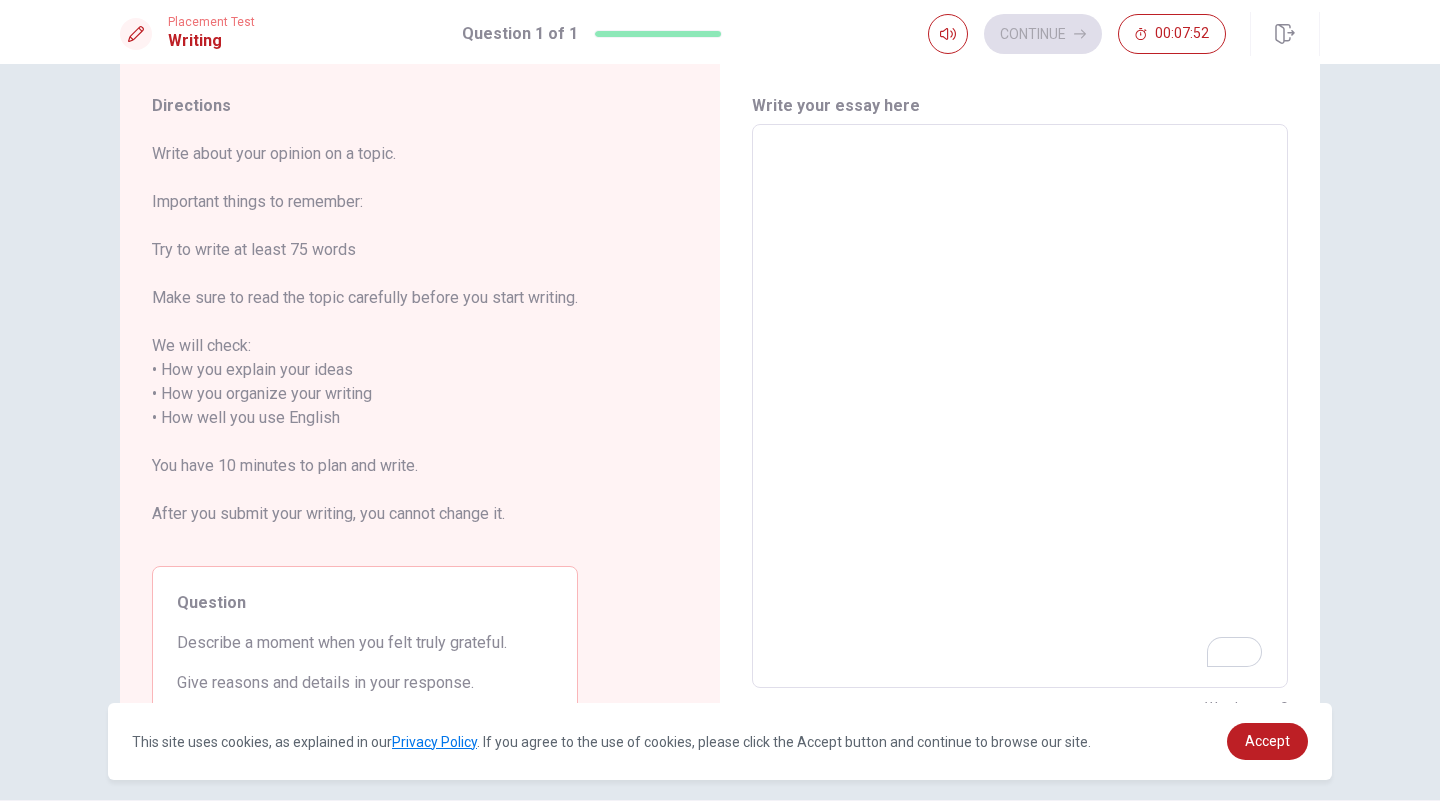 type on "I" 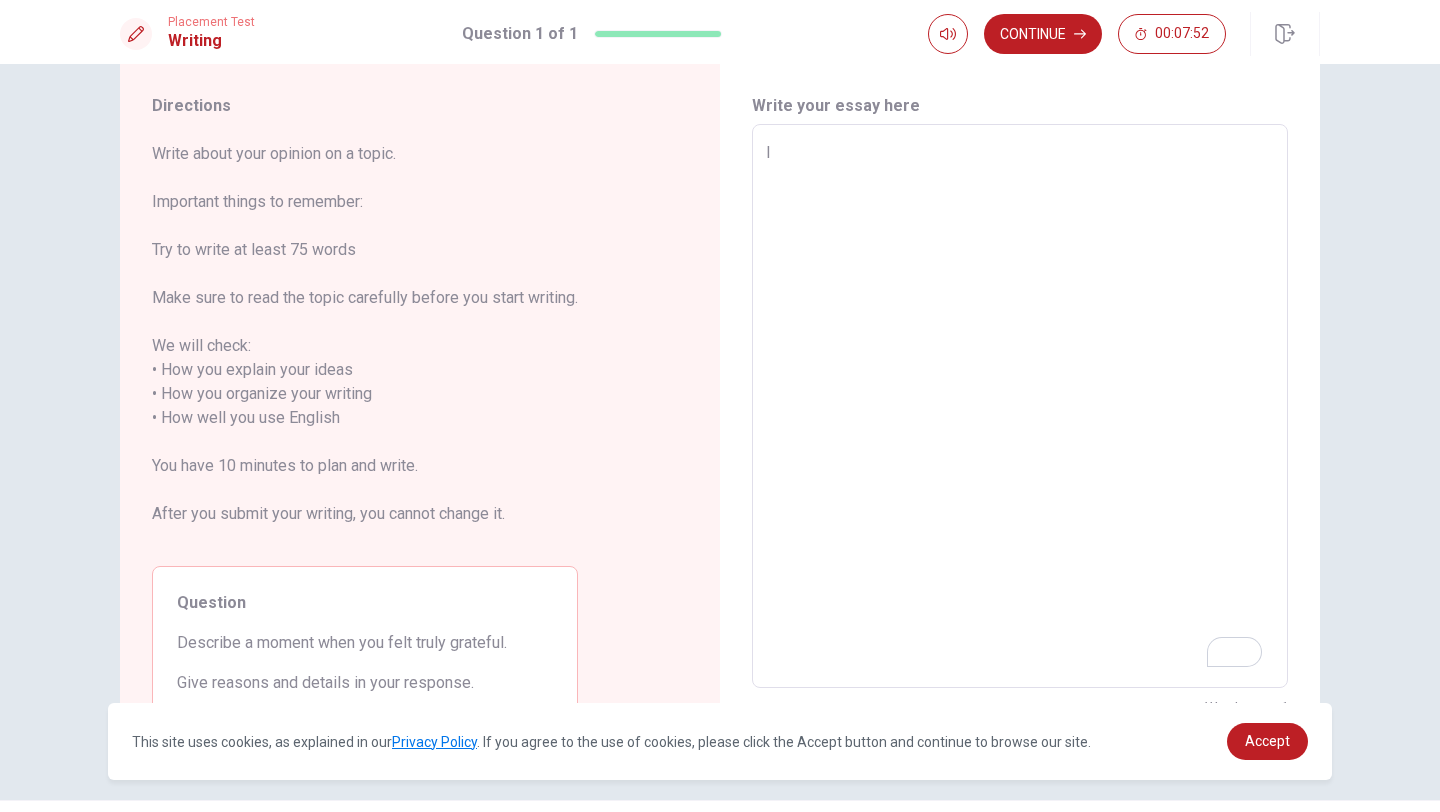 type on "x" 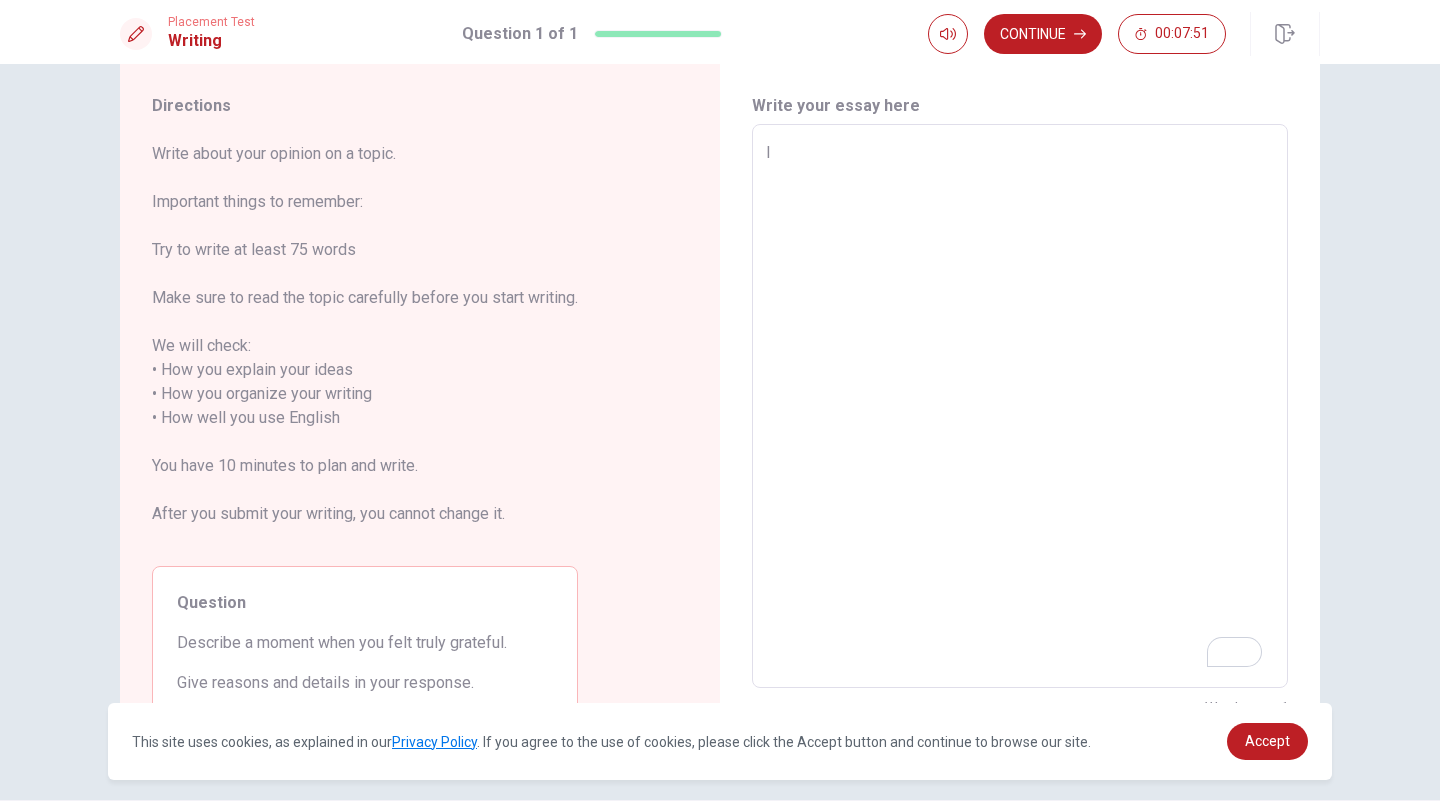 type on "I" 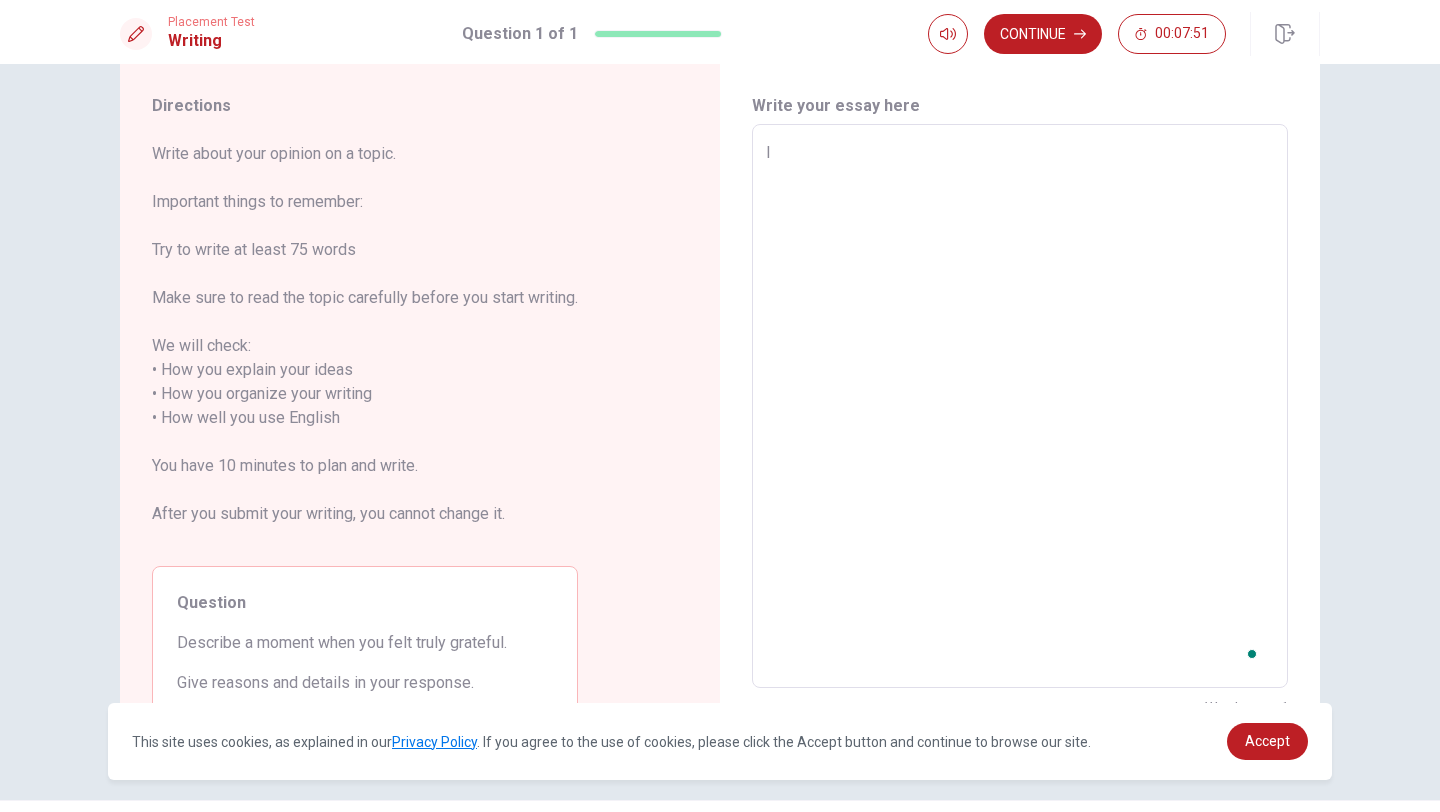 type on "x" 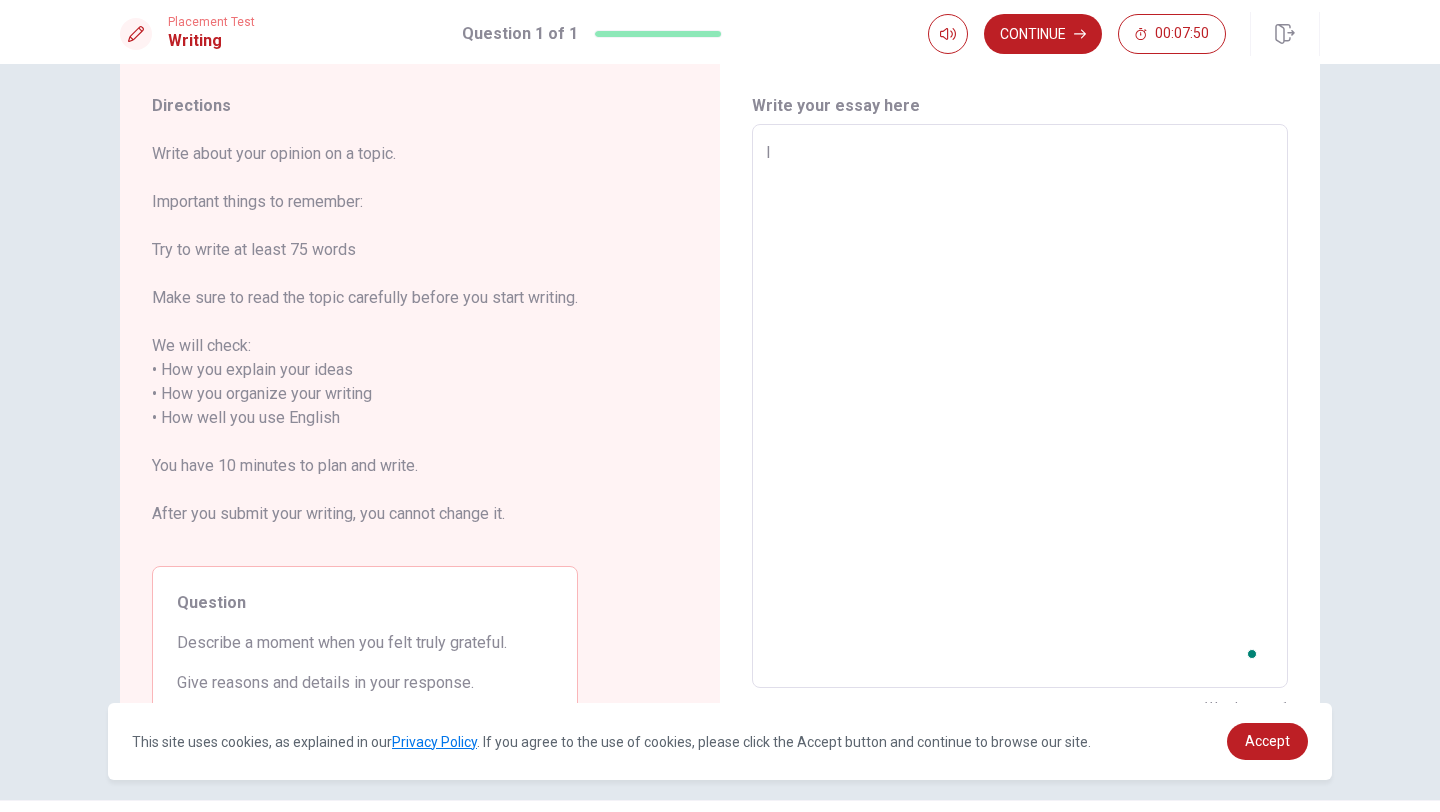 type on "I f" 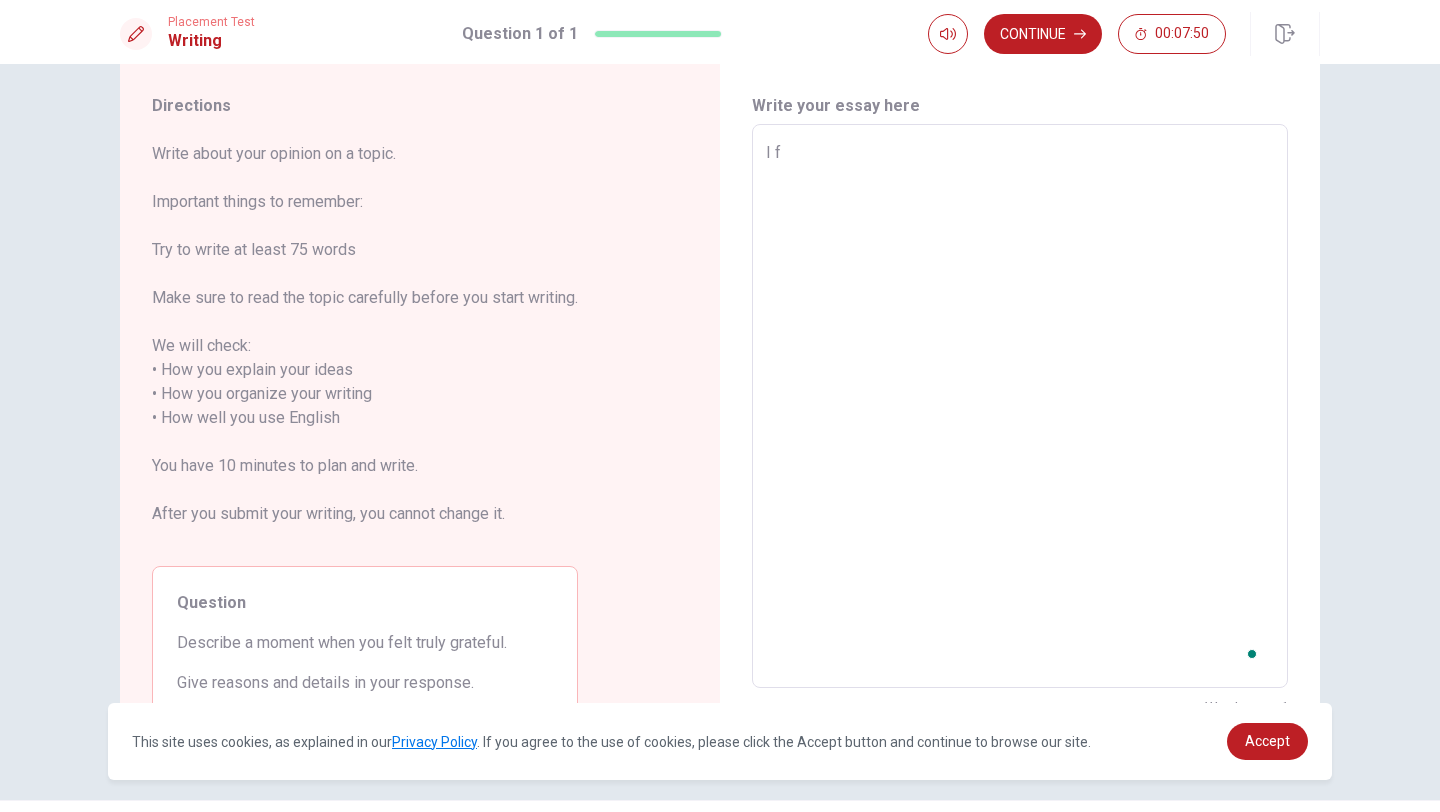 type on "x" 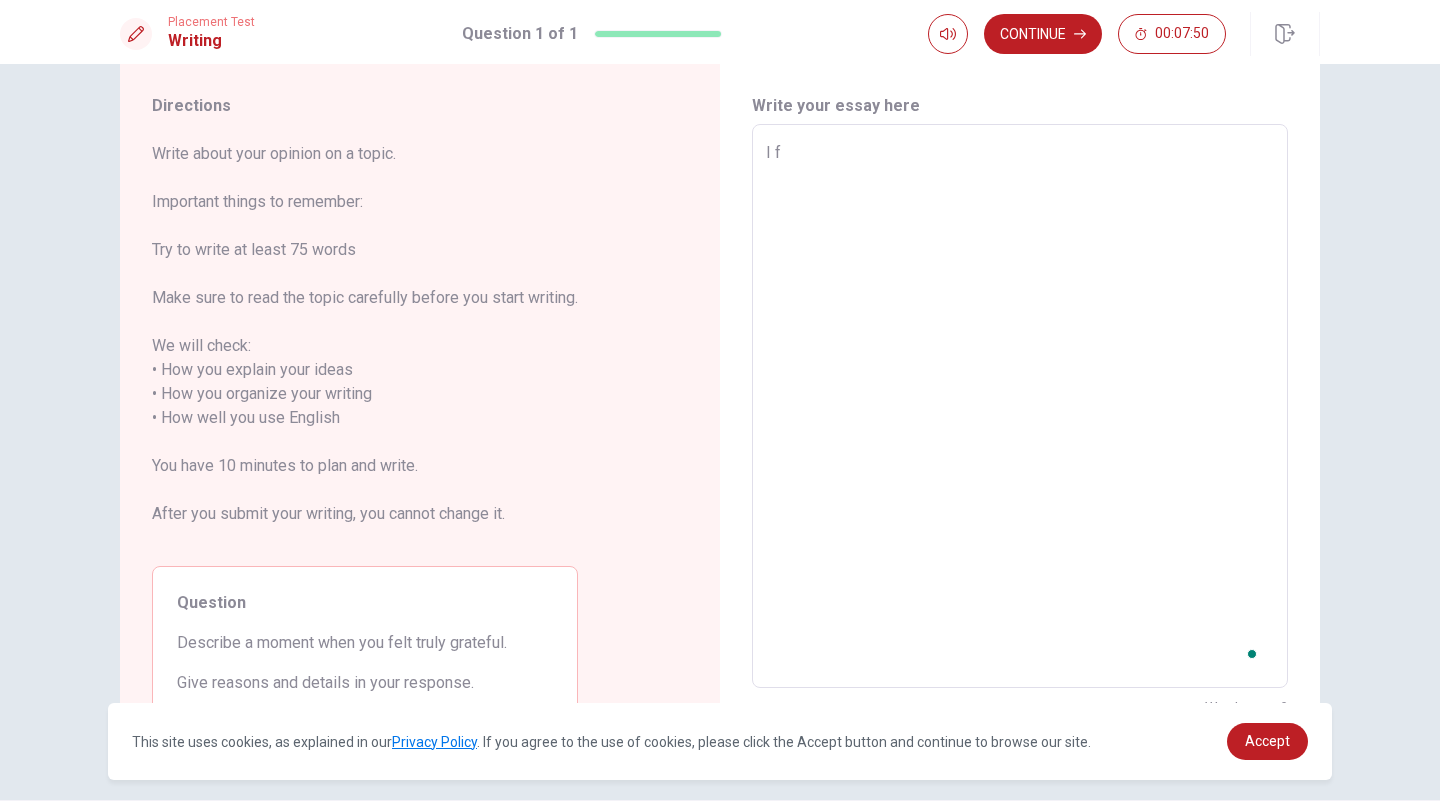 type on "I fe" 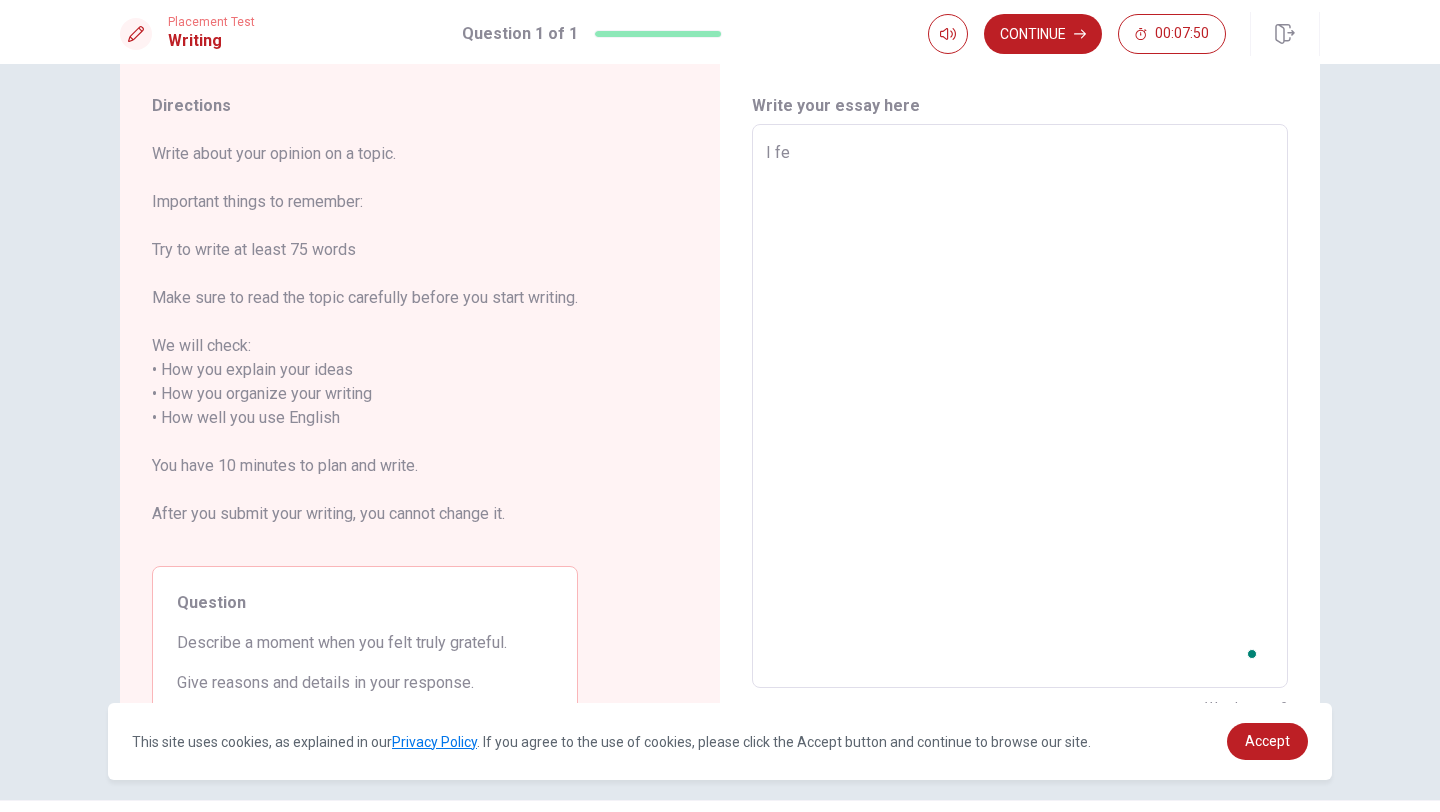 type on "x" 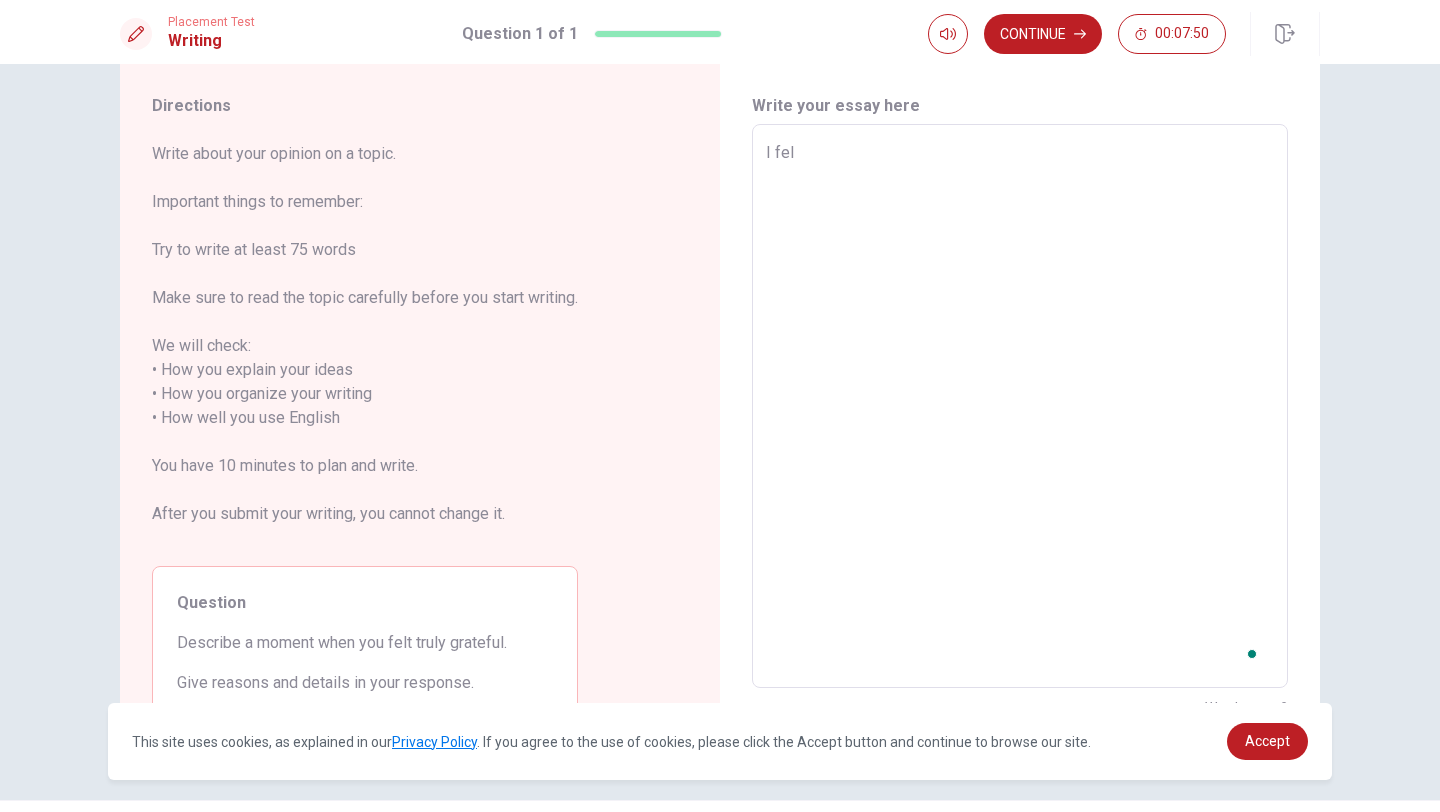 type on "x" 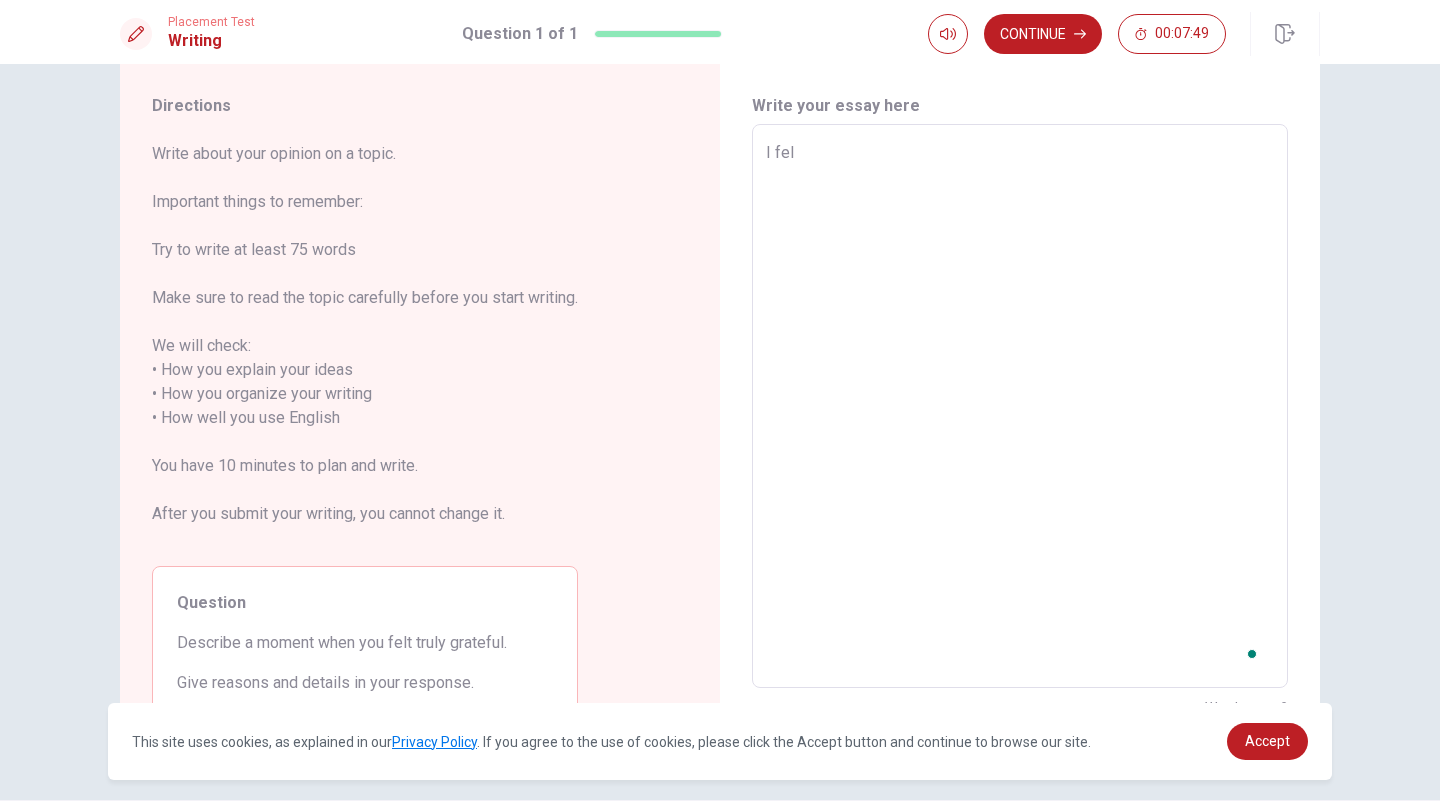 type on "I felt" 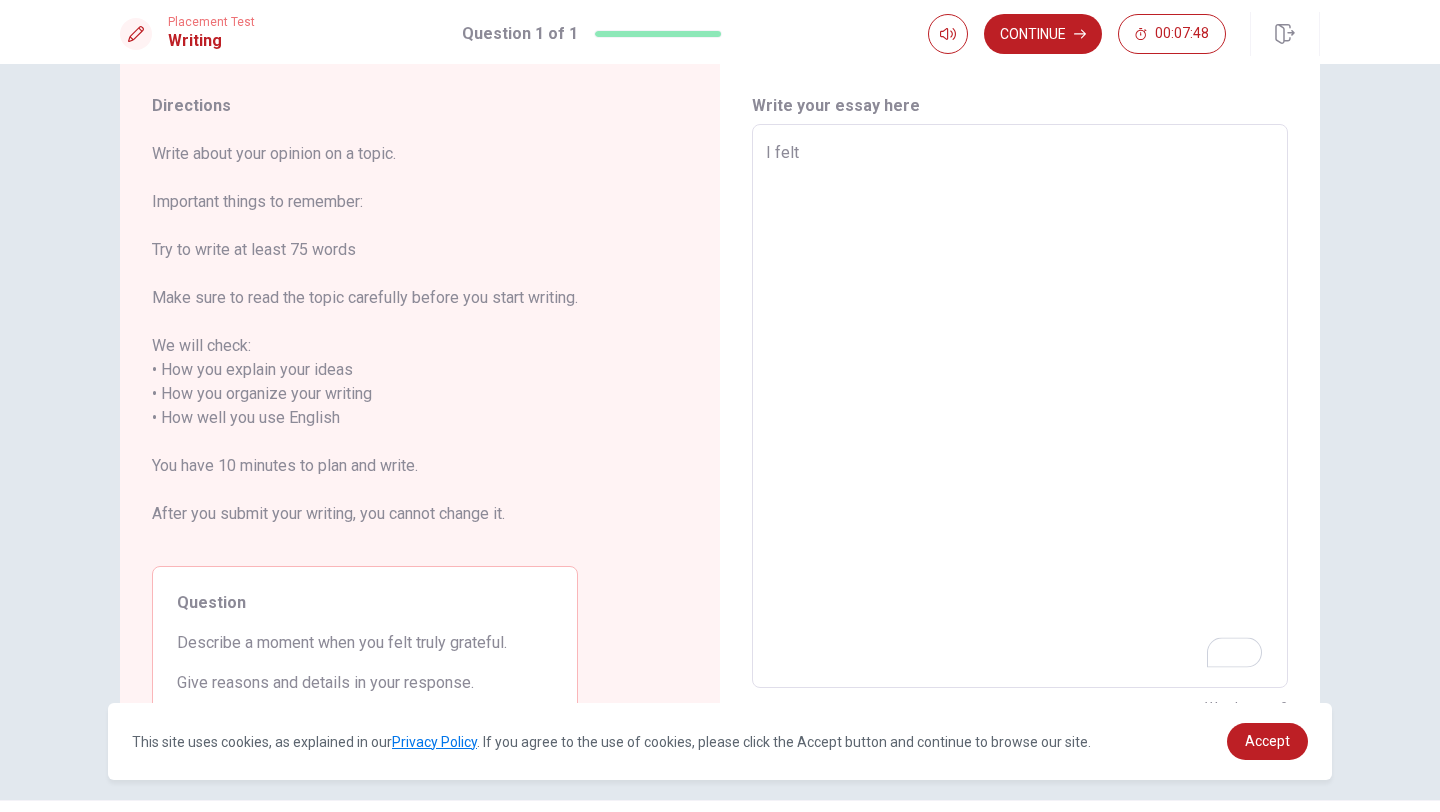 type on "x" 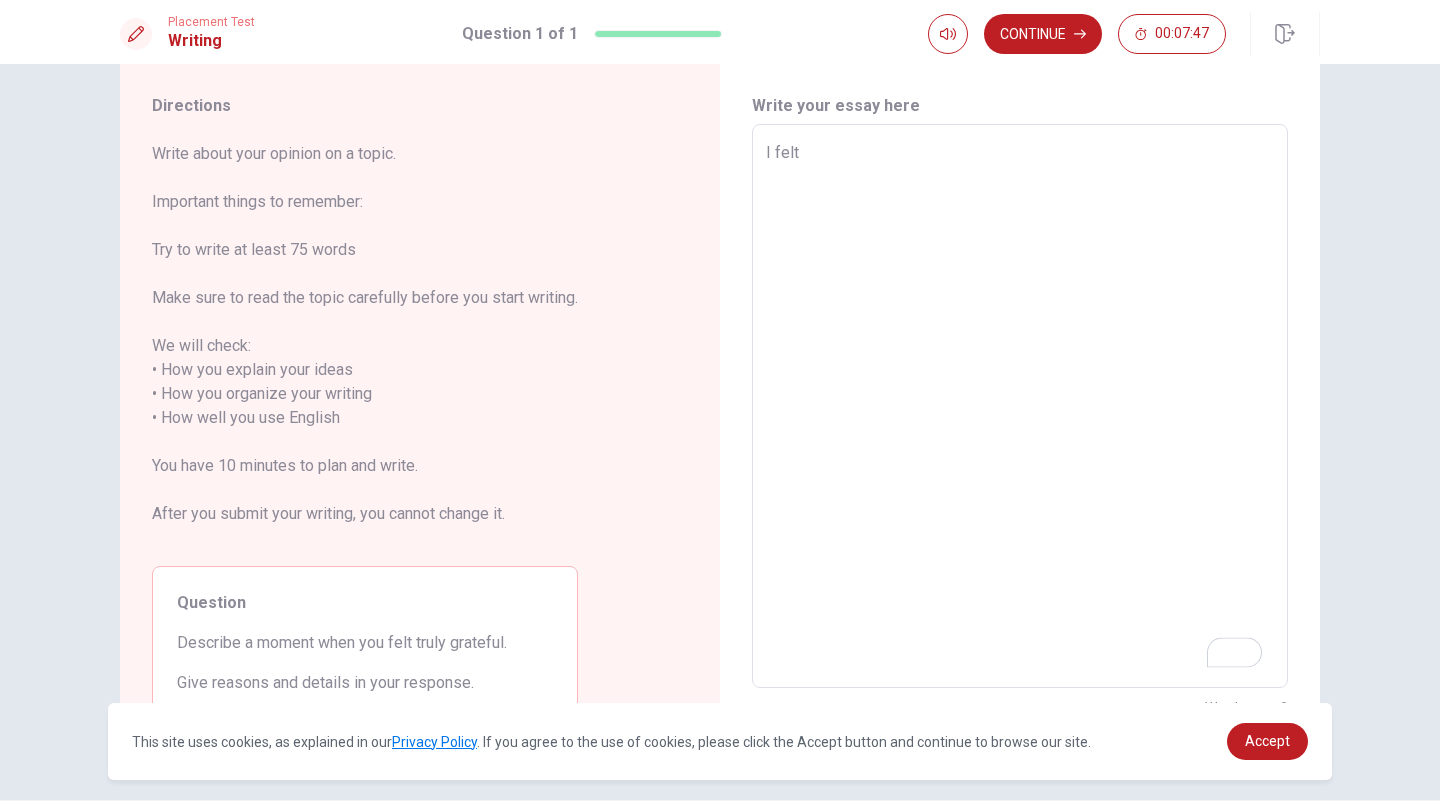 type on "I felt" 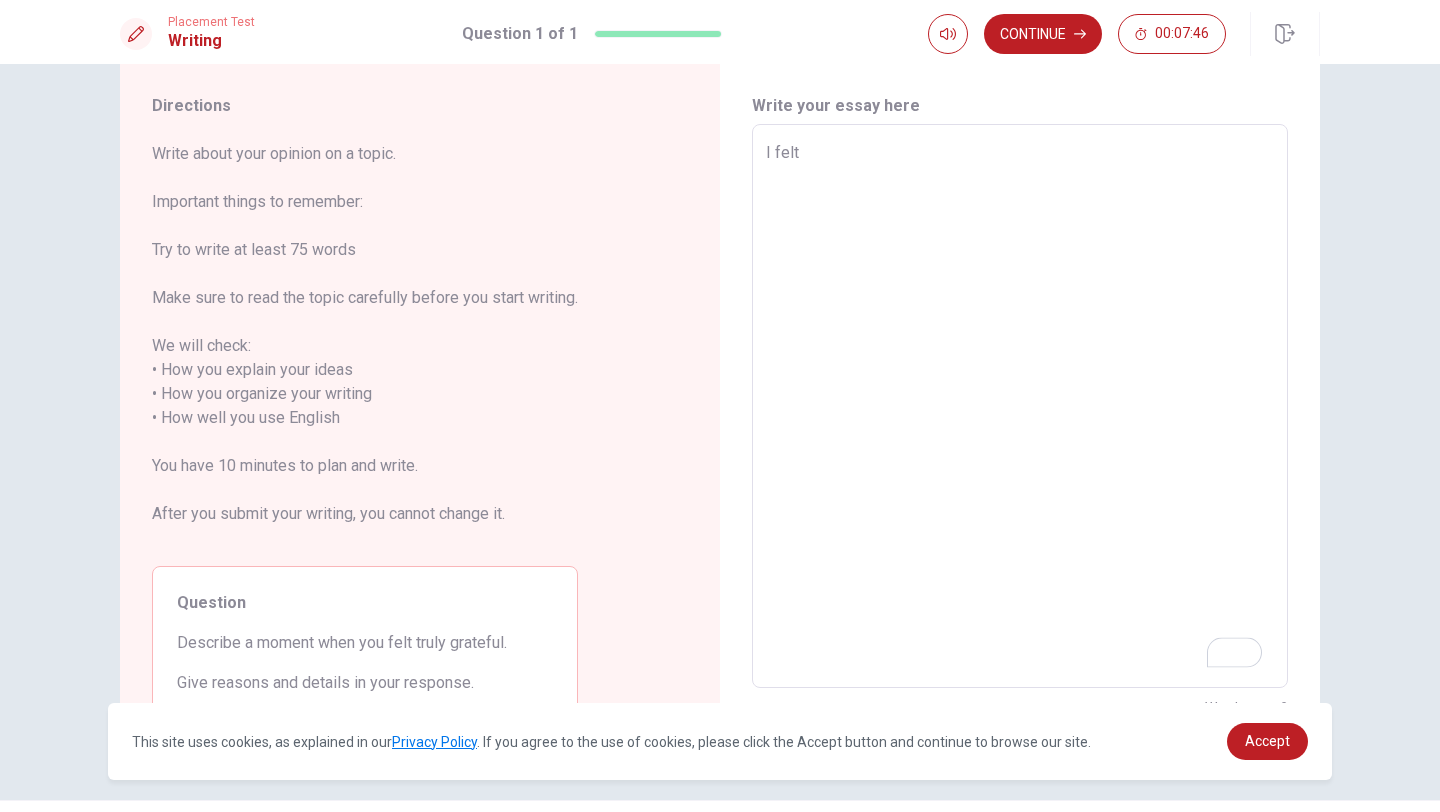 type on "I felt t" 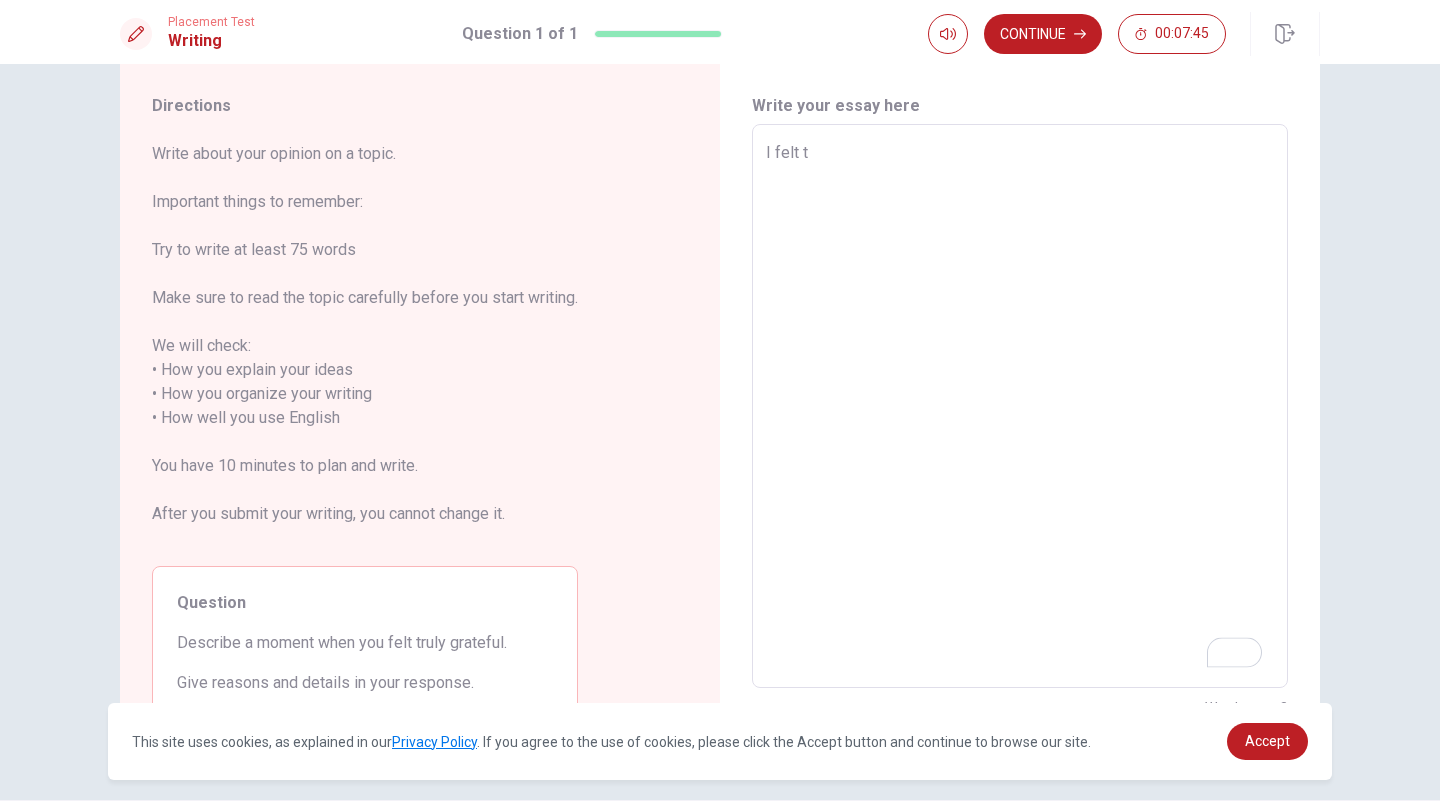 type on "x" 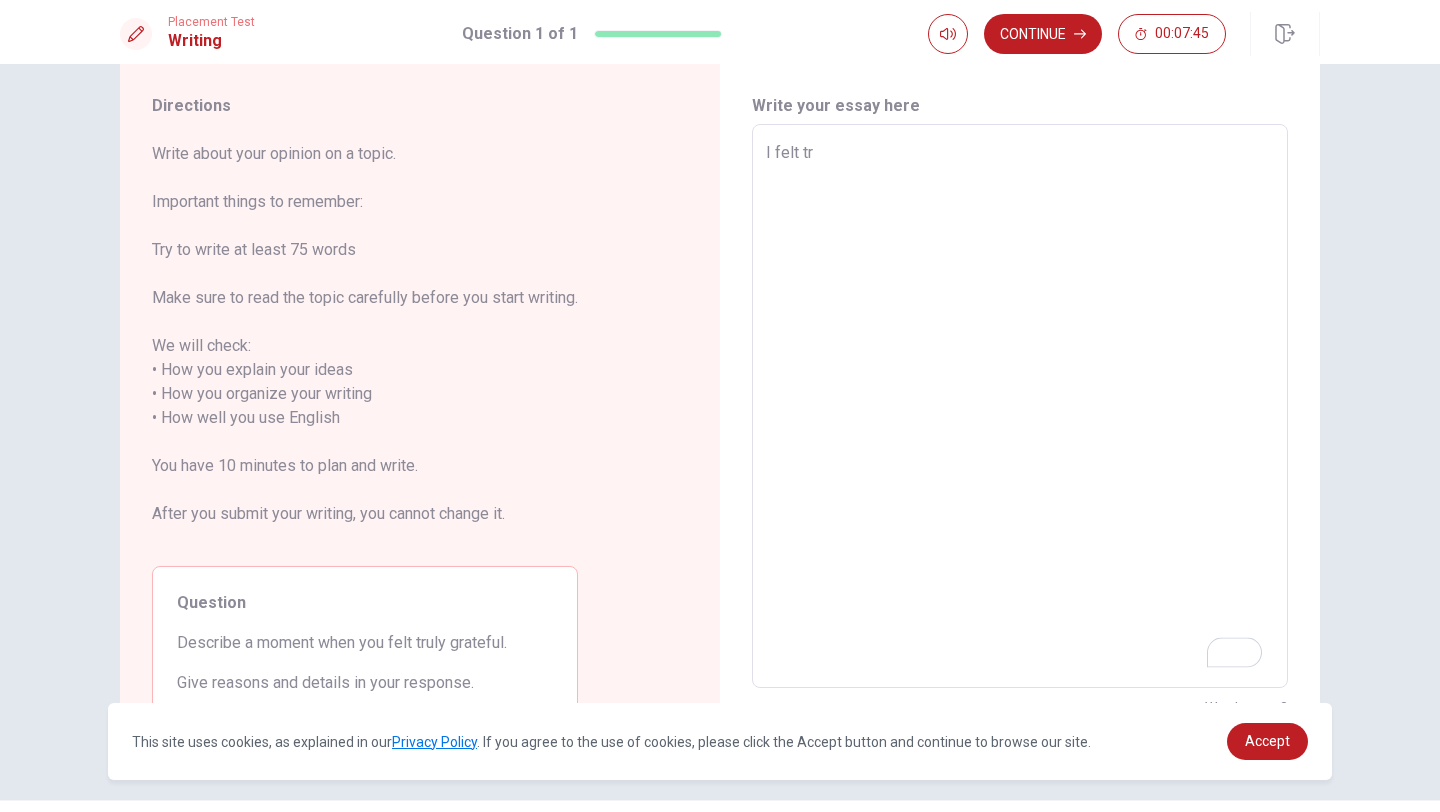 type on "x" 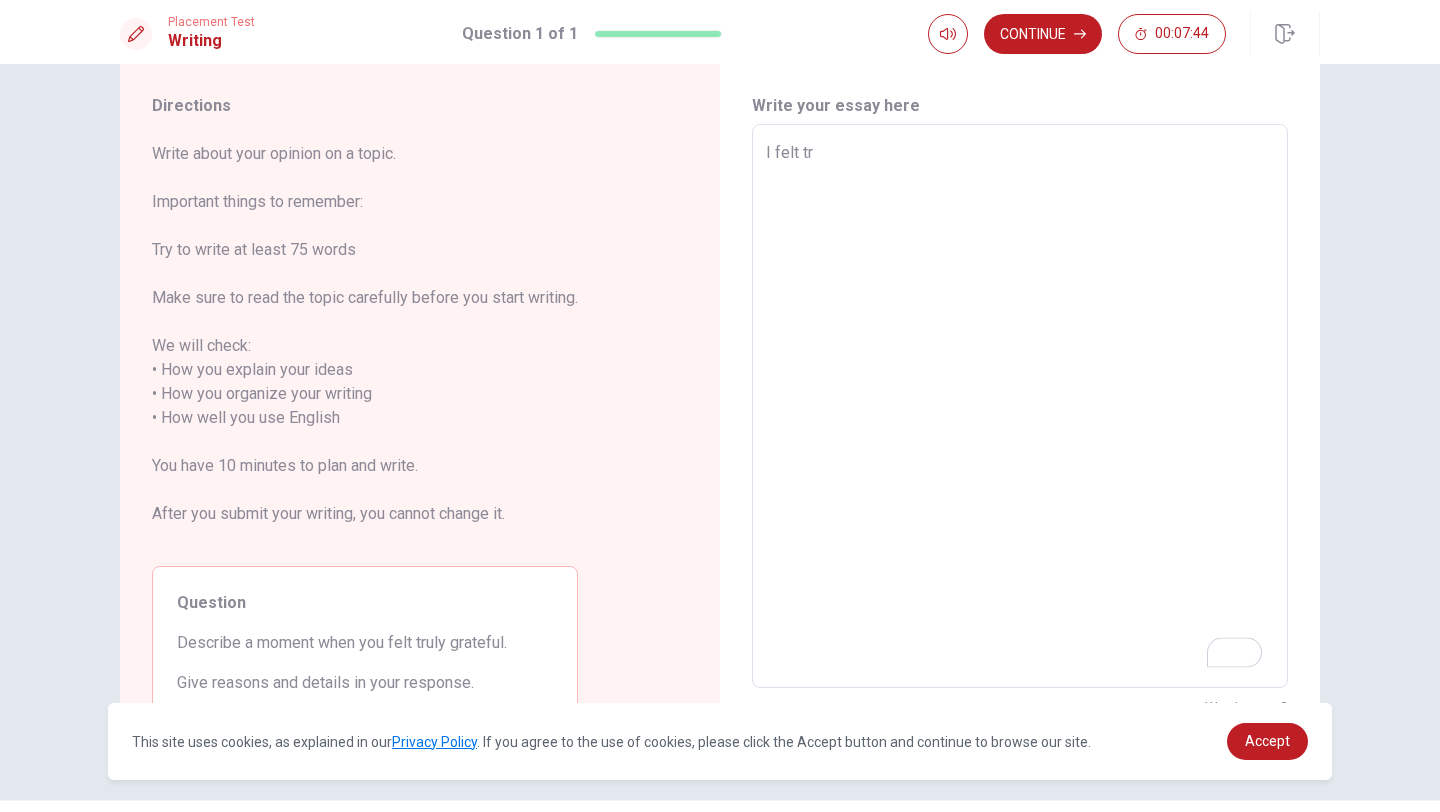 type on "I felt tru" 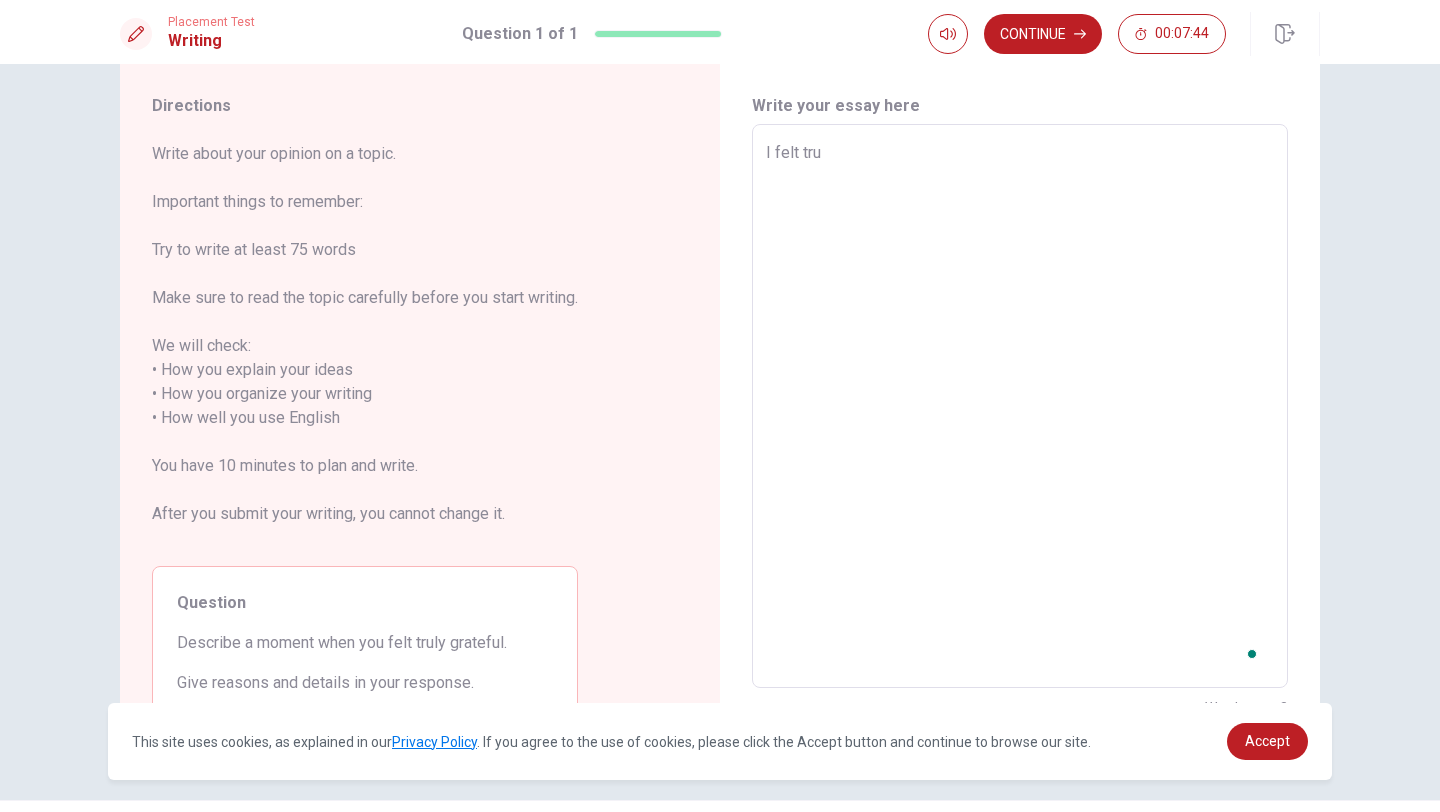 type on "x" 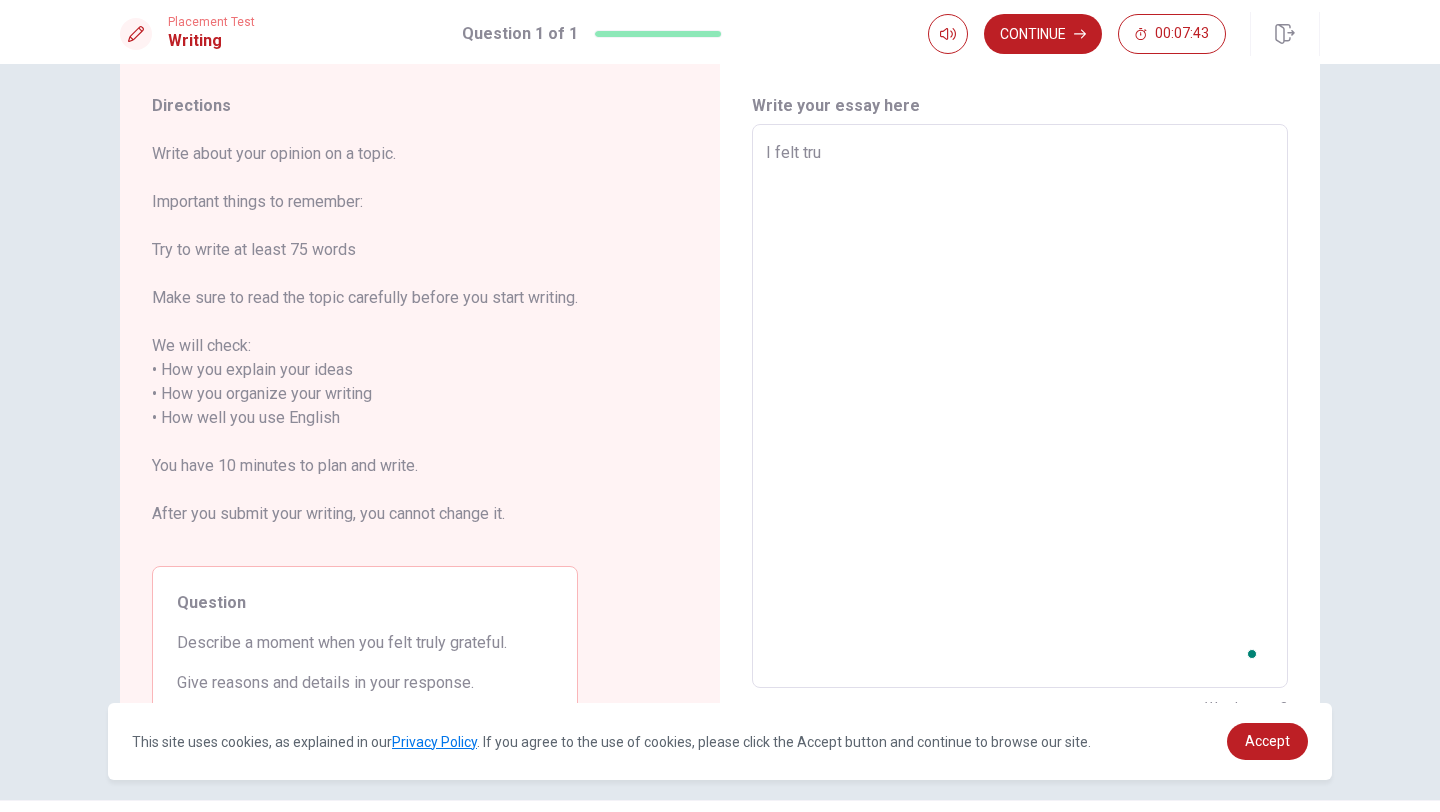type on "I felt trul" 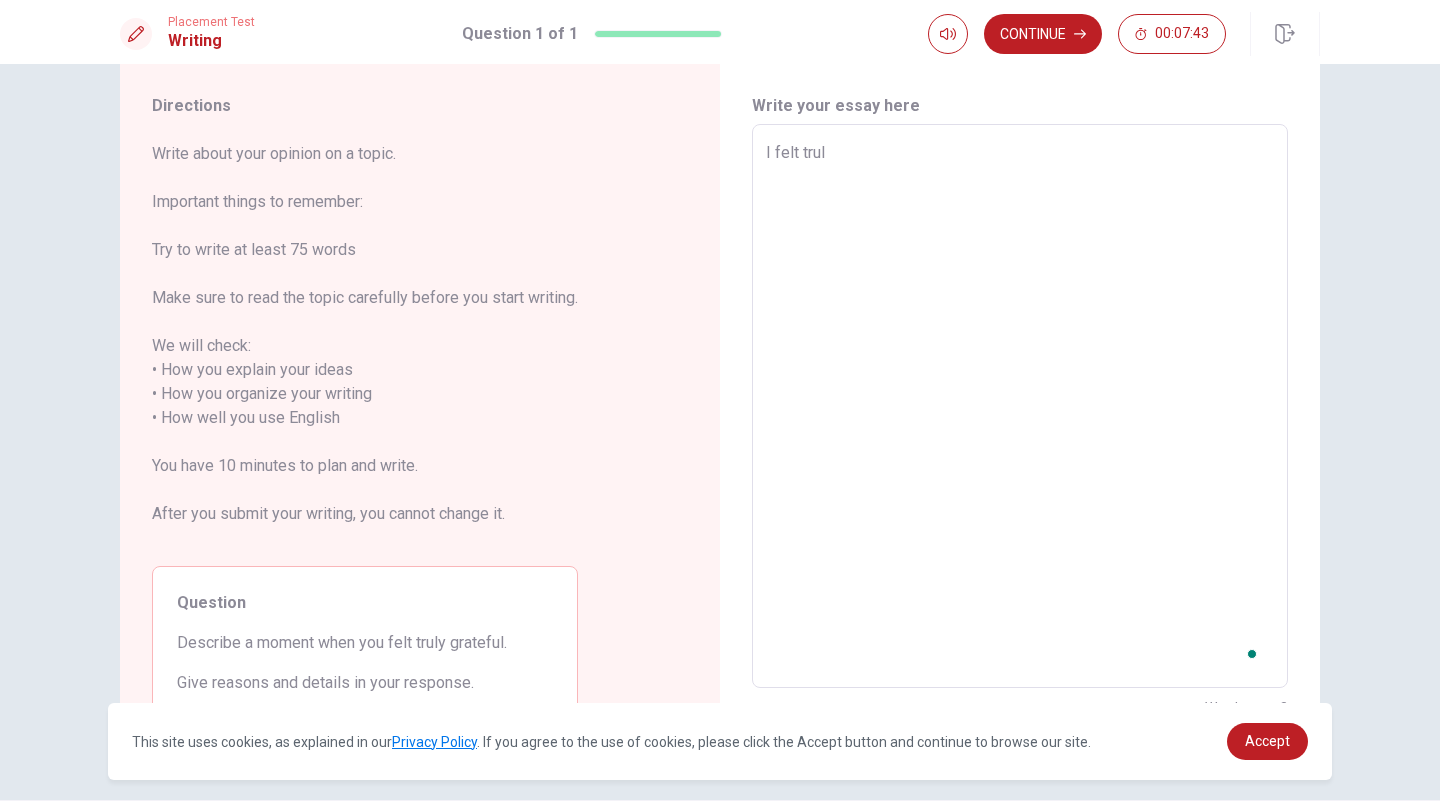 type on "x" 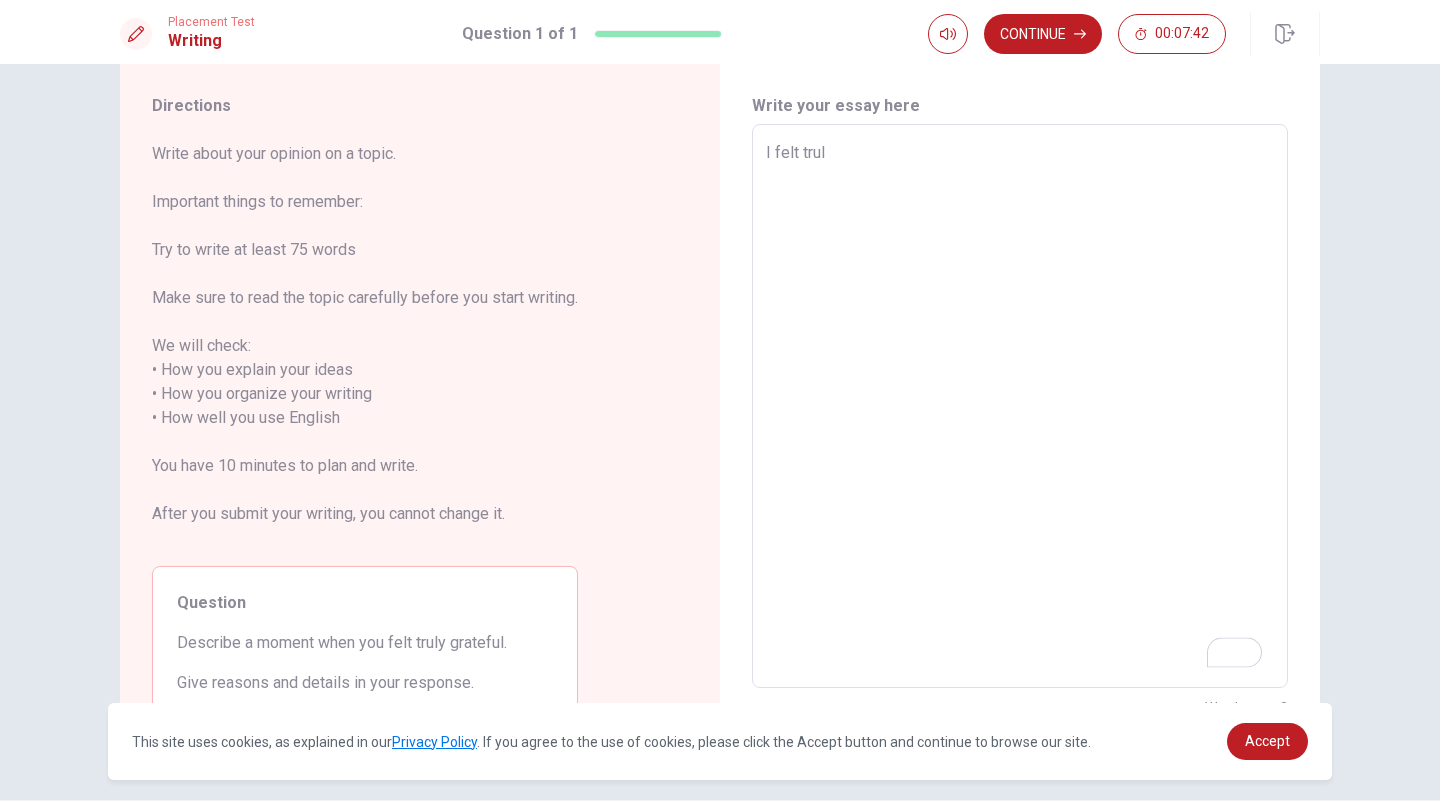 type on "I felt truly" 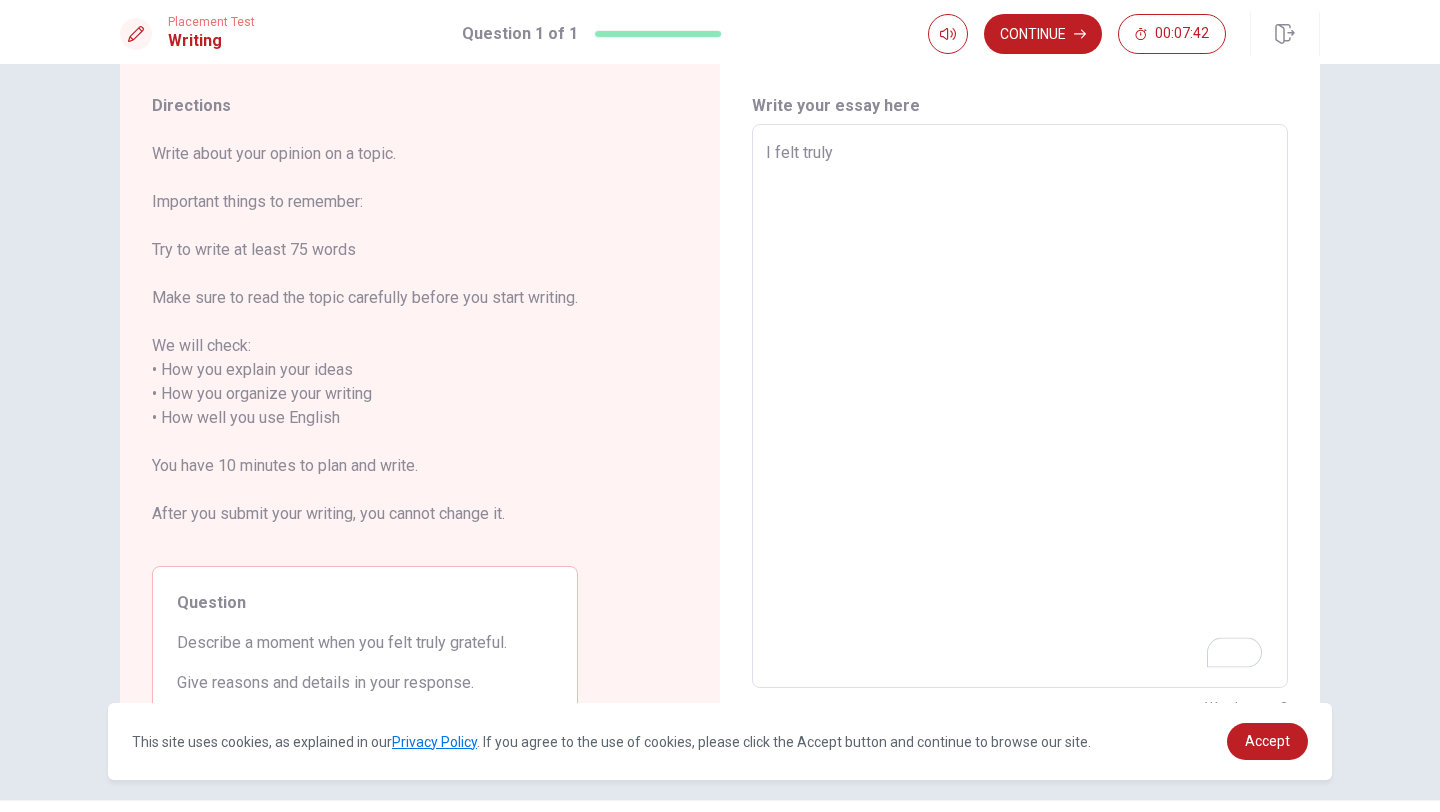 type on "x" 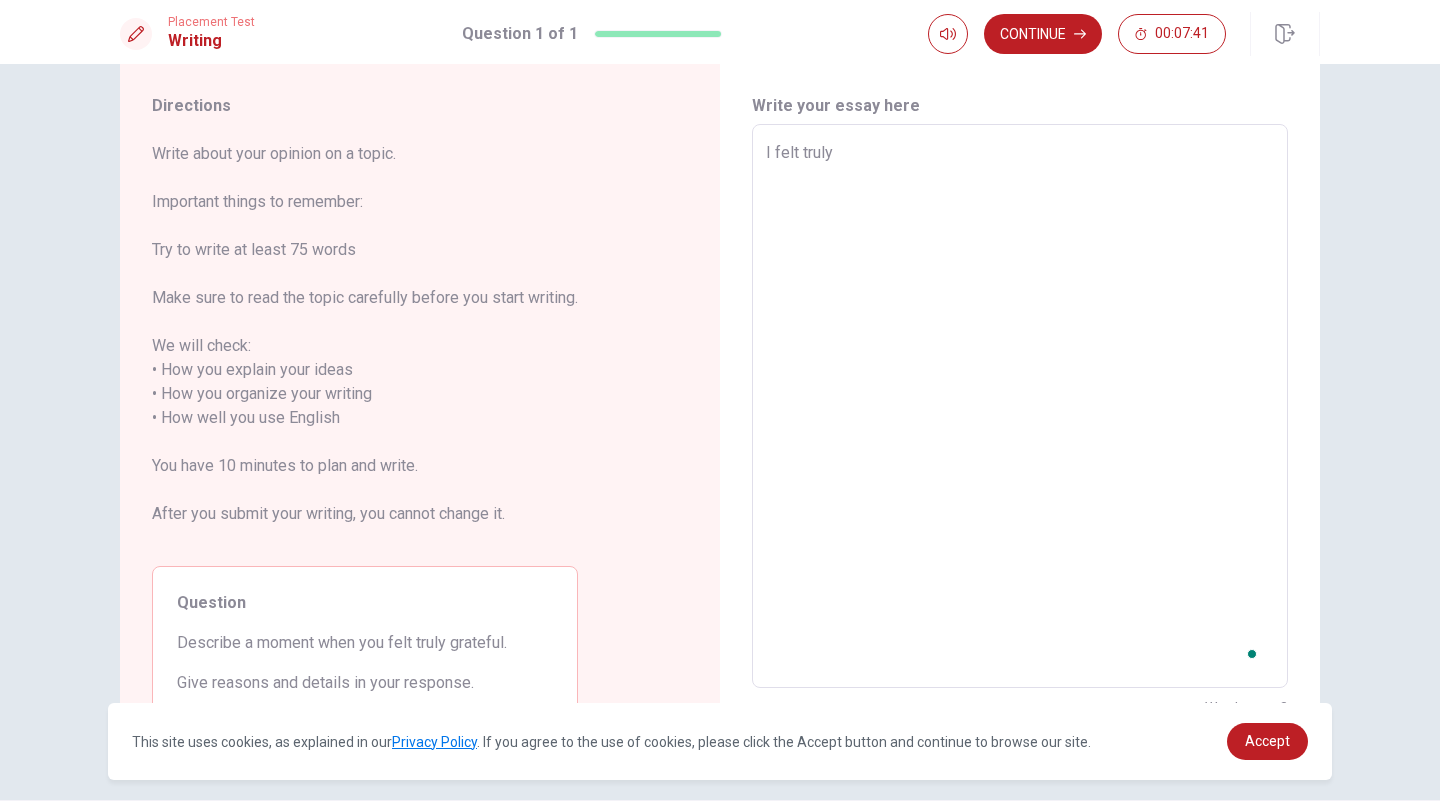 type on "x" 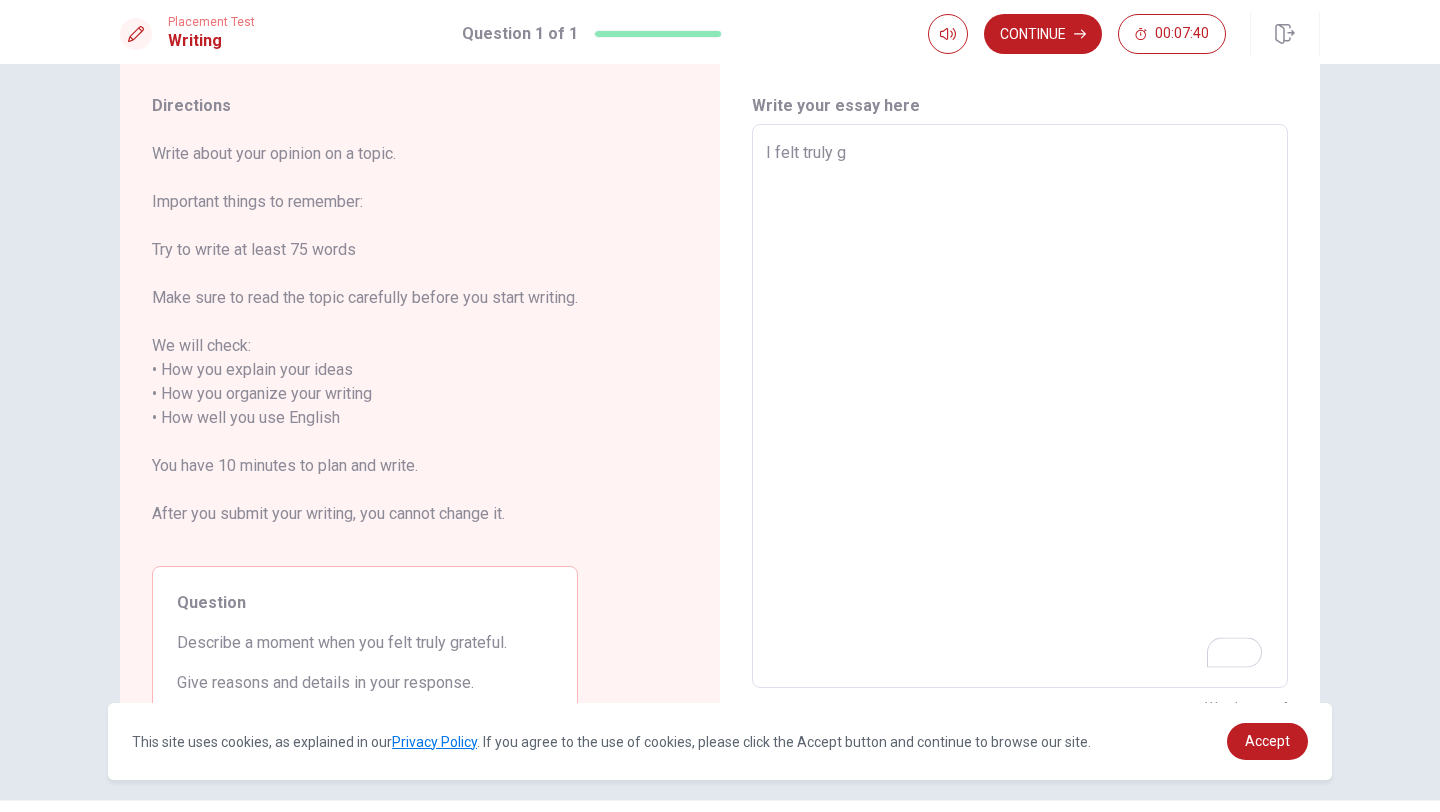 type on "x" 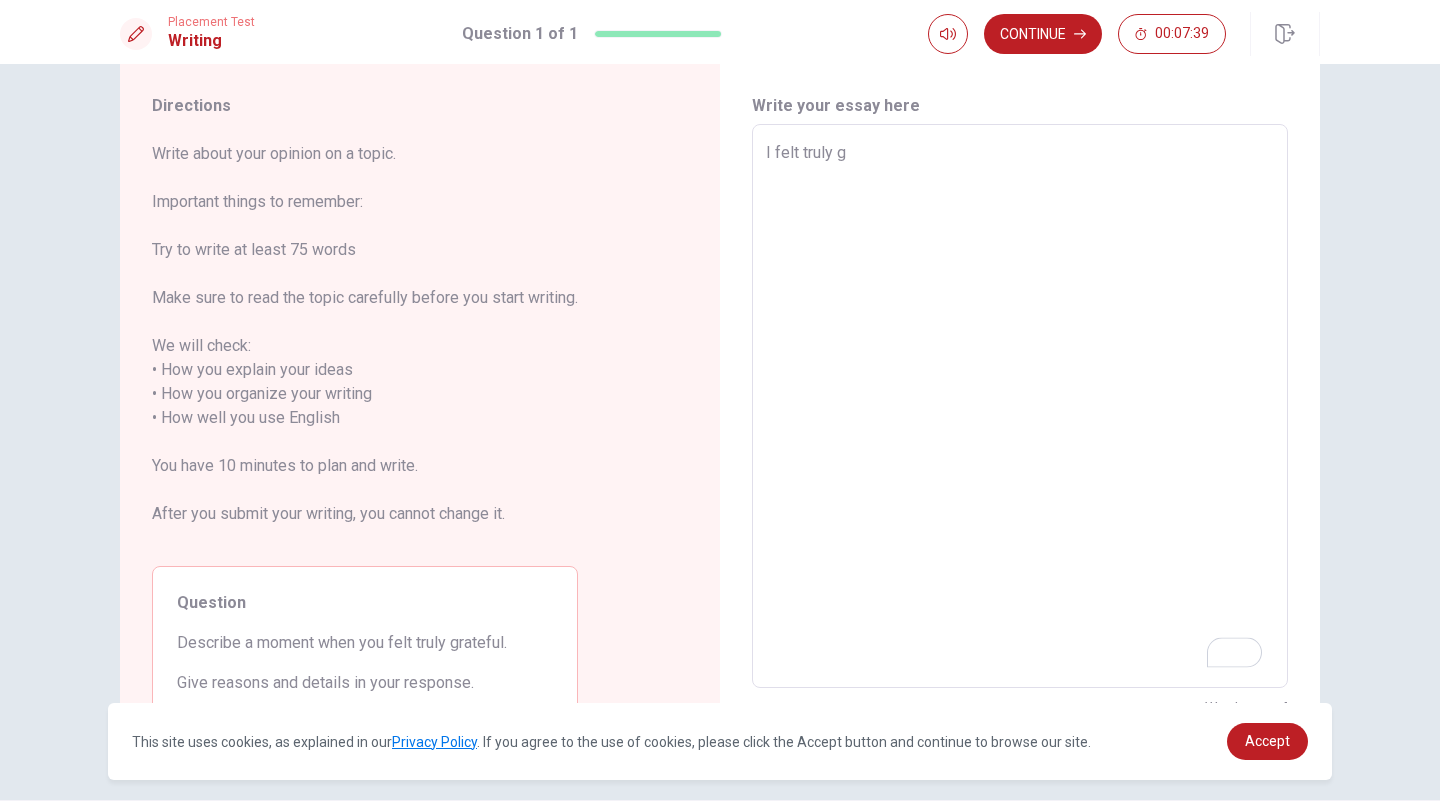 type on "I felt truly gr" 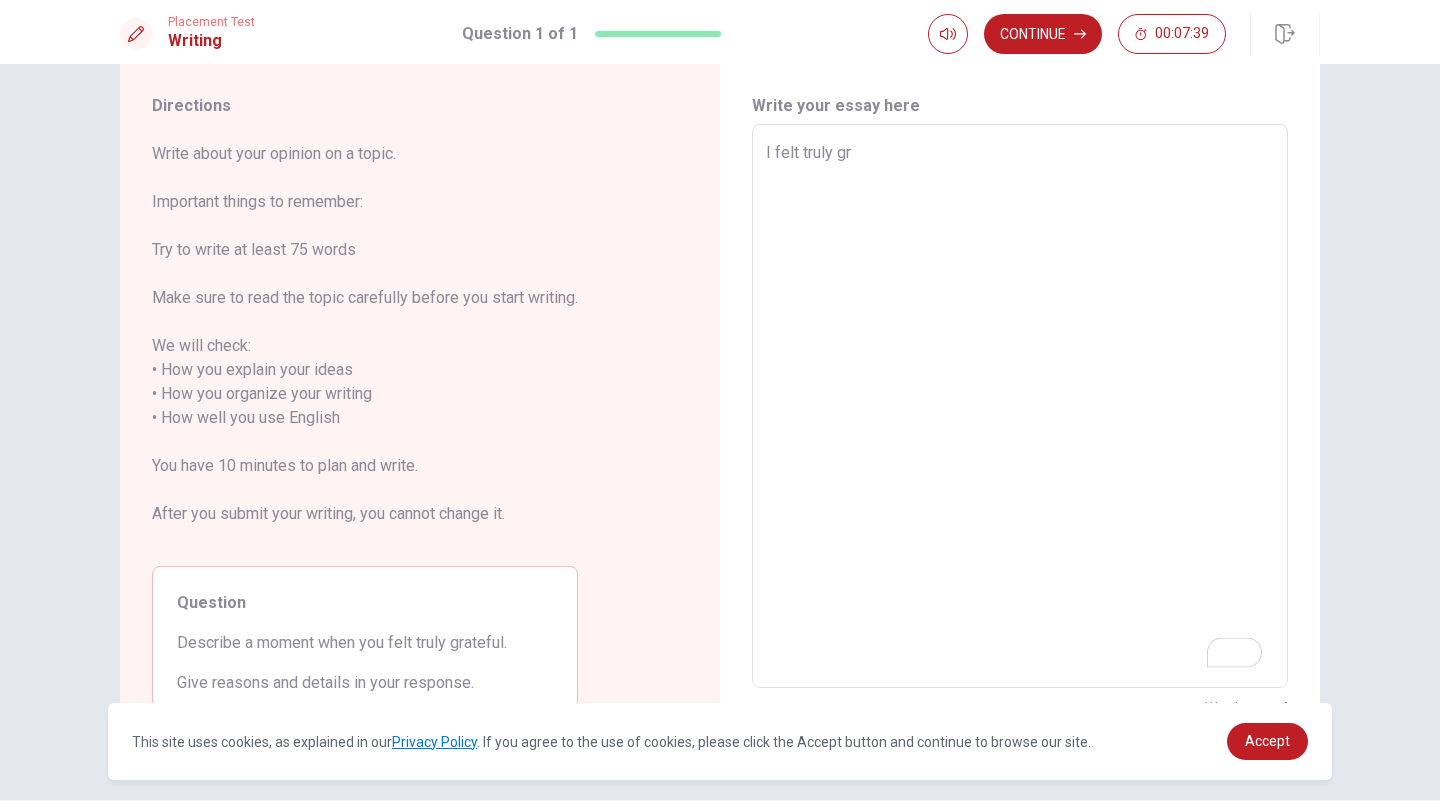type on "x" 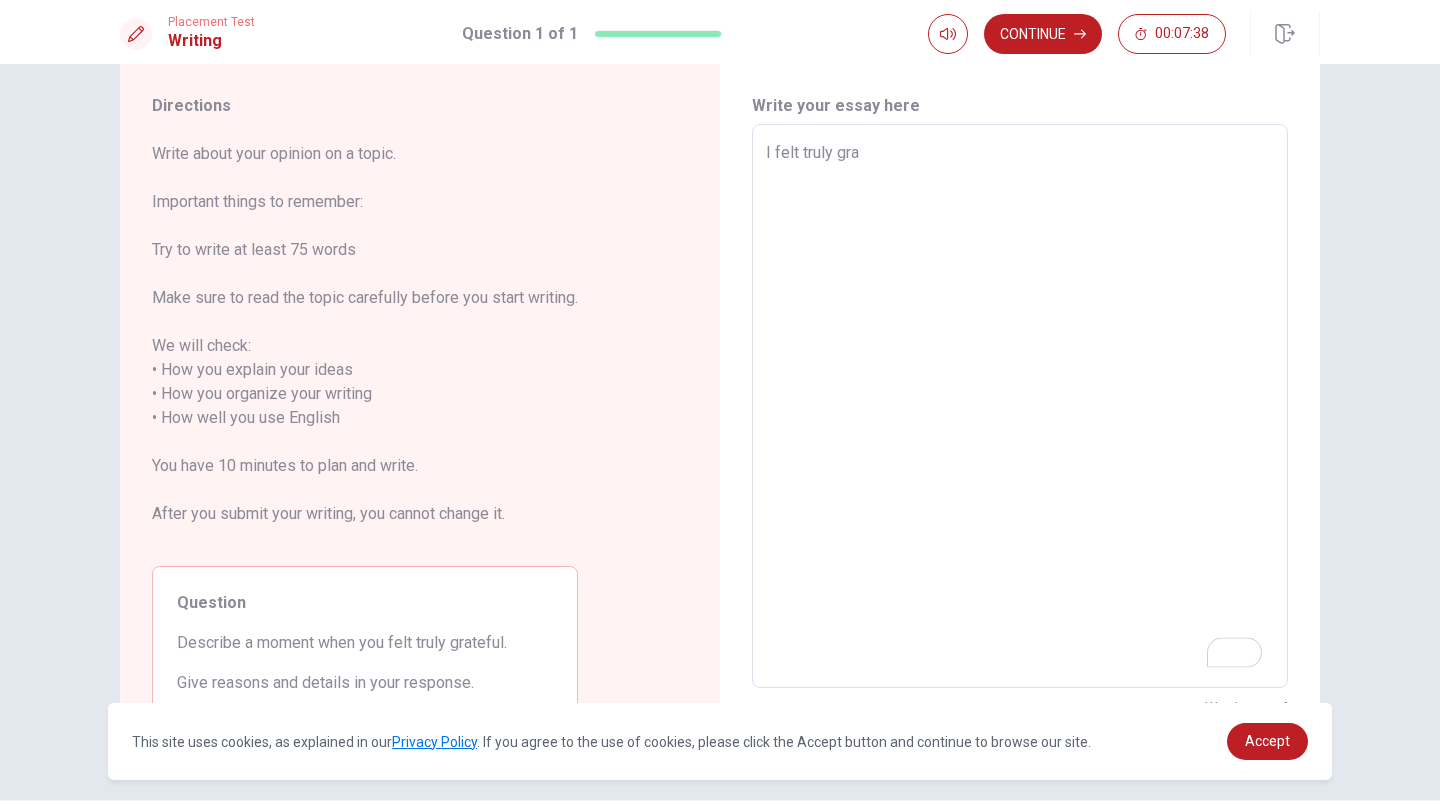 type on "x" 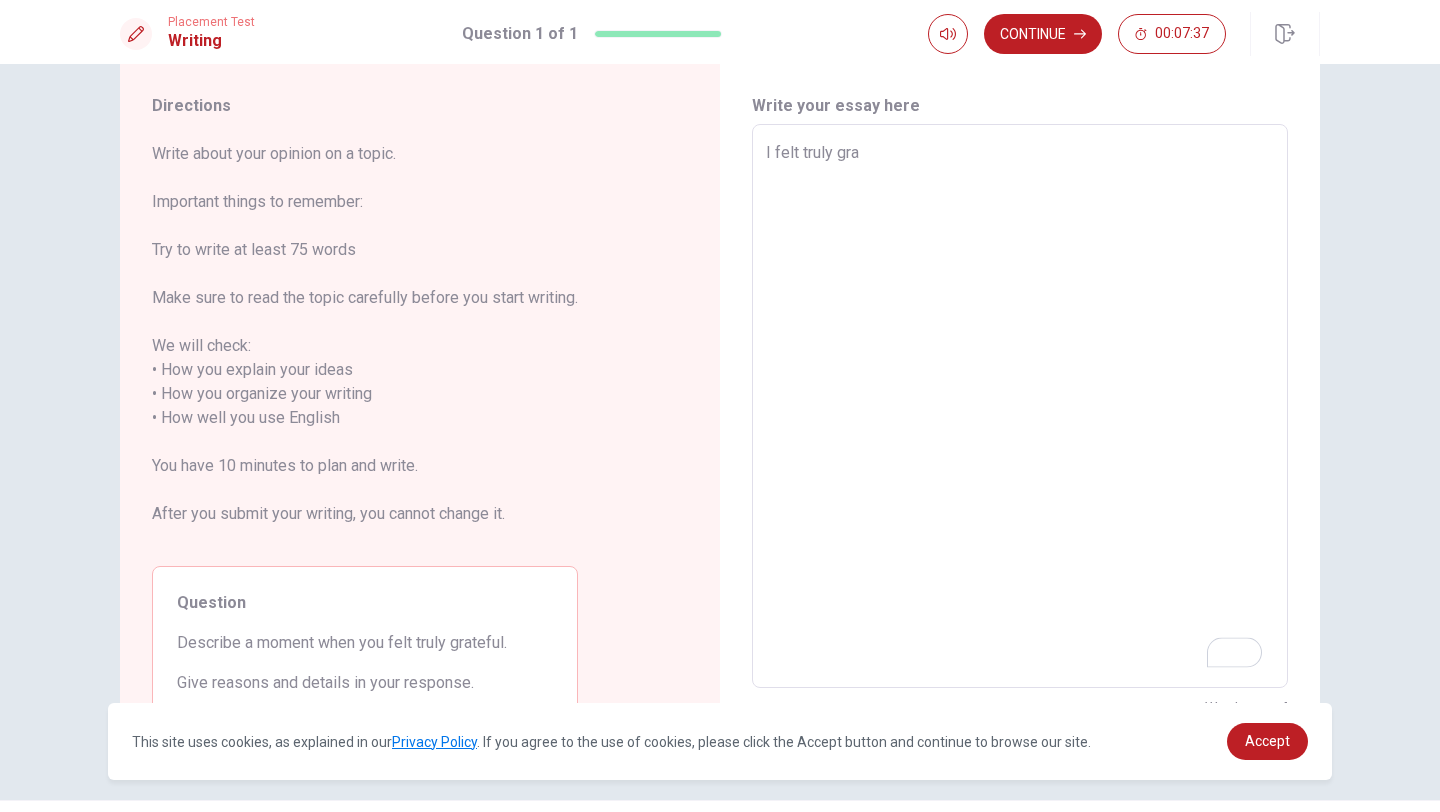 type on "I felt truly grat" 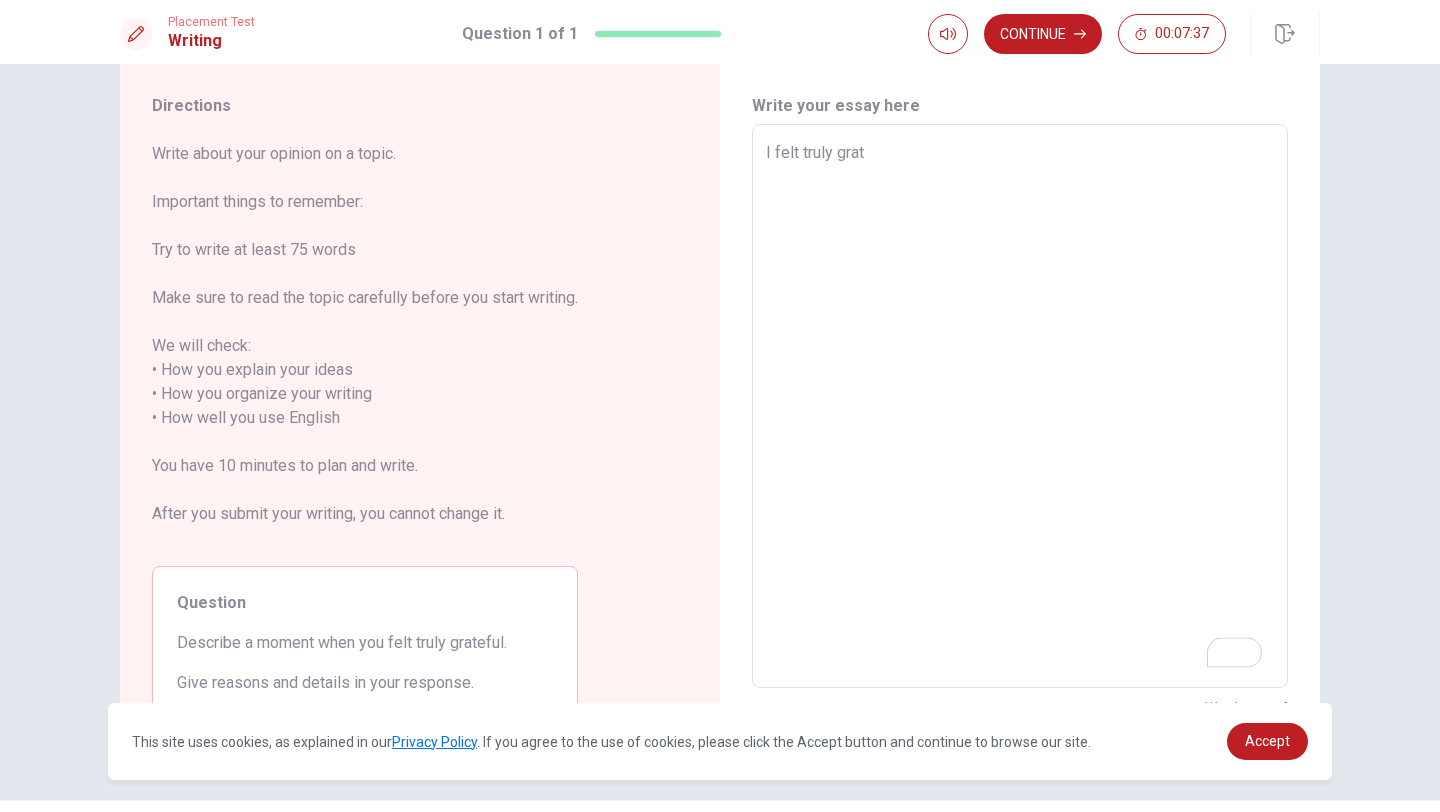type on "x" 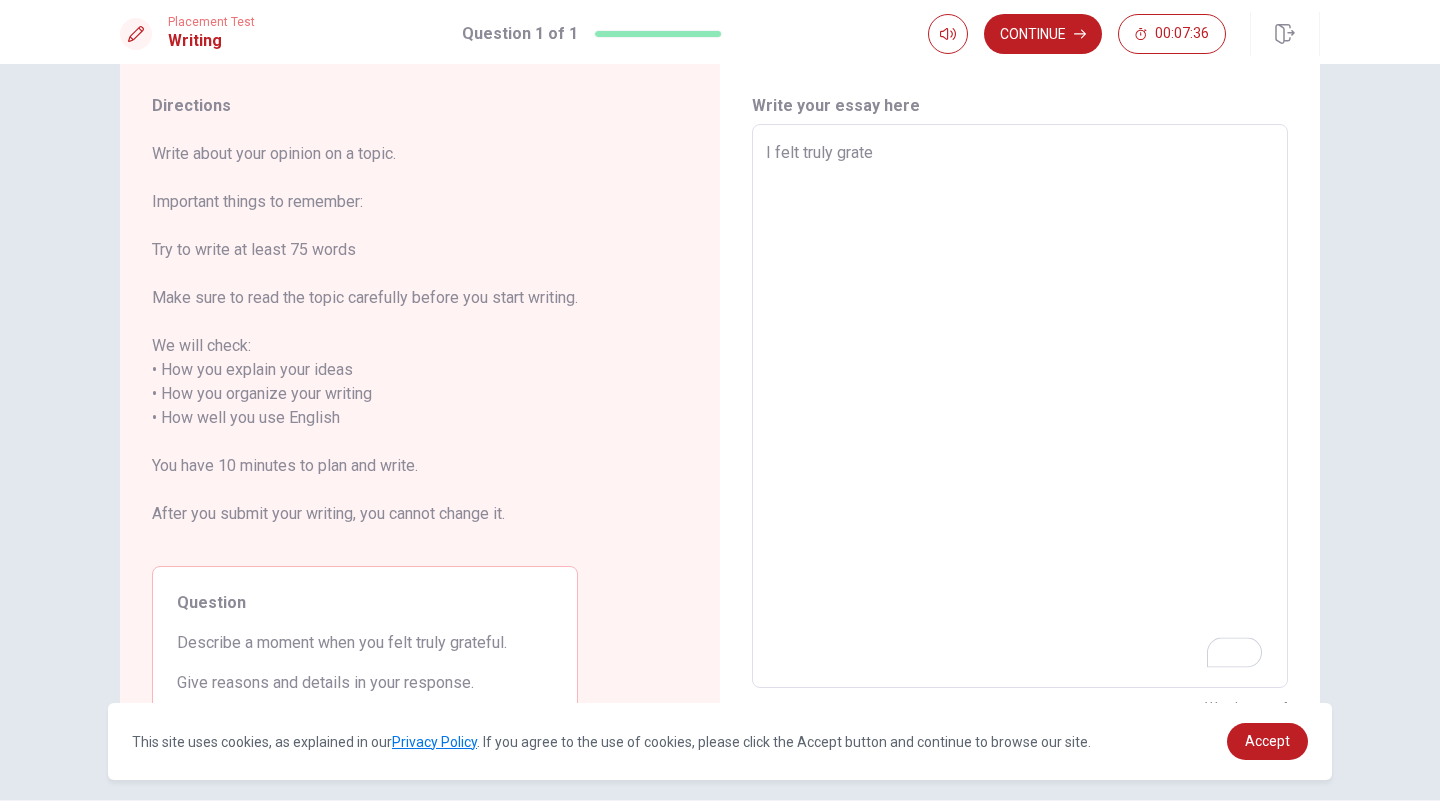 type on "x" 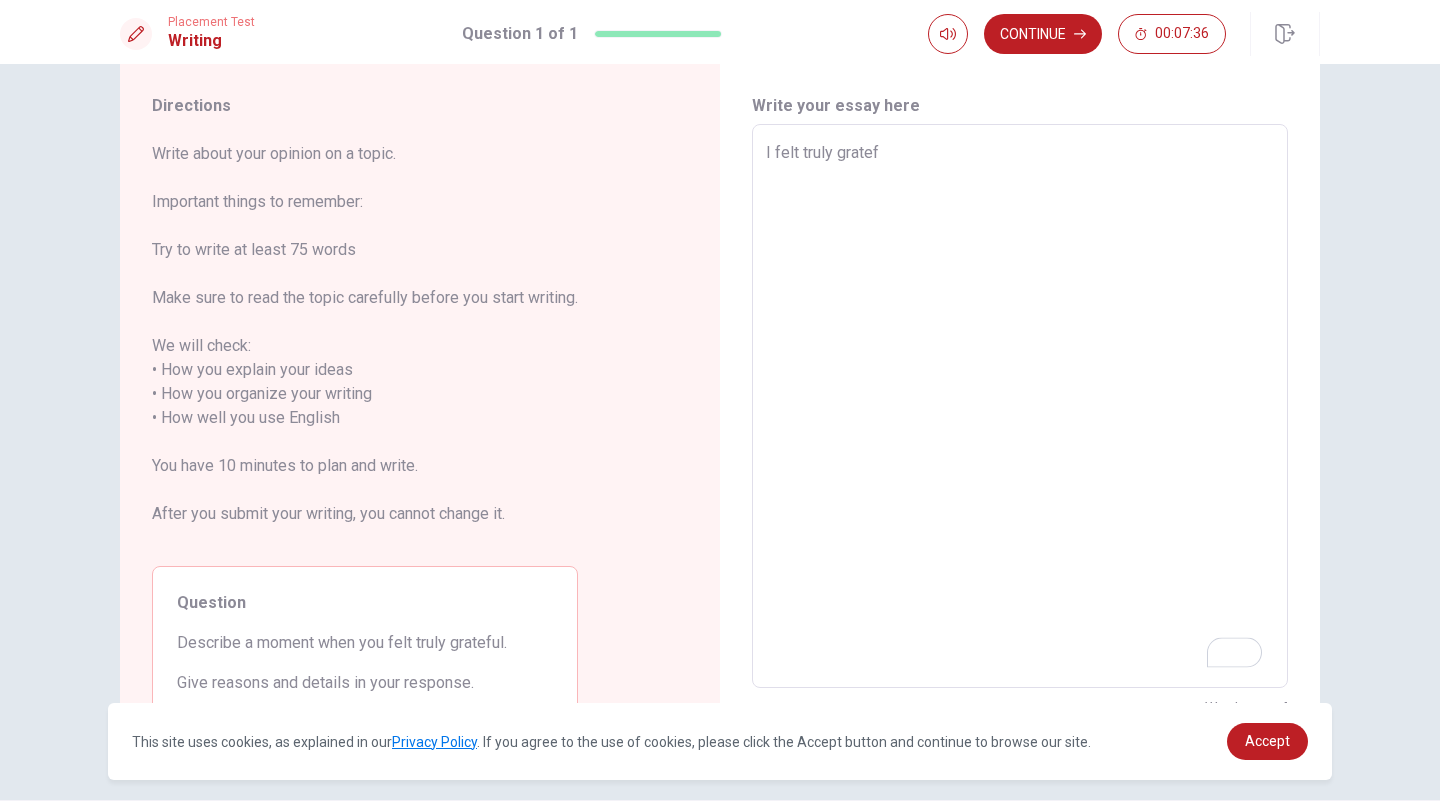 type on "x" 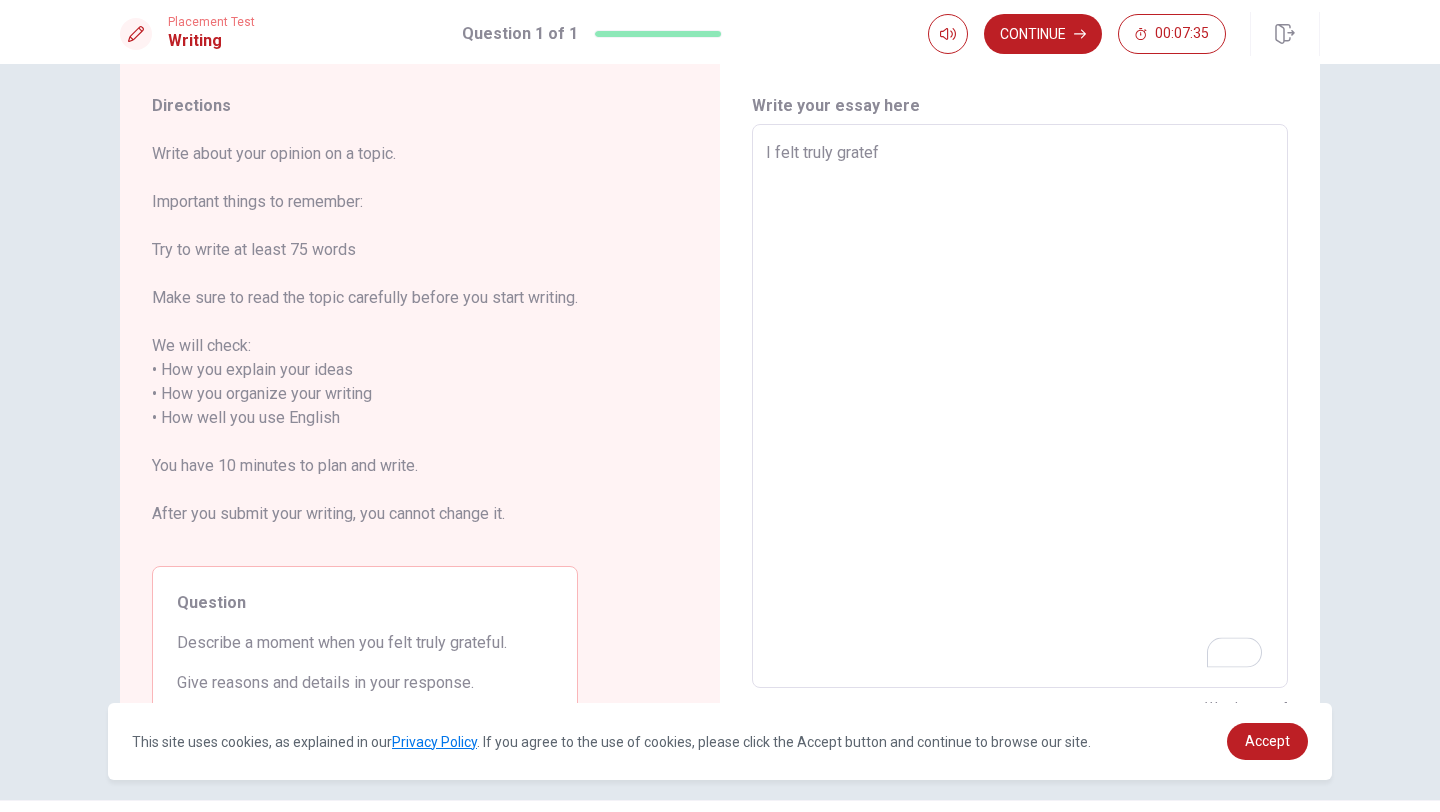 type on "I felt truly gratefu" 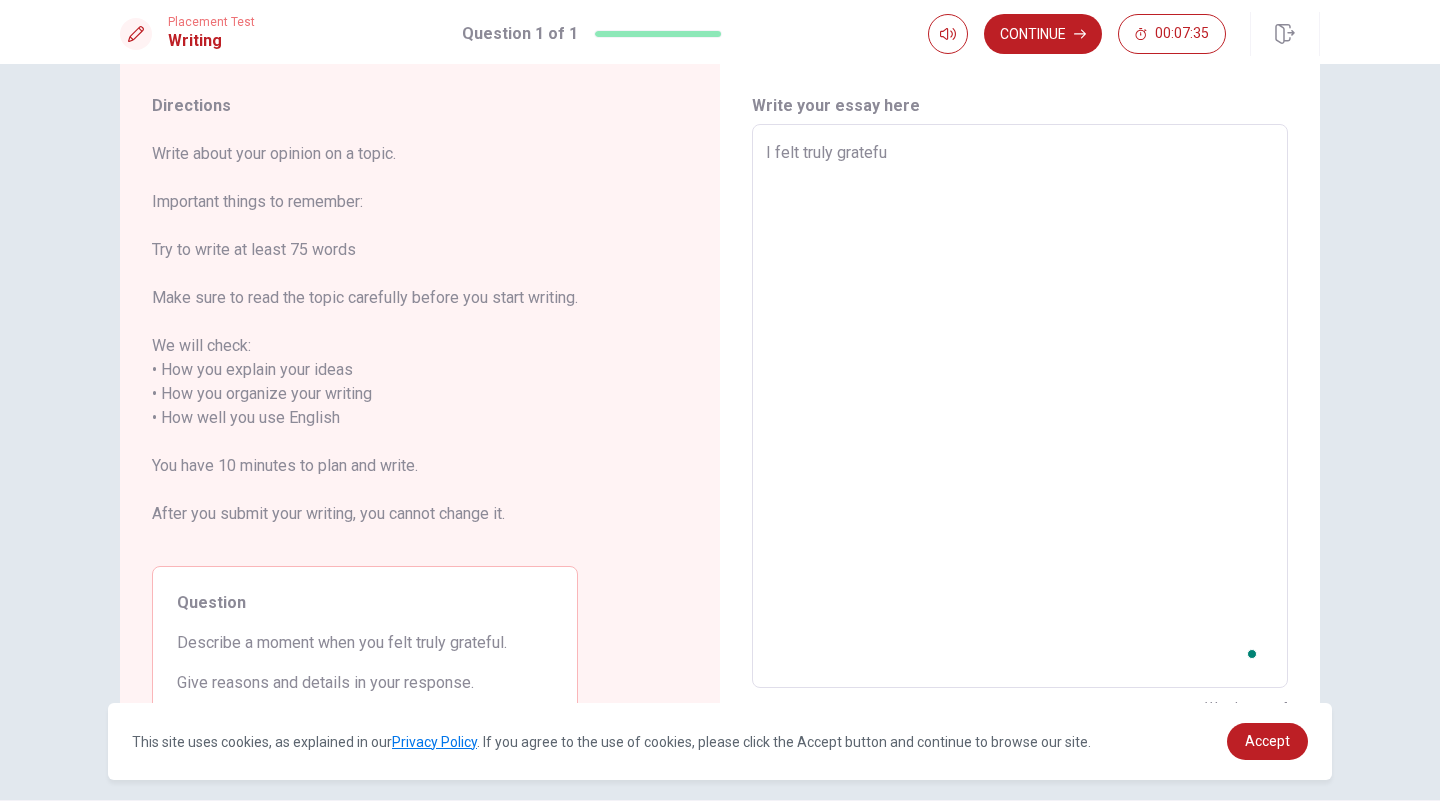 type on "x" 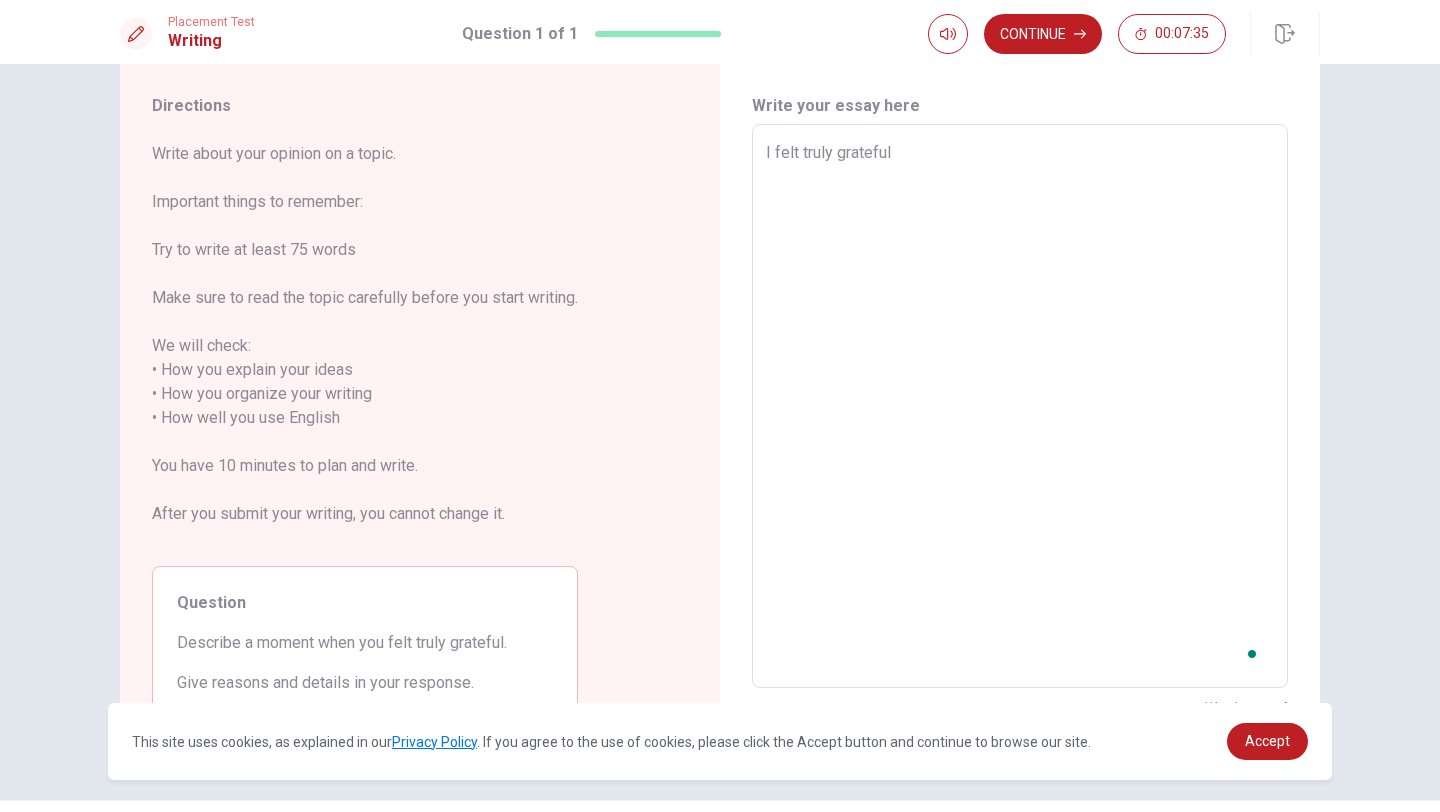 type on "x" 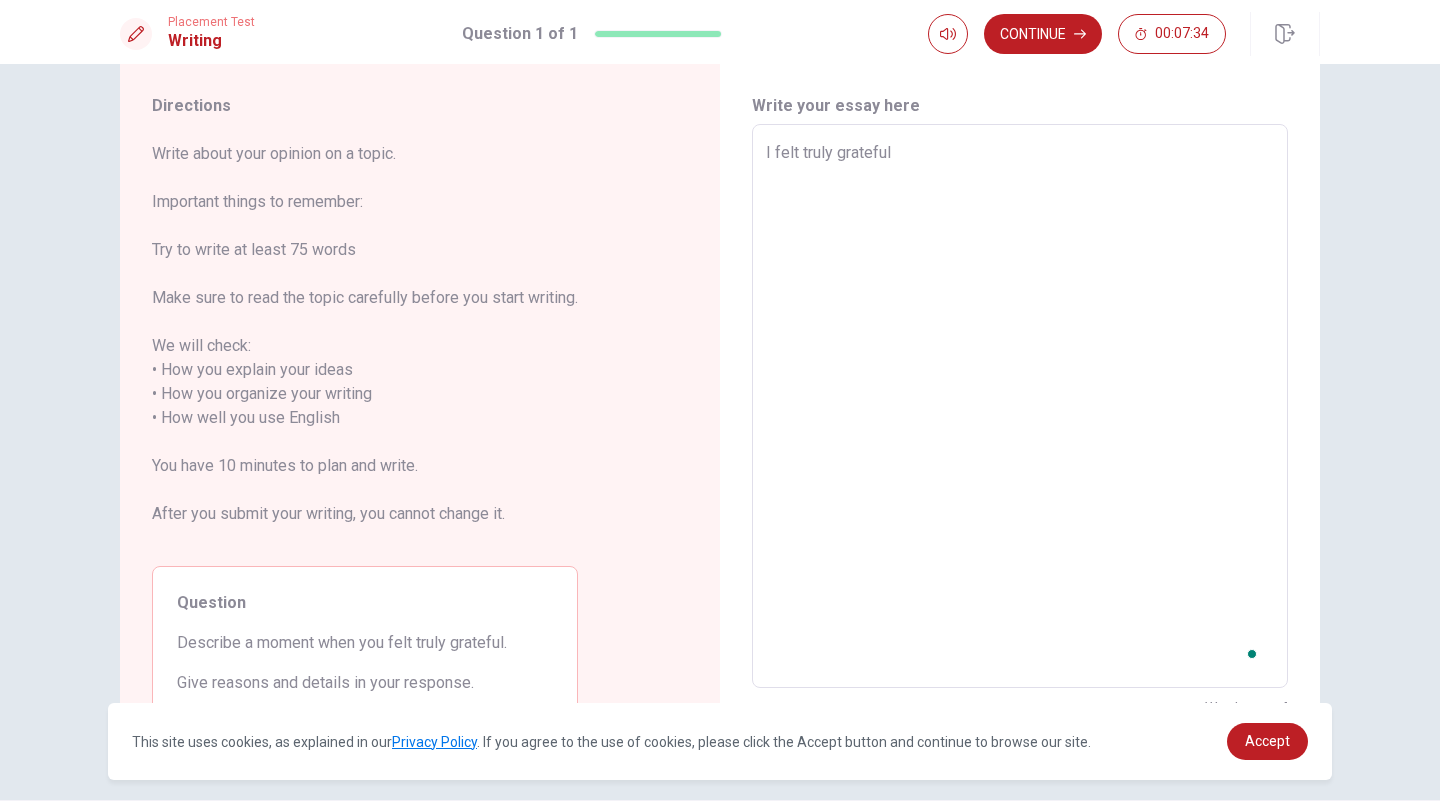 type on "I felt truly grateful" 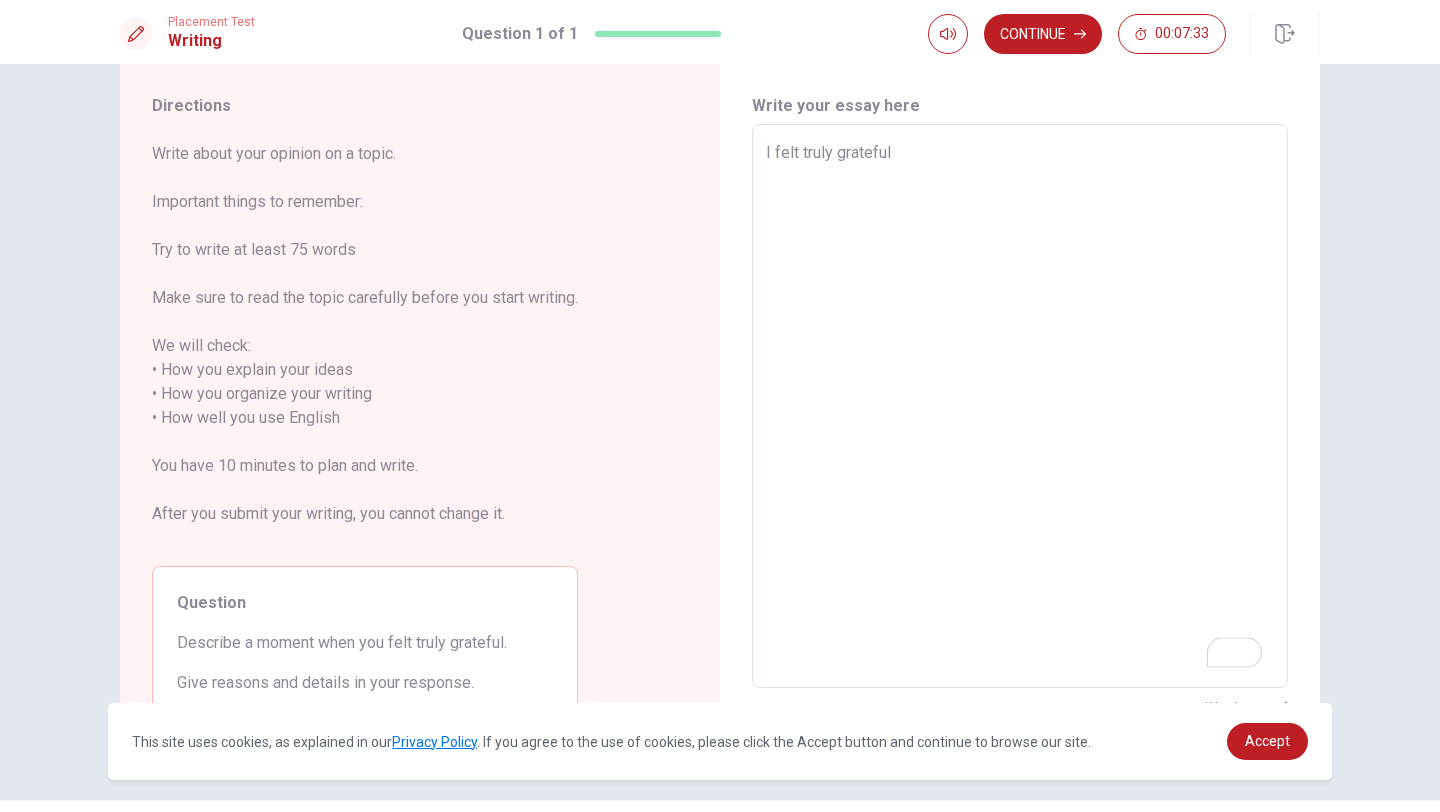 type on "x" 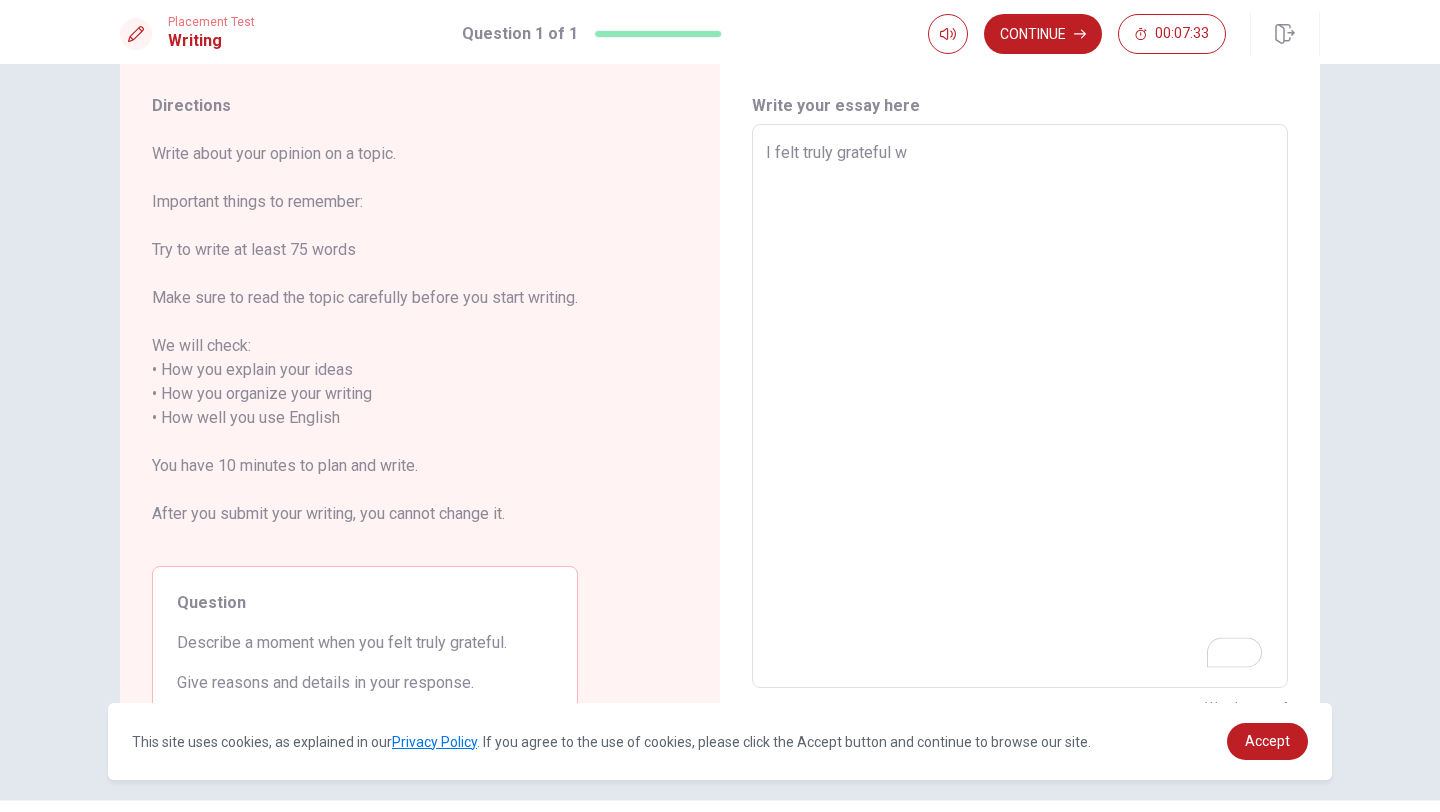 type on "x" 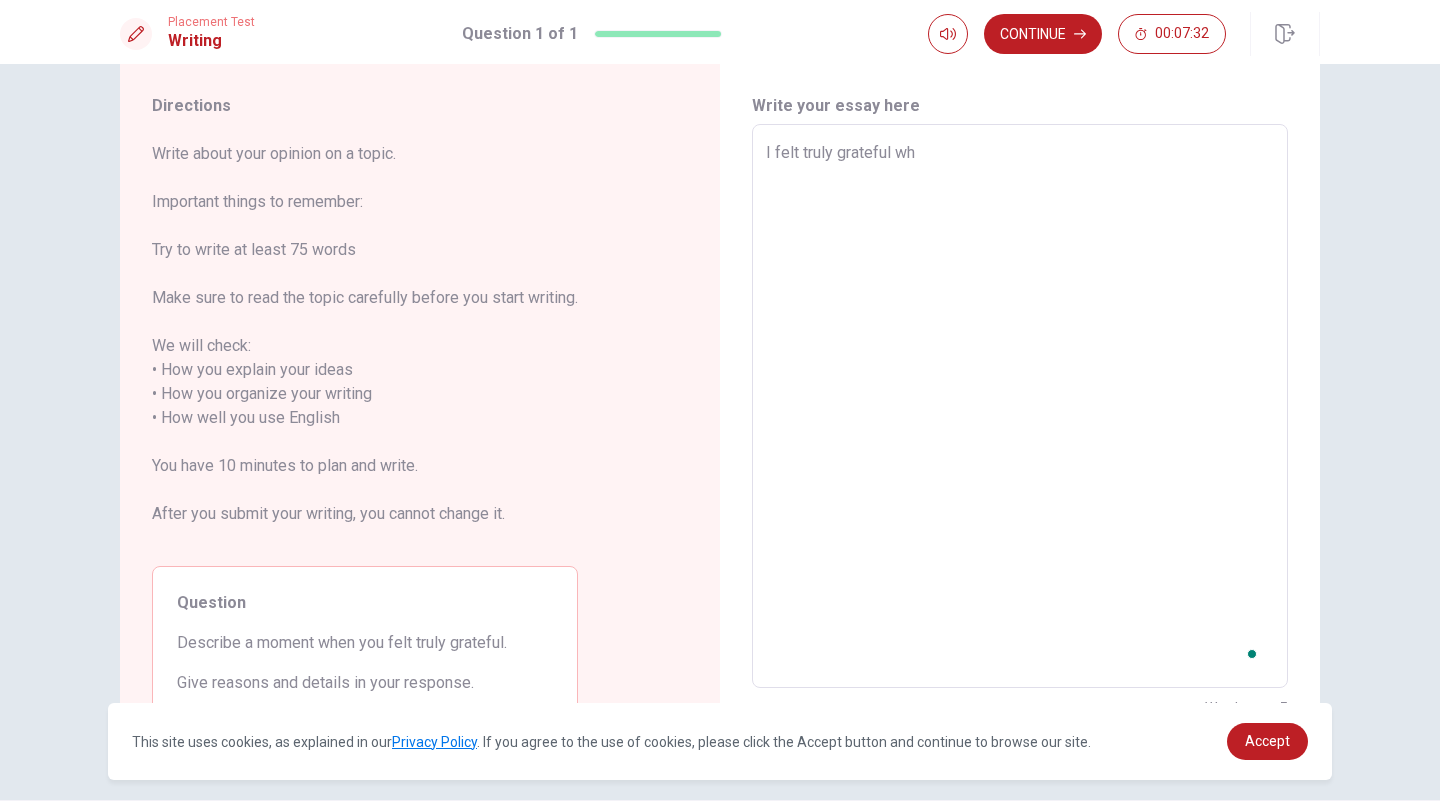 type on "x" 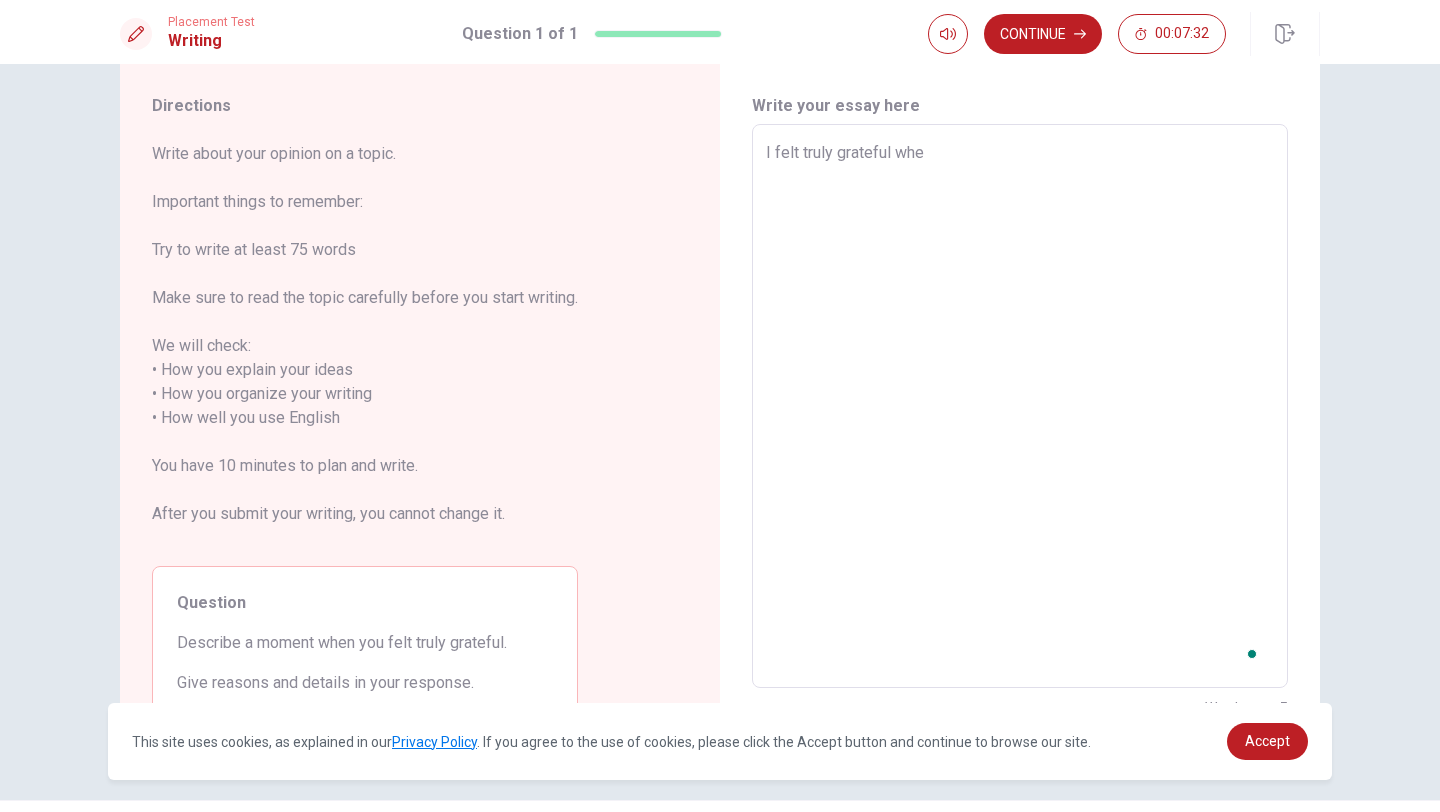 type on "x" 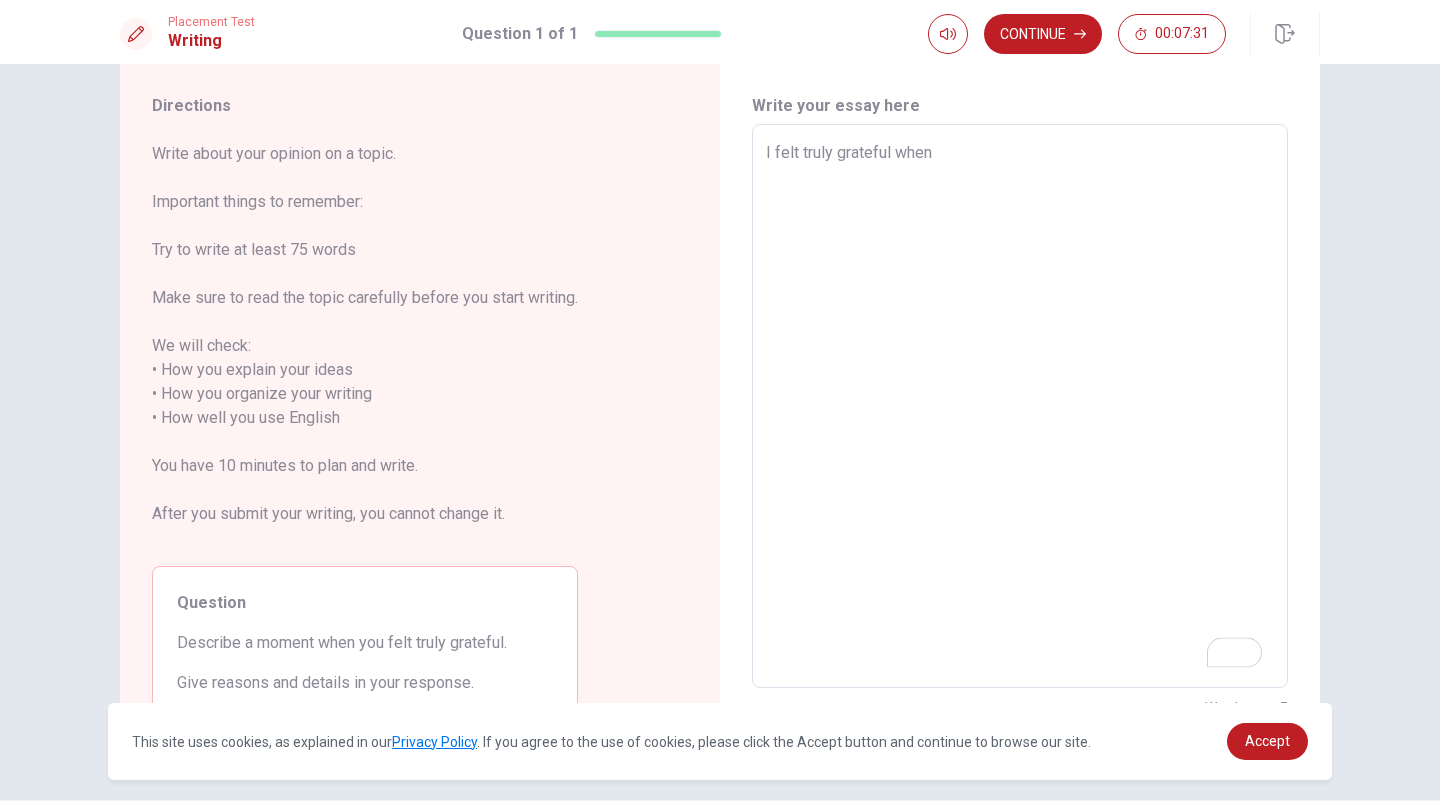 type on "x" 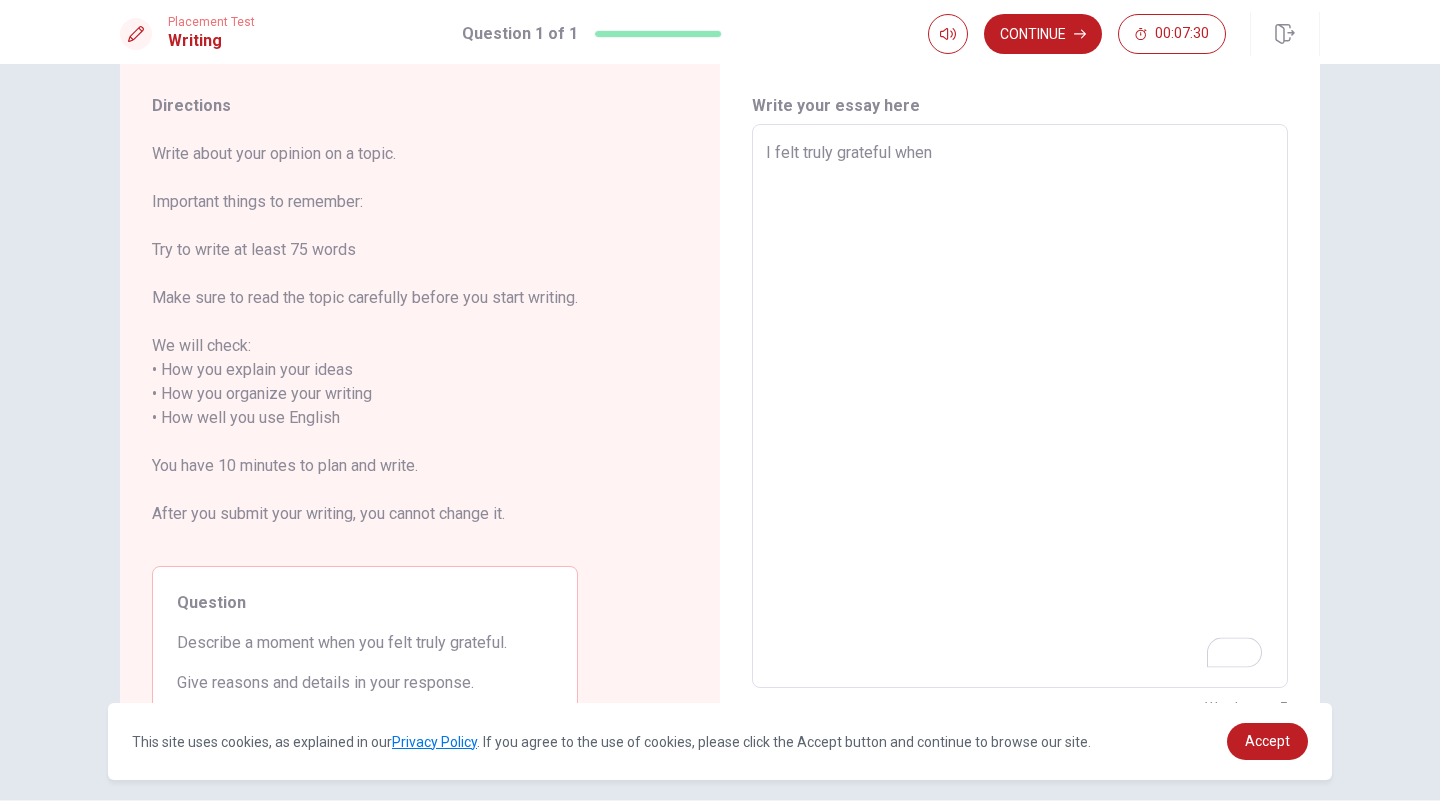 type on "I felt truly grateful when" 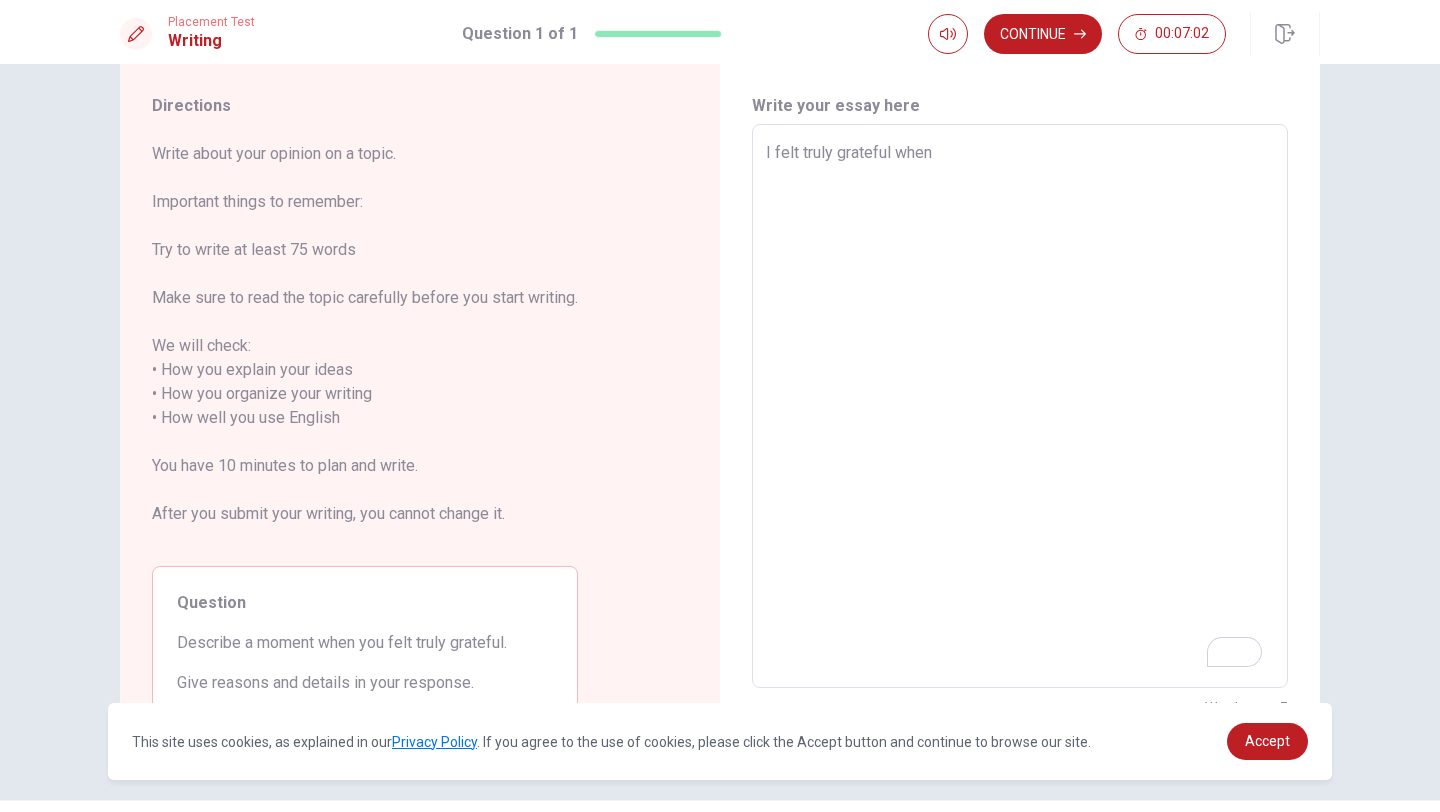 type on "x" 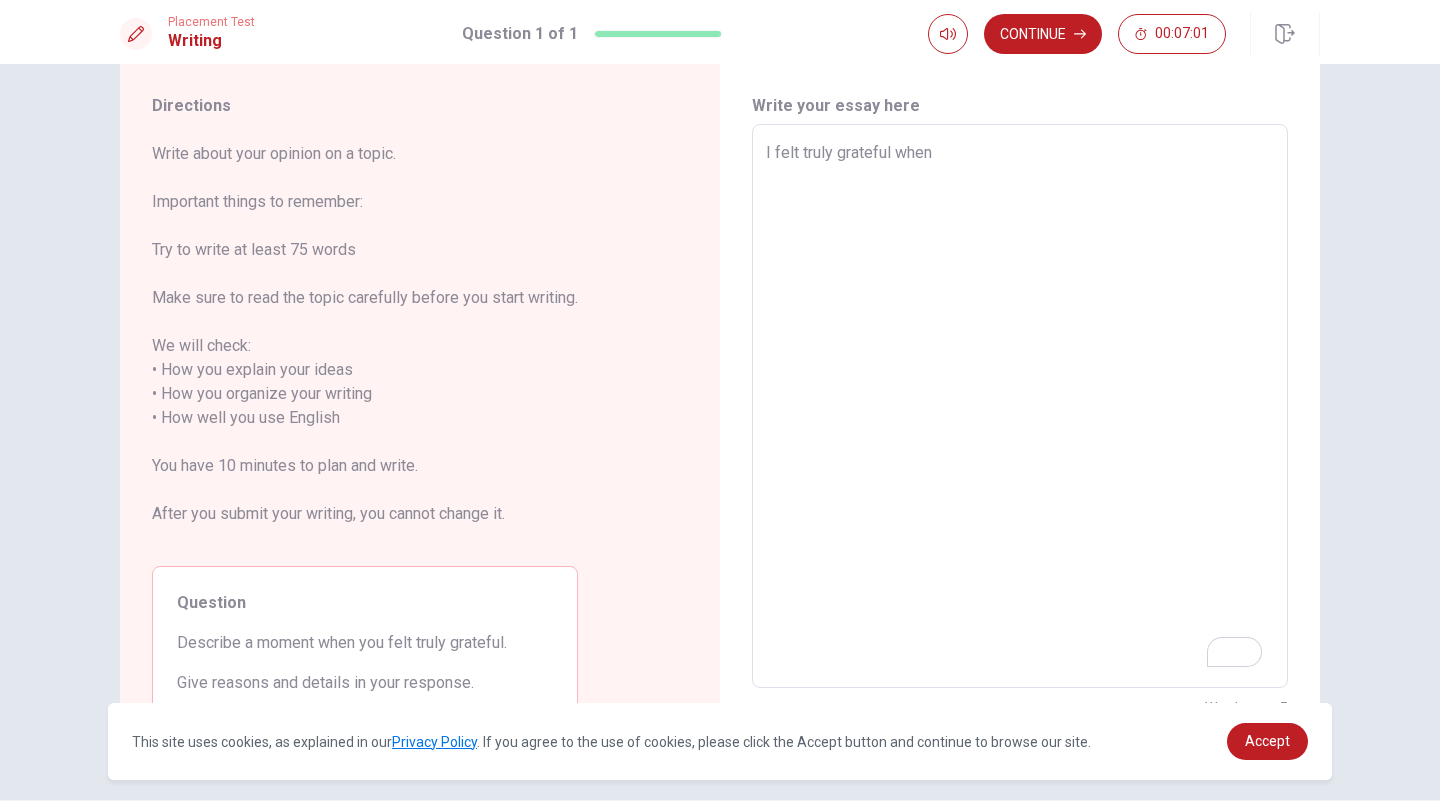 type on "I felt truly grateful when m" 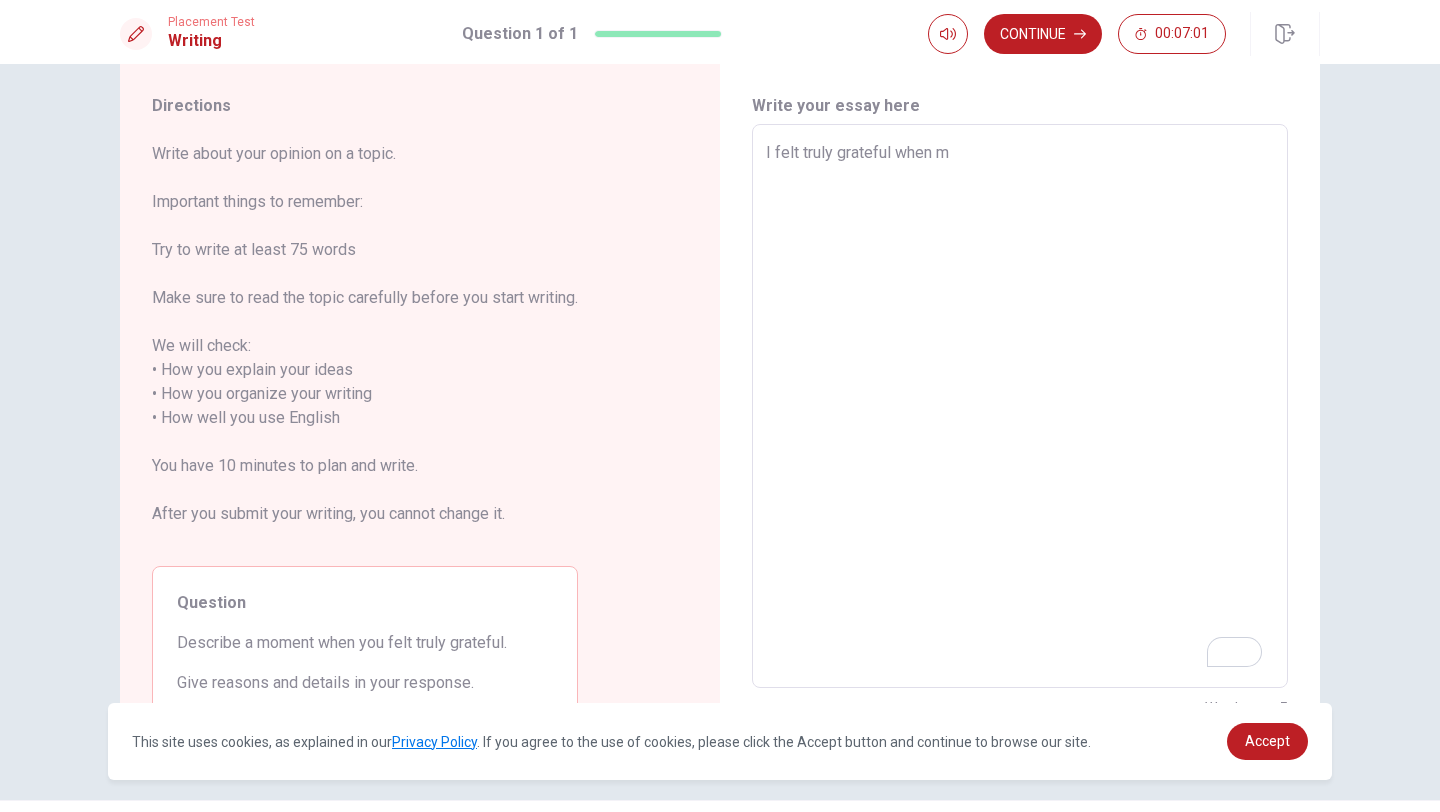 type on "x" 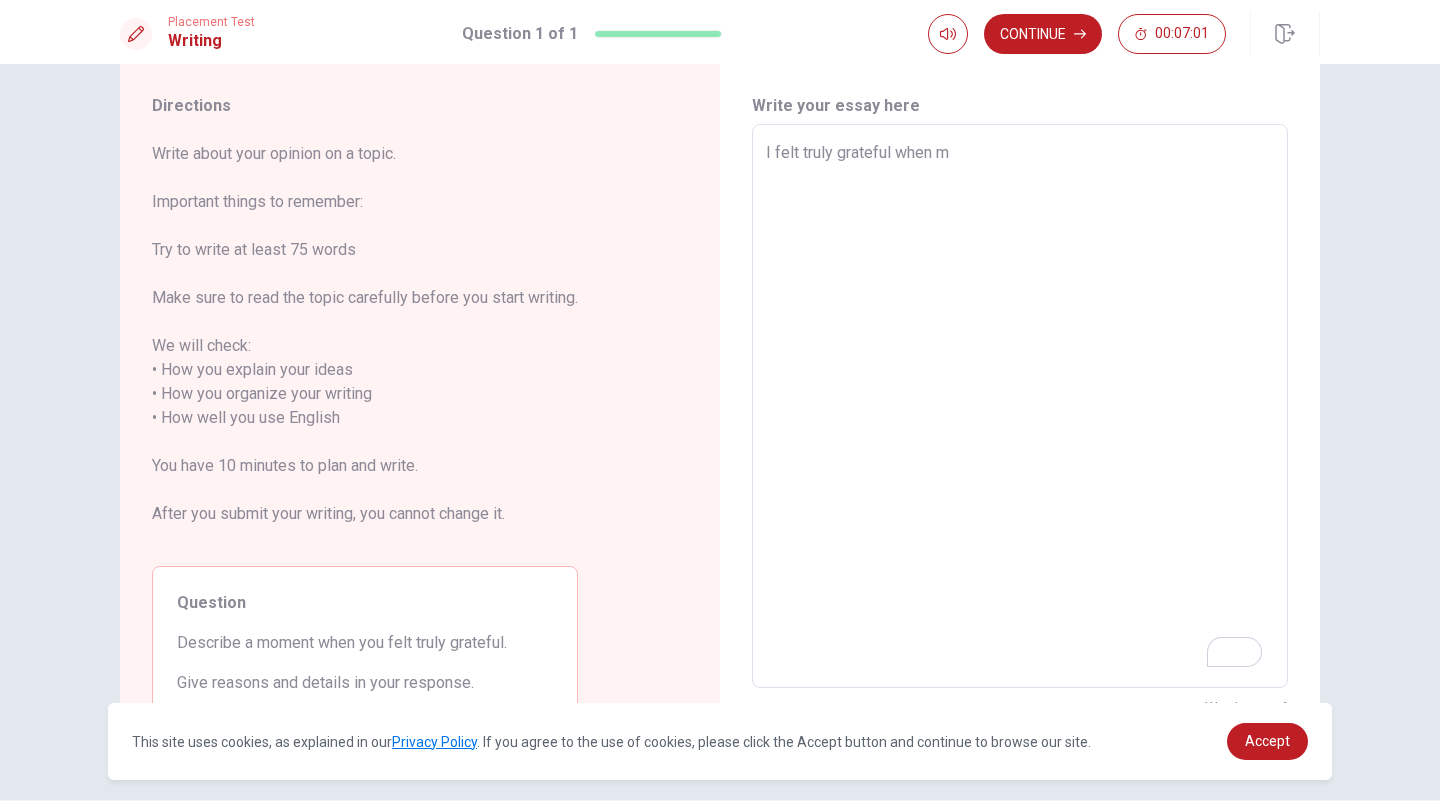 type on "I felt truly grateful when my" 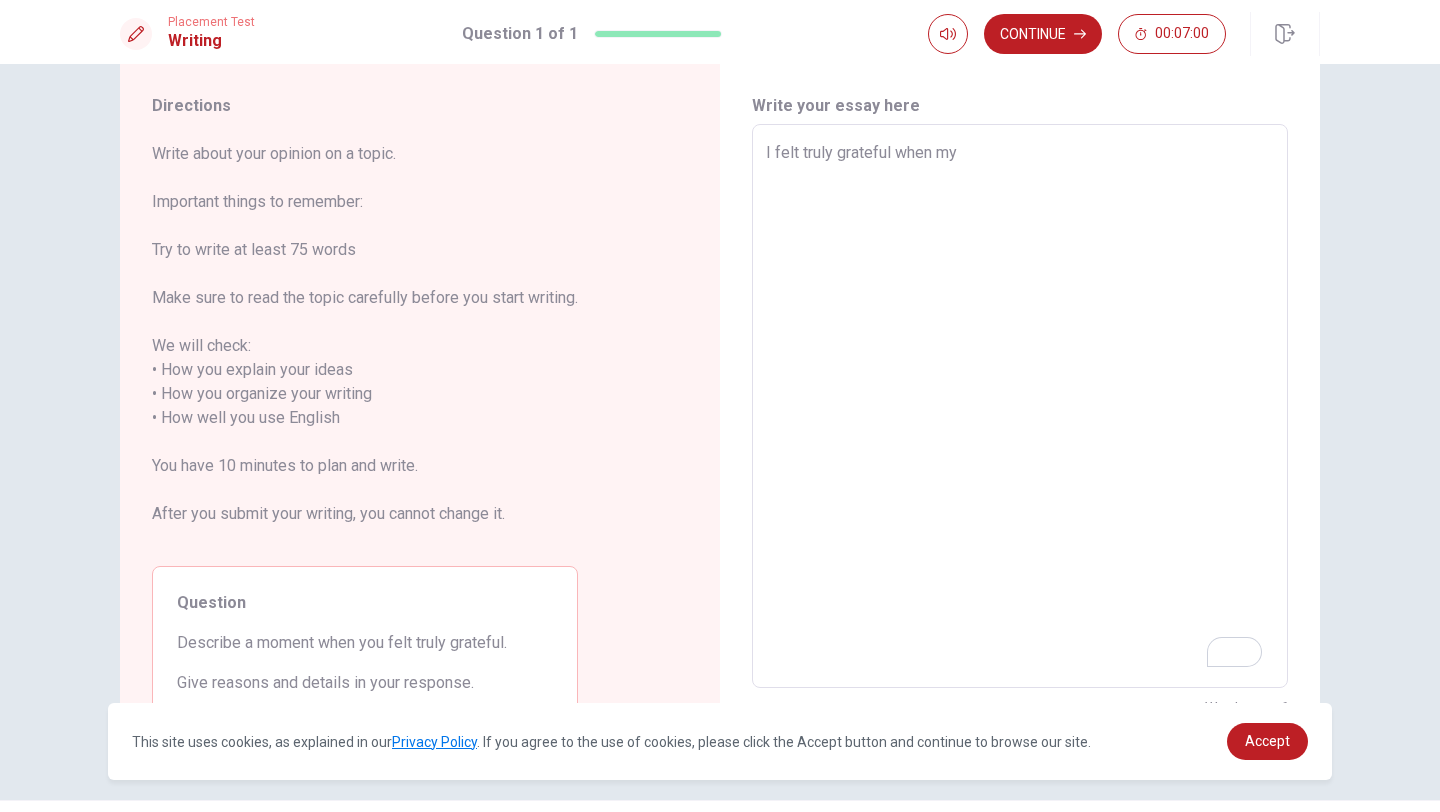 type on "x" 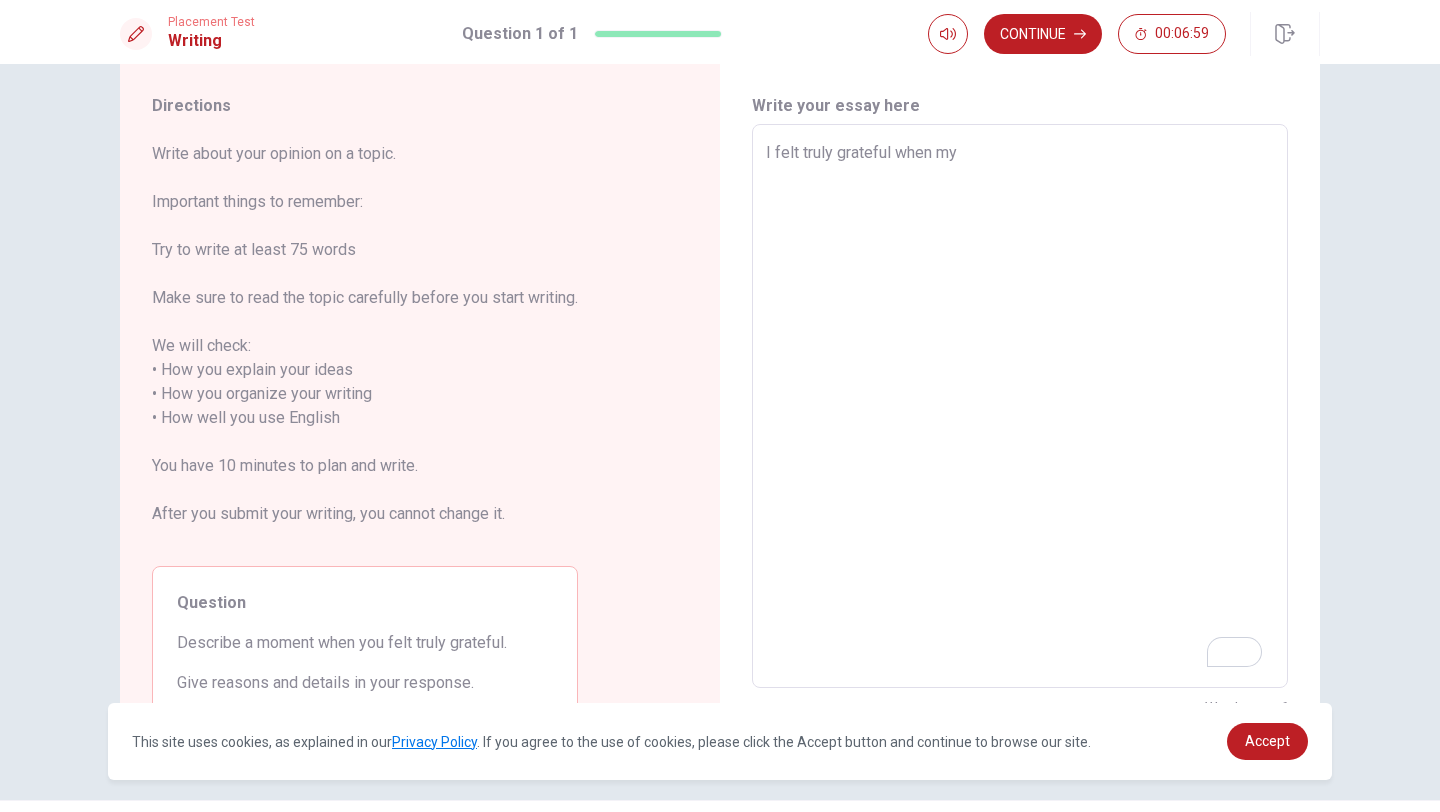 type on "I felt truly grateful when my" 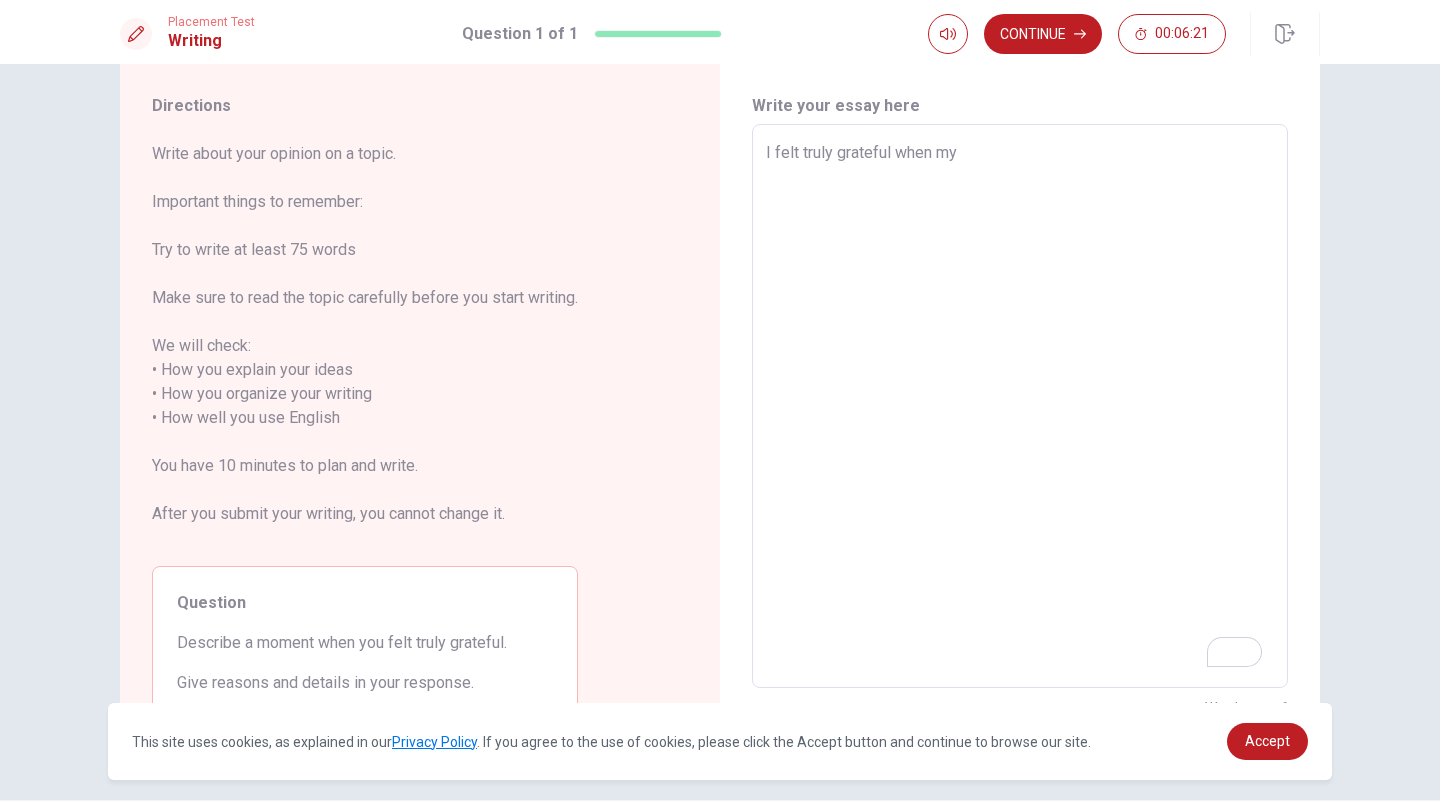 type on "x" 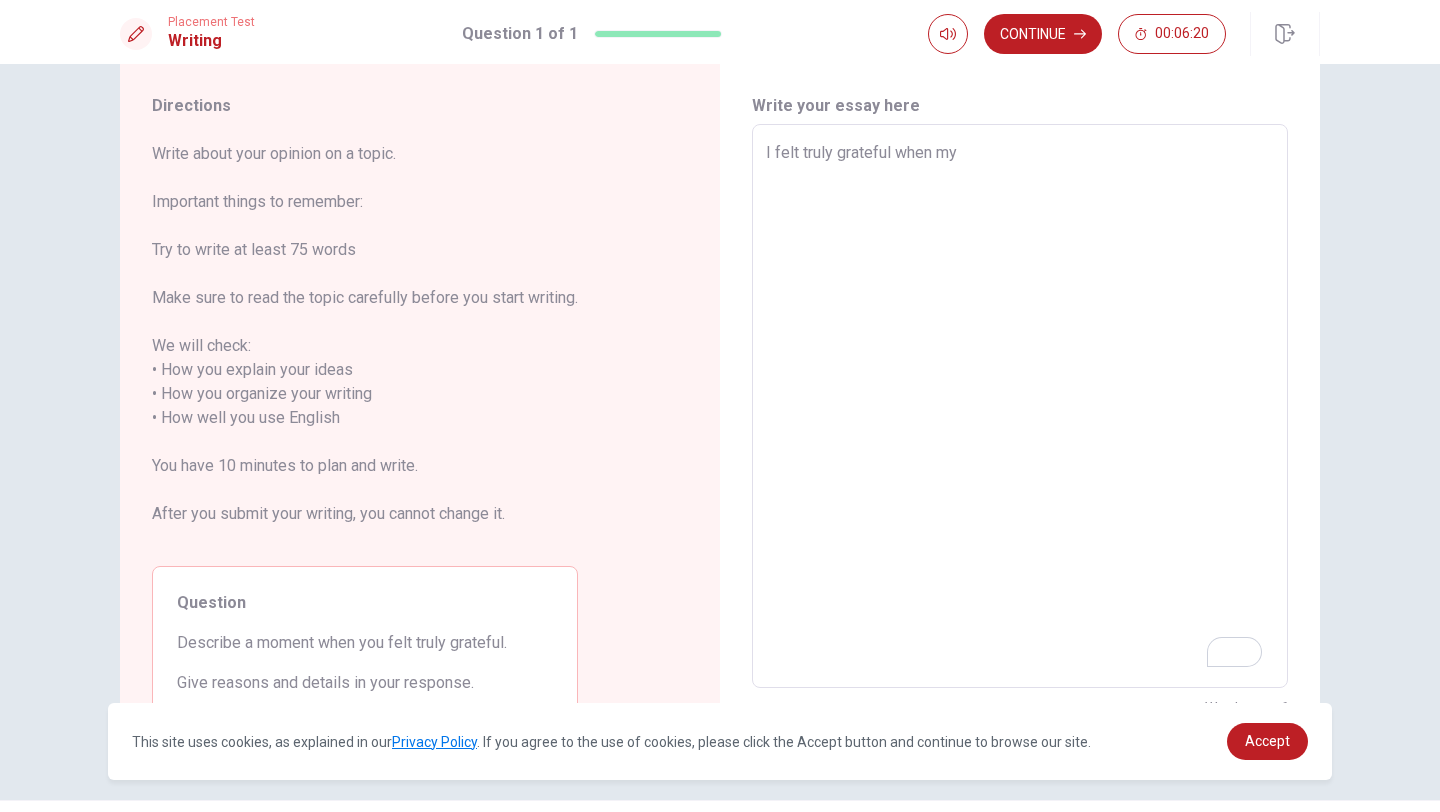type on "I felt truly grateful when my b" 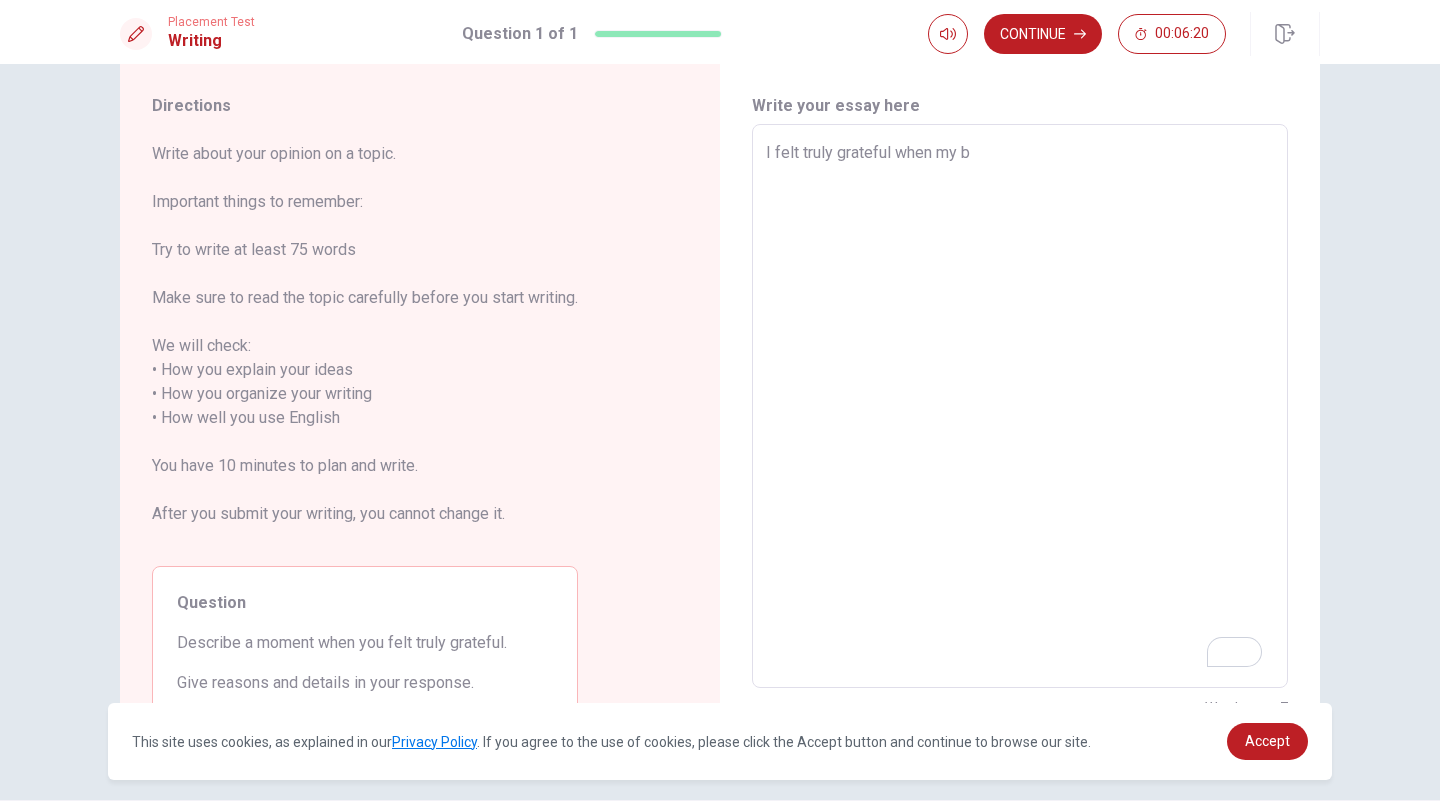 type on "x" 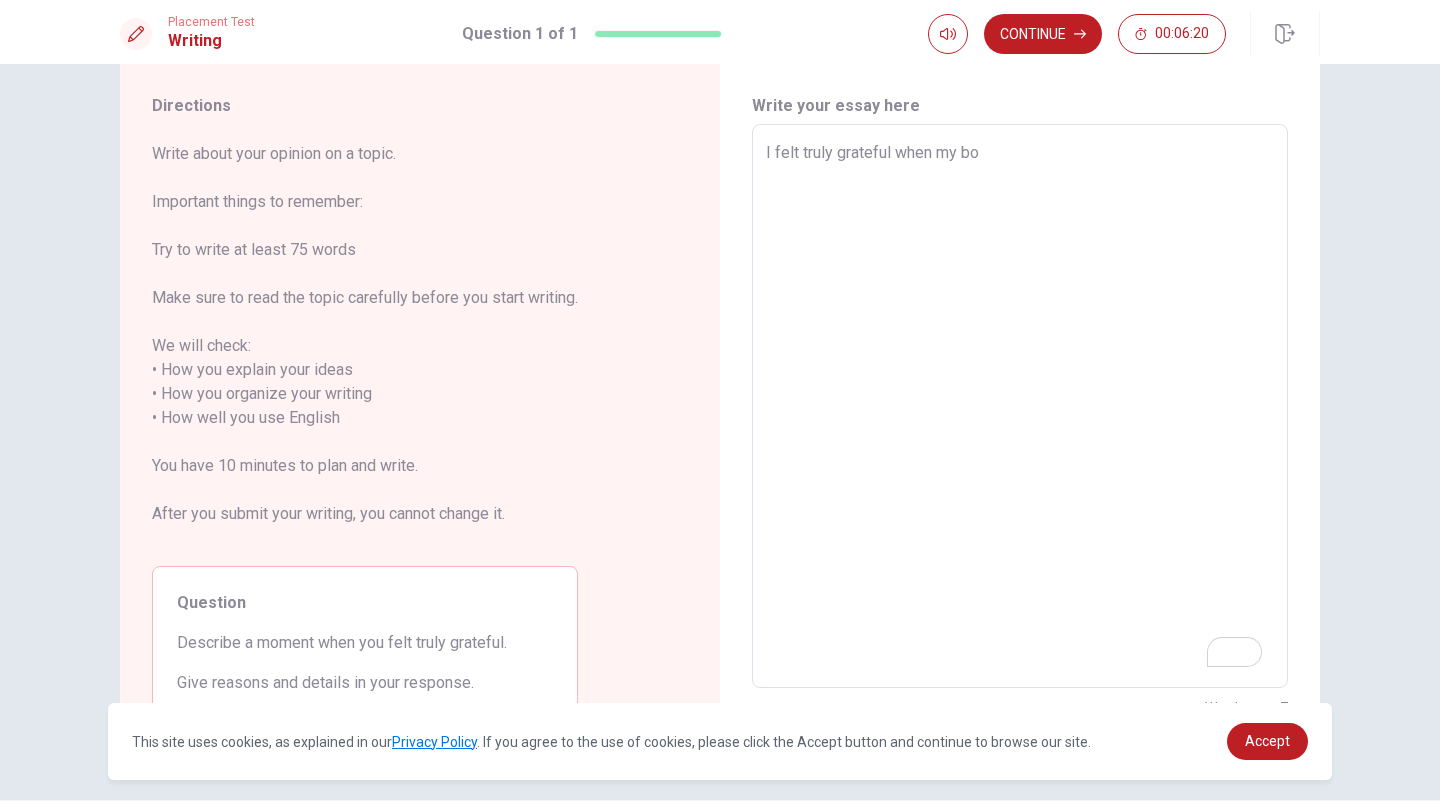 type on "x" 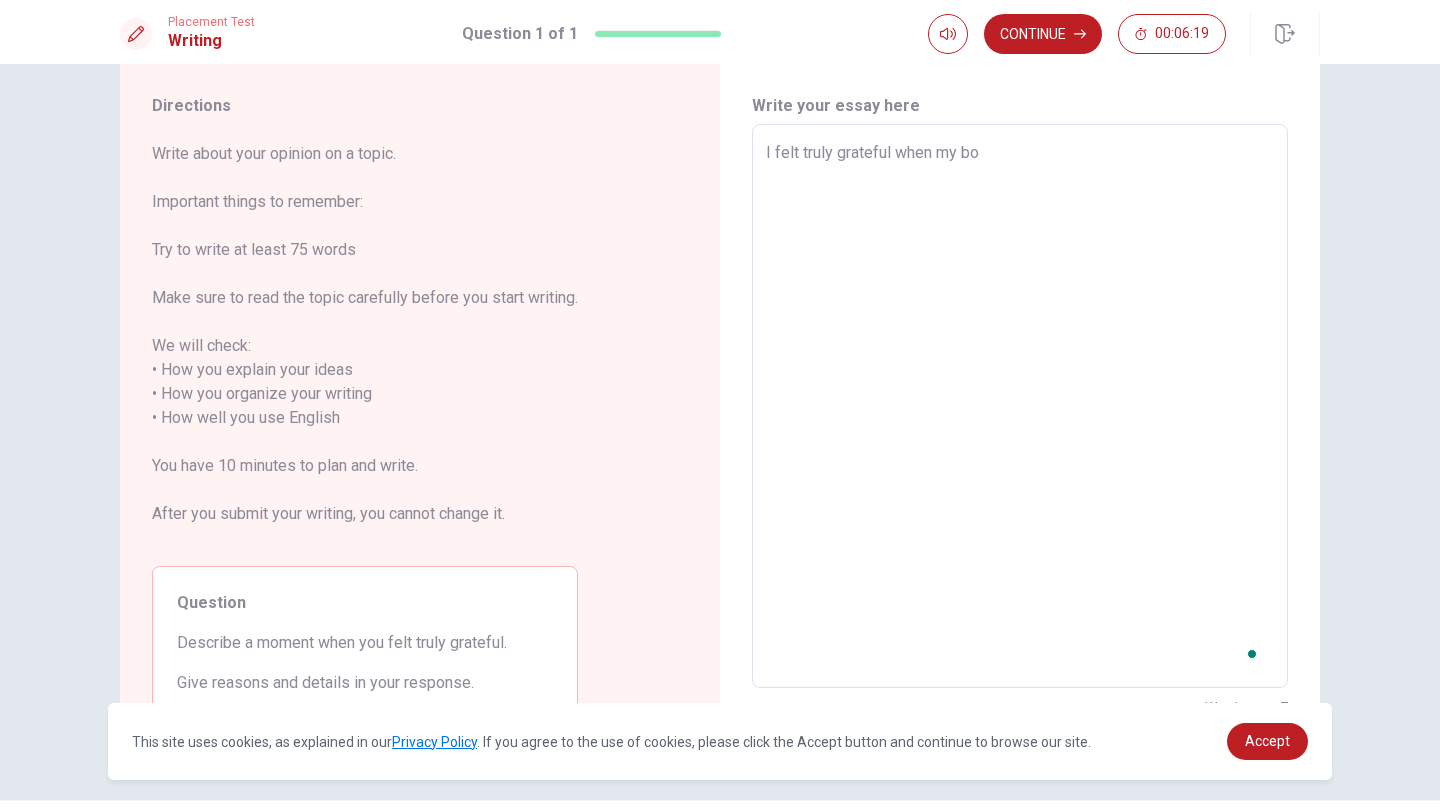 type on "I felt truly grateful when my boy" 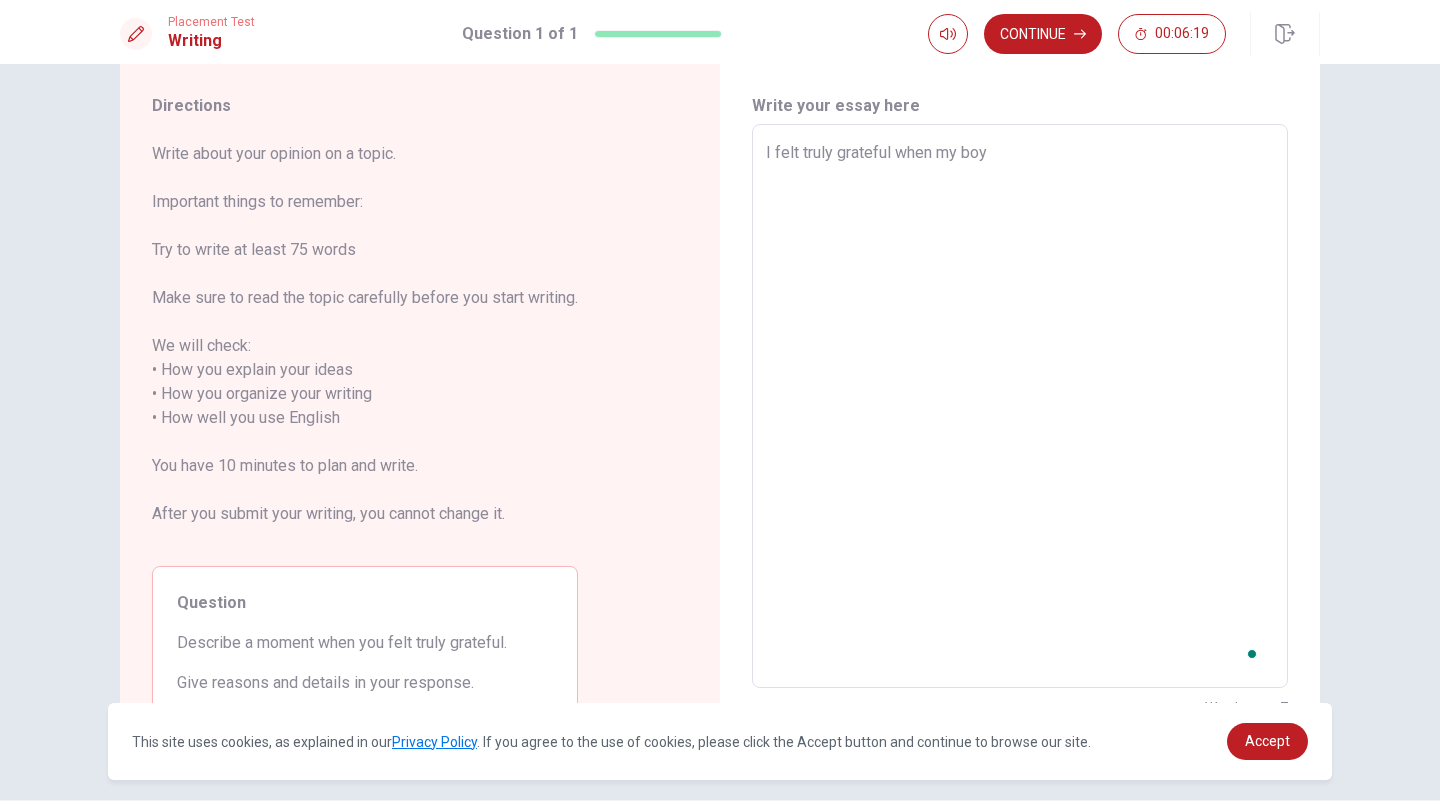 type on "x" 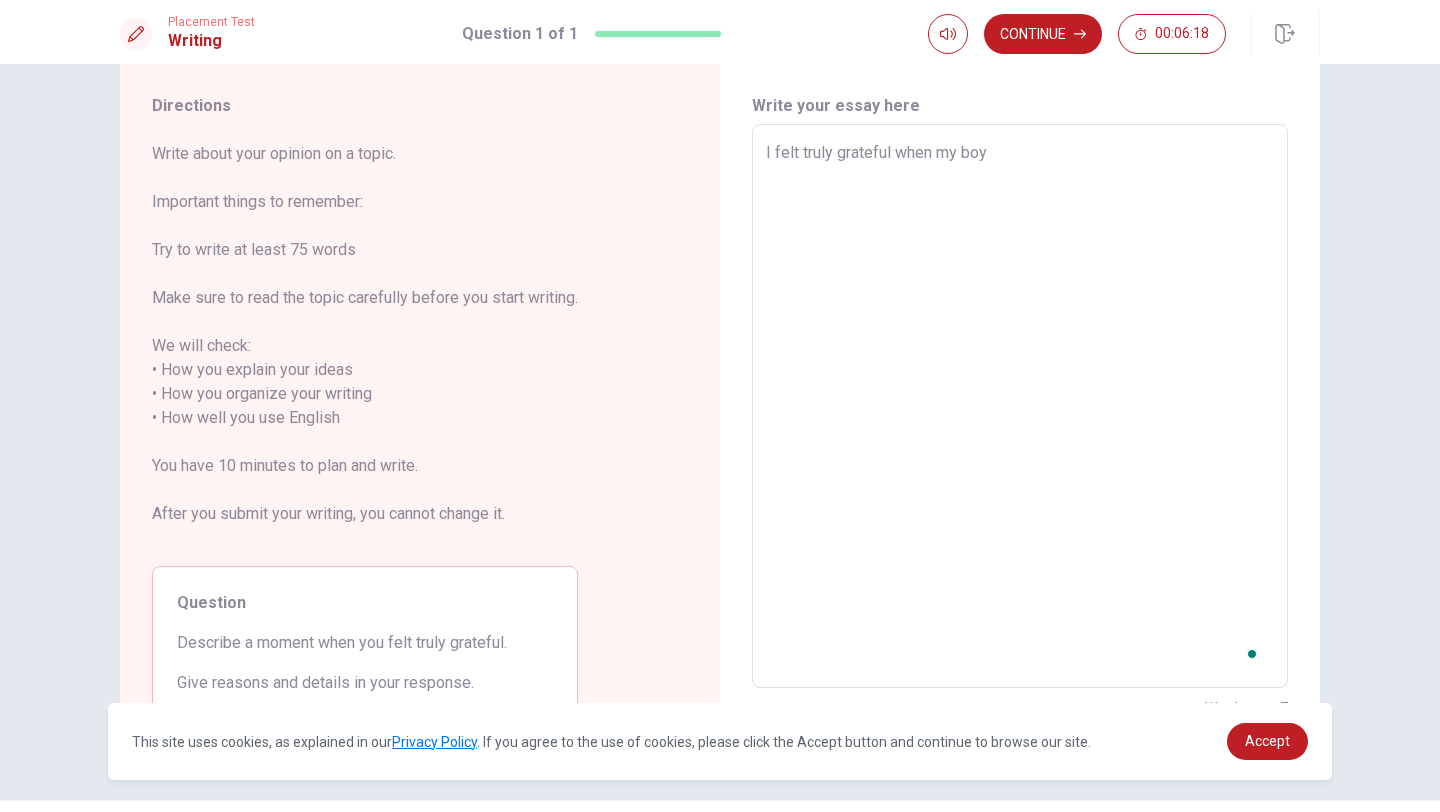 type on "I felt truly grateful when my boy f" 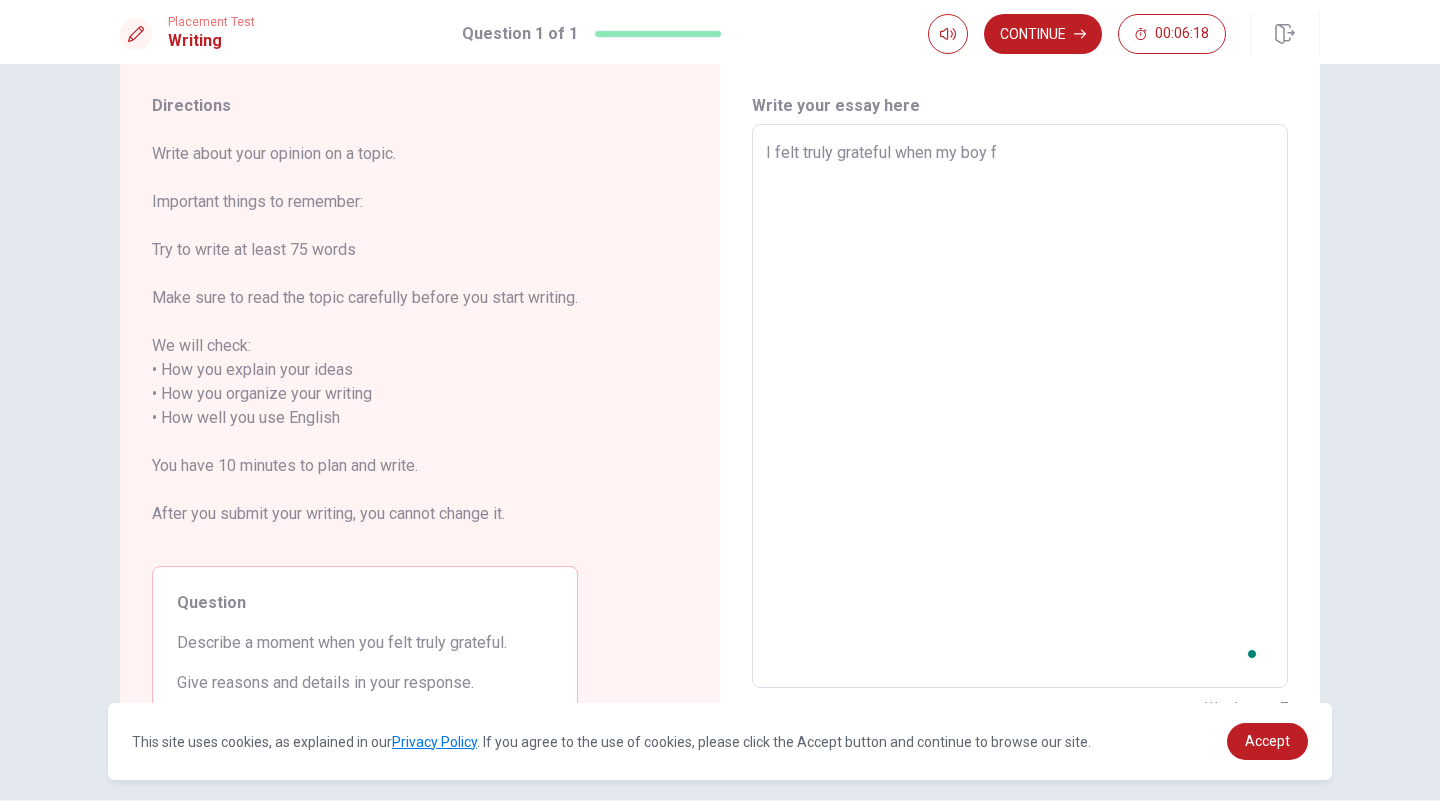 type on "x" 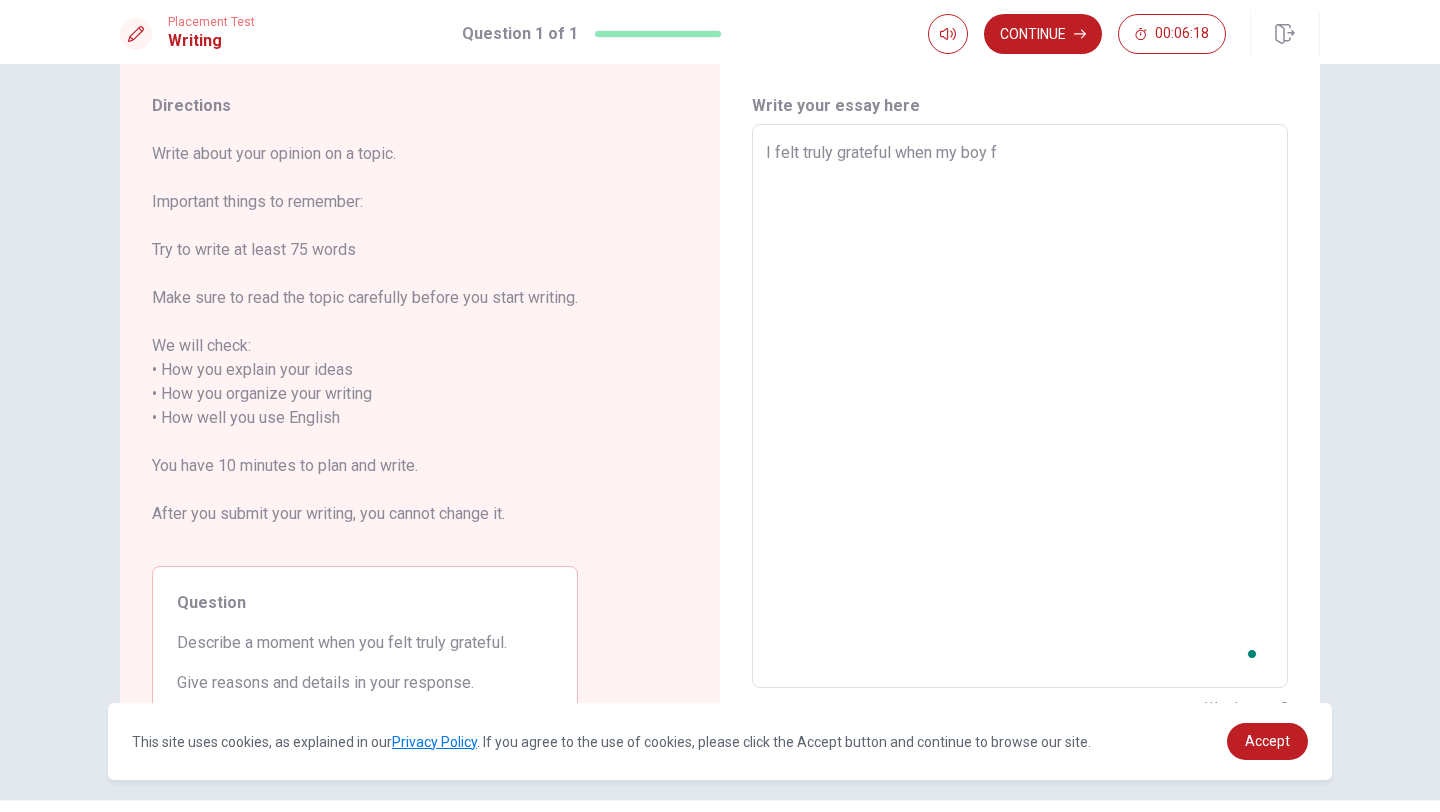 type on "I felt truly grateful when my boy fr" 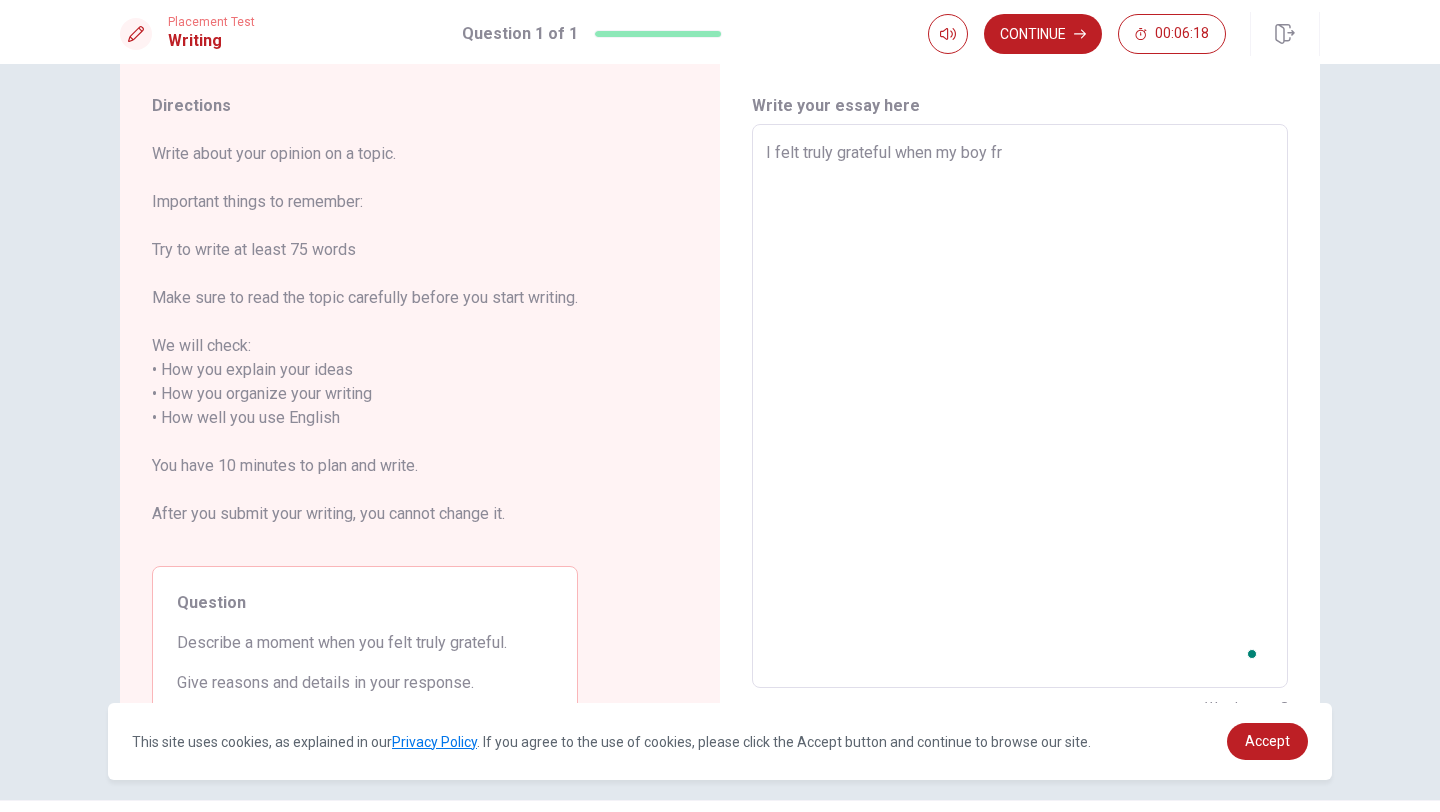 type on "x" 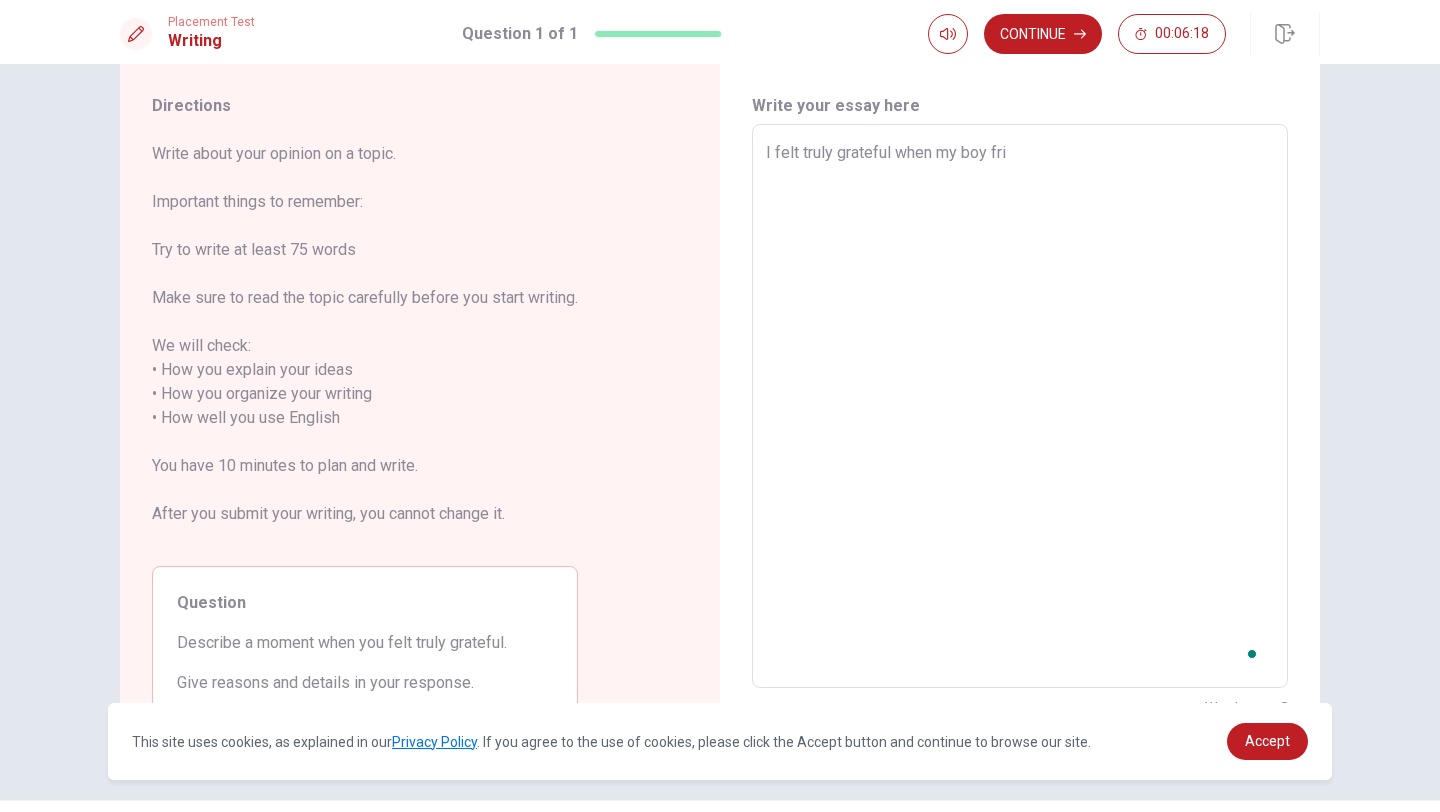 type on "x" 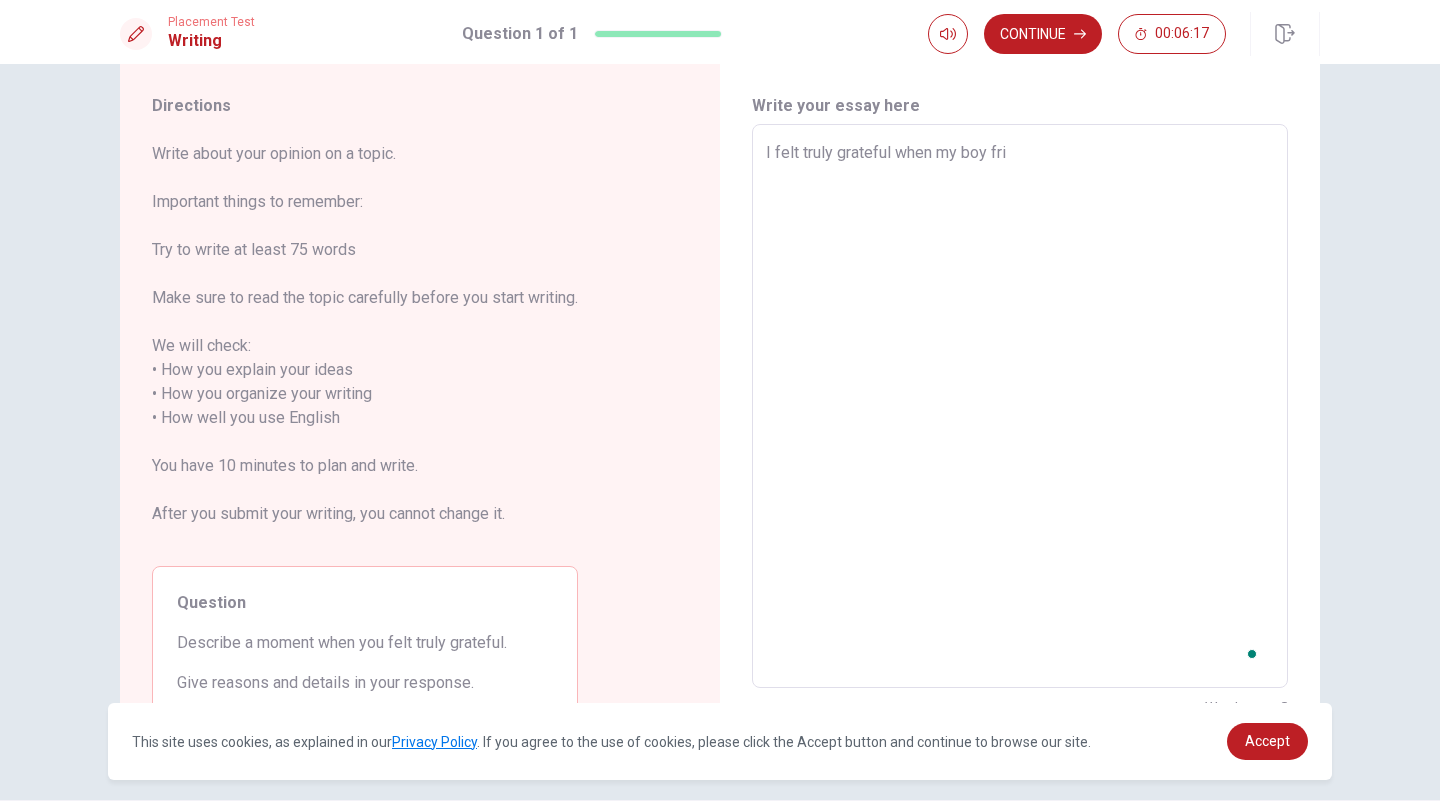 type on "I felt truly grateful when my boy frie" 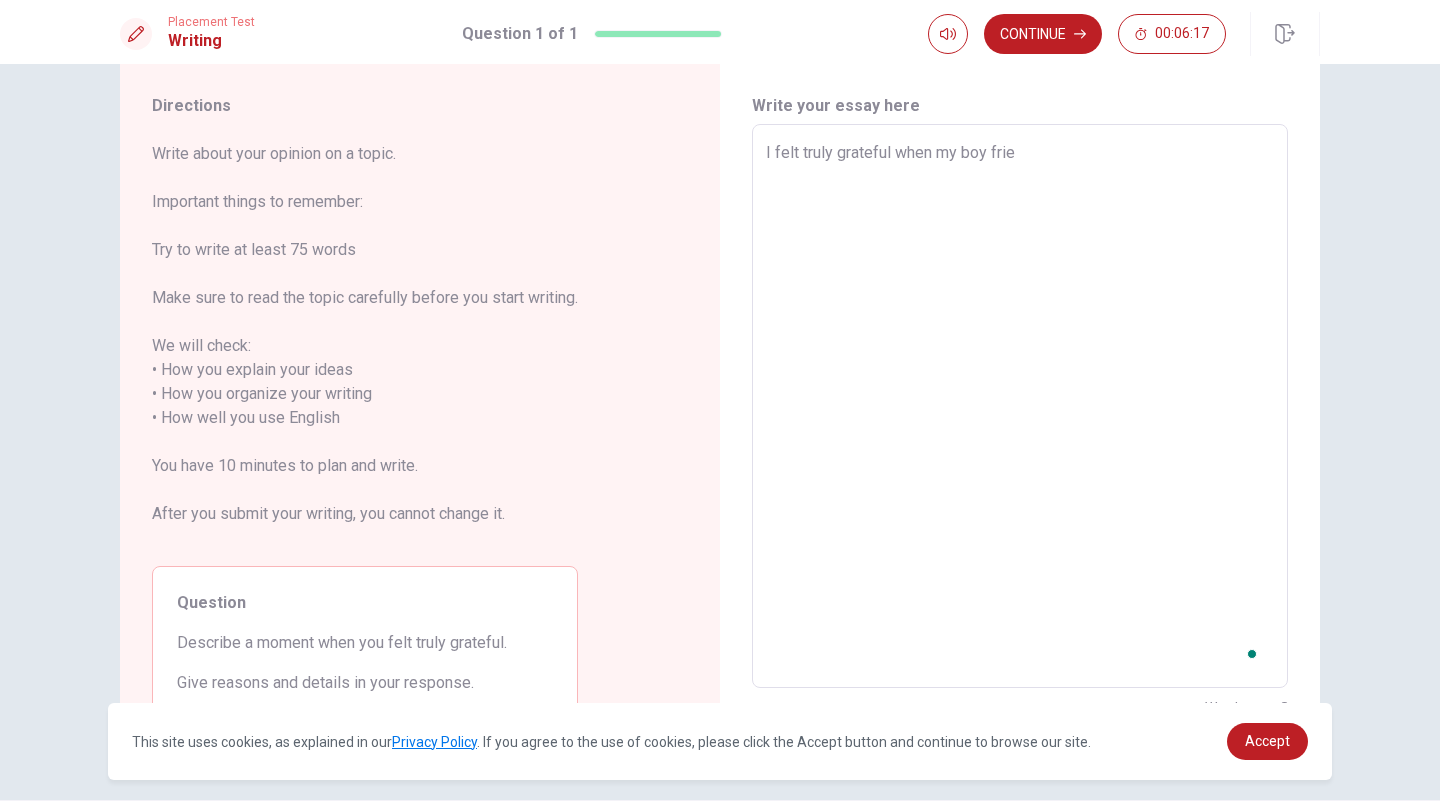 type on "x" 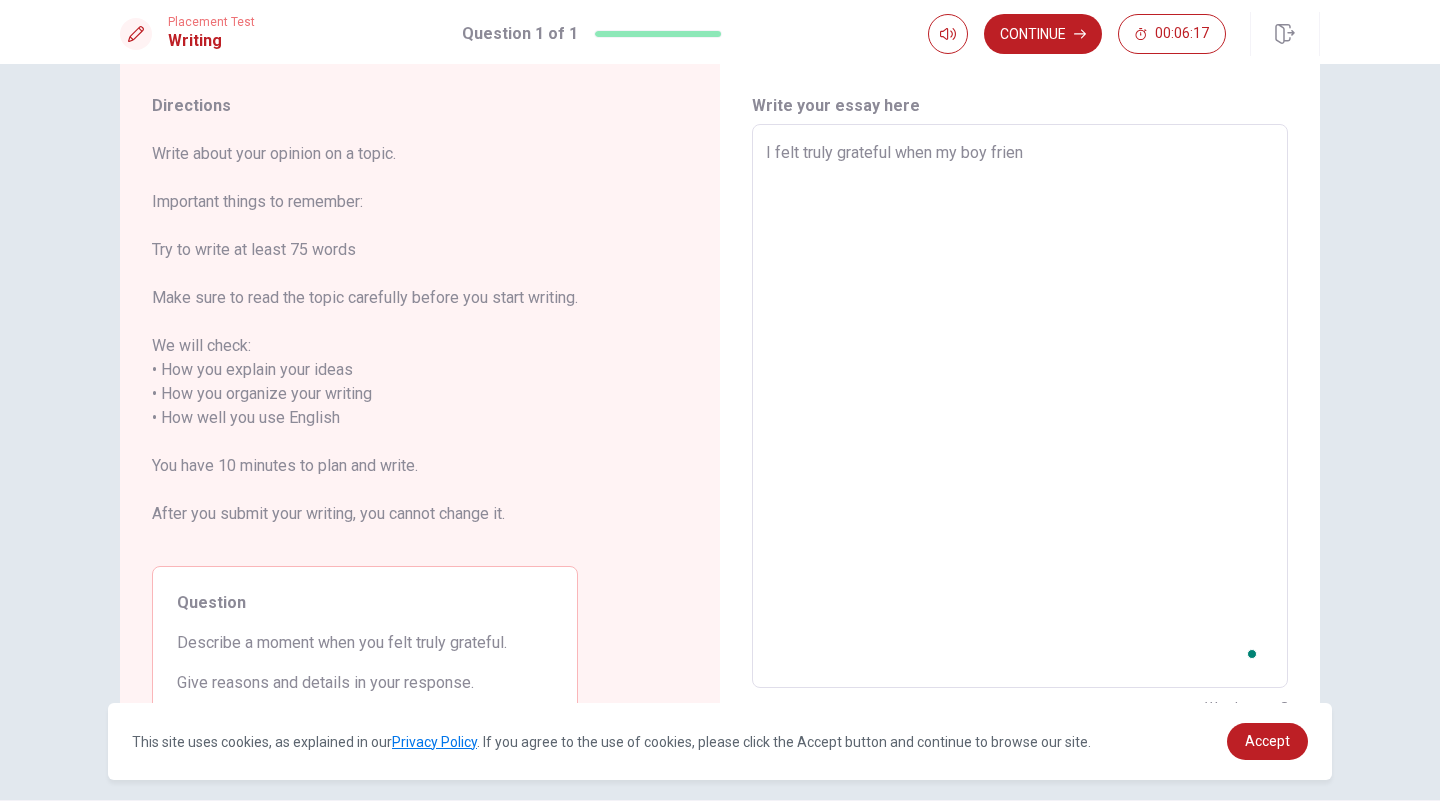 type on "x" 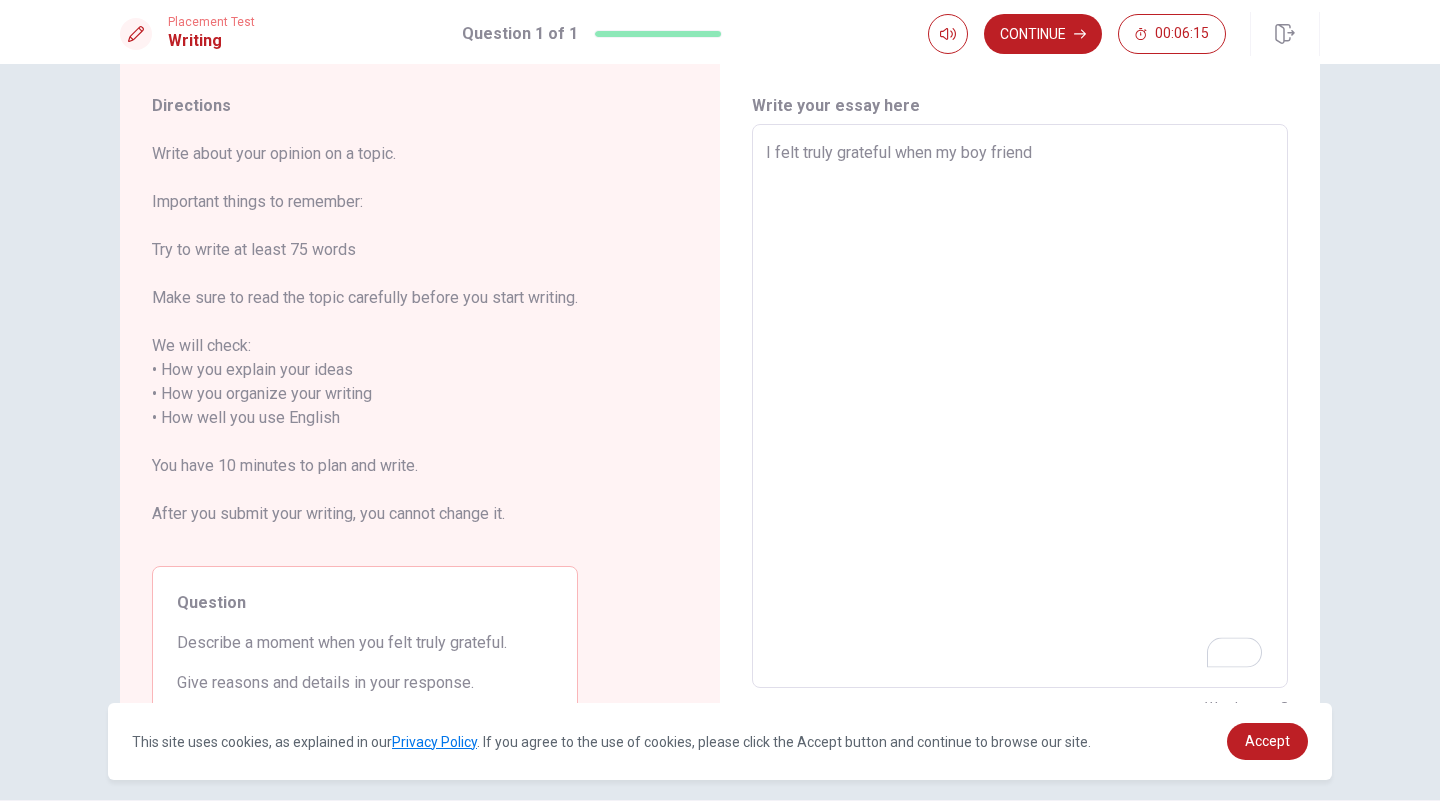 type on "x" 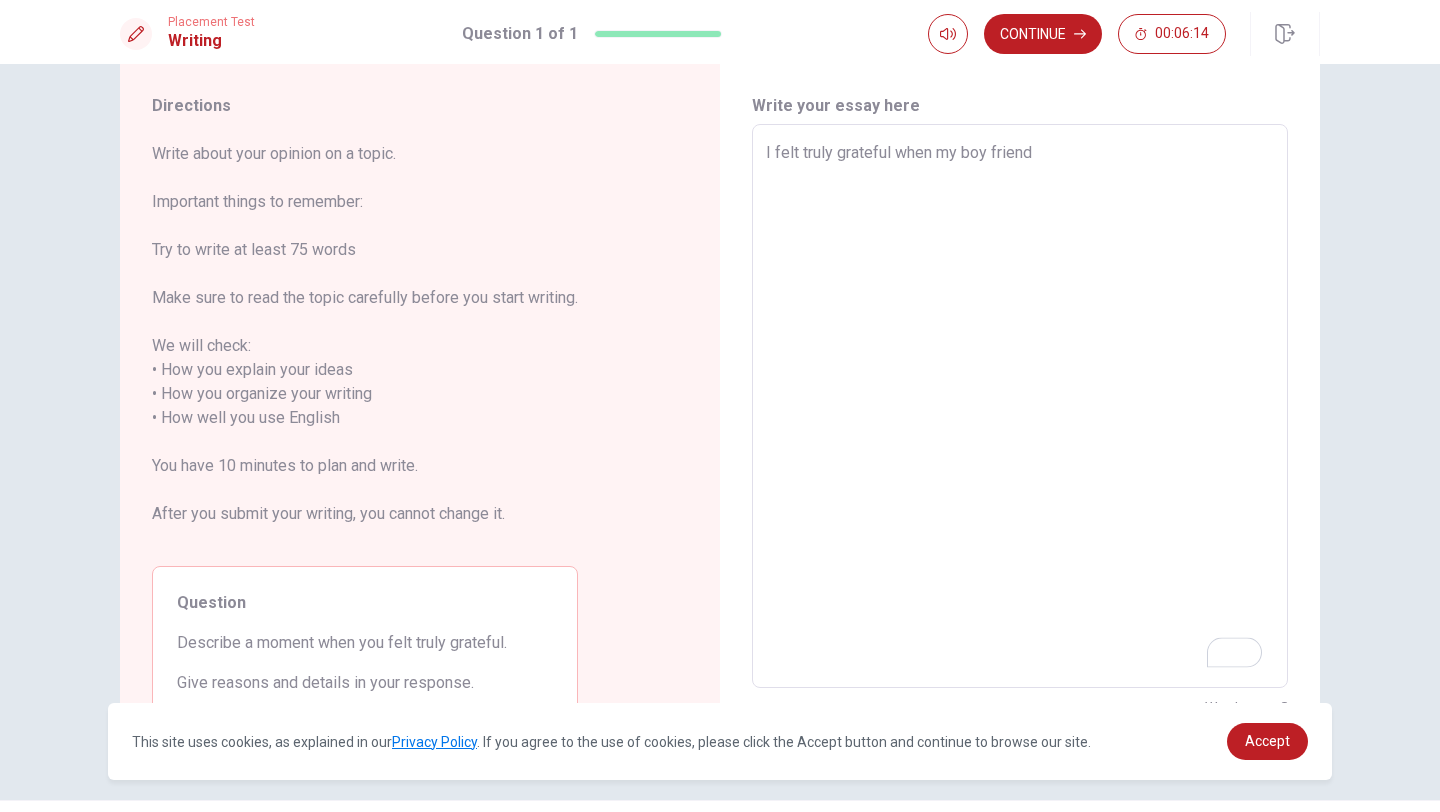 type on "I felt truly grateful when my boy friend" 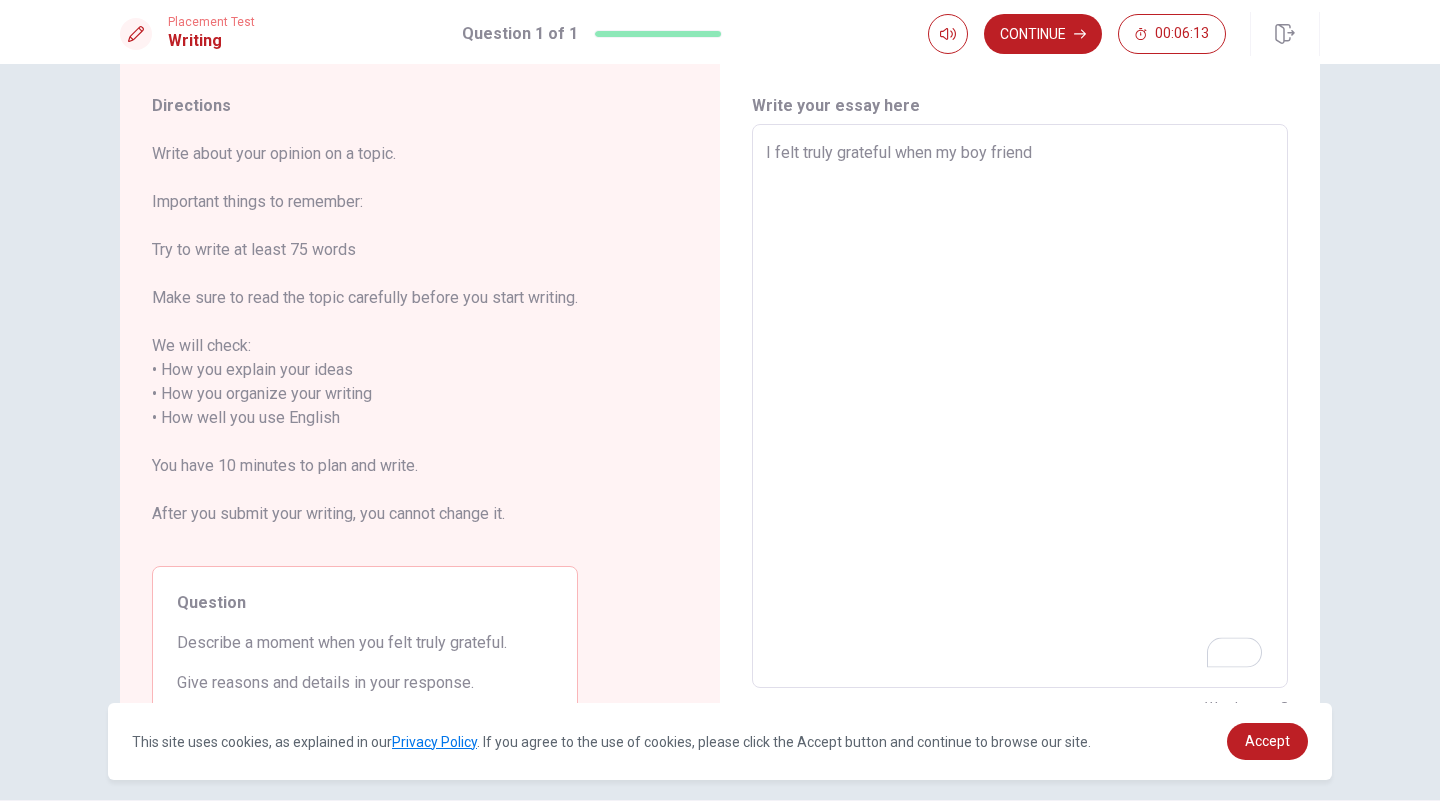 type on "I felt truly grateful when my boy friend c" 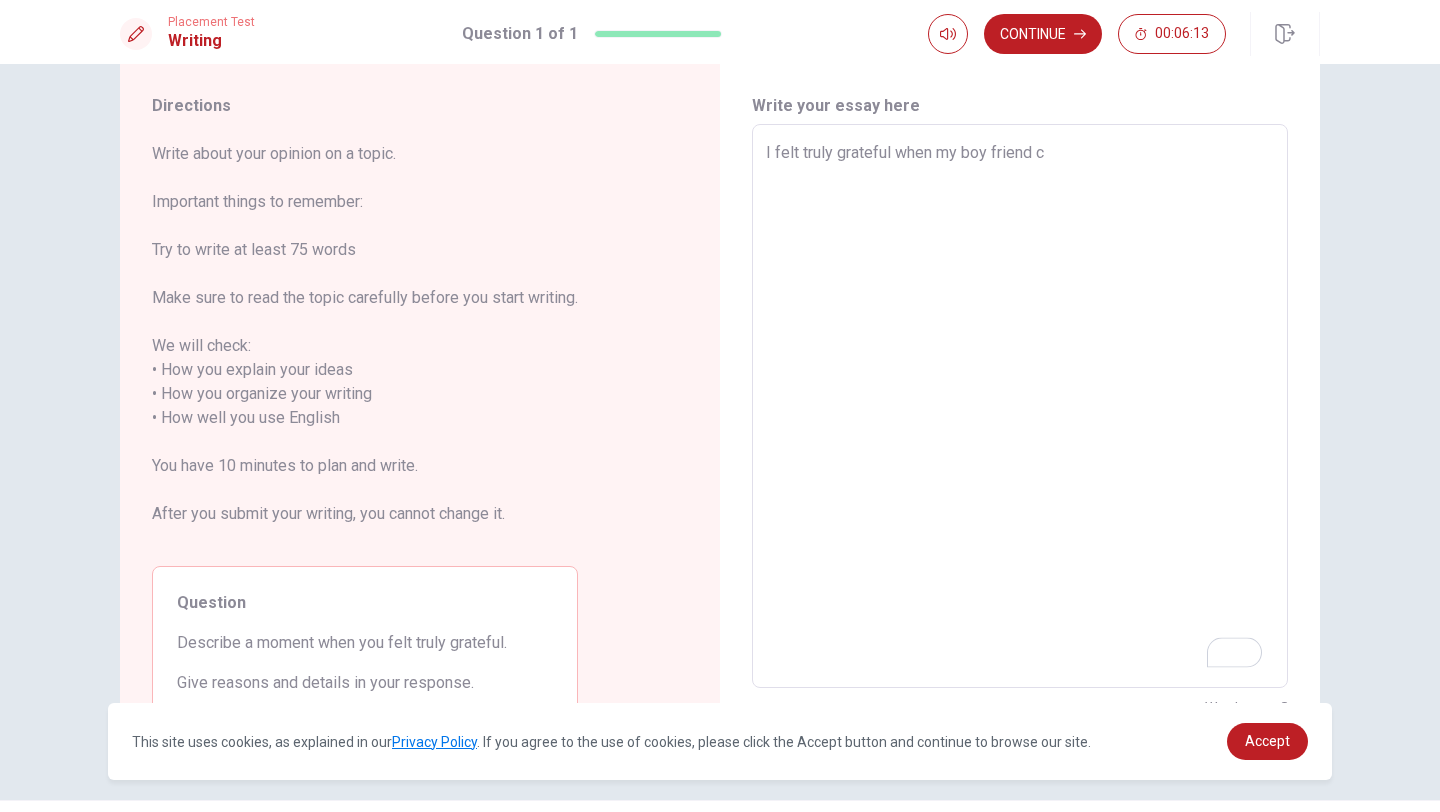 type on "x" 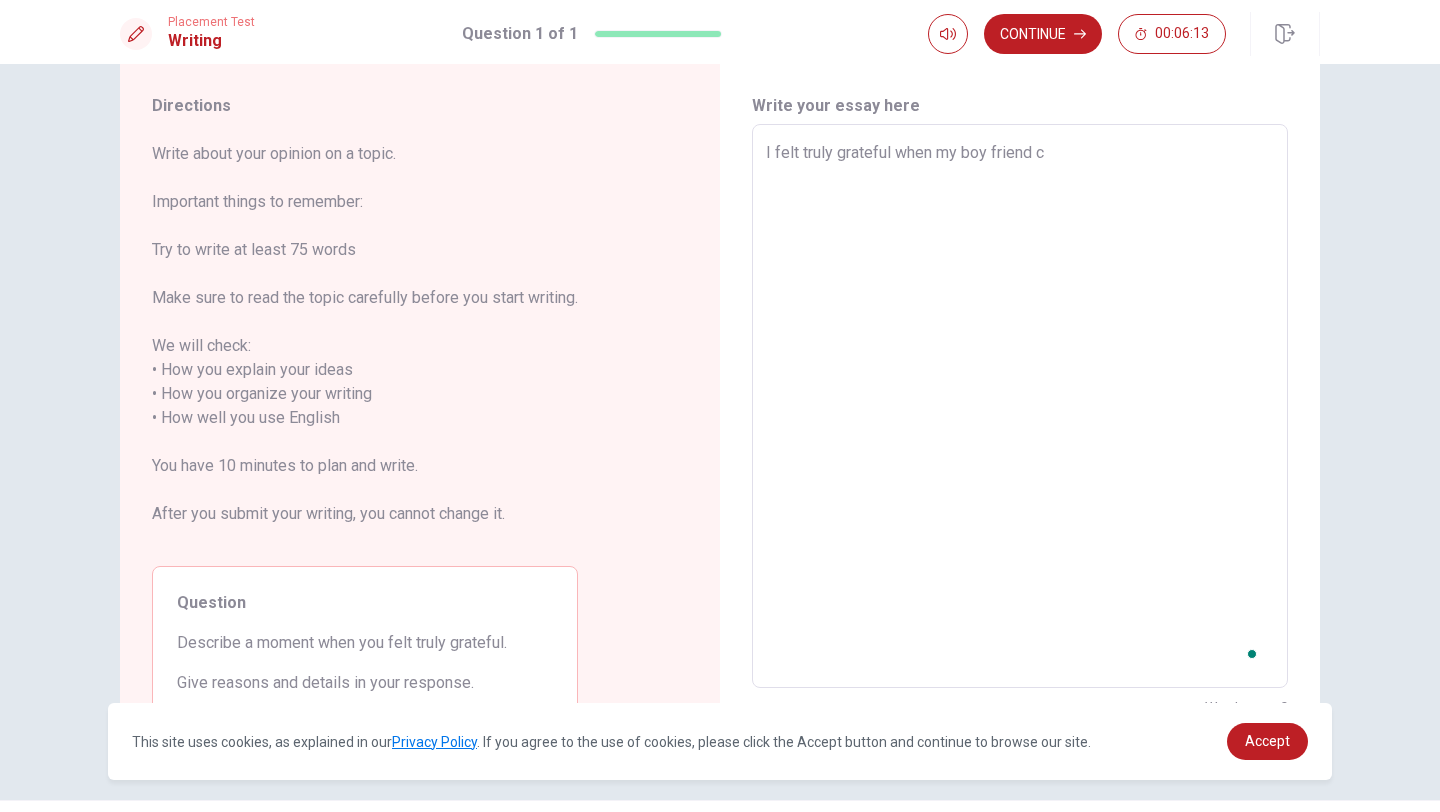 type on "I felt truly grateful when my boy friend co" 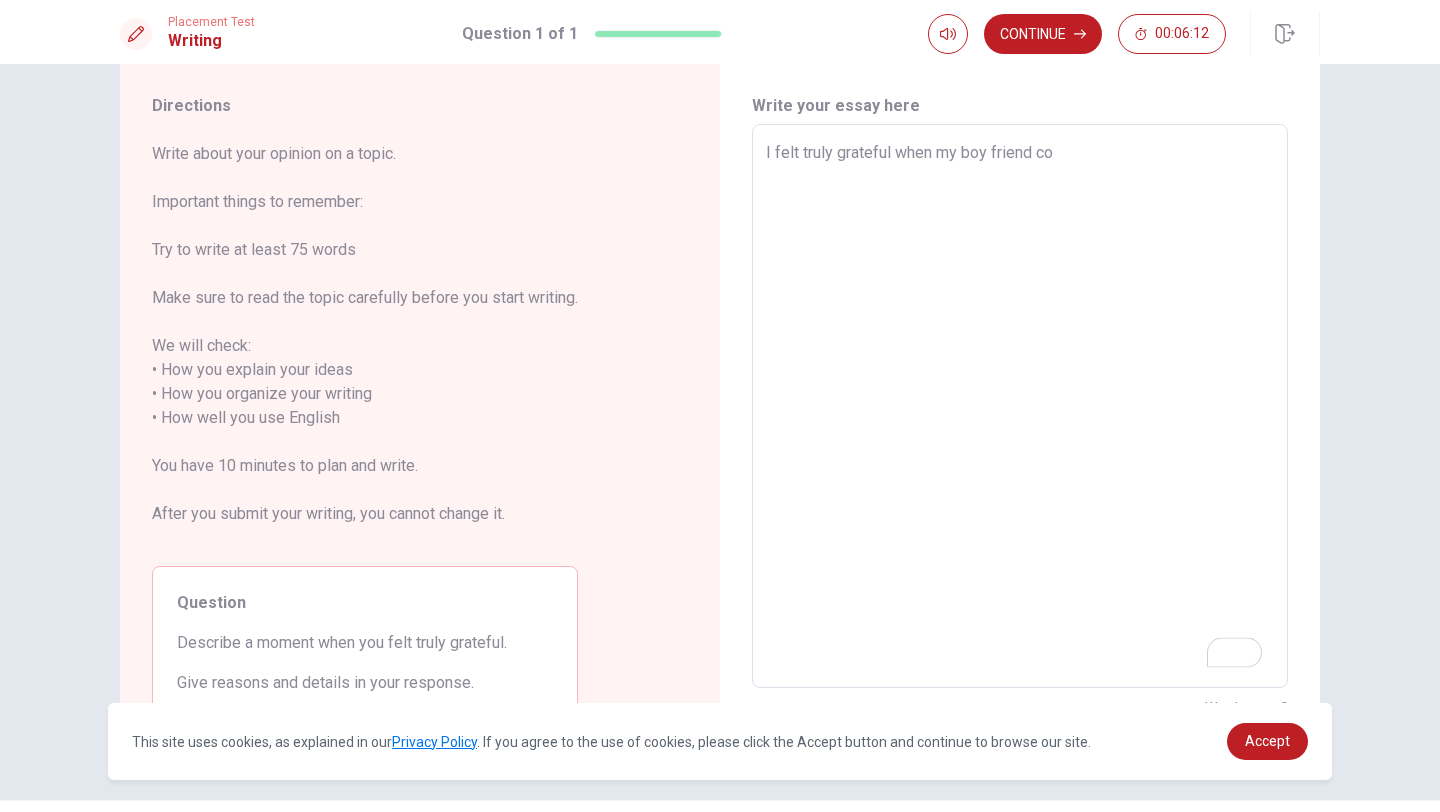 type on "x" 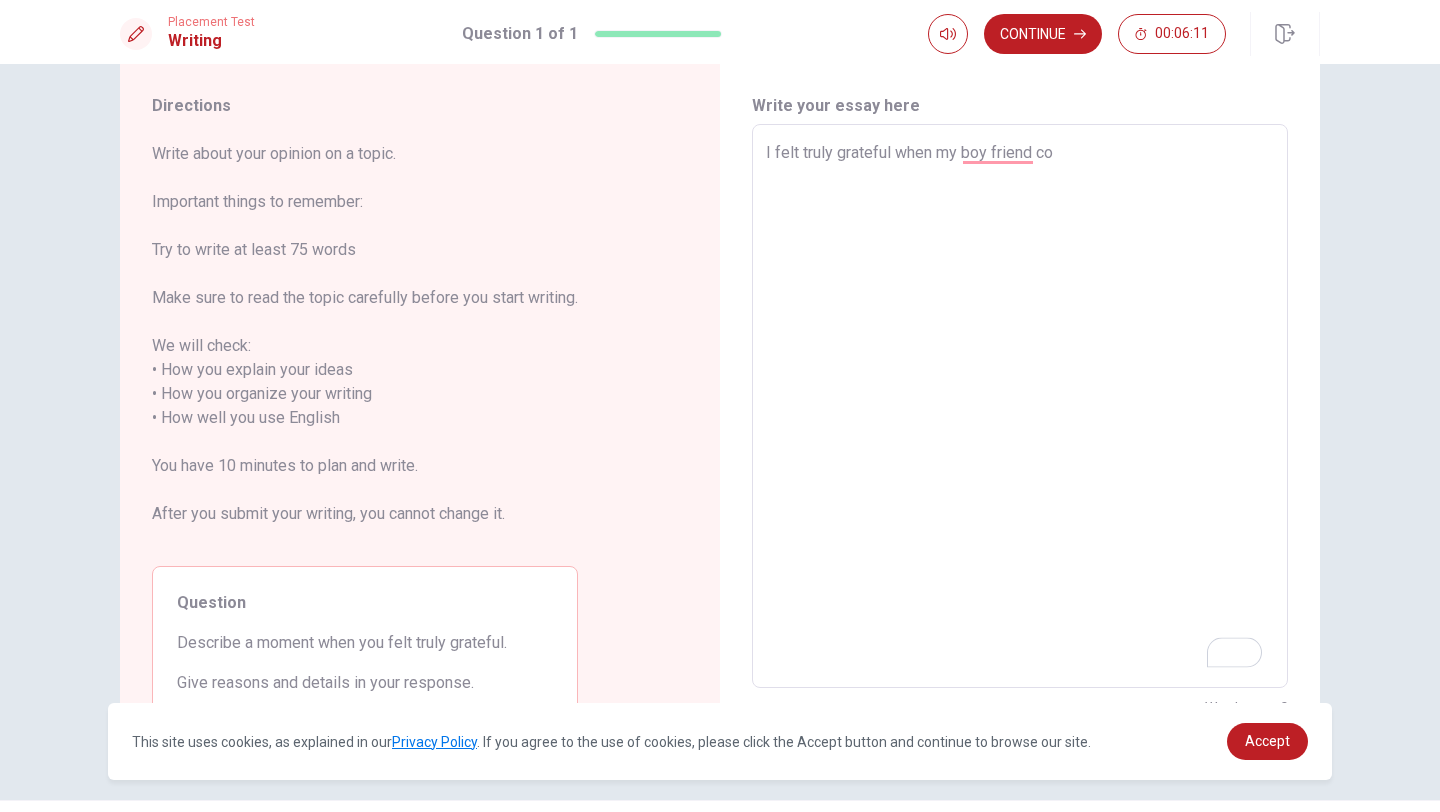type on "I felt truly grateful when my boy friend con" 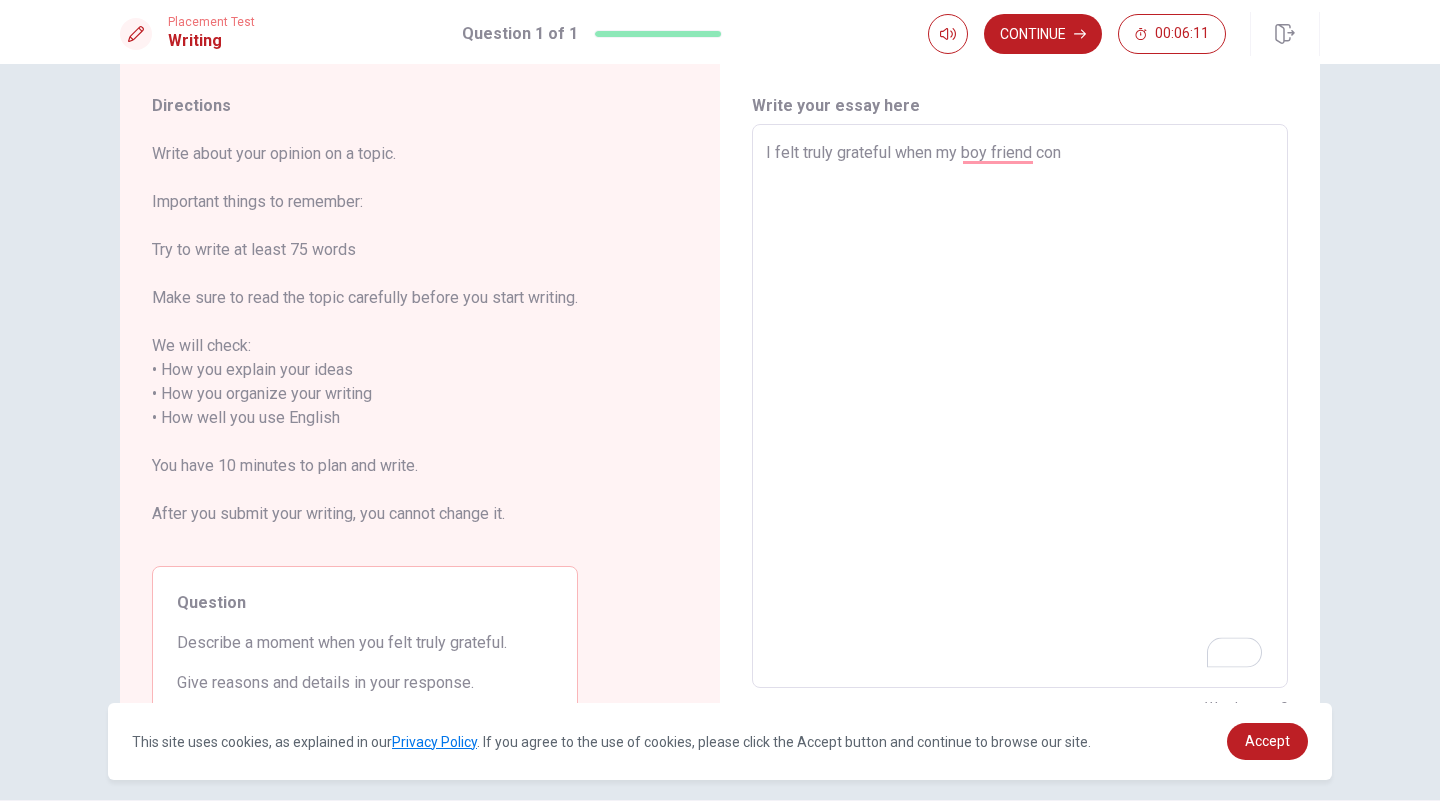 type on "x" 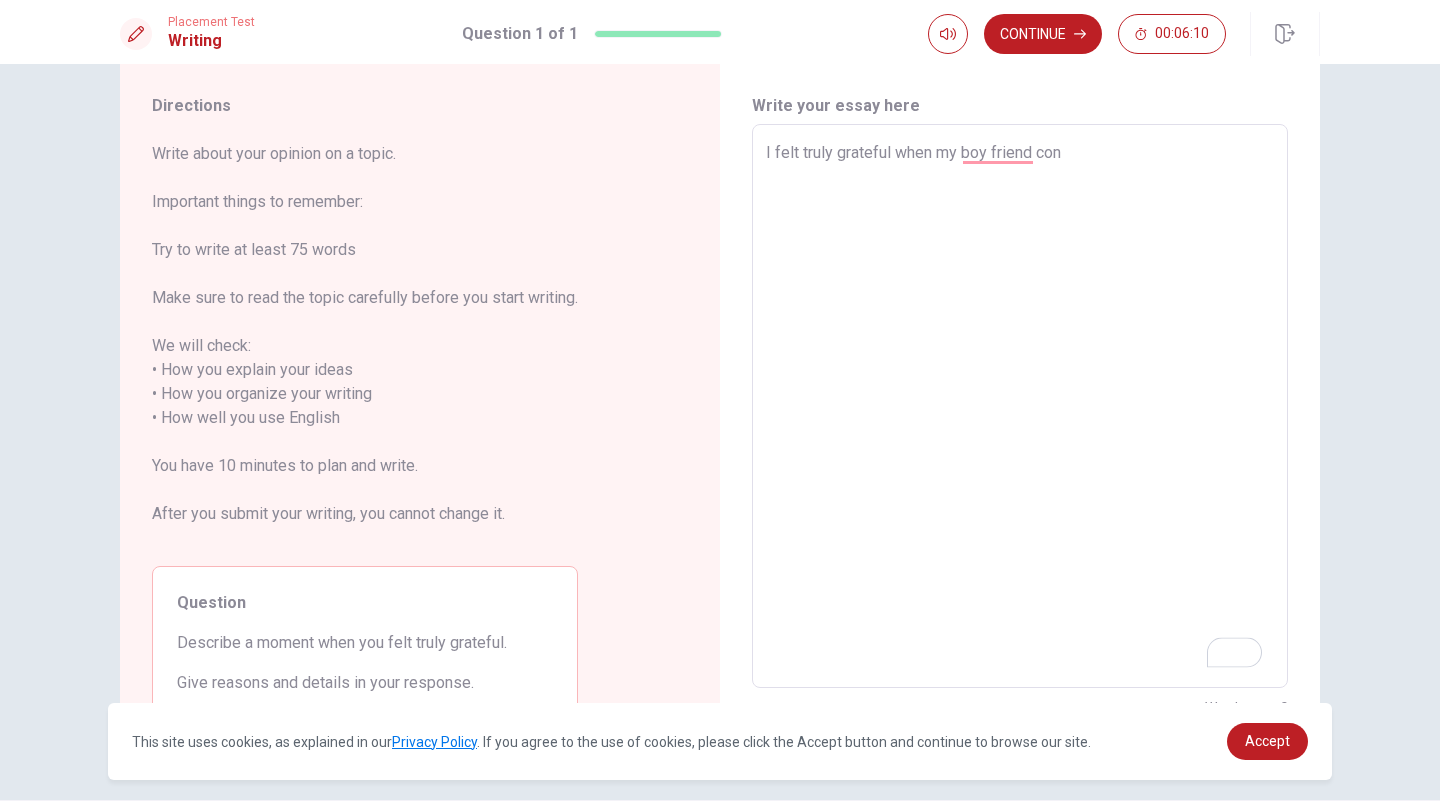 type on "I felt truly grateful when my boy friend conf" 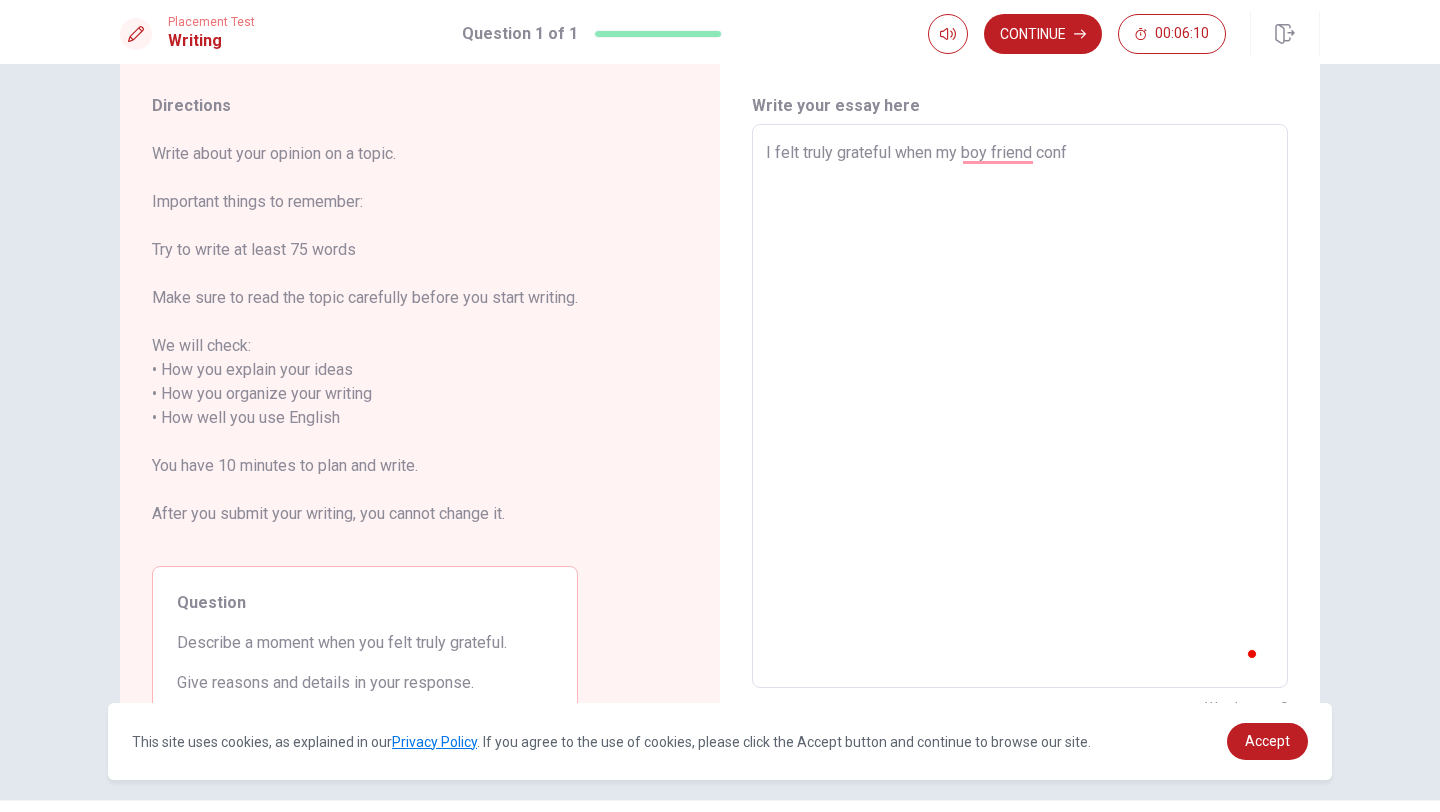 type on "x" 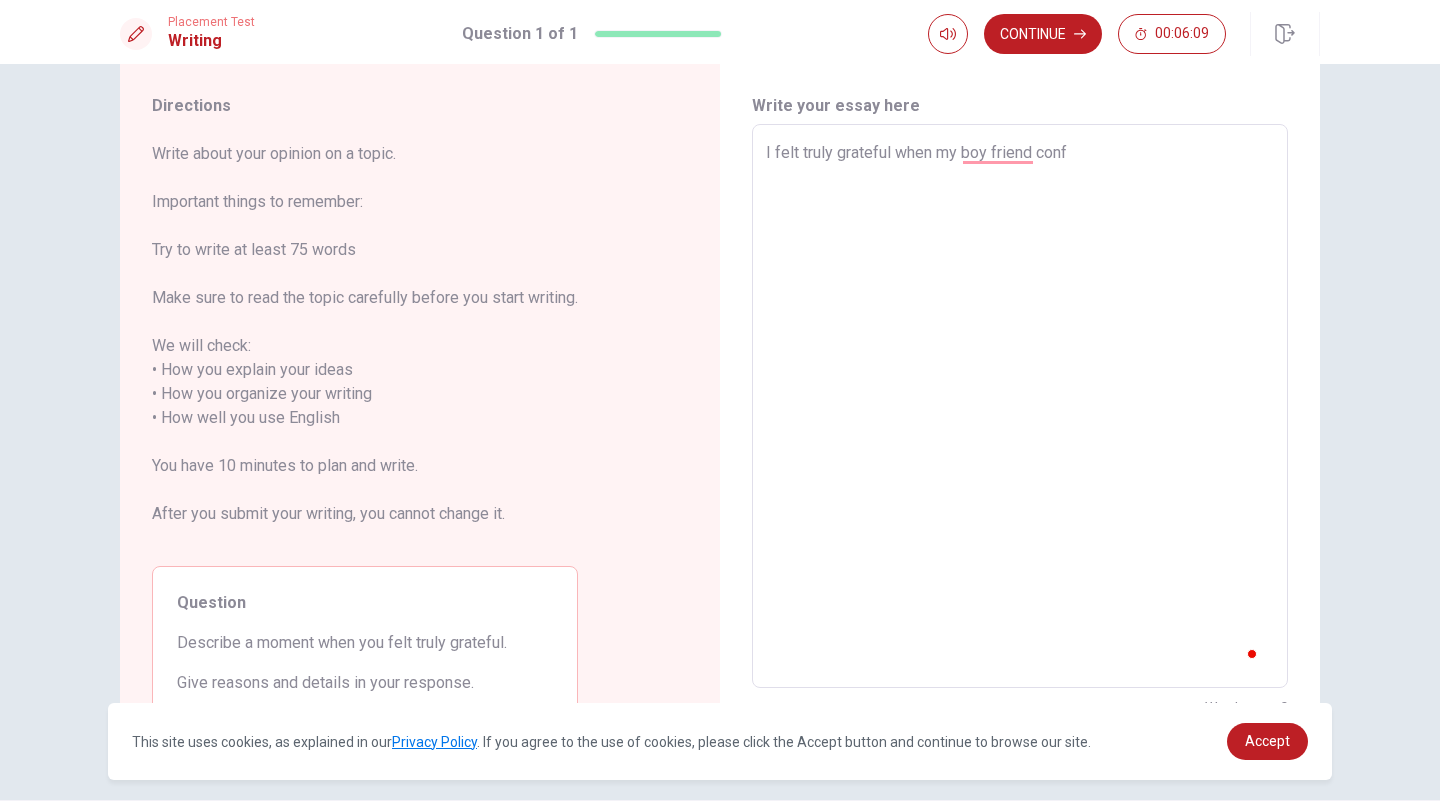 type on "I felt truly grateful when my boy friend confe" 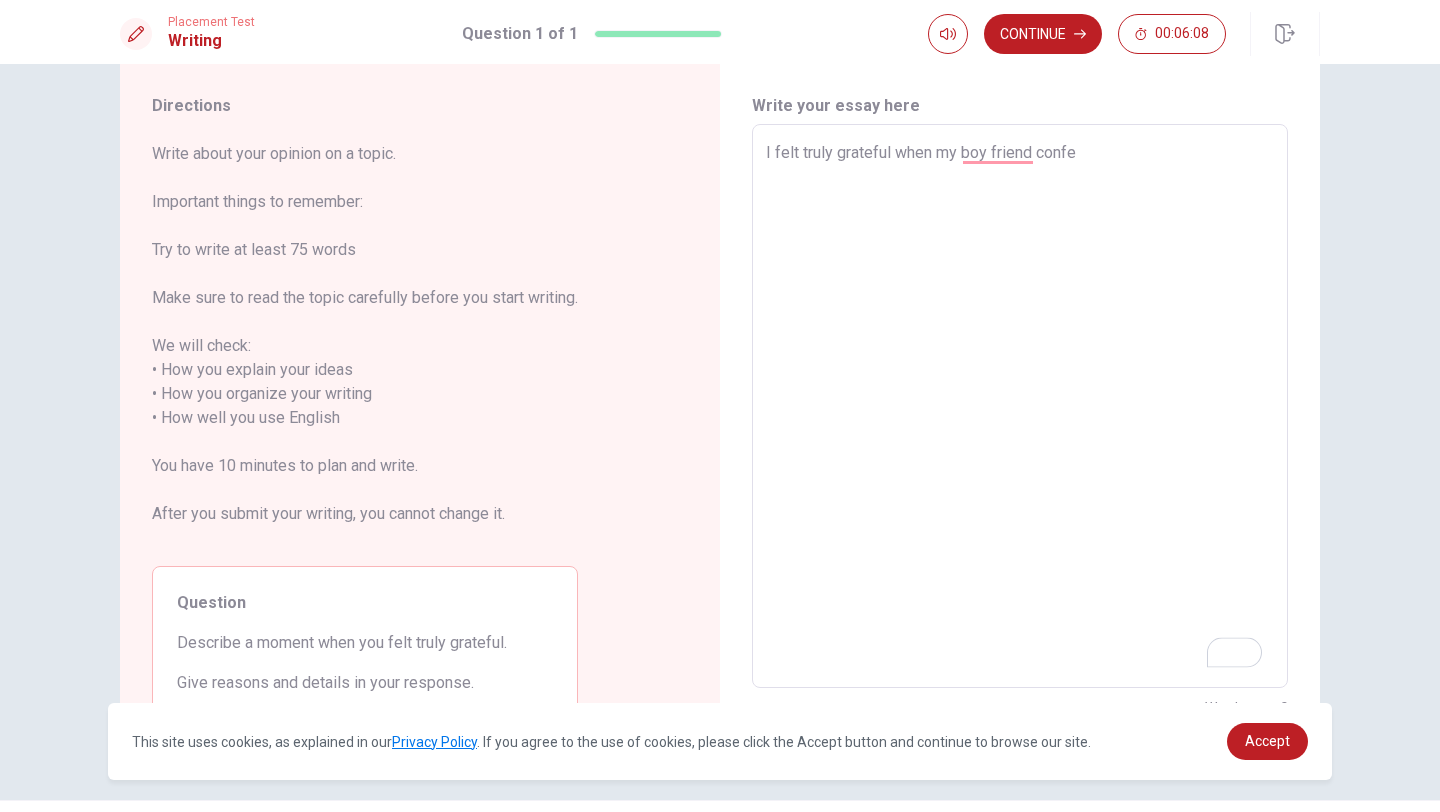 type on "x" 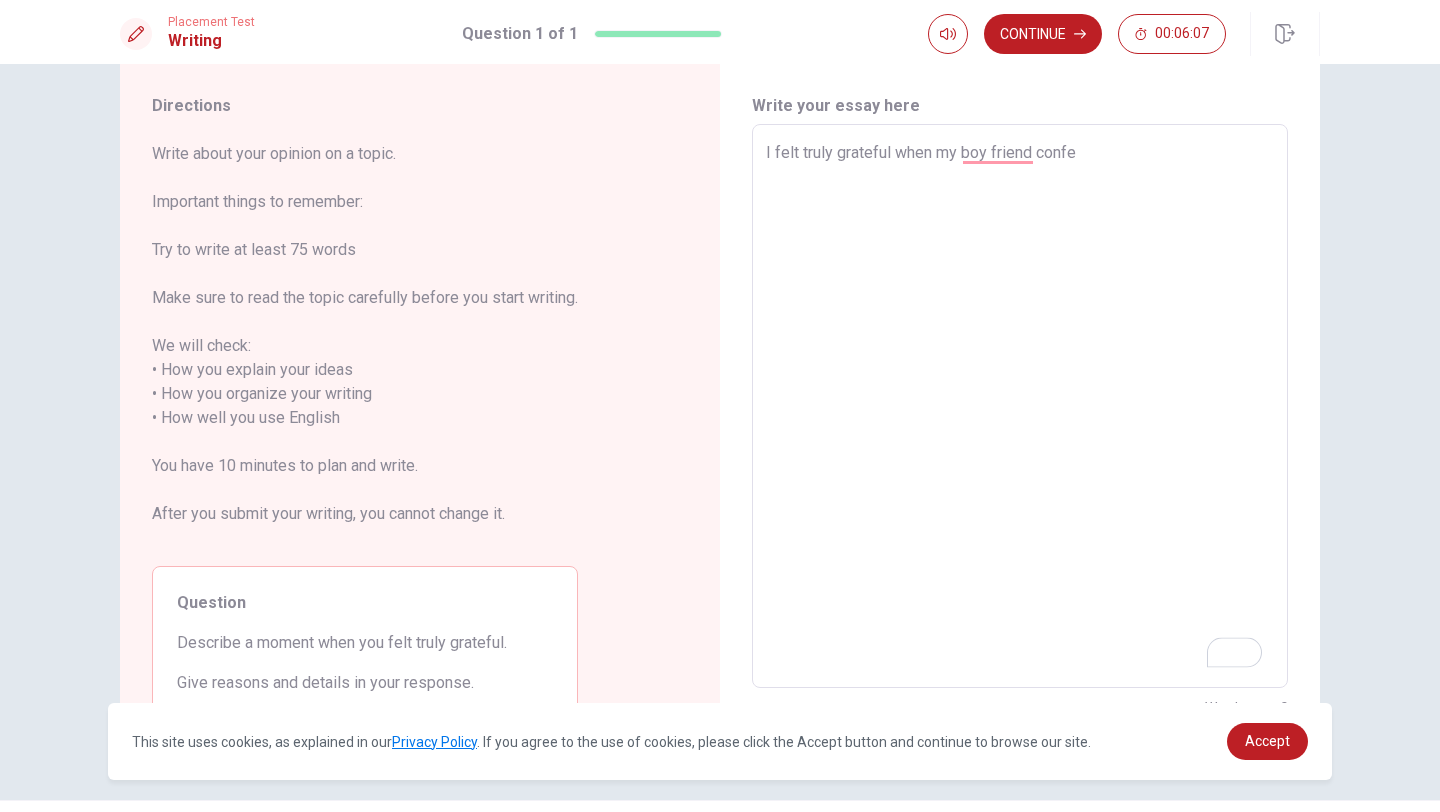 type on "I felt truly grateful when my boy friend confes" 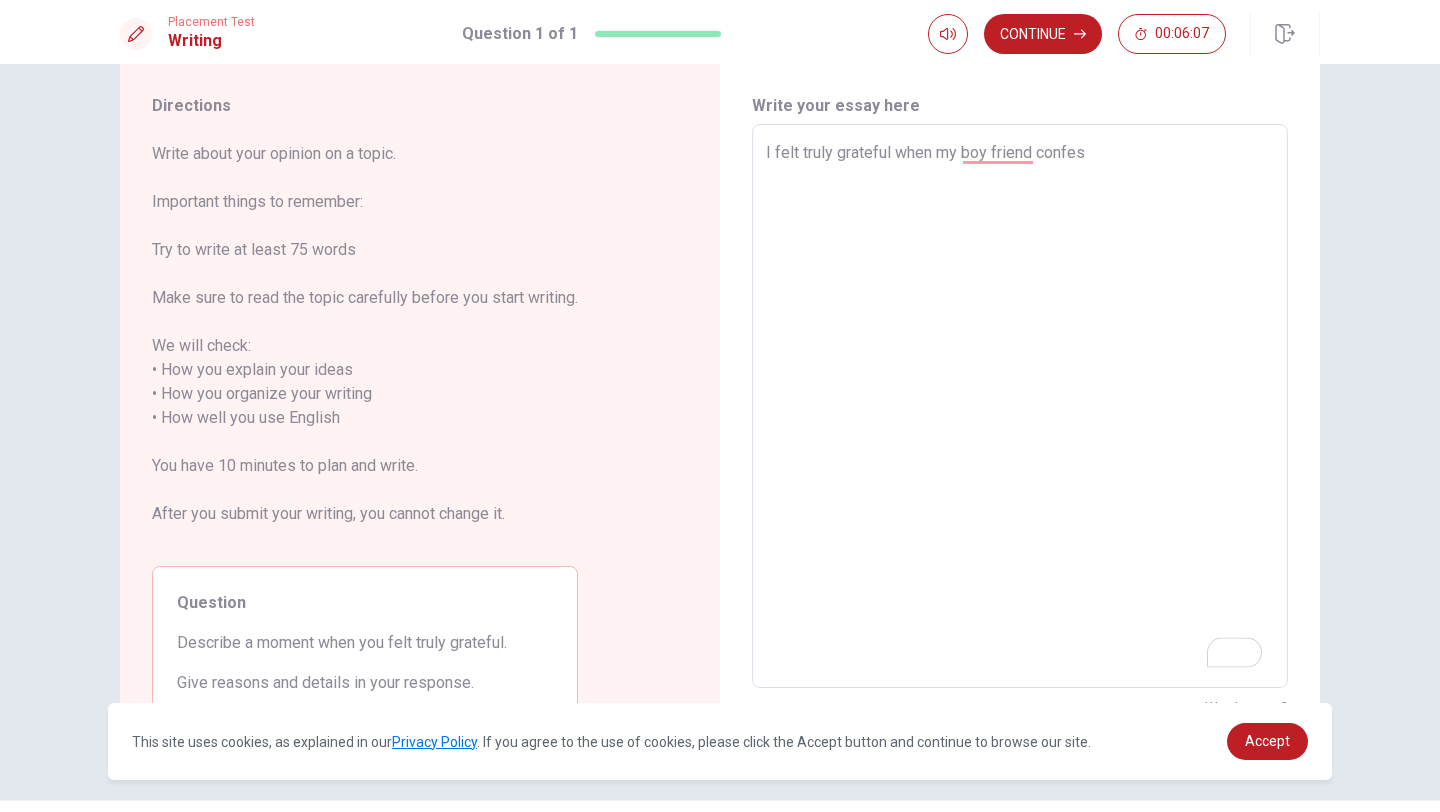 type on "x" 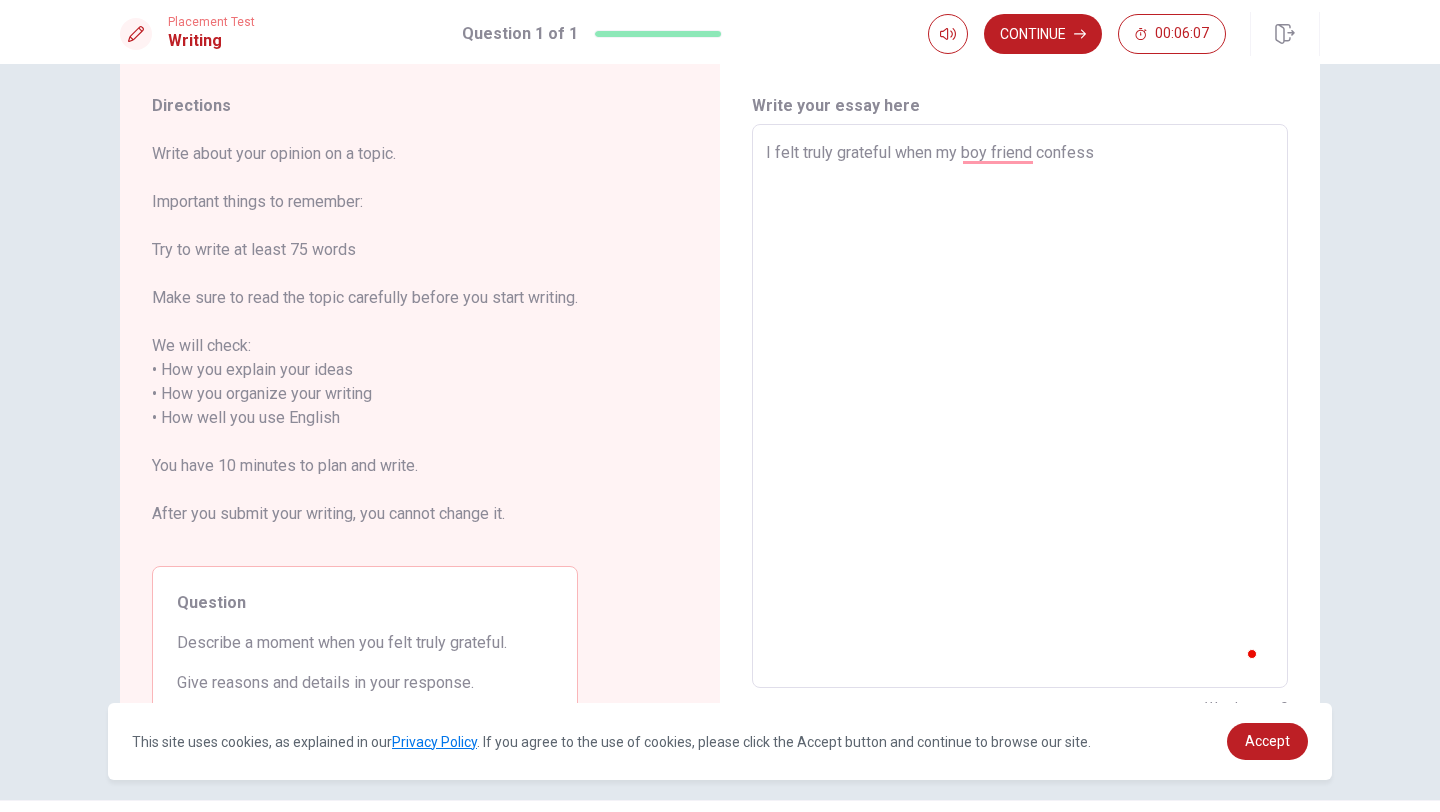 type on "x" 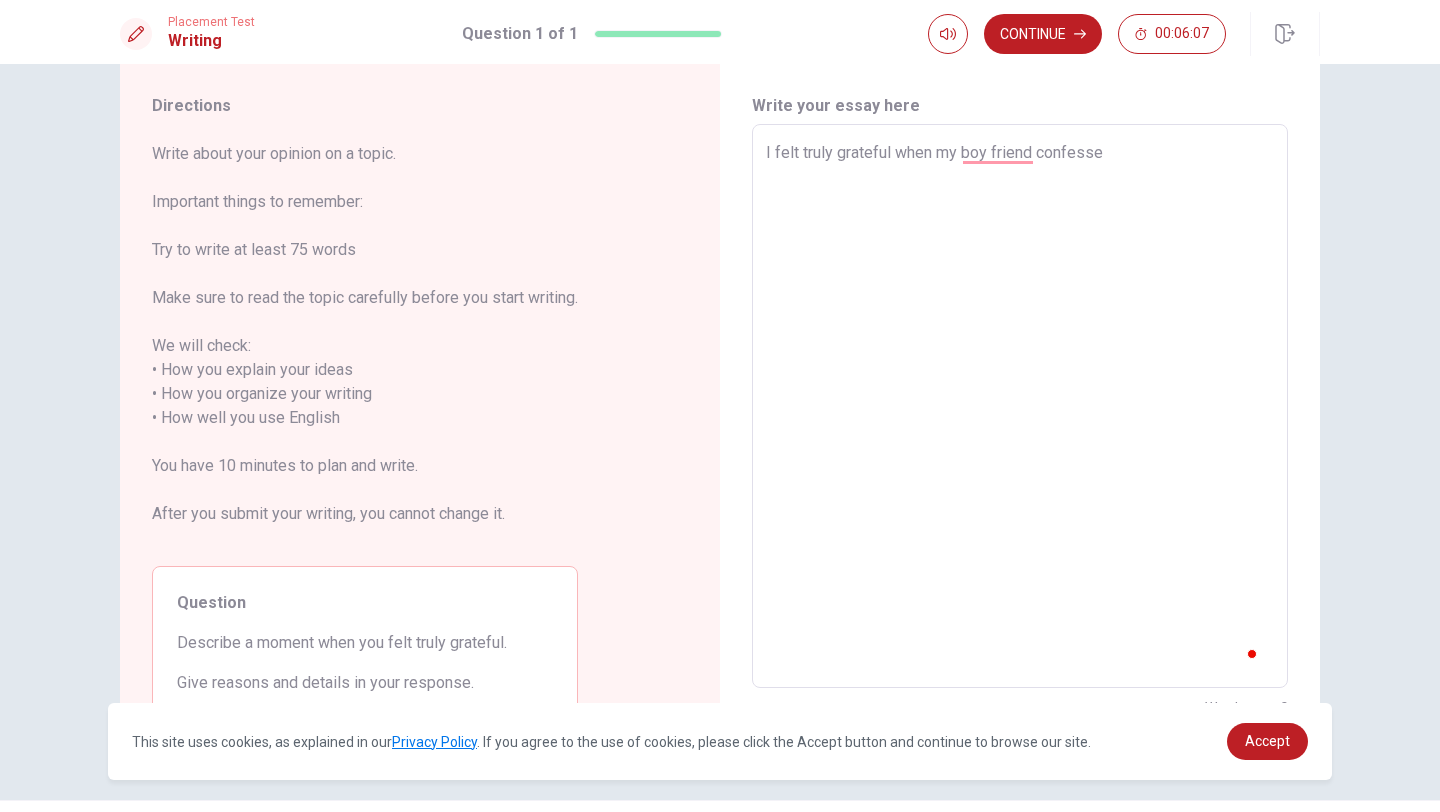 type on "x" 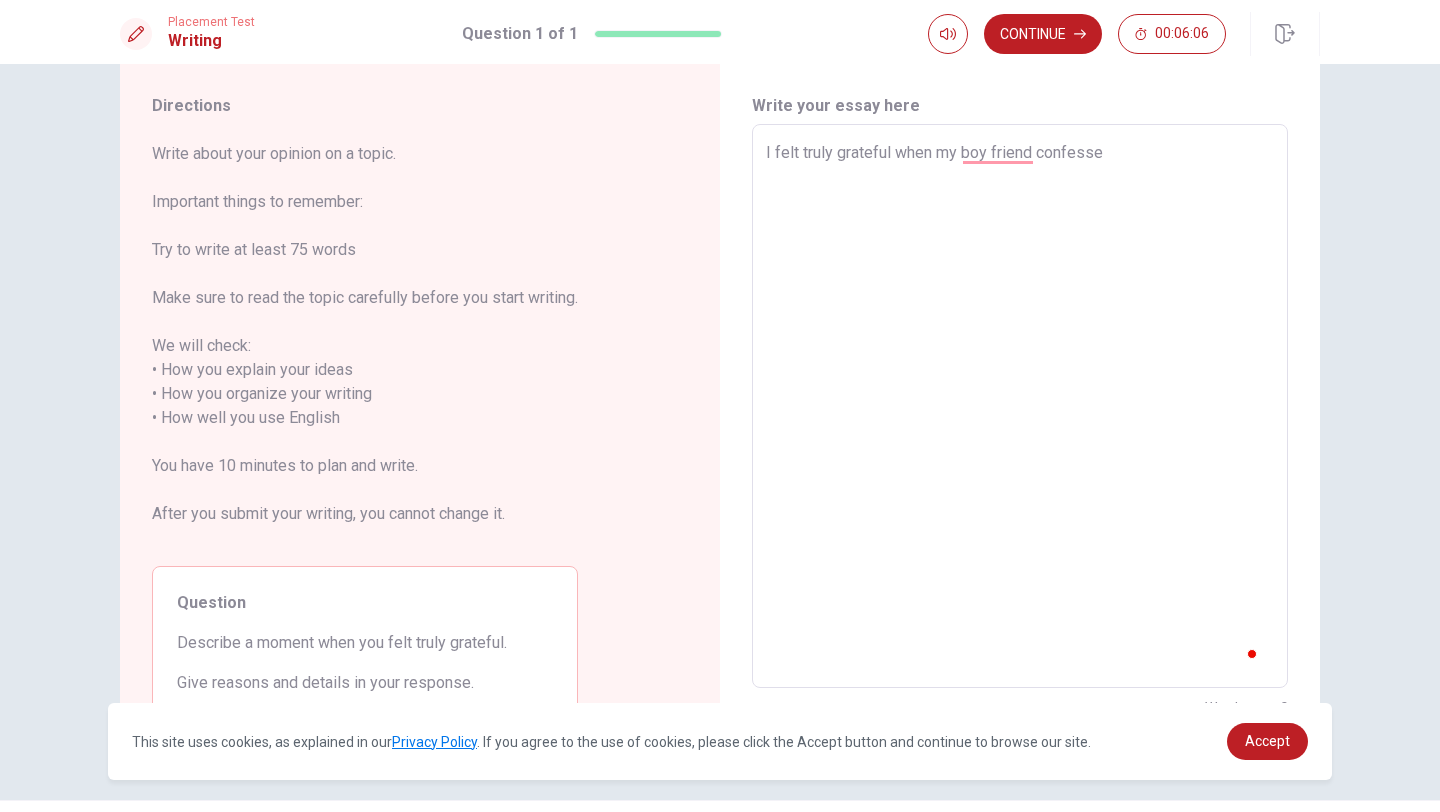 type on "I felt truly grateful when my boy friend confessed" 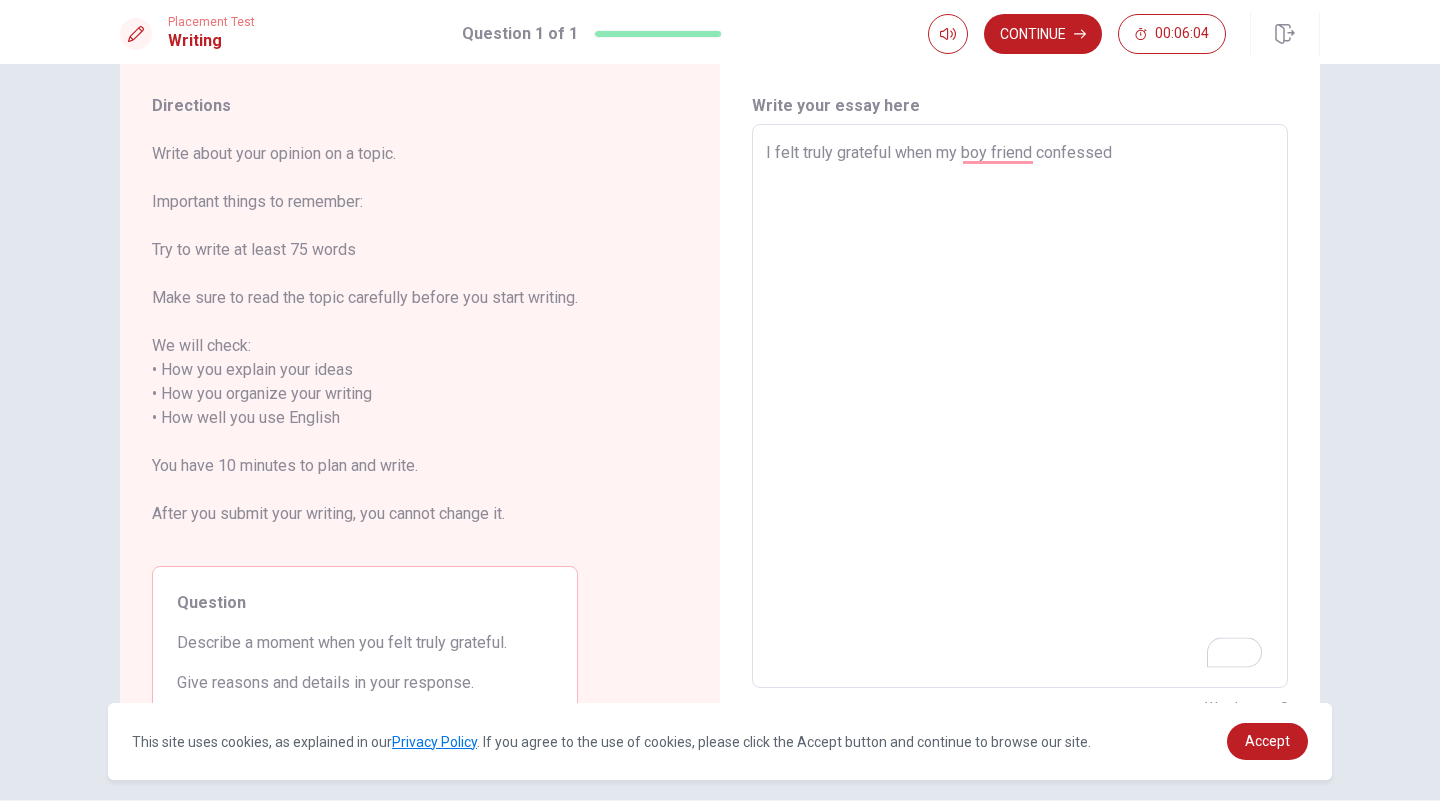 type on "x" 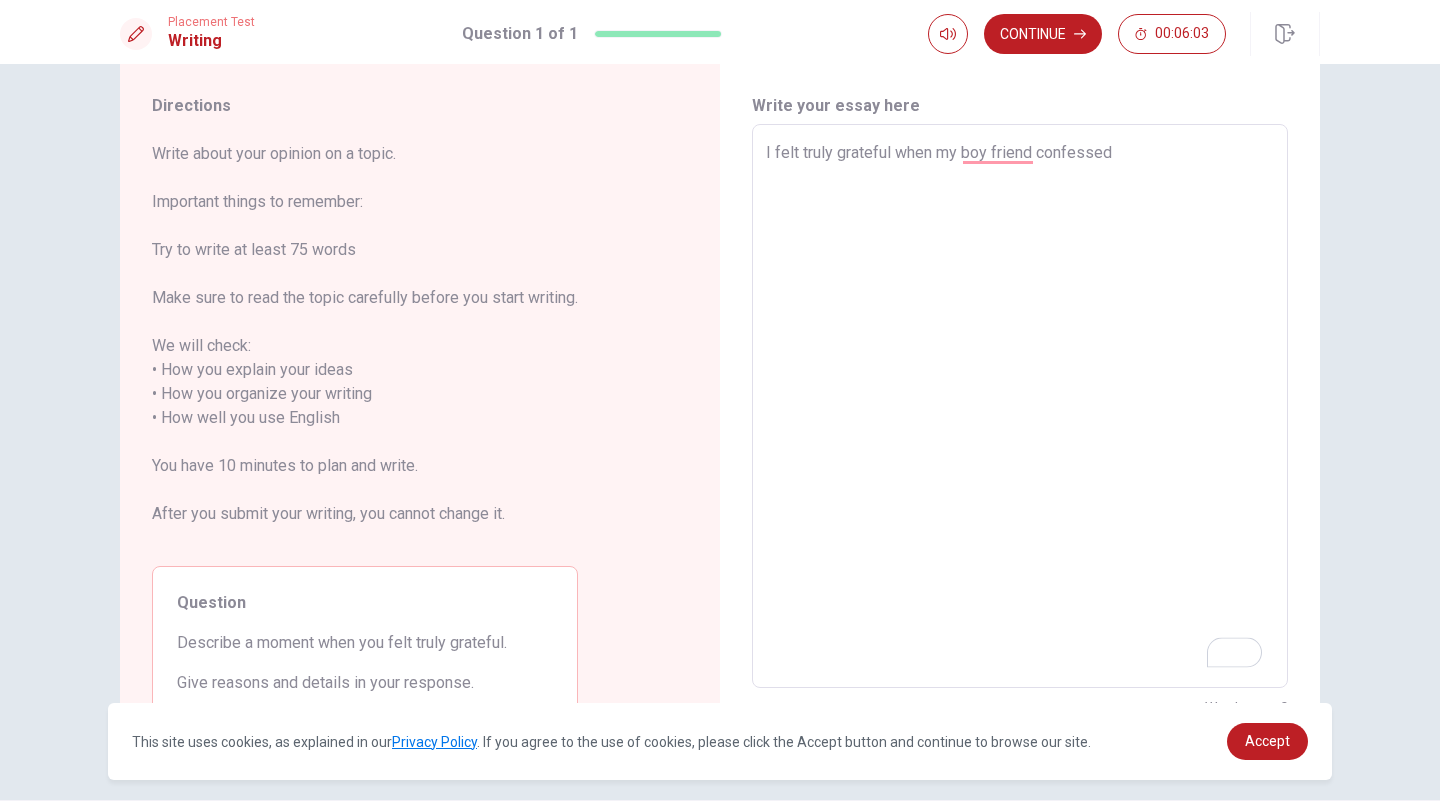 type on "x" 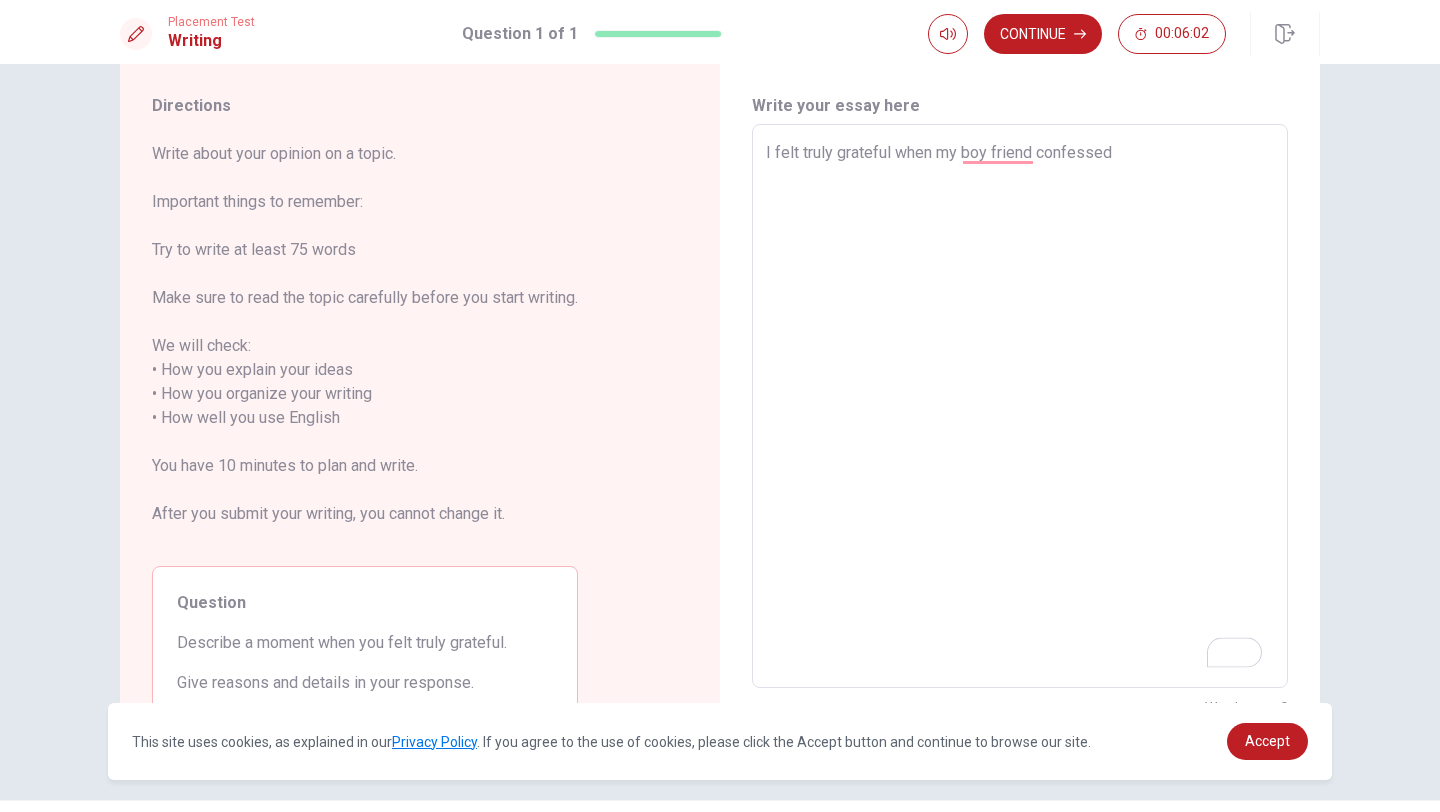 type on "I felt truly grateful when my boy friend confessed h" 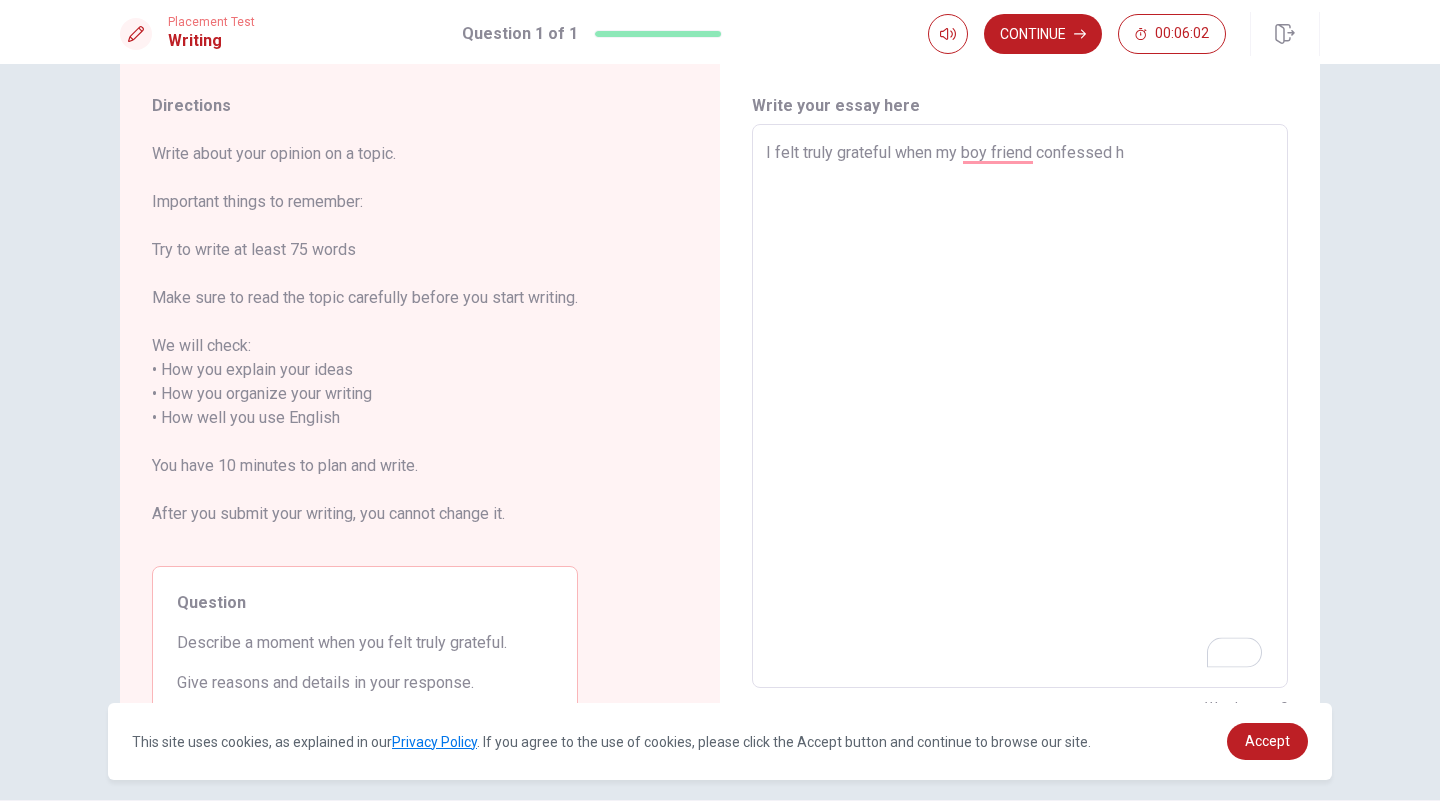 type on "x" 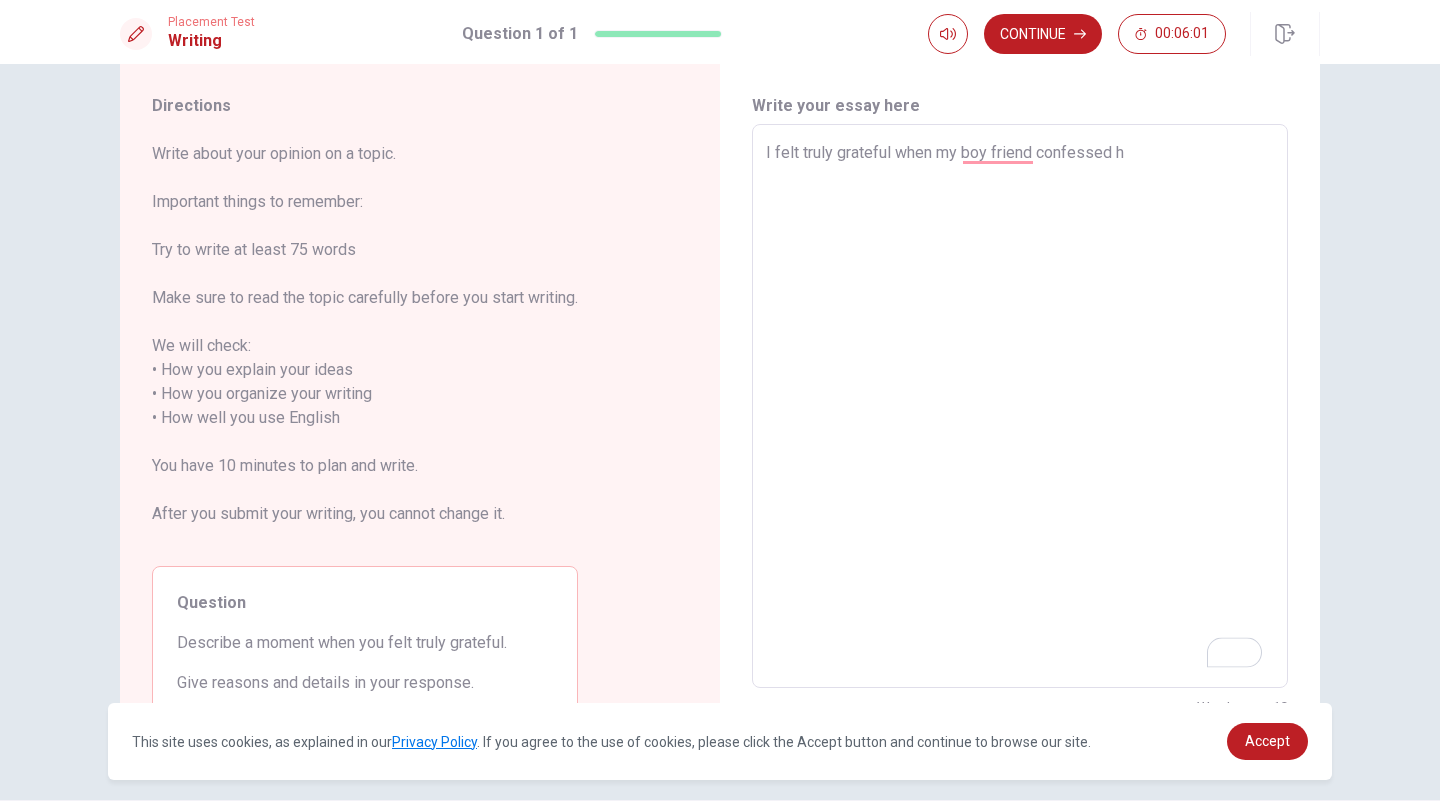 type on "I felt truly grateful when my boy friend confessed hi" 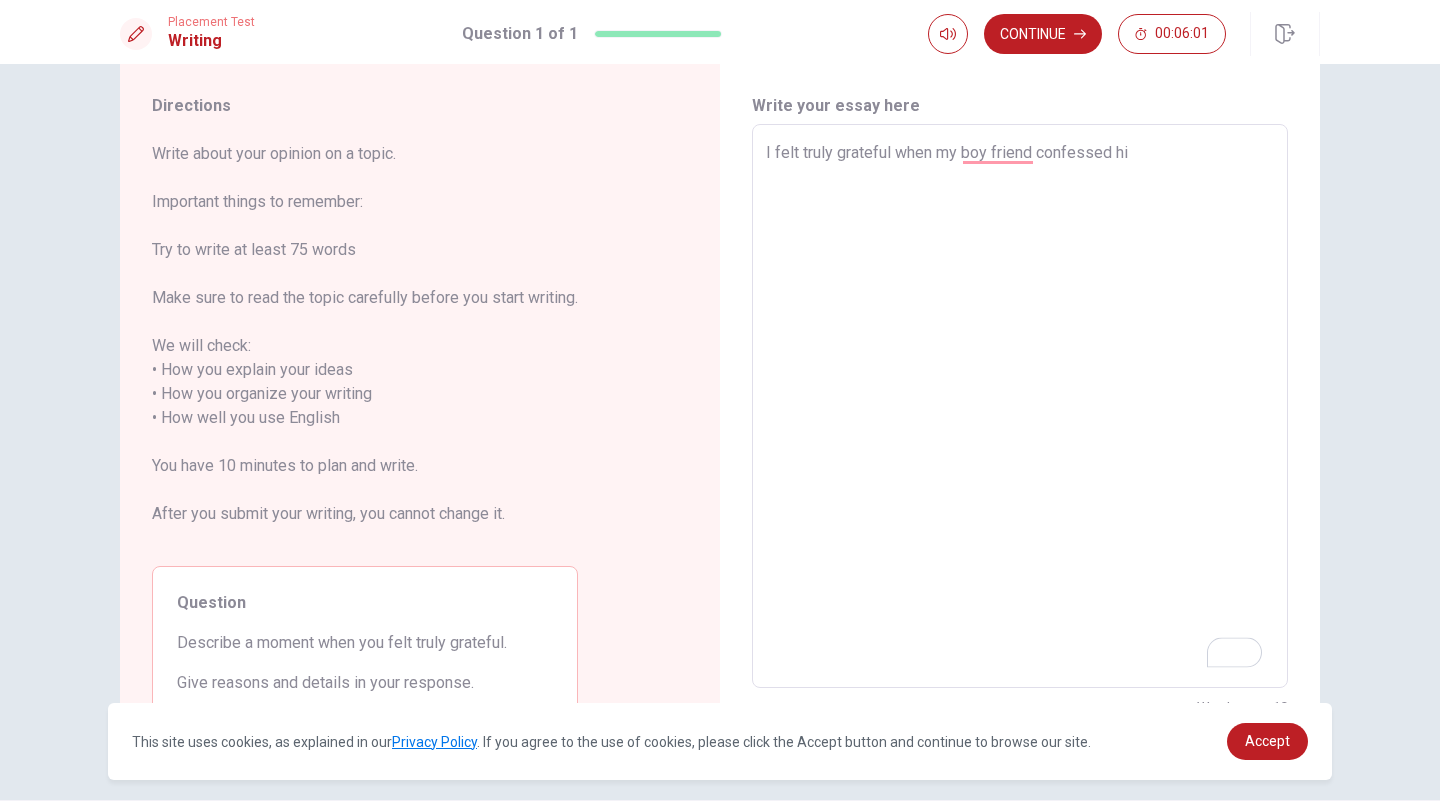 type on "x" 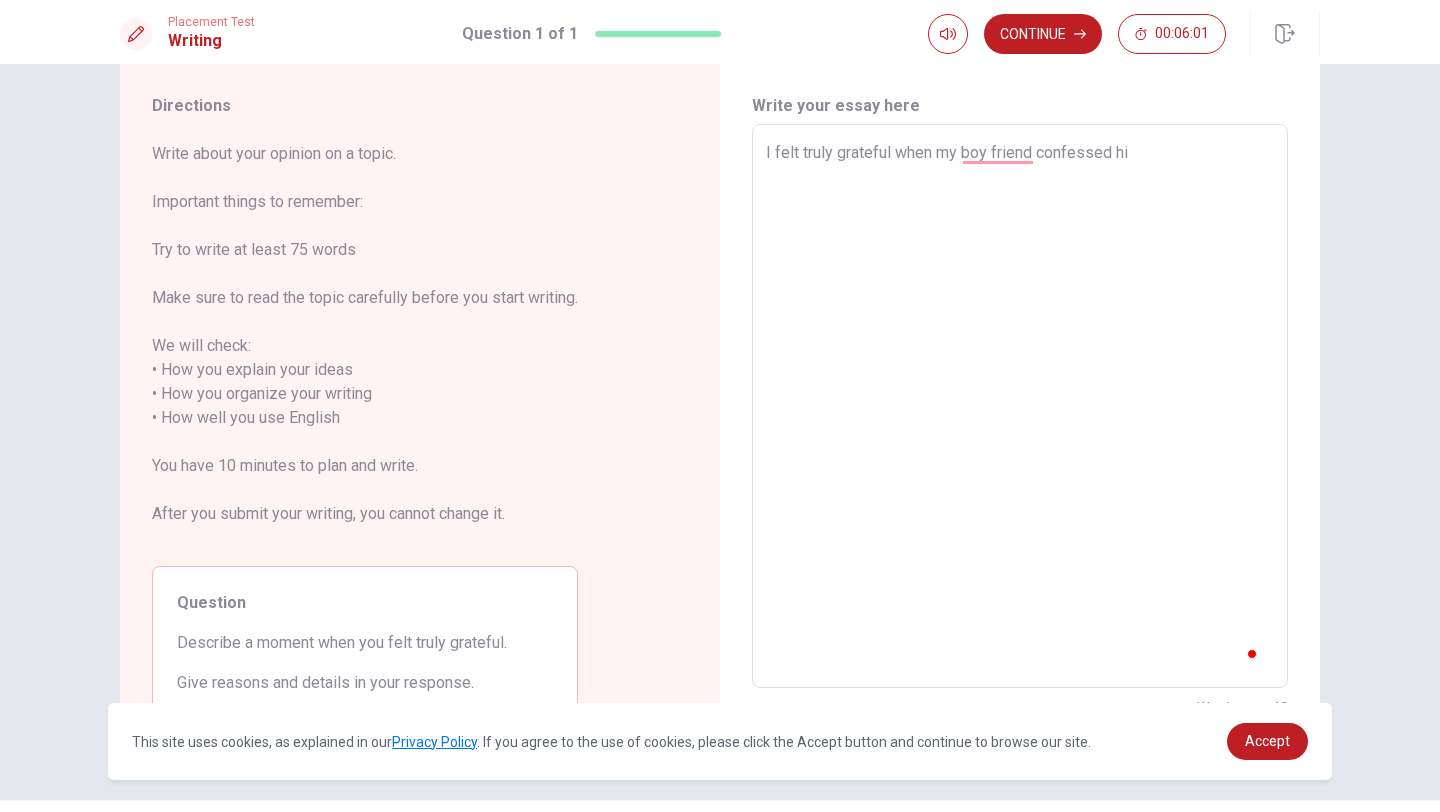 type on "I felt truly grateful when my boy friend confessed his" 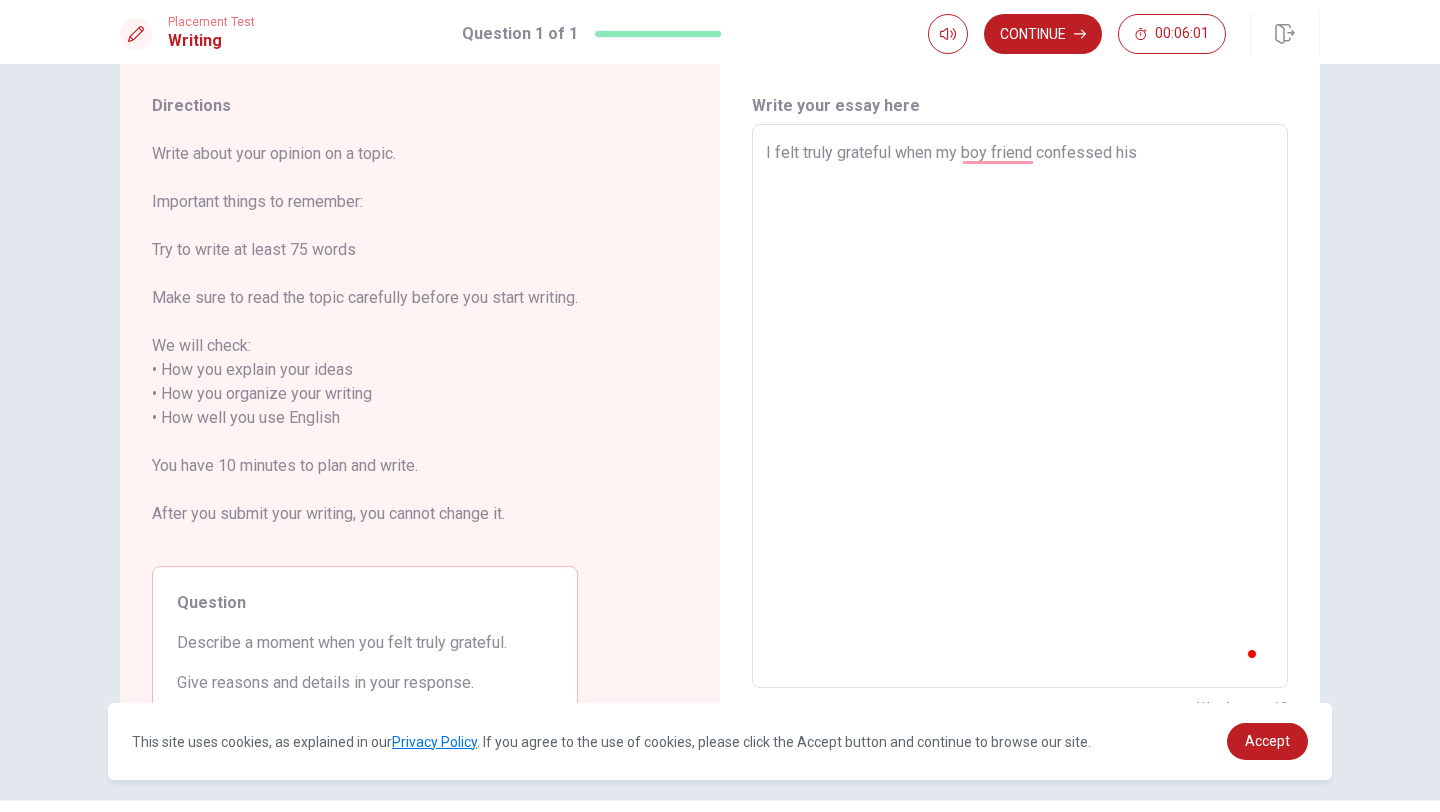 type on "x" 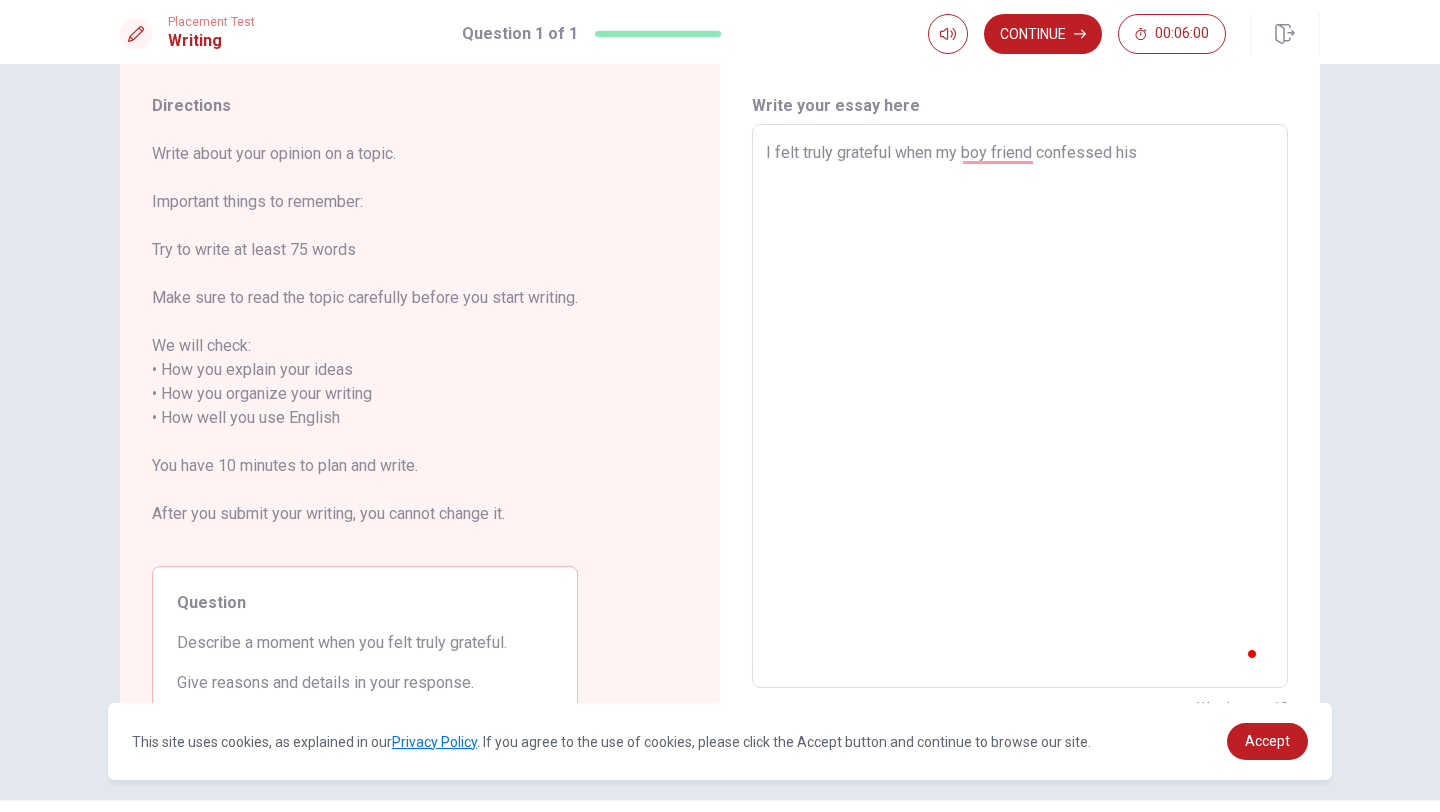 type on "I felt truly grateful when my boy friend confessed his f" 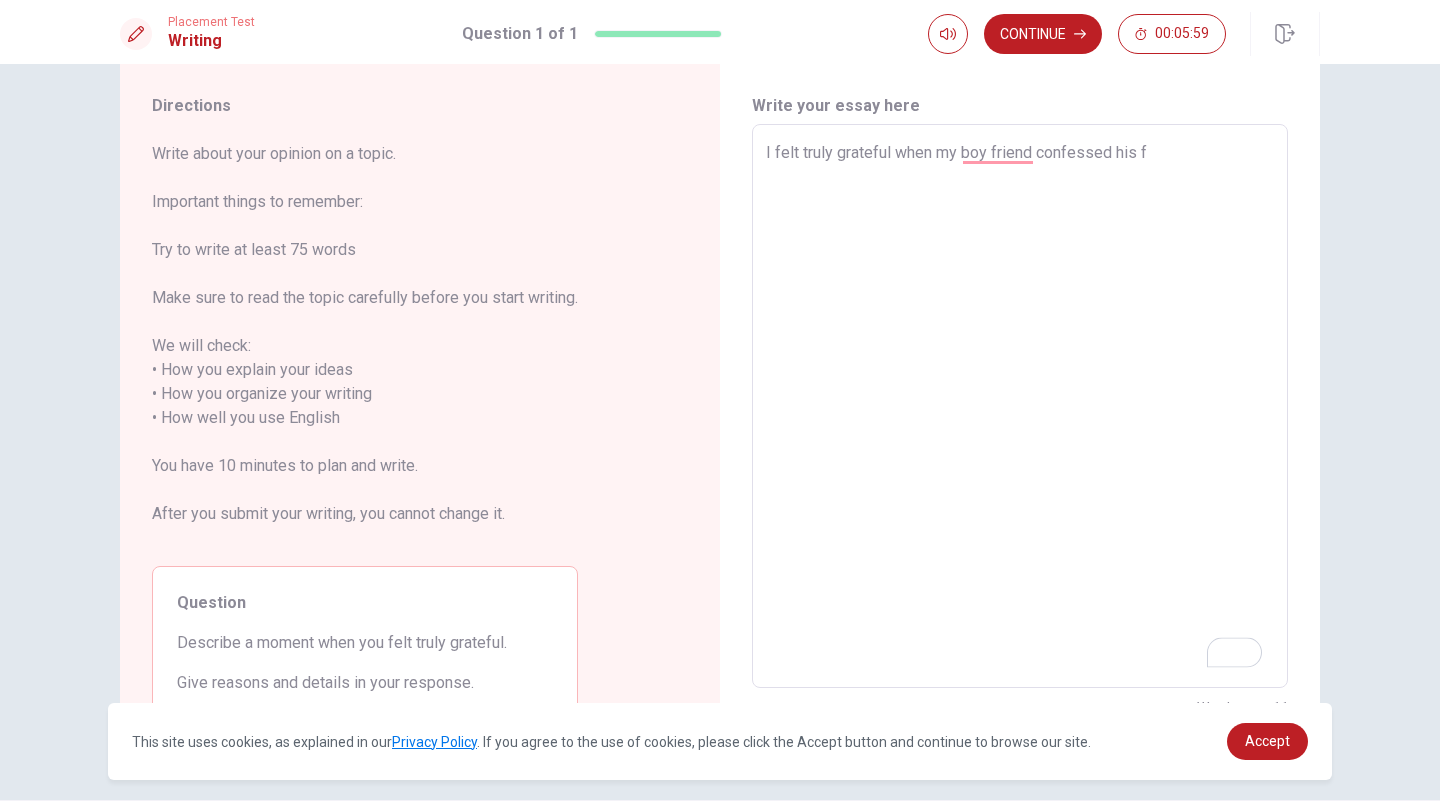 type on "x" 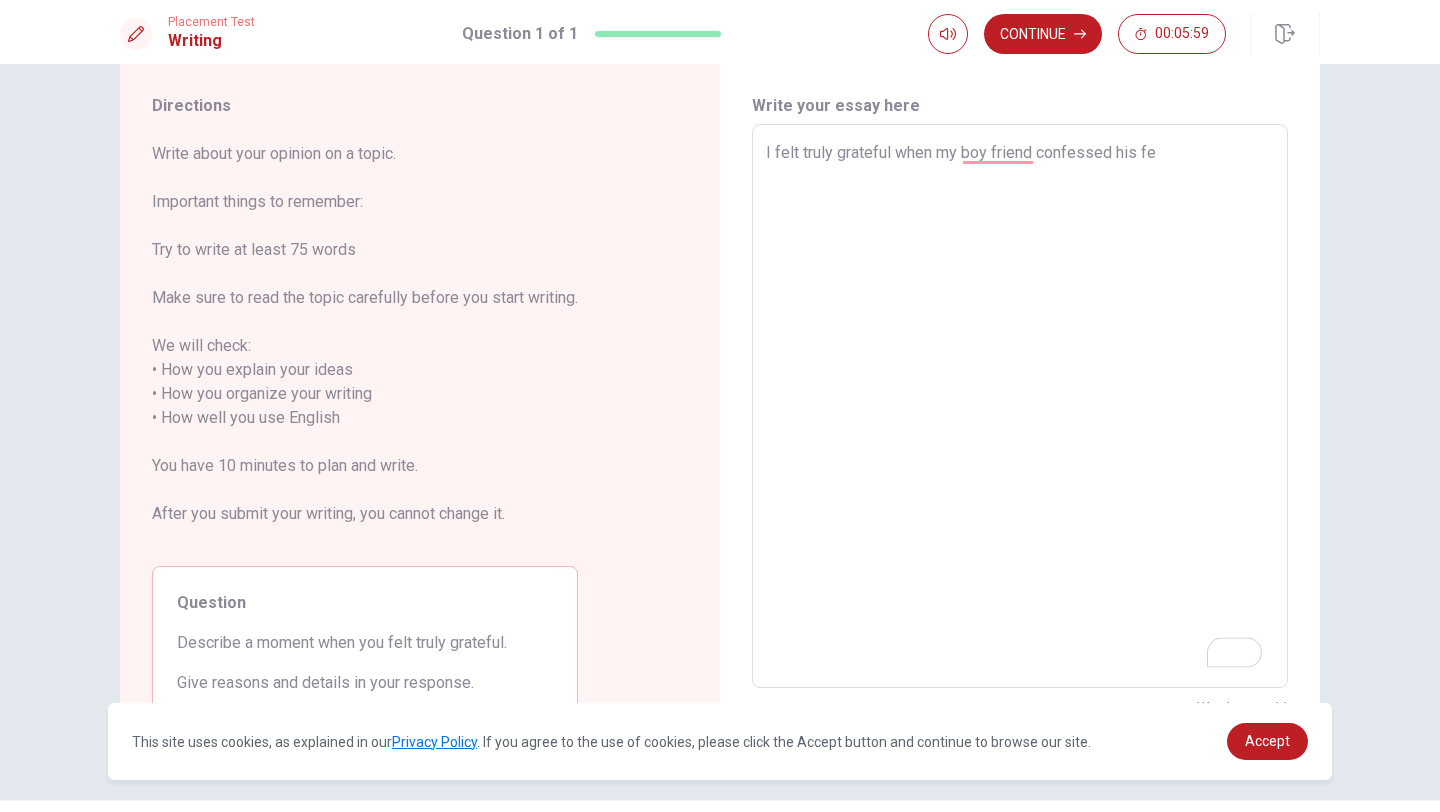 type on "x" 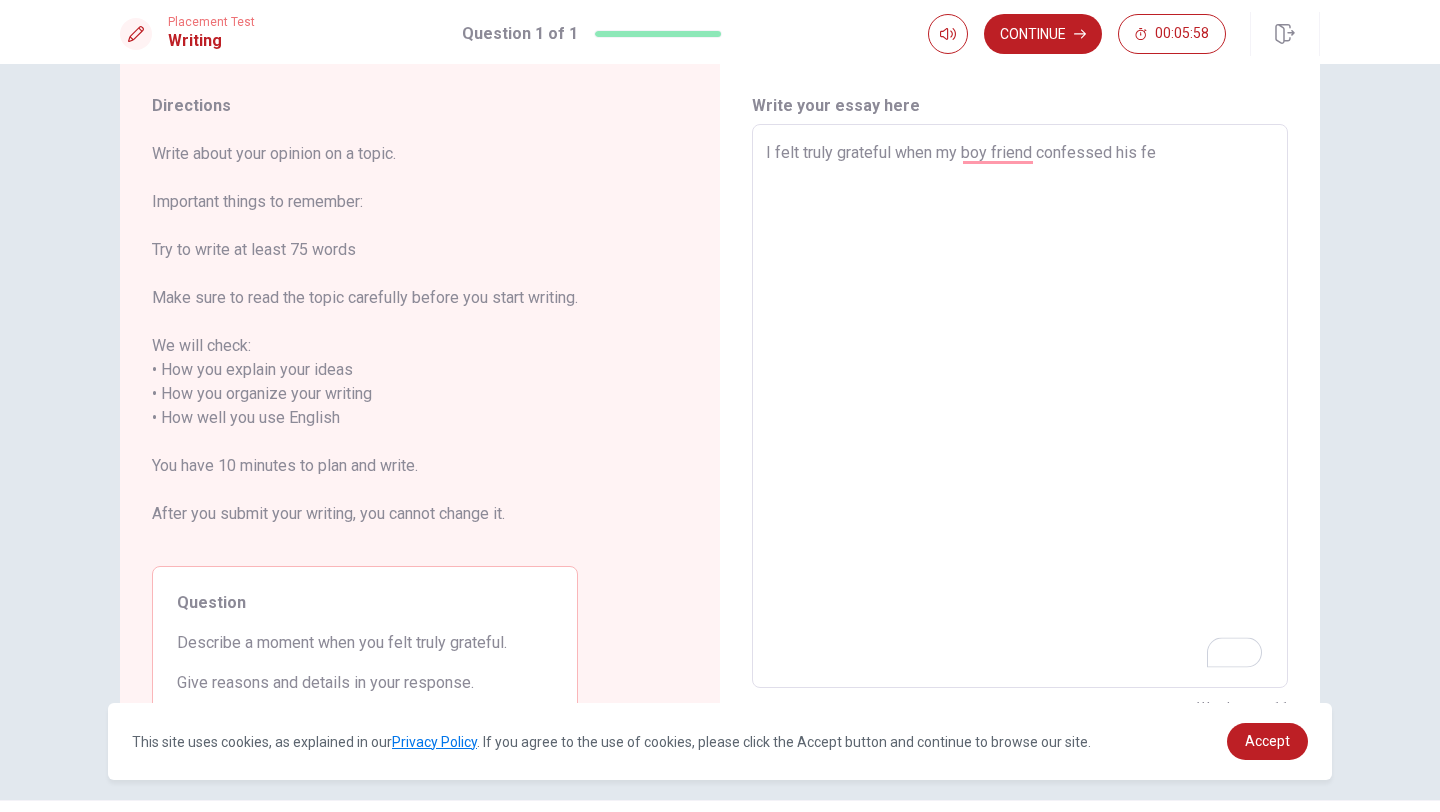type on "I felt truly grateful when my boy friend confessed his fee" 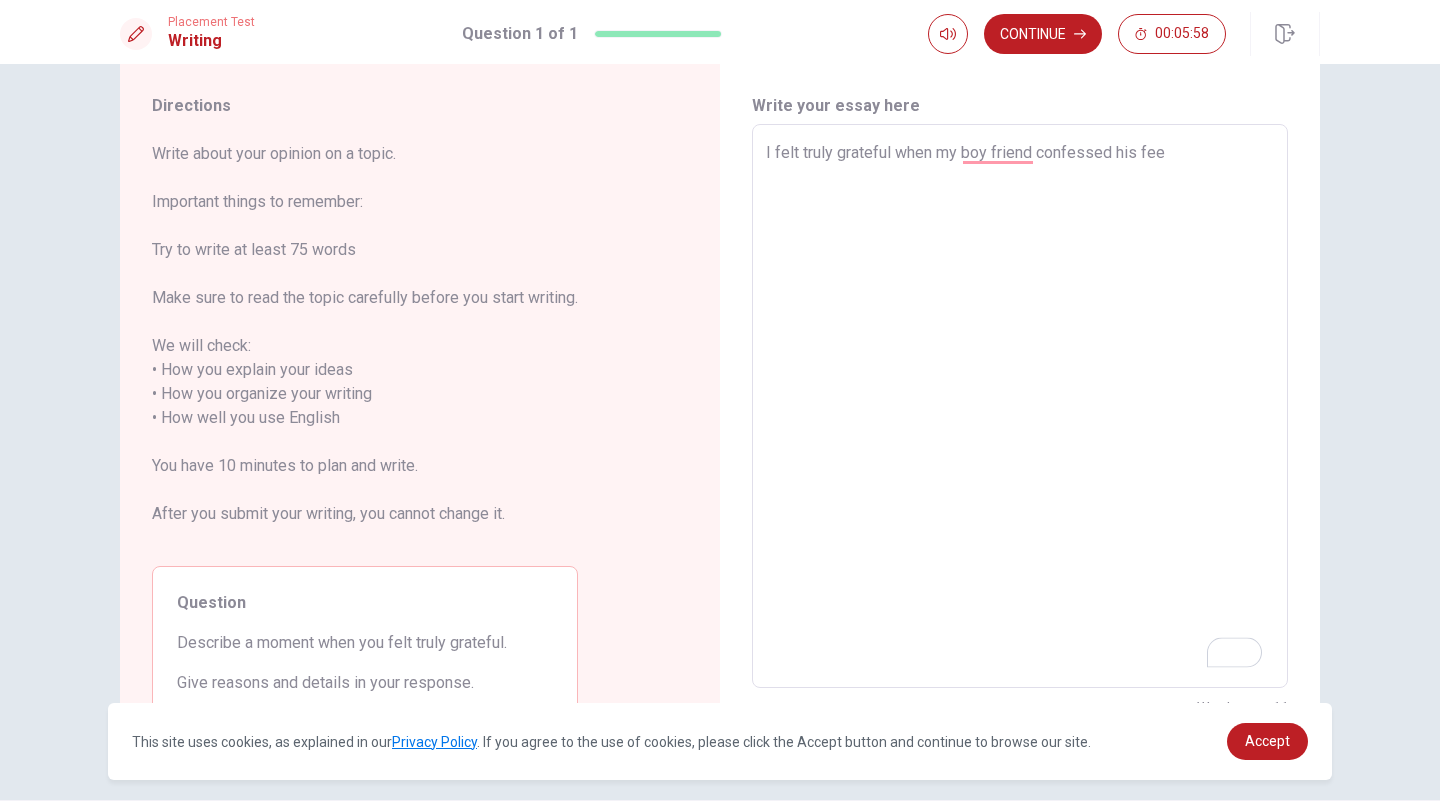 type on "x" 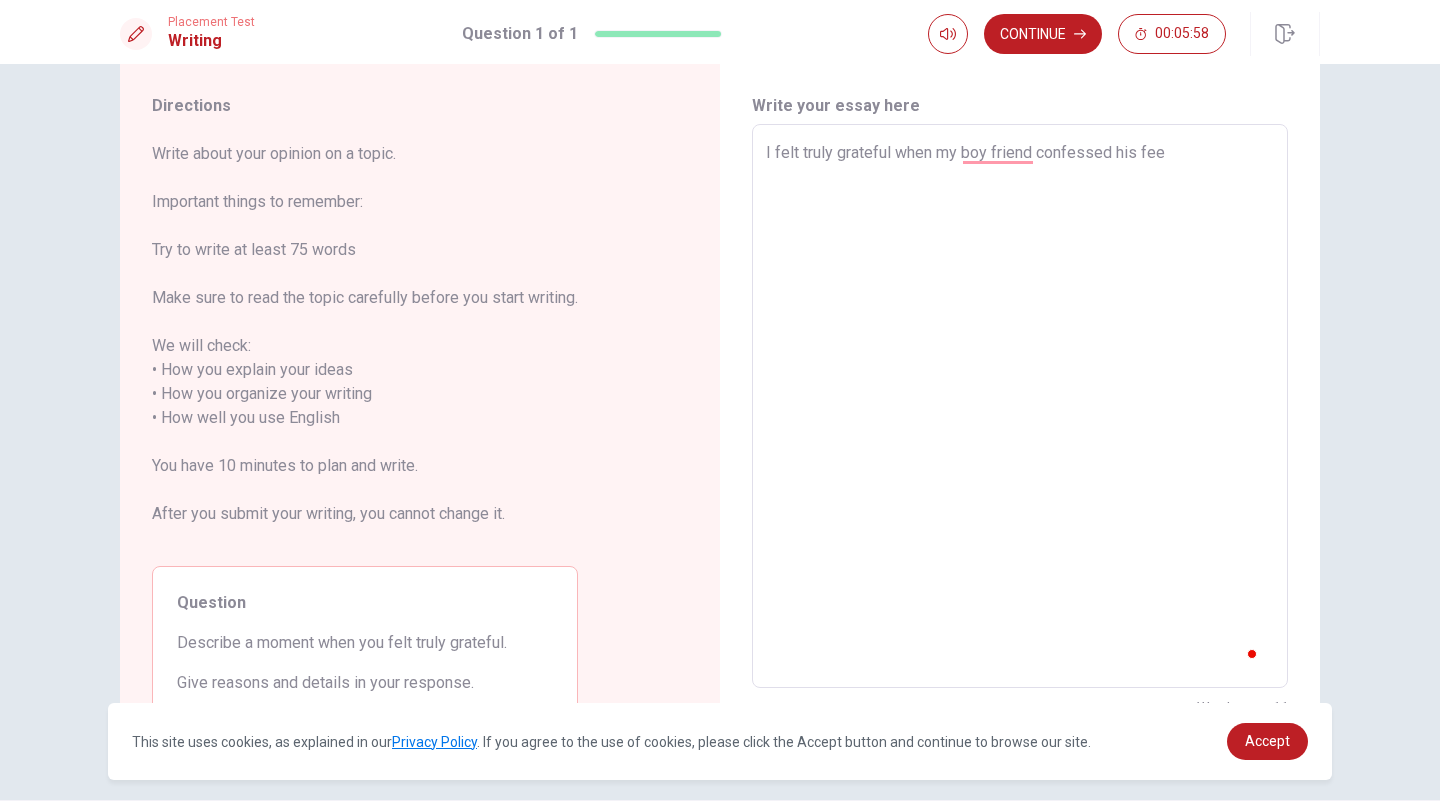 type on "I felt truly grateful when my boy friend confessed his feel" 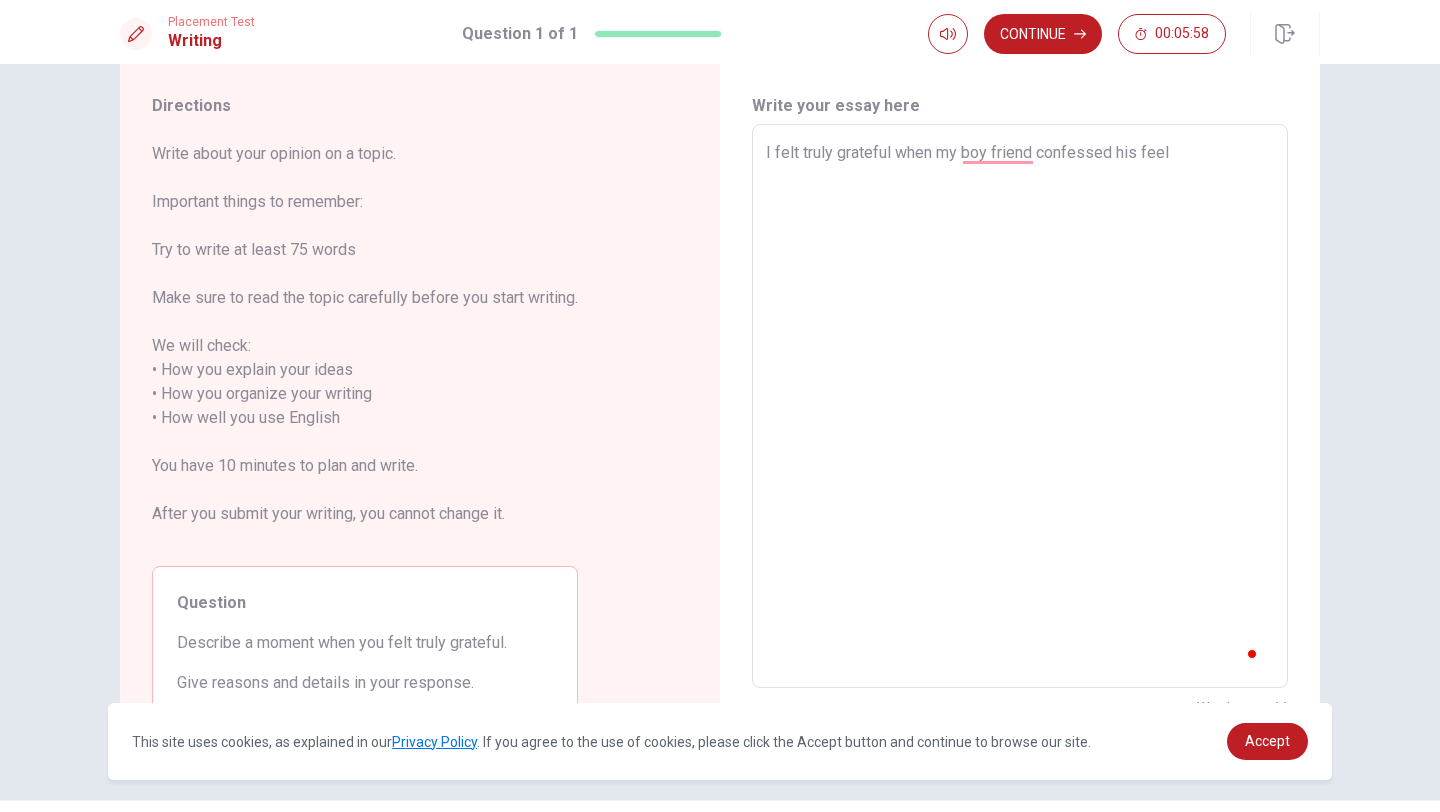 type on "x" 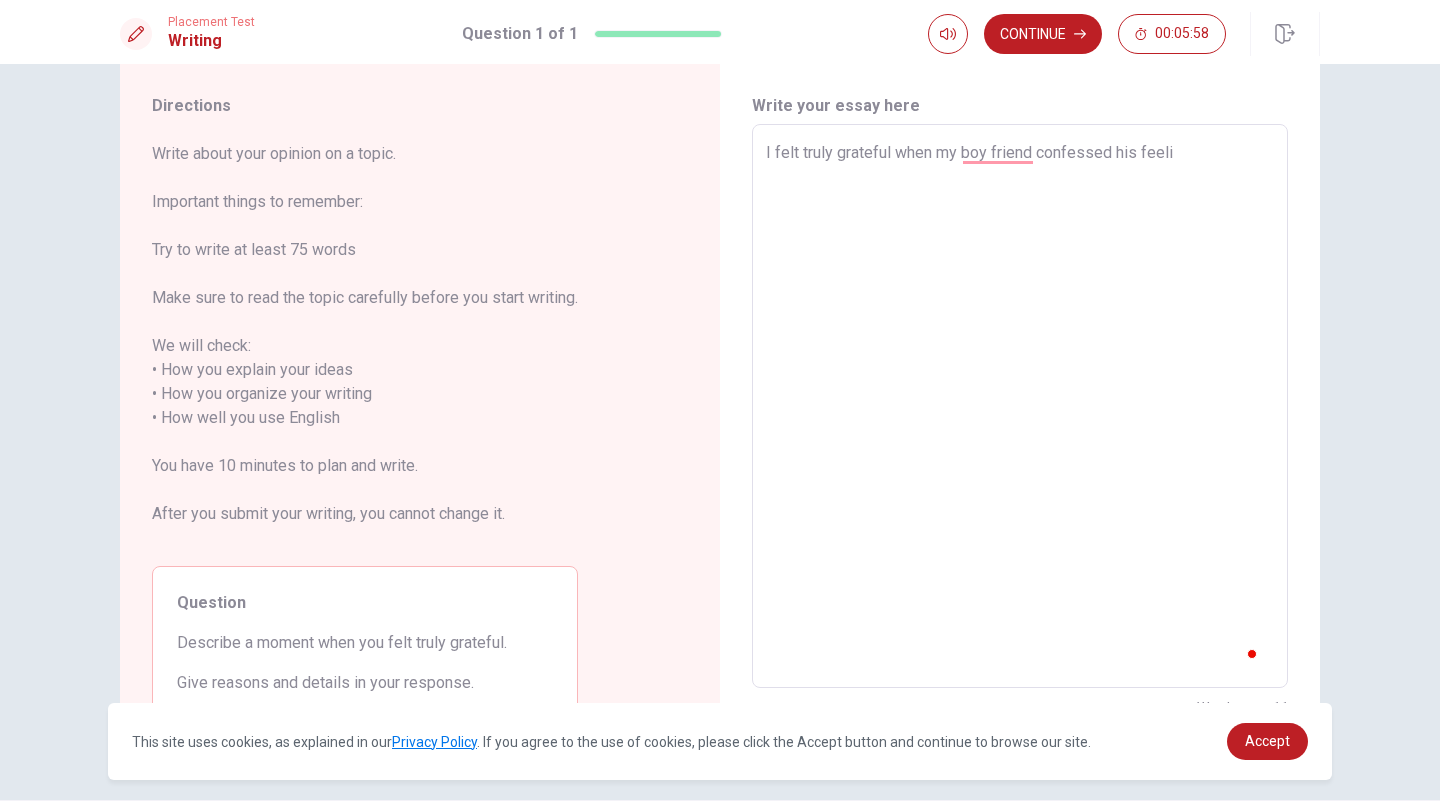 type on "x" 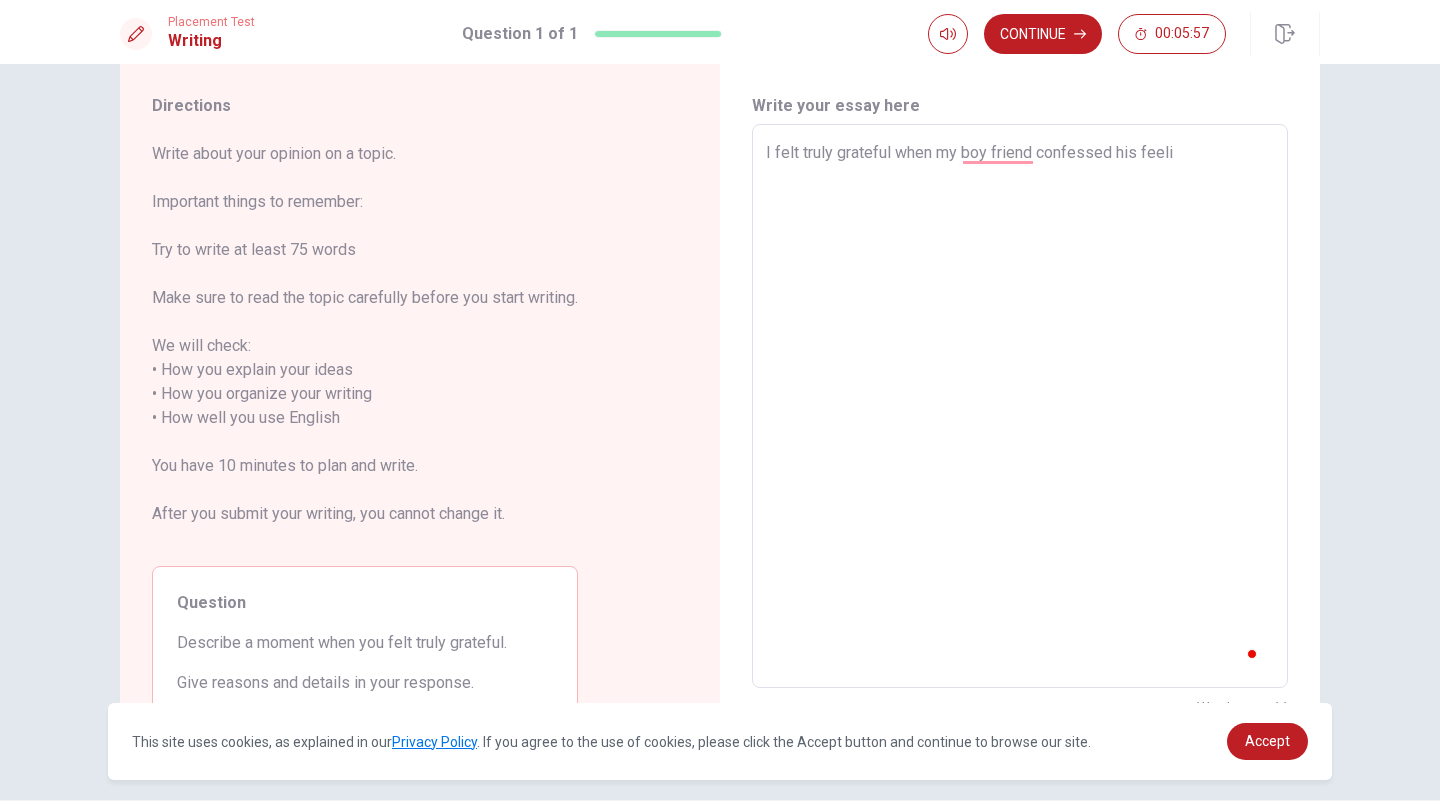 type on "I felt truly grateful when my boy friend confessed his feelin" 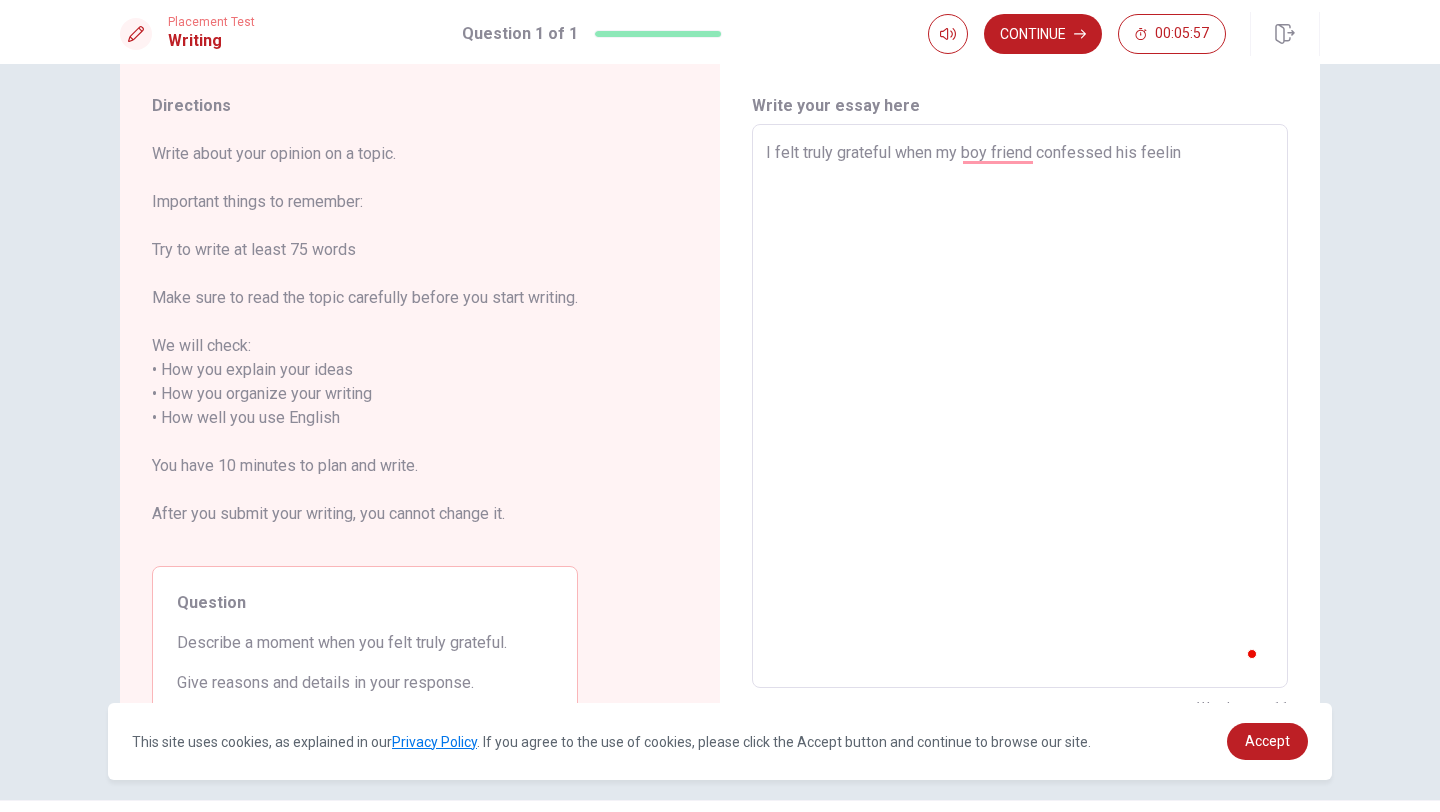 type on "x" 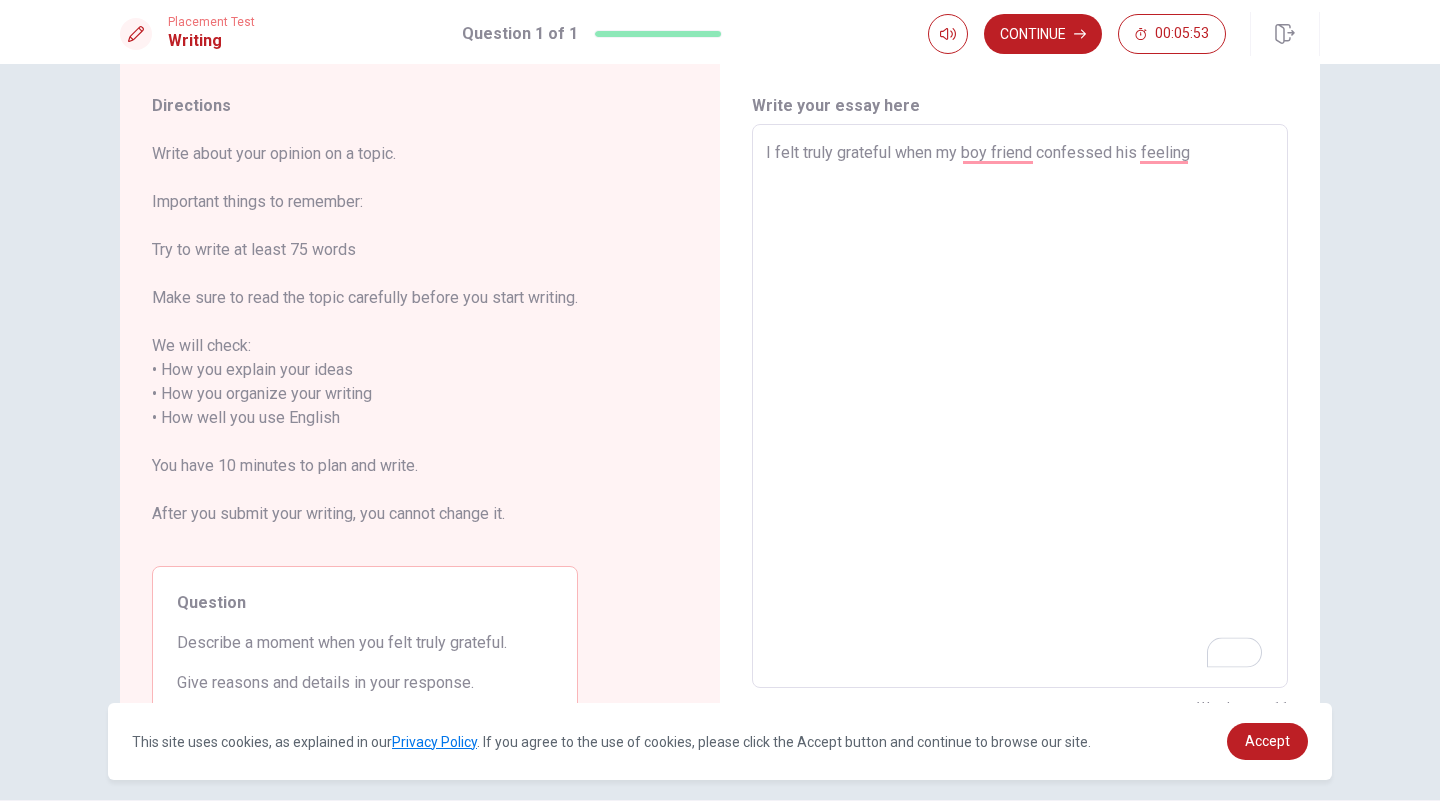 type on "x" 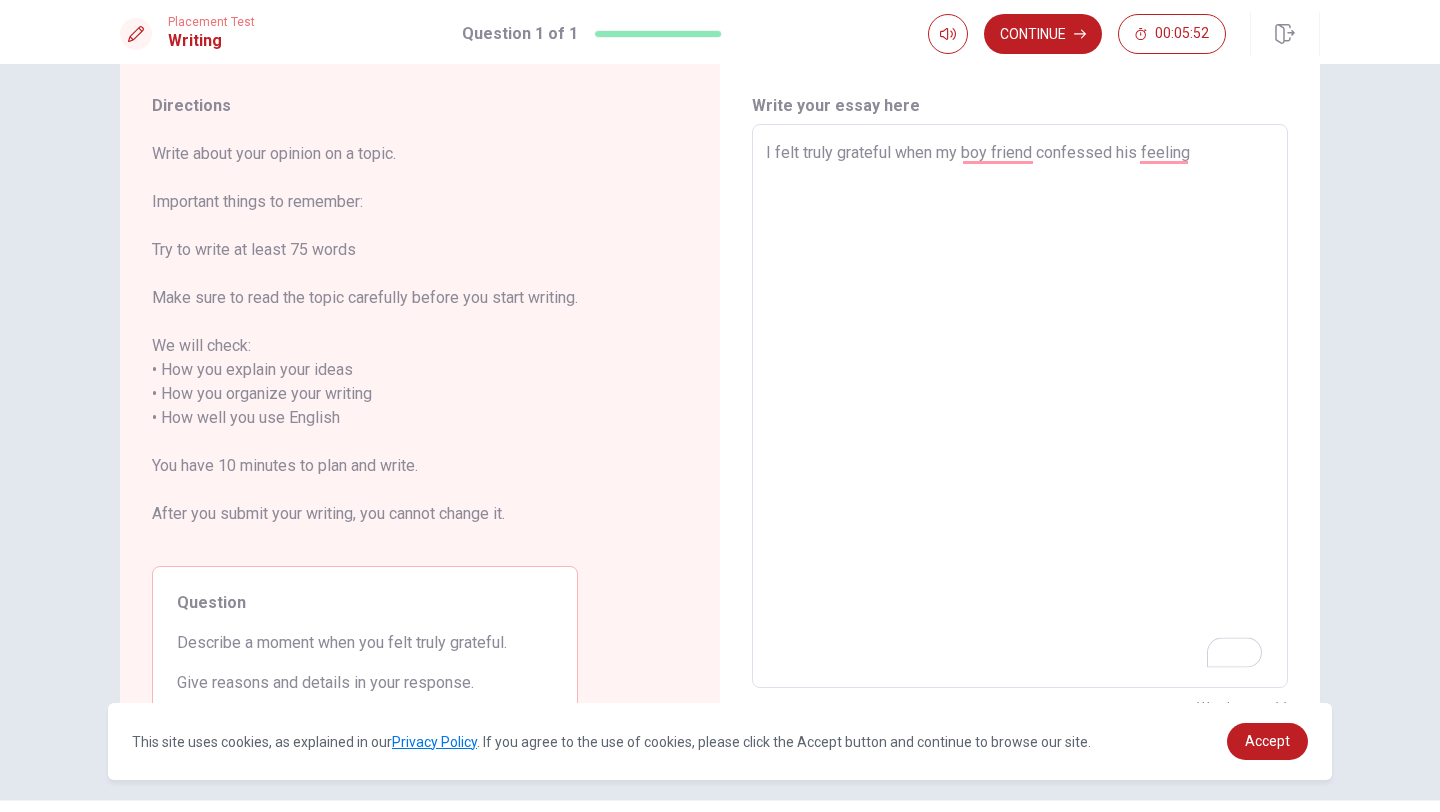 type on "I felt truly grateful when my boy friend confessed his feelings" 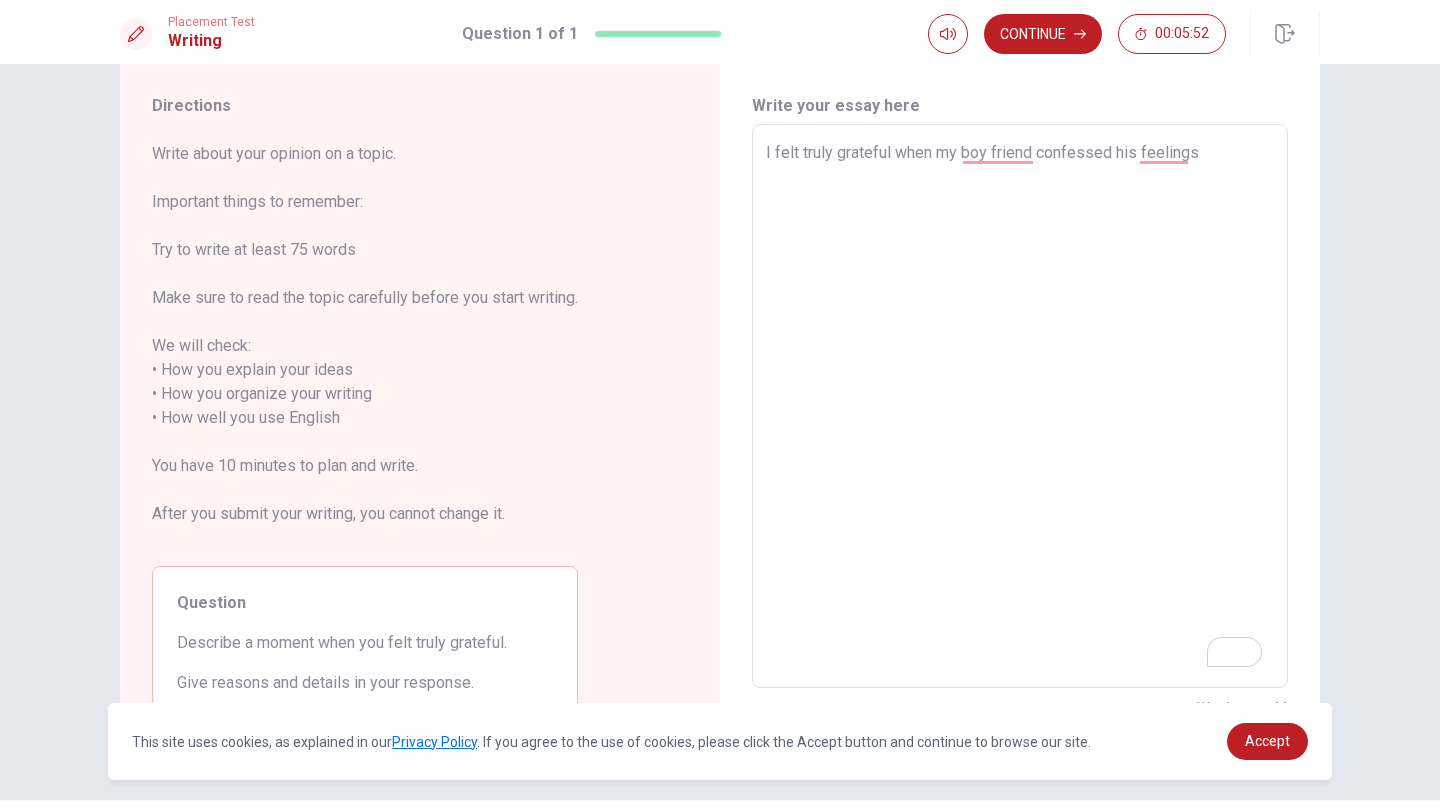 type on "x" 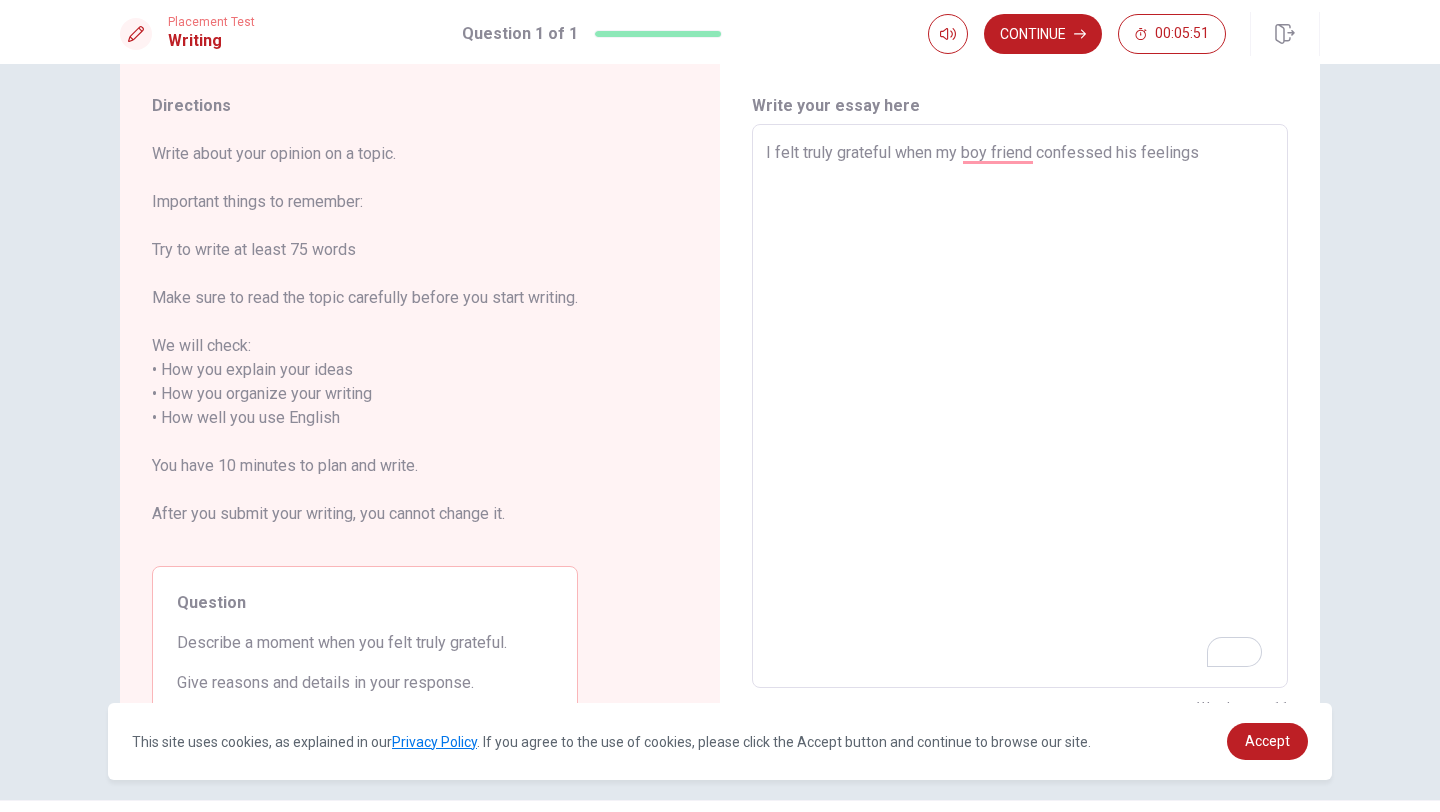 type on "I felt truly grateful when my boy friend confessed his feelings" 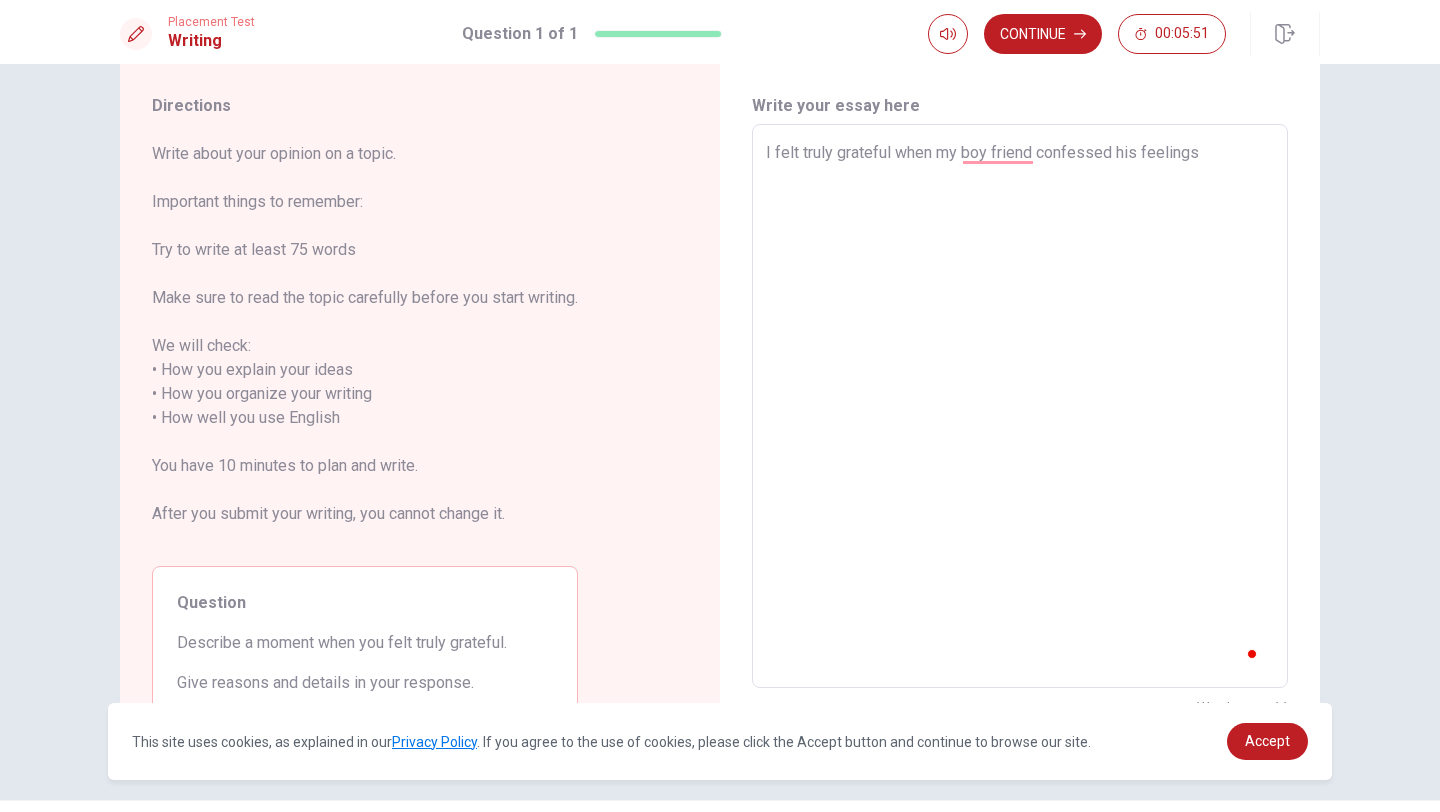 type on "x" 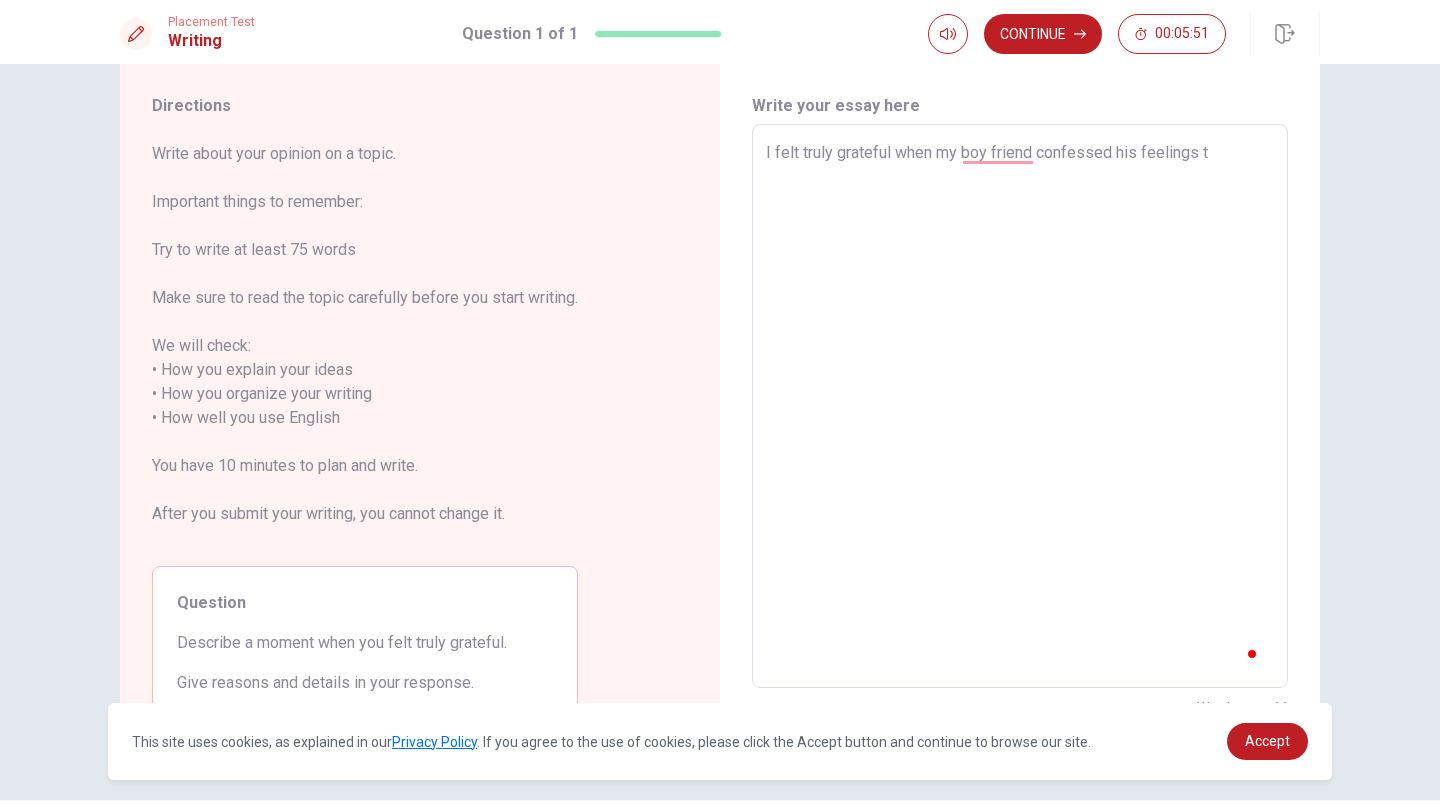 type on "x" 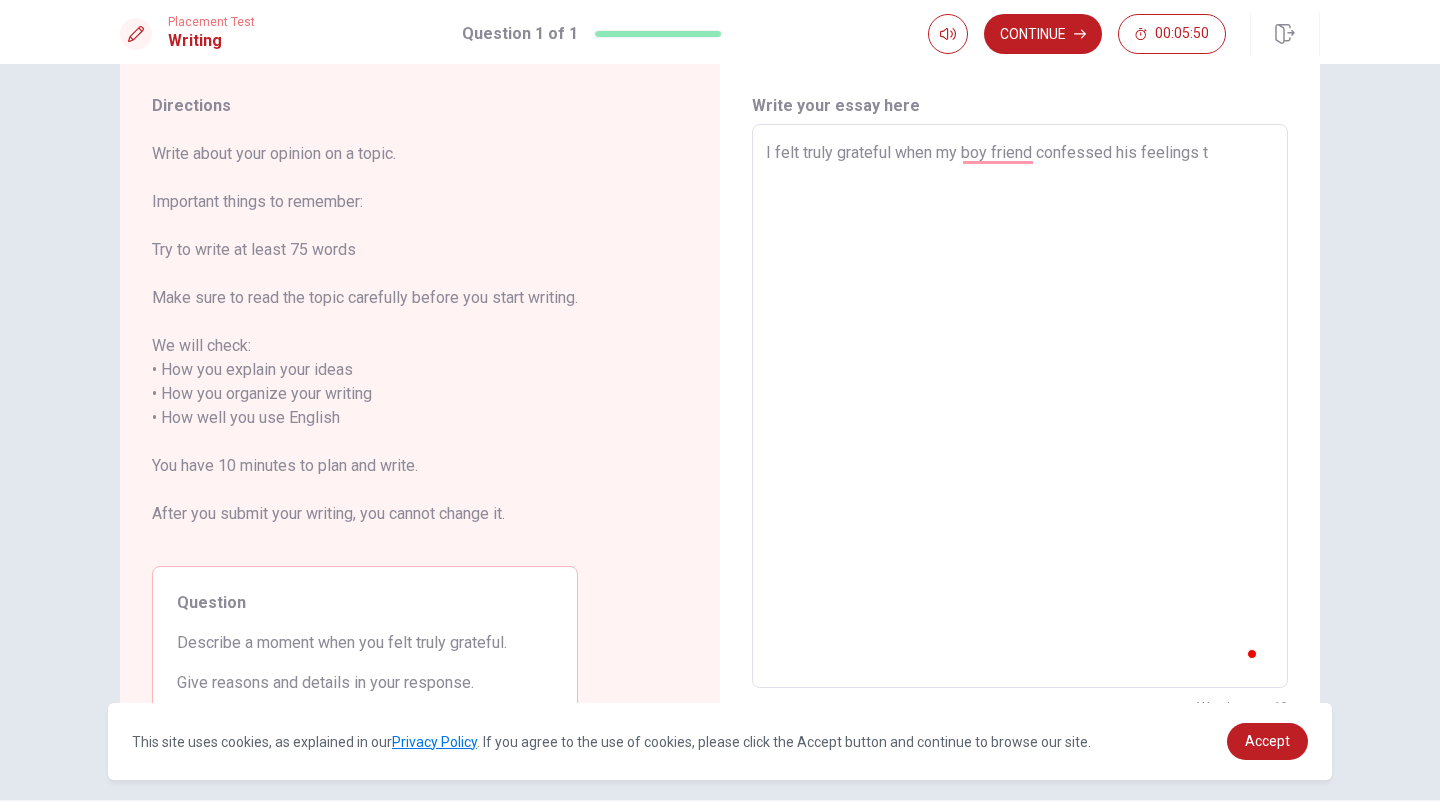 type on "I felt truly grateful when my boy friend confessed his feelings to" 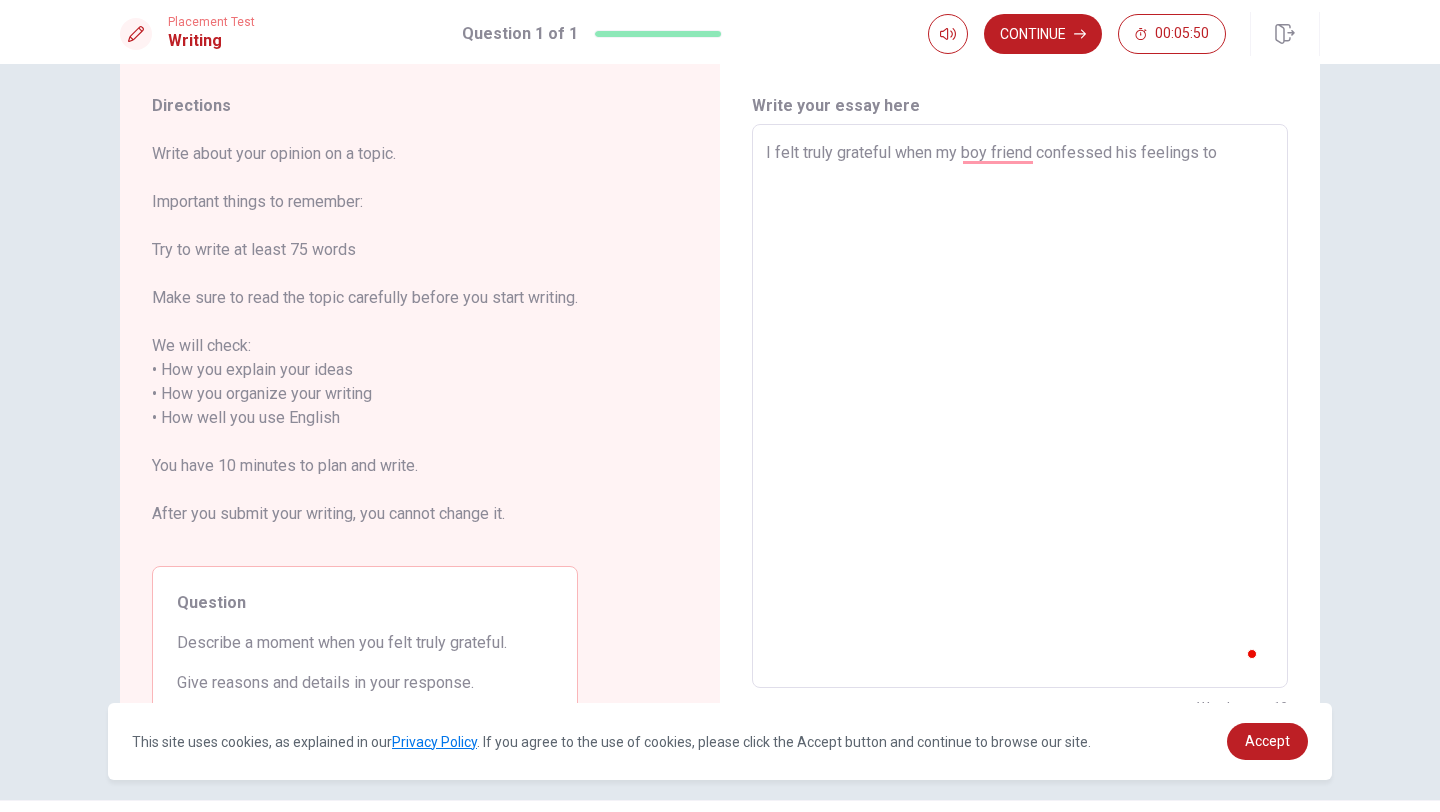 type on "x" 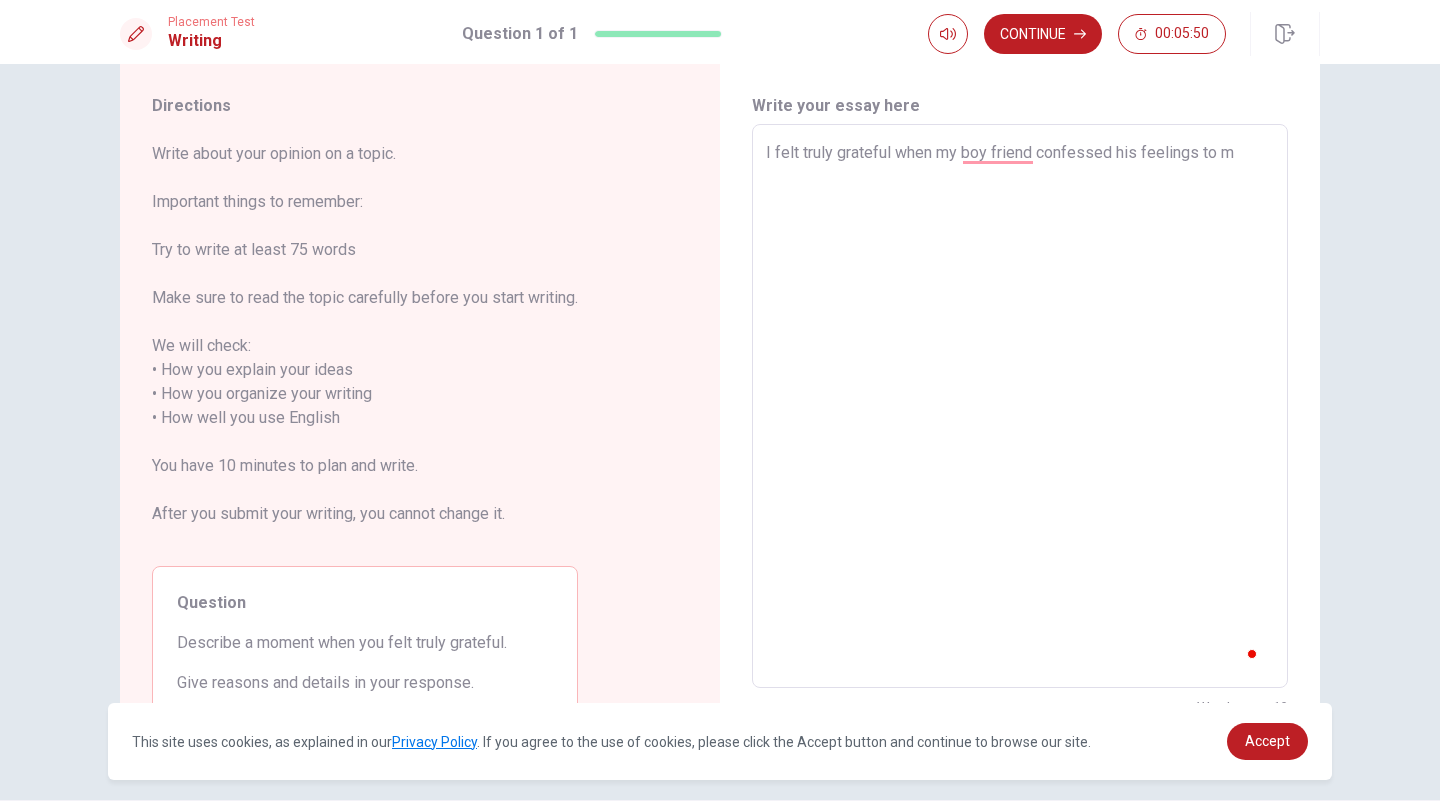type on "x" 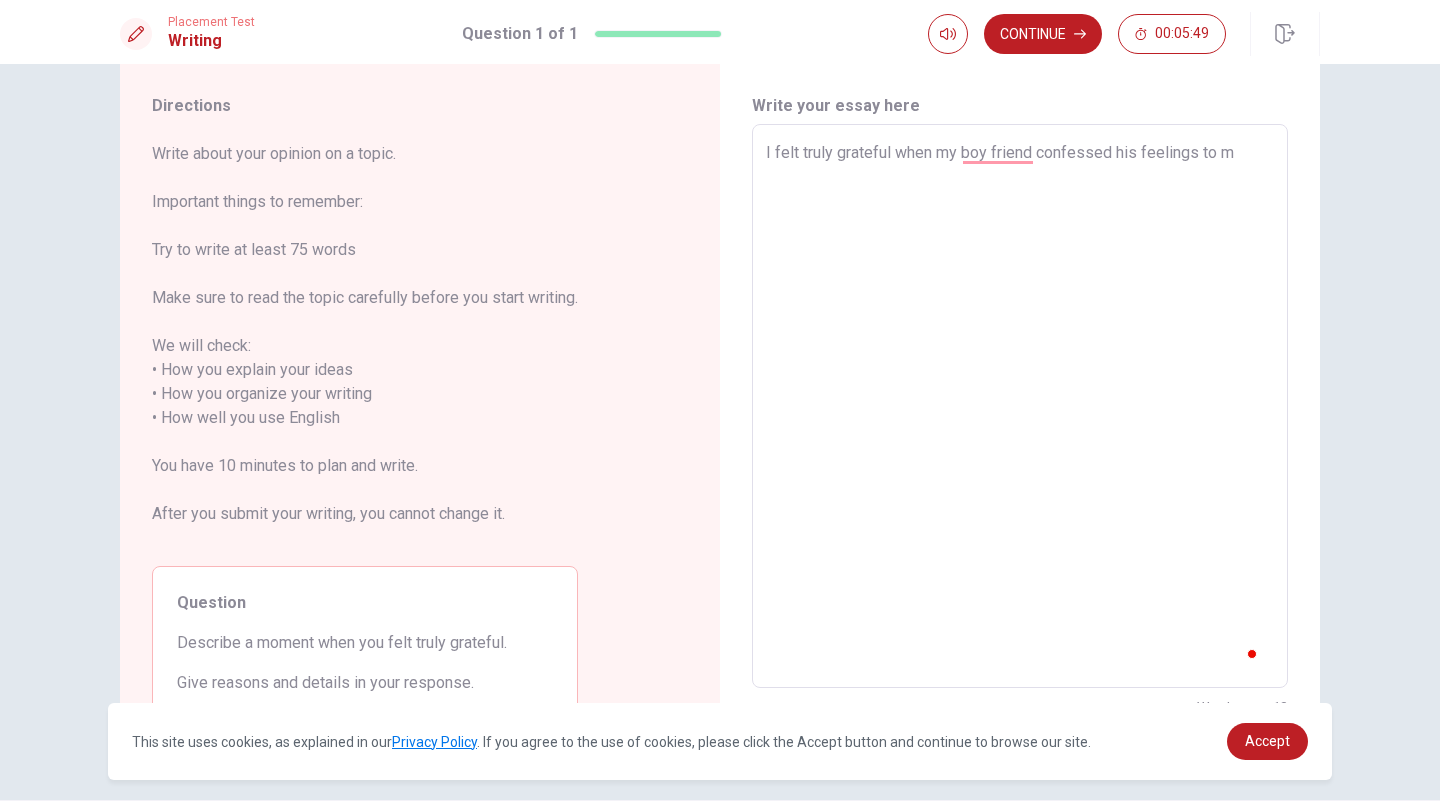 type on "I felt truly grateful when my boy friend confessed his feelings to me" 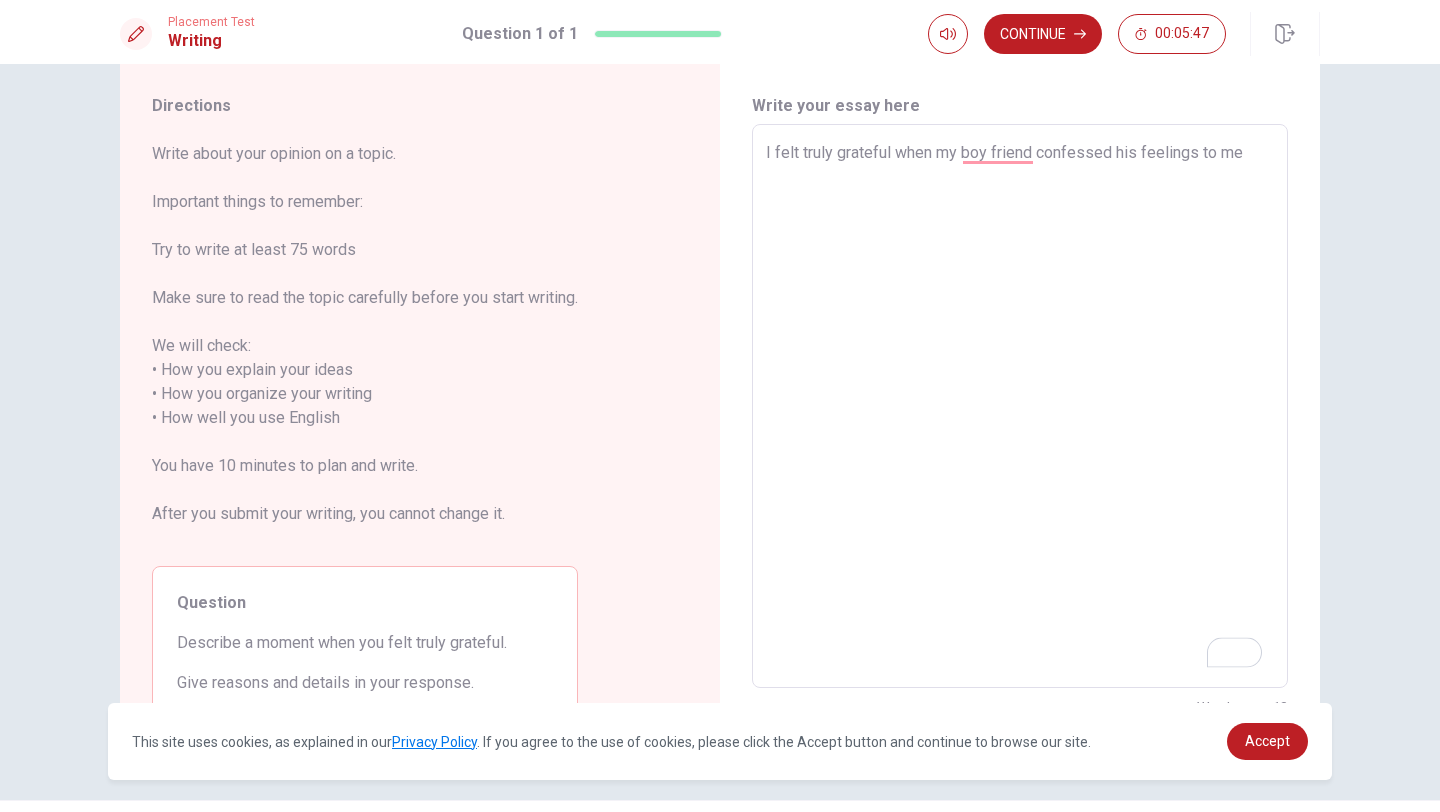 type on "x" 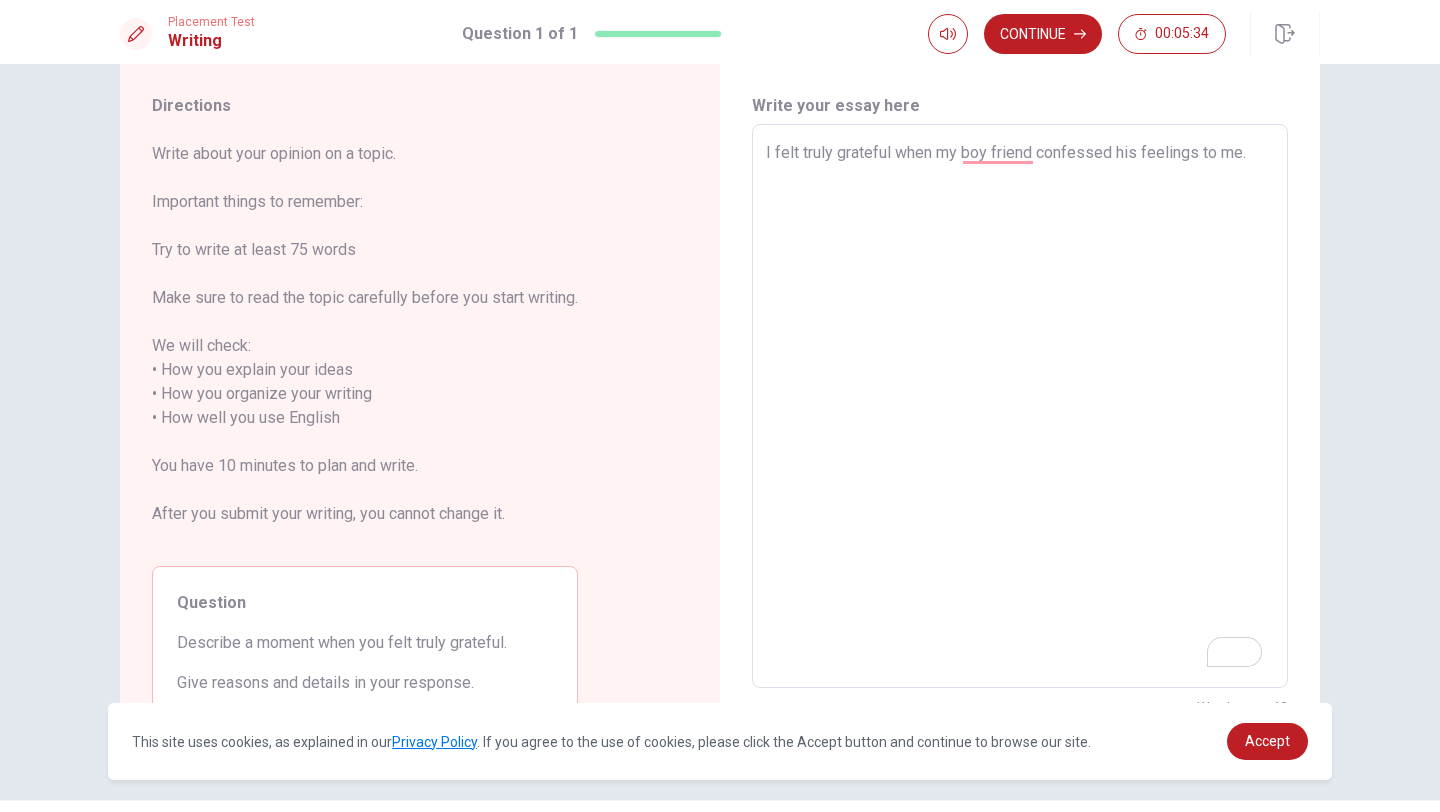 type on "x" 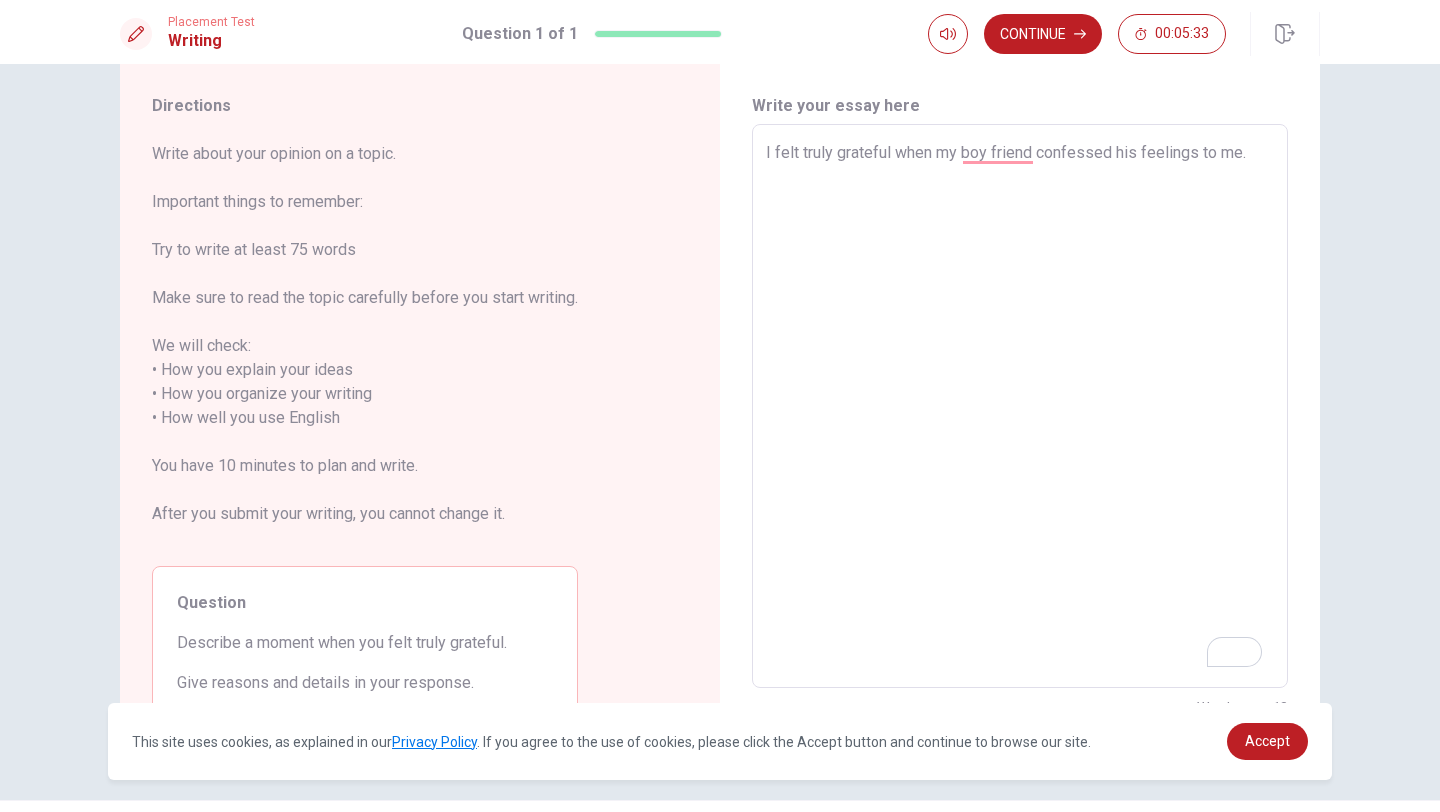 type on "I felt truly grateful when my boy friend confessed his feelings to me.I" 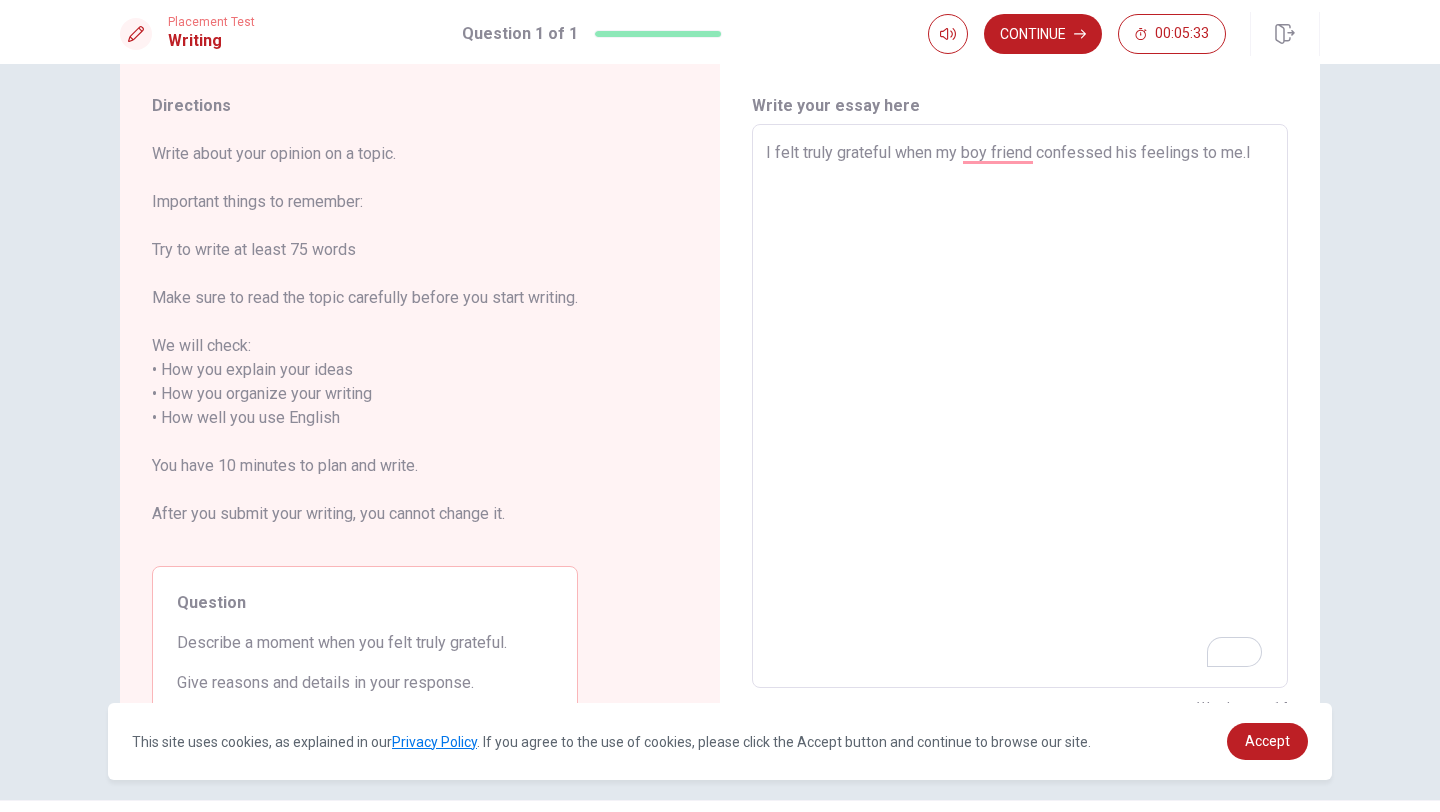 type on "x" 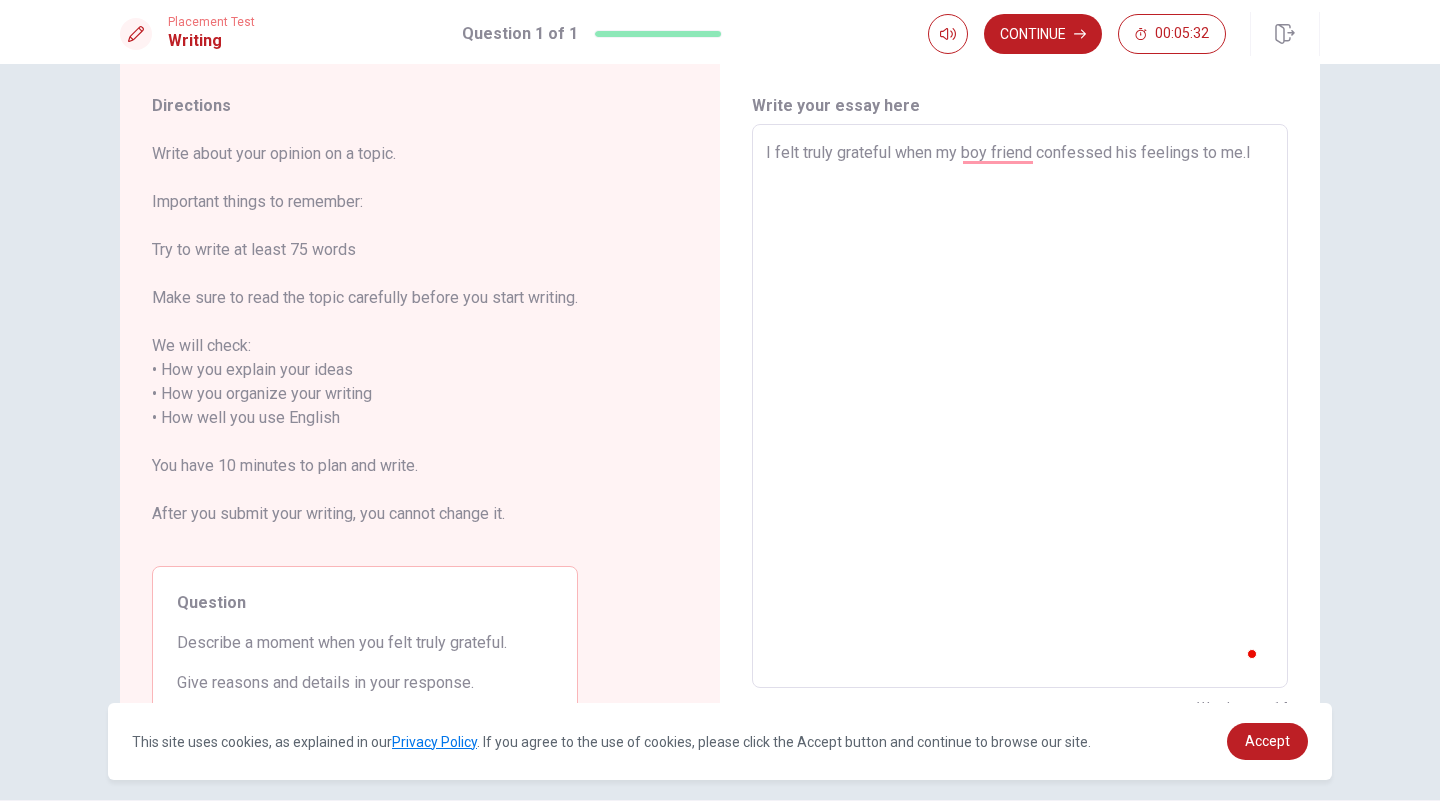 type on "I felt truly grateful when my boy friend confessed his feelings to me.I w" 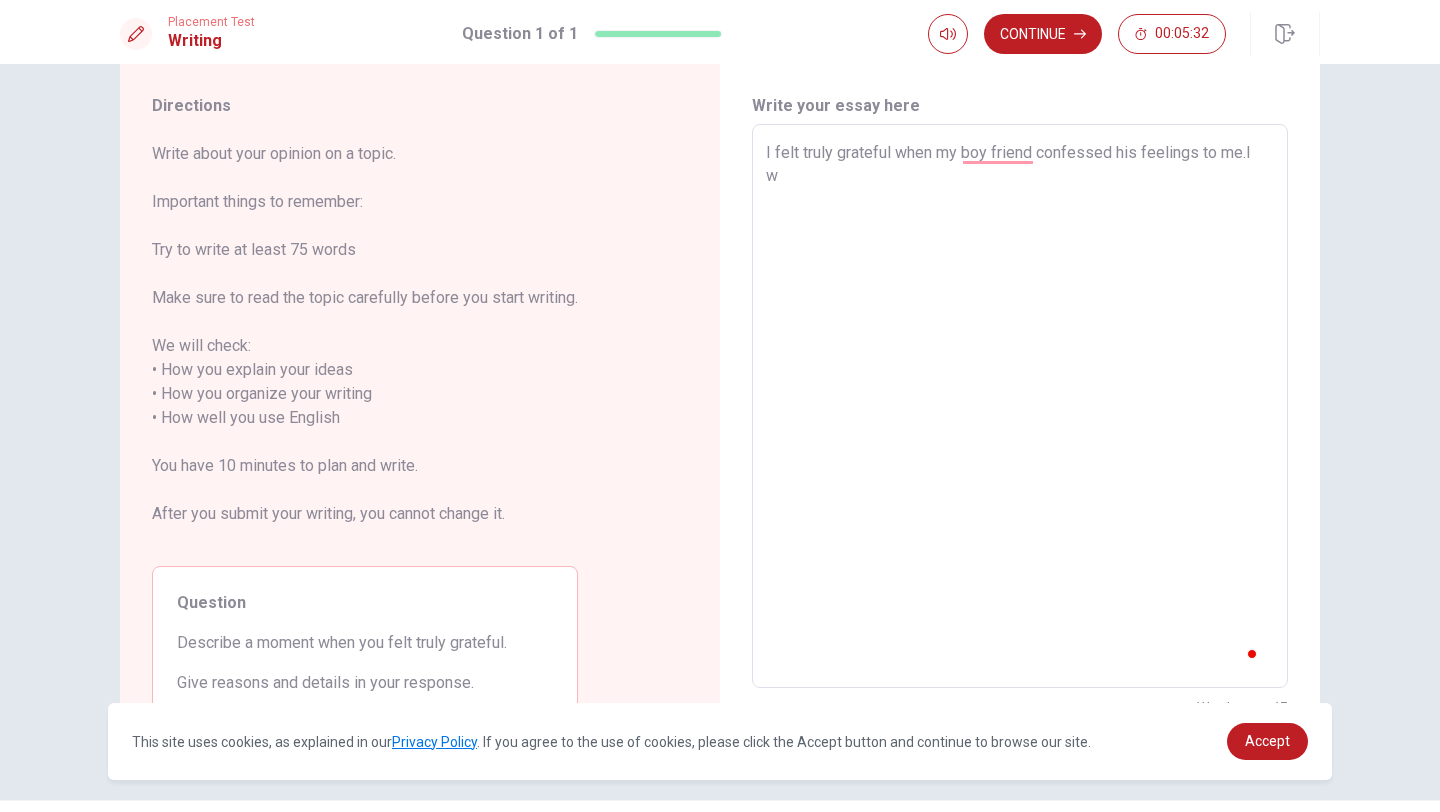 type on "x" 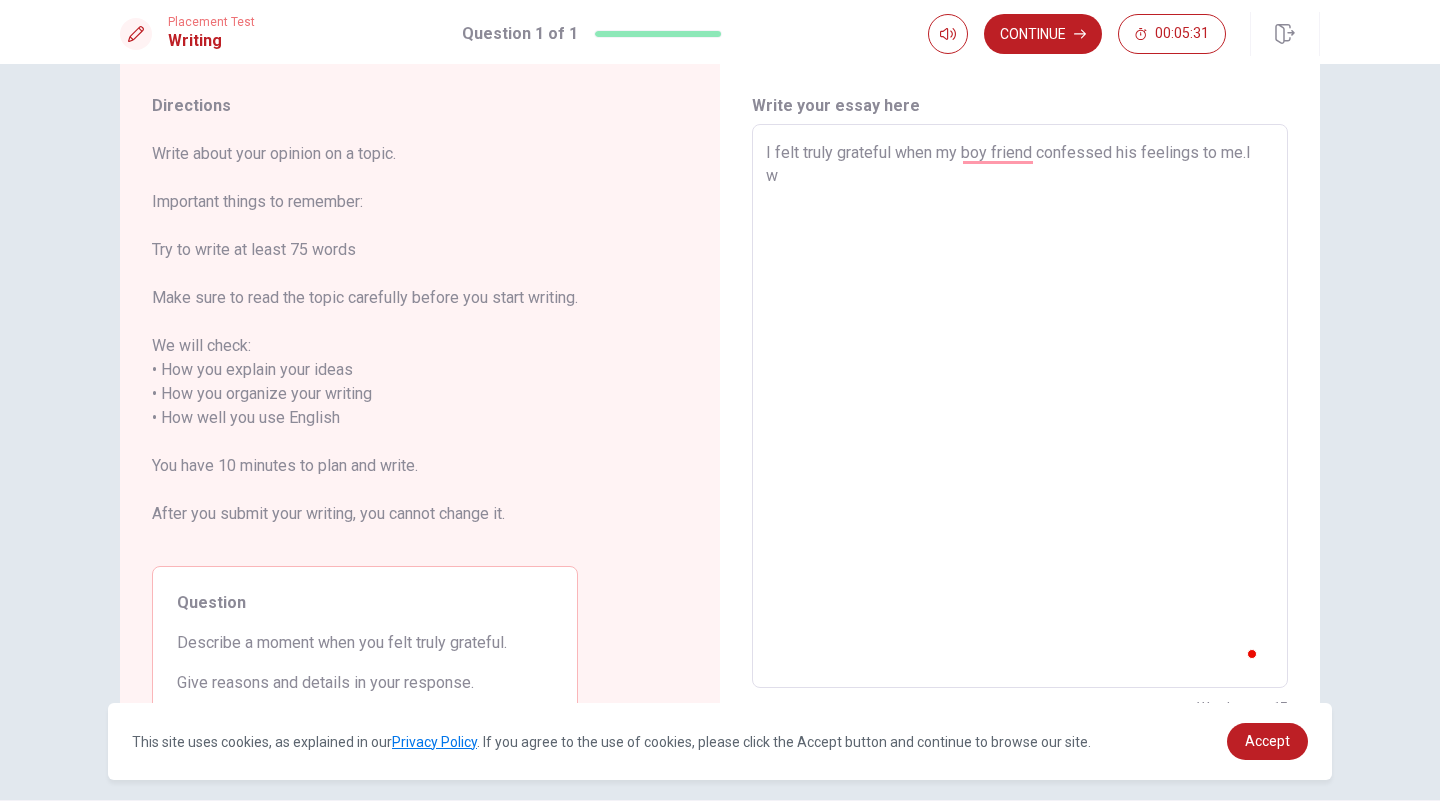 type on "I felt truly grateful when my boy friend confessed his feelings to me.I wa" 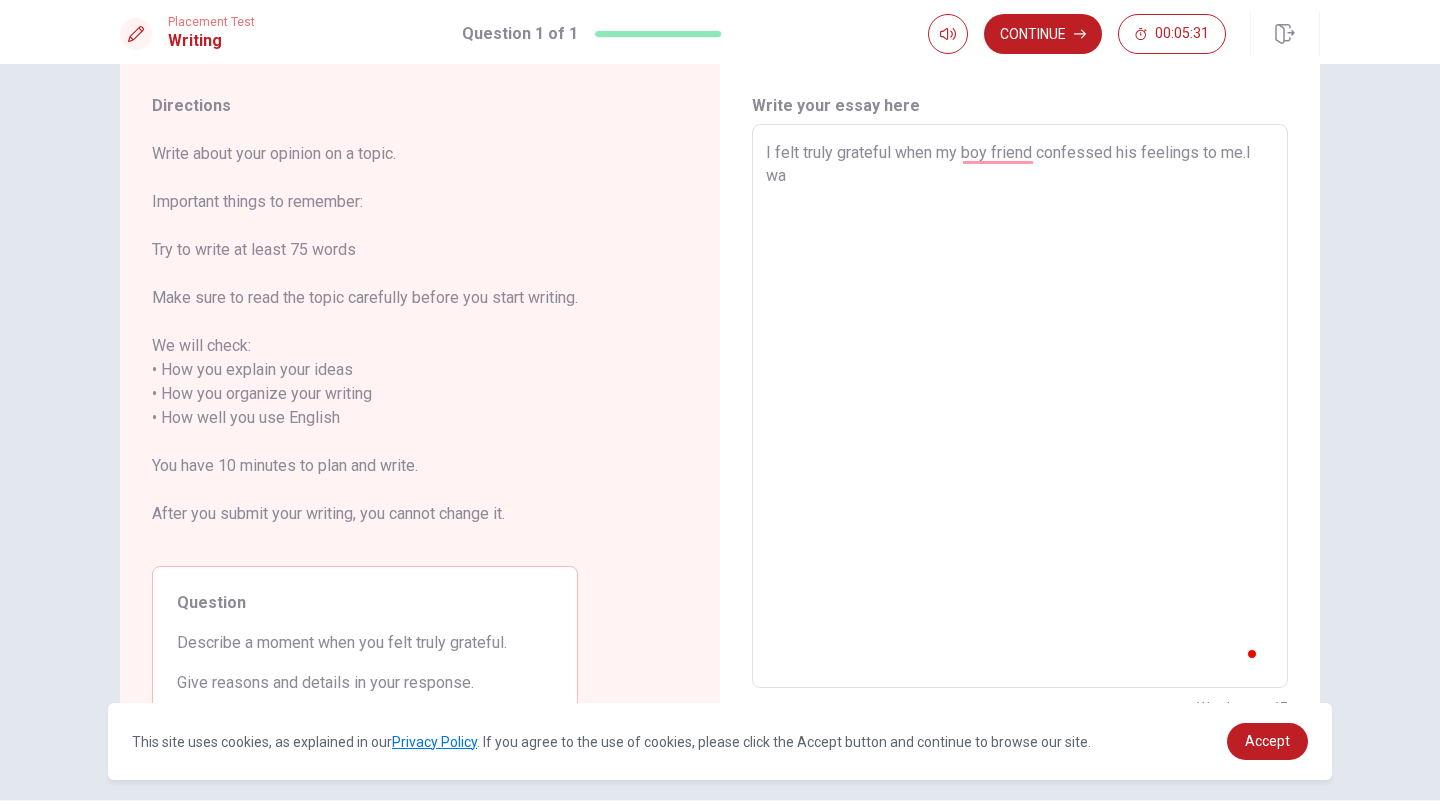 type on "x" 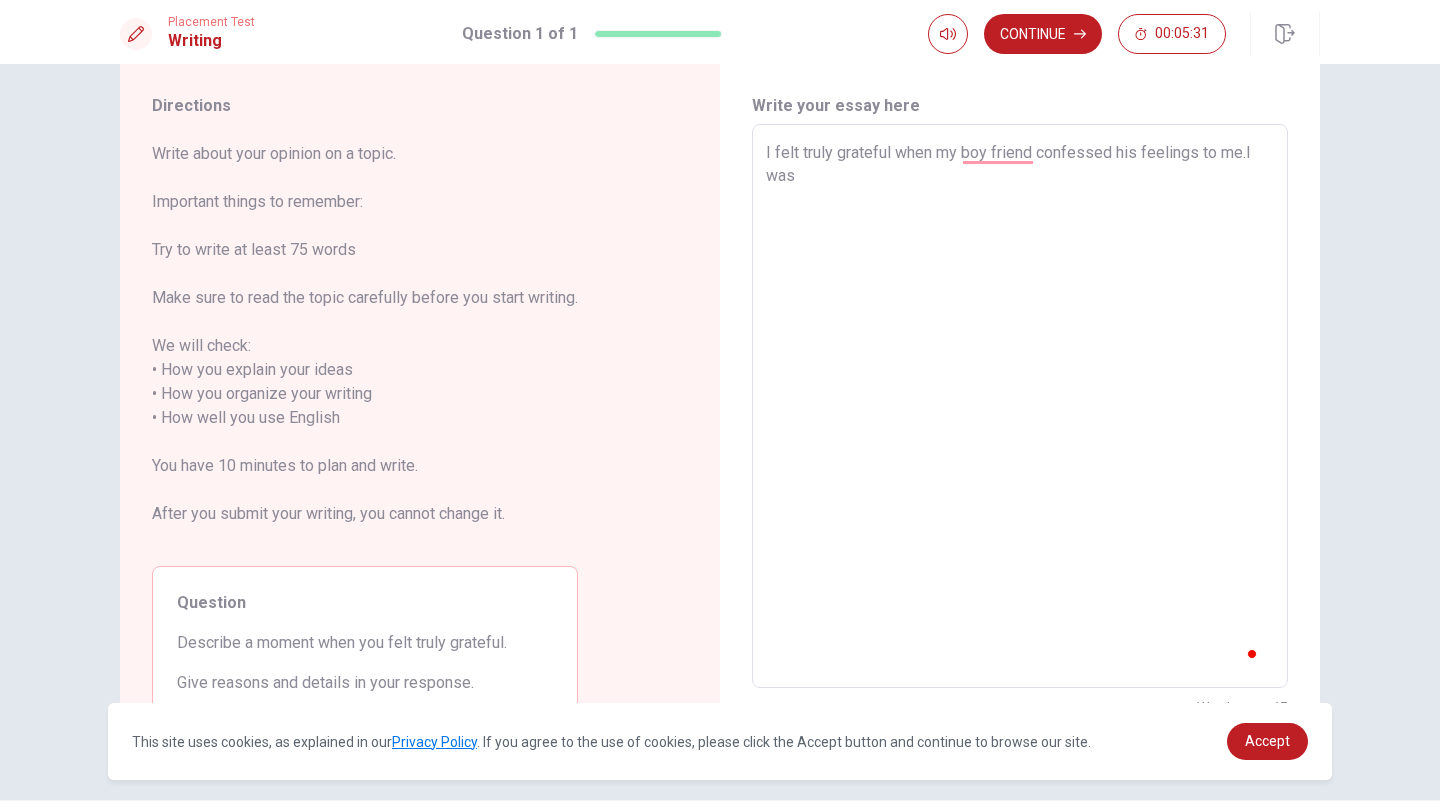 type on "x" 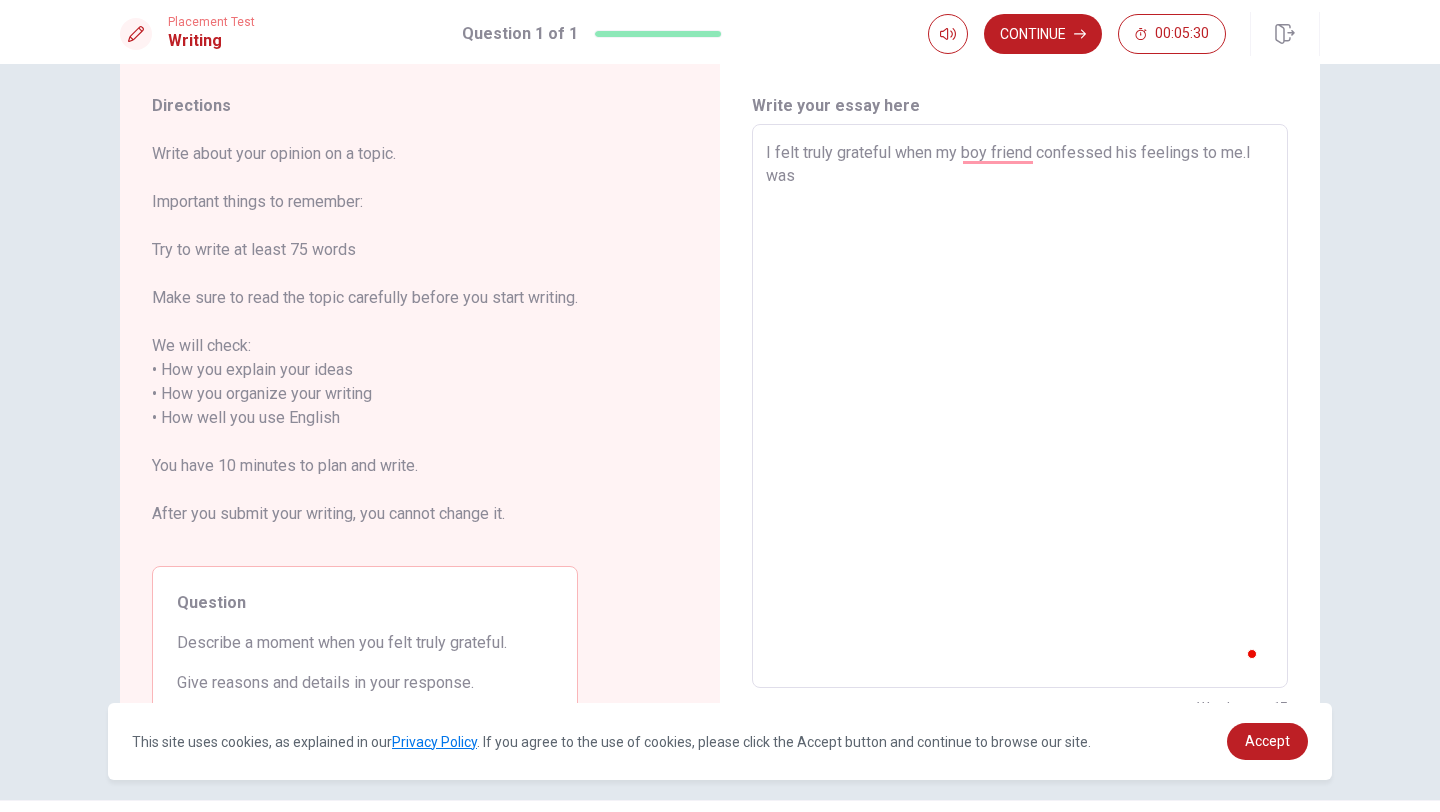 type on "I felt truly grateful when my boy friend confessed his feelings to me.I was r" 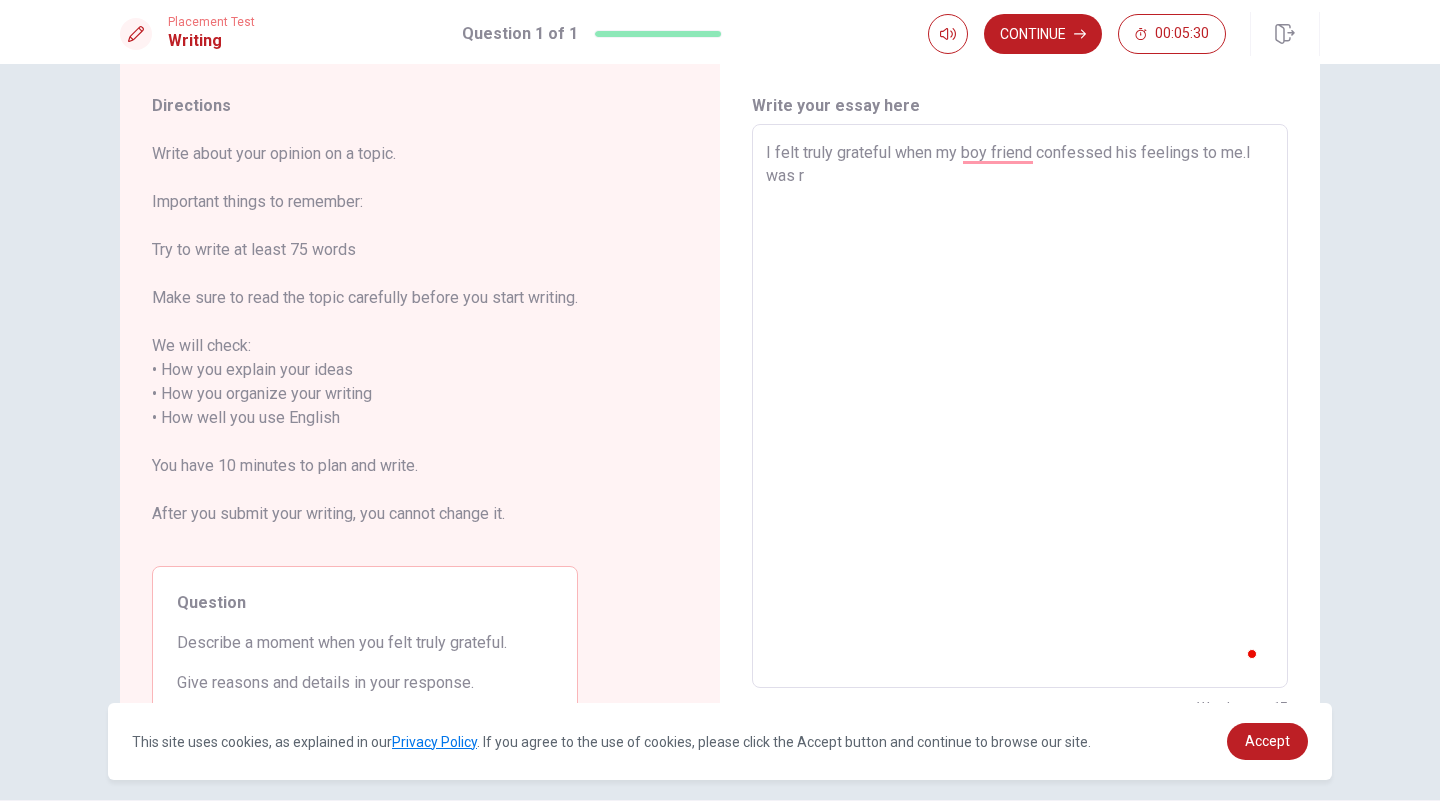 type on "x" 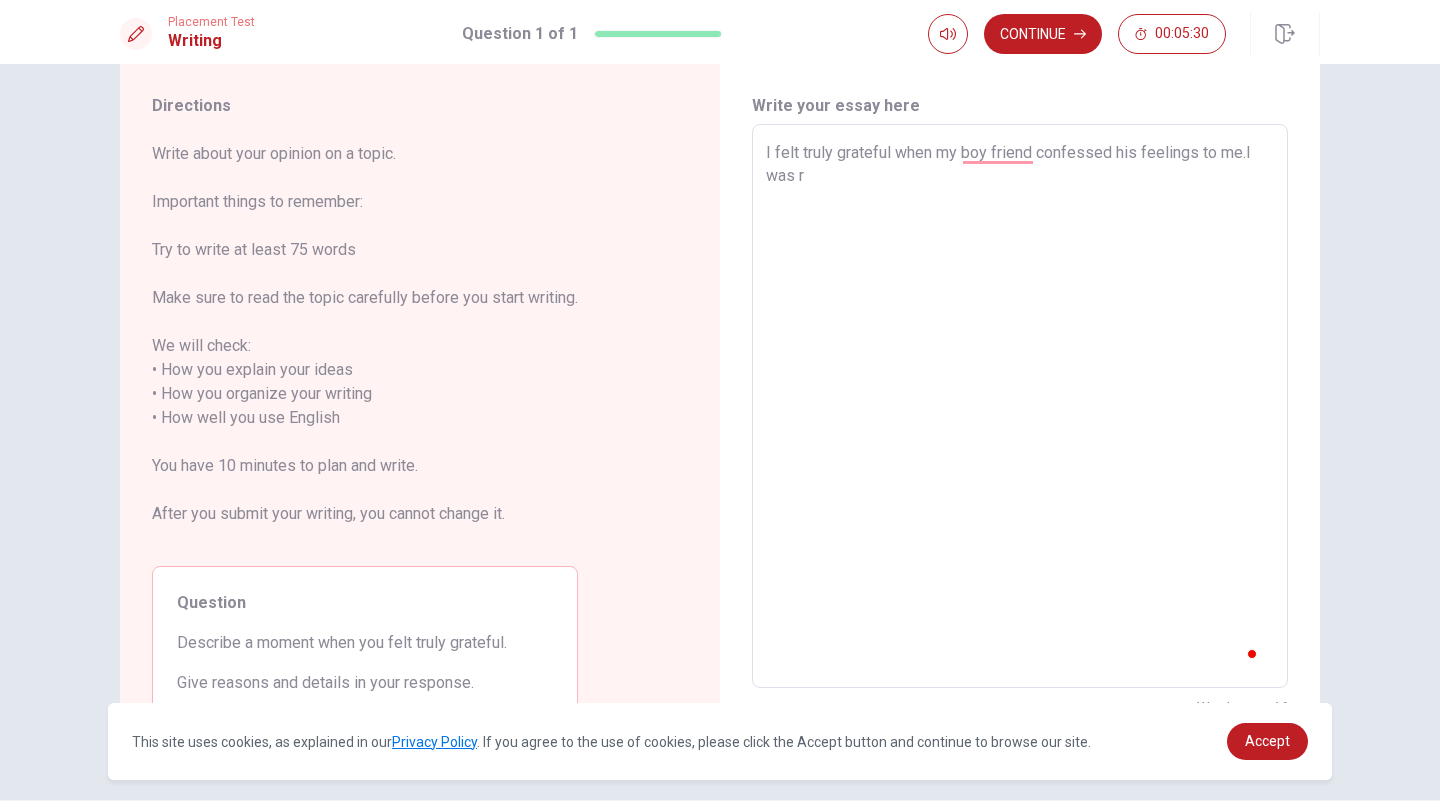 type on "I felt truly grateful when my boy friend confessed his feelings to me.I was re" 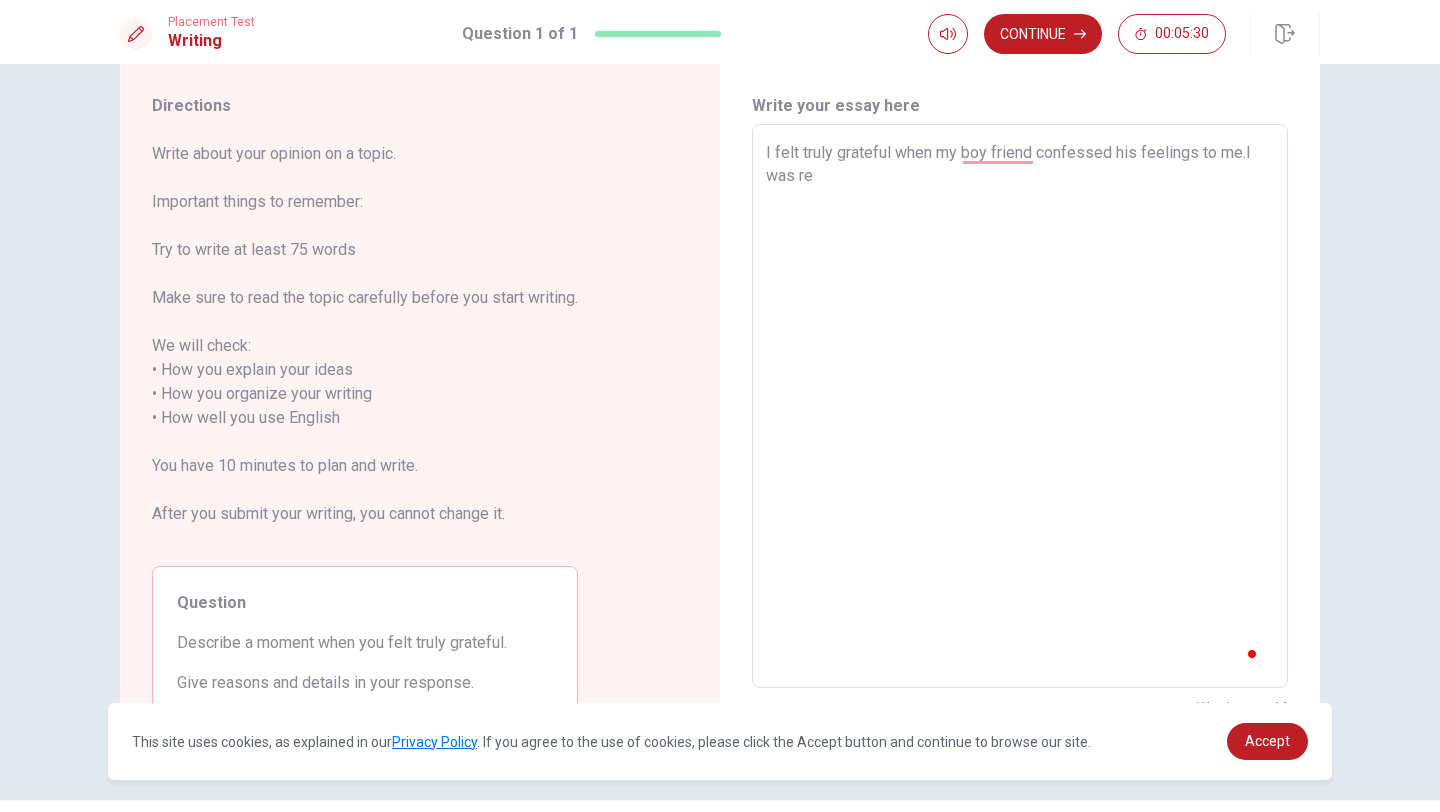 type on "x" 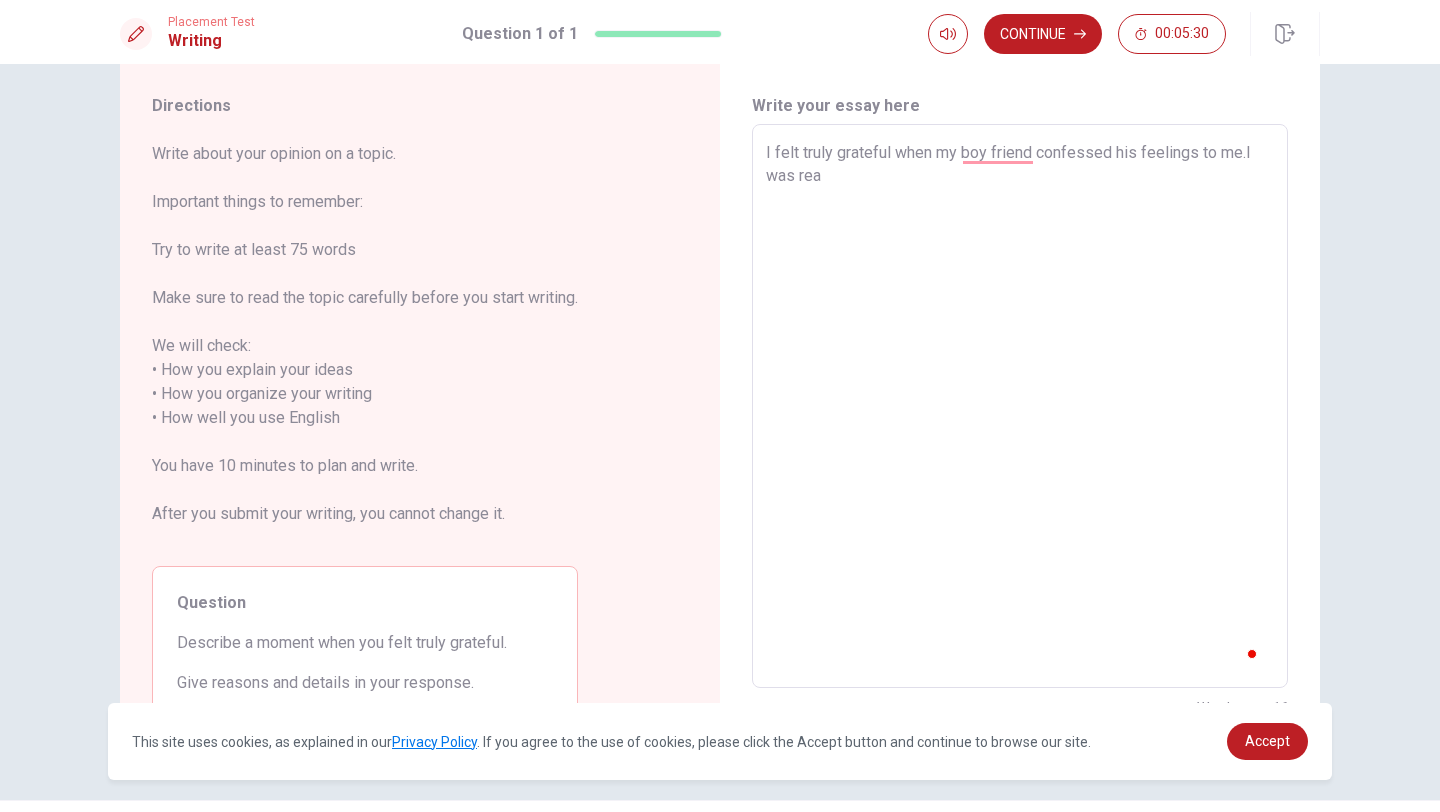 type on "x" 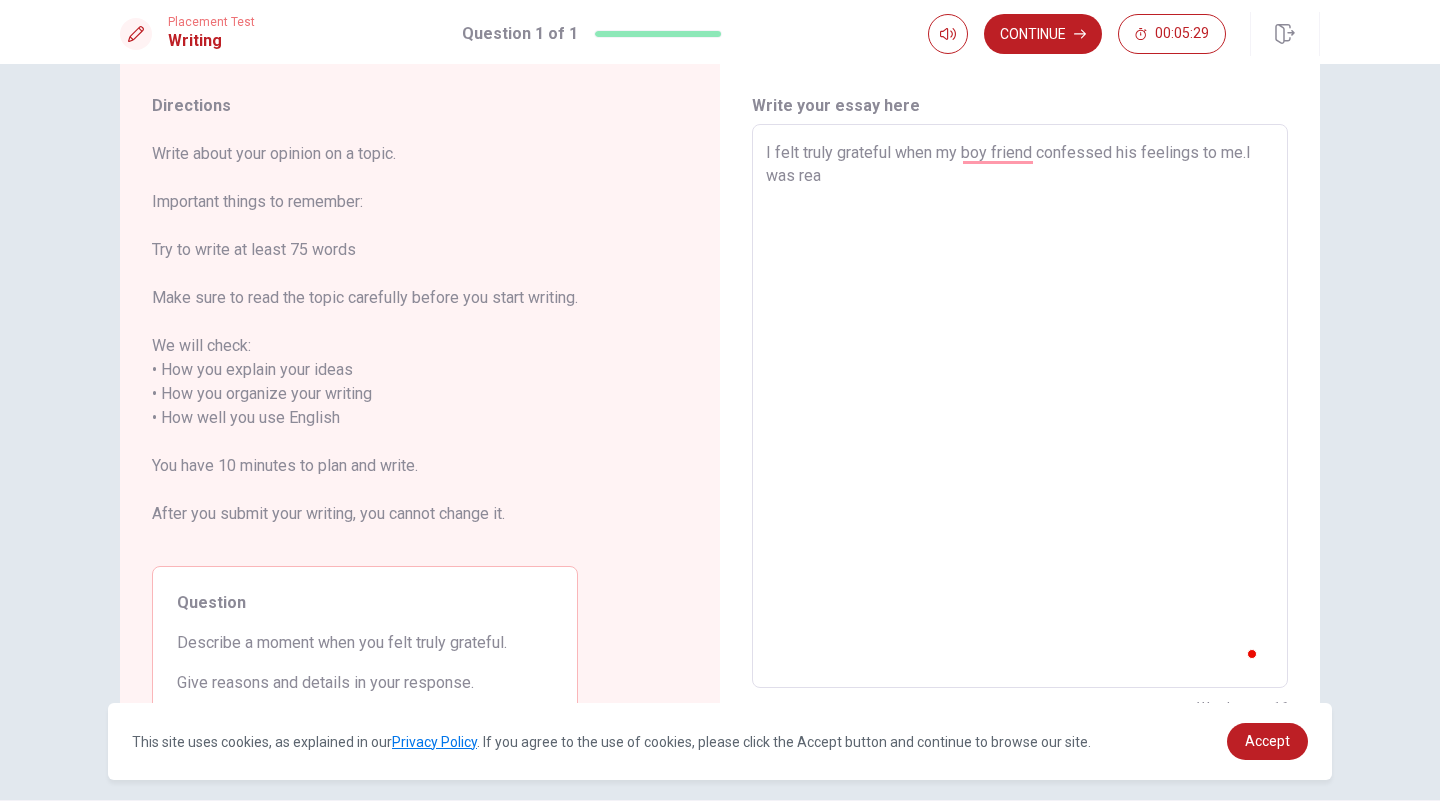 type on "I felt truly grateful when my boy friend confessed his feelings to me.I was real" 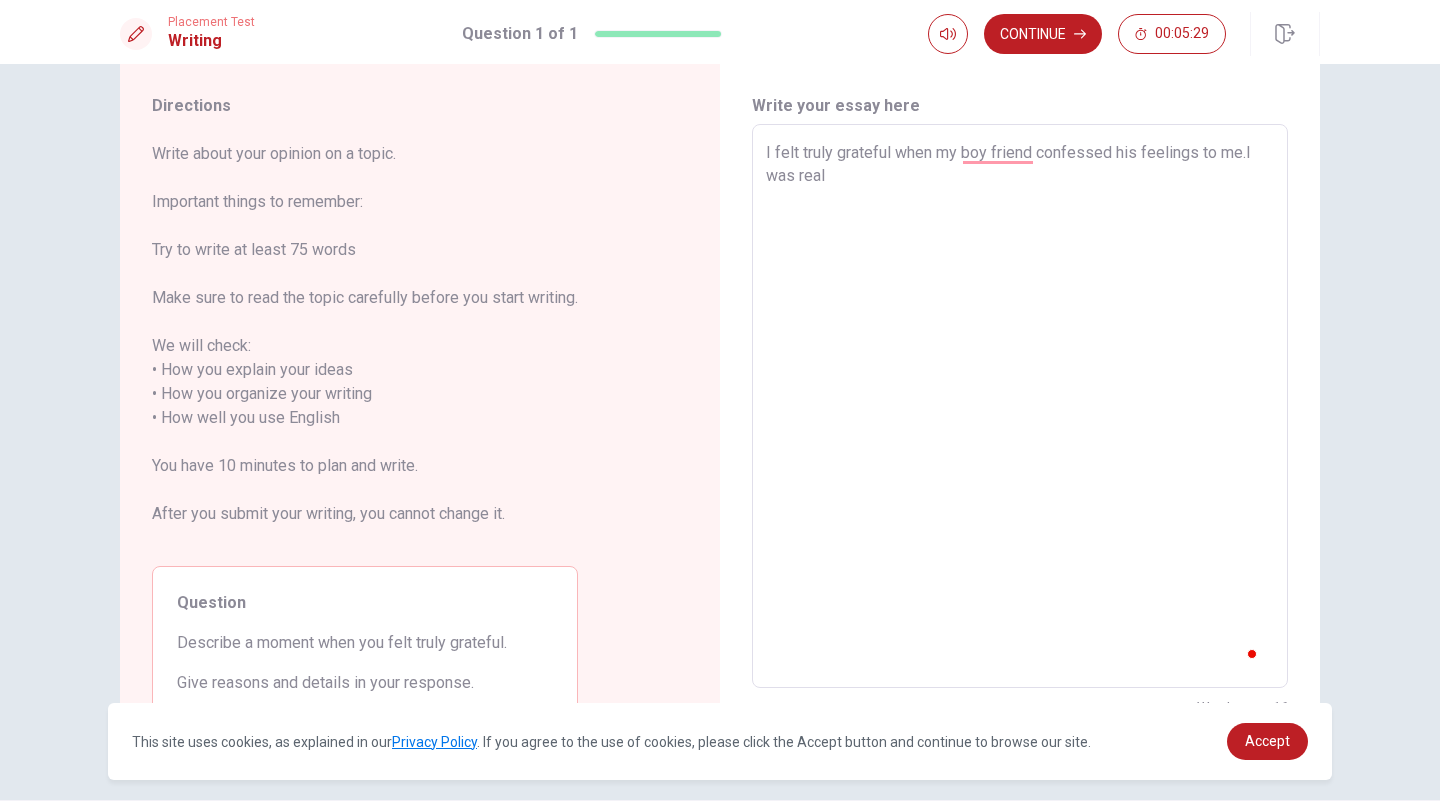 type on "x" 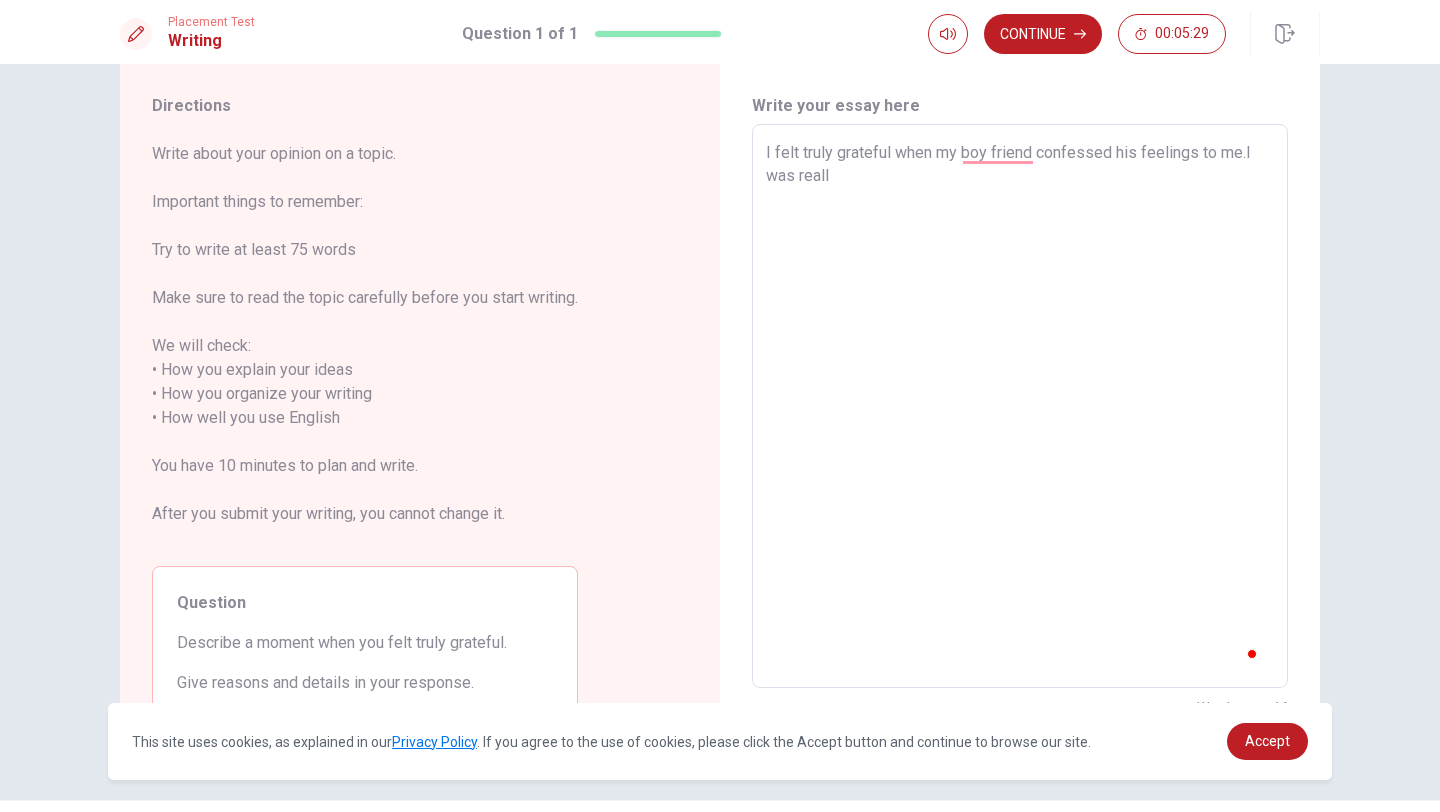 type on "x" 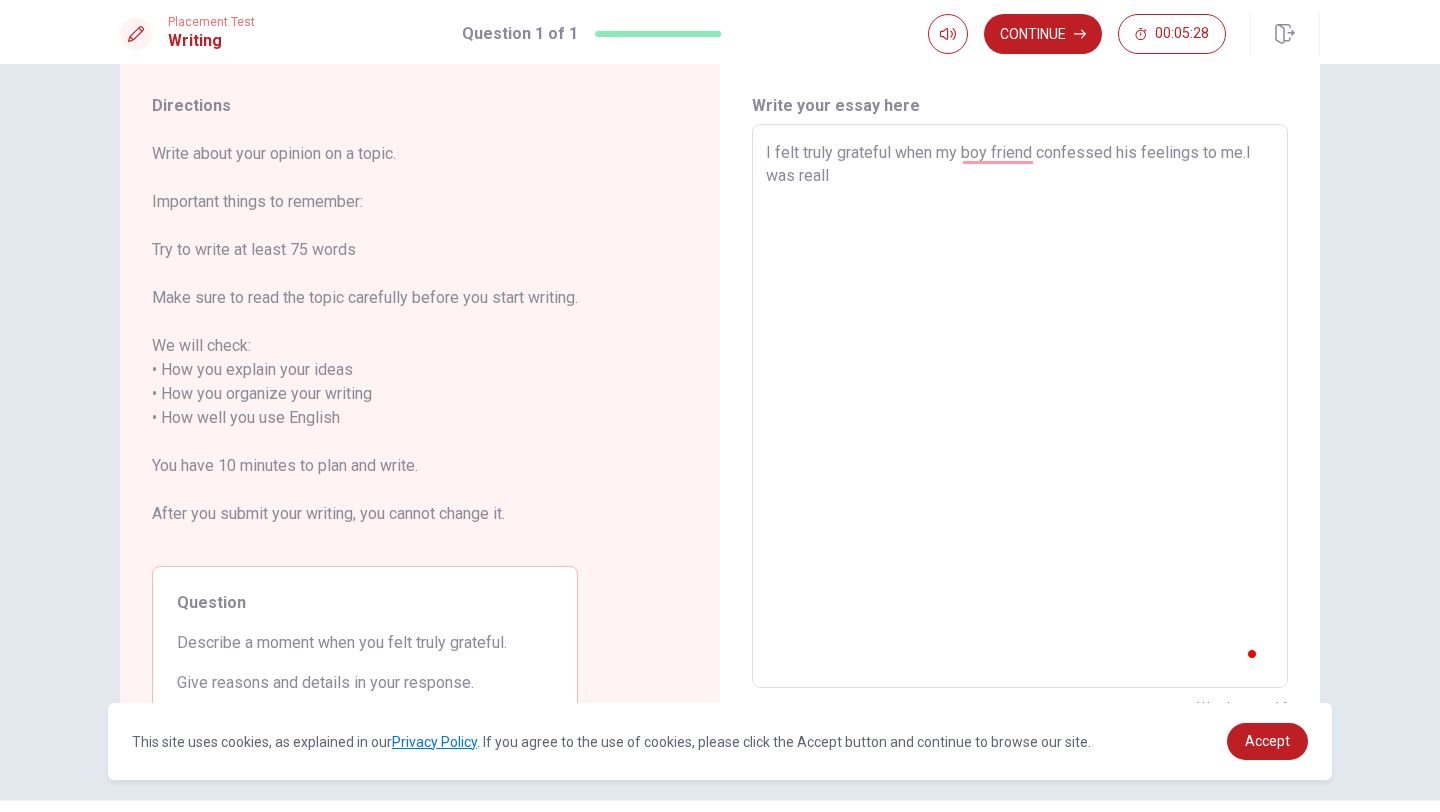 type on "I felt truly grateful when my boy friend confessed his feelings to me.I was really" 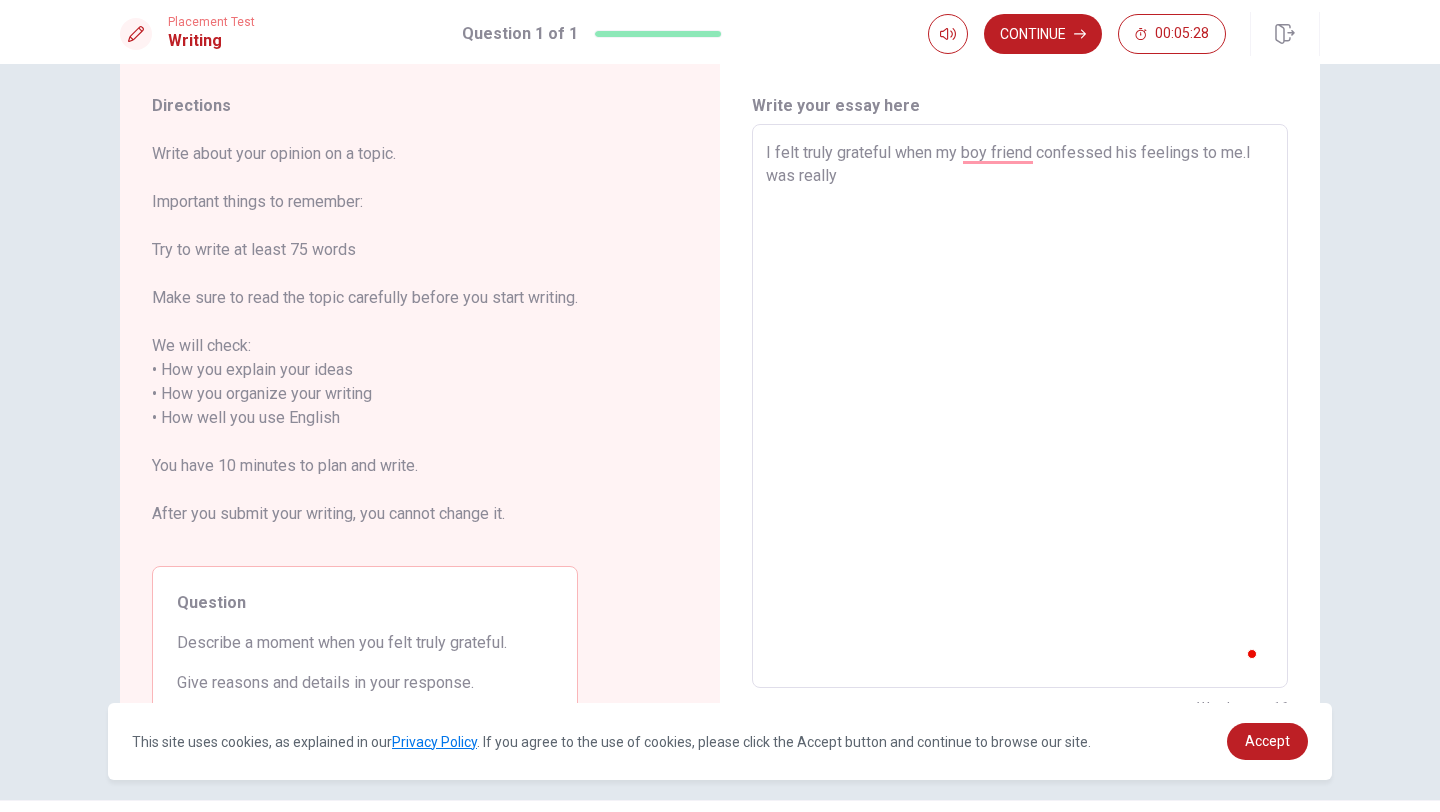 type on "x" 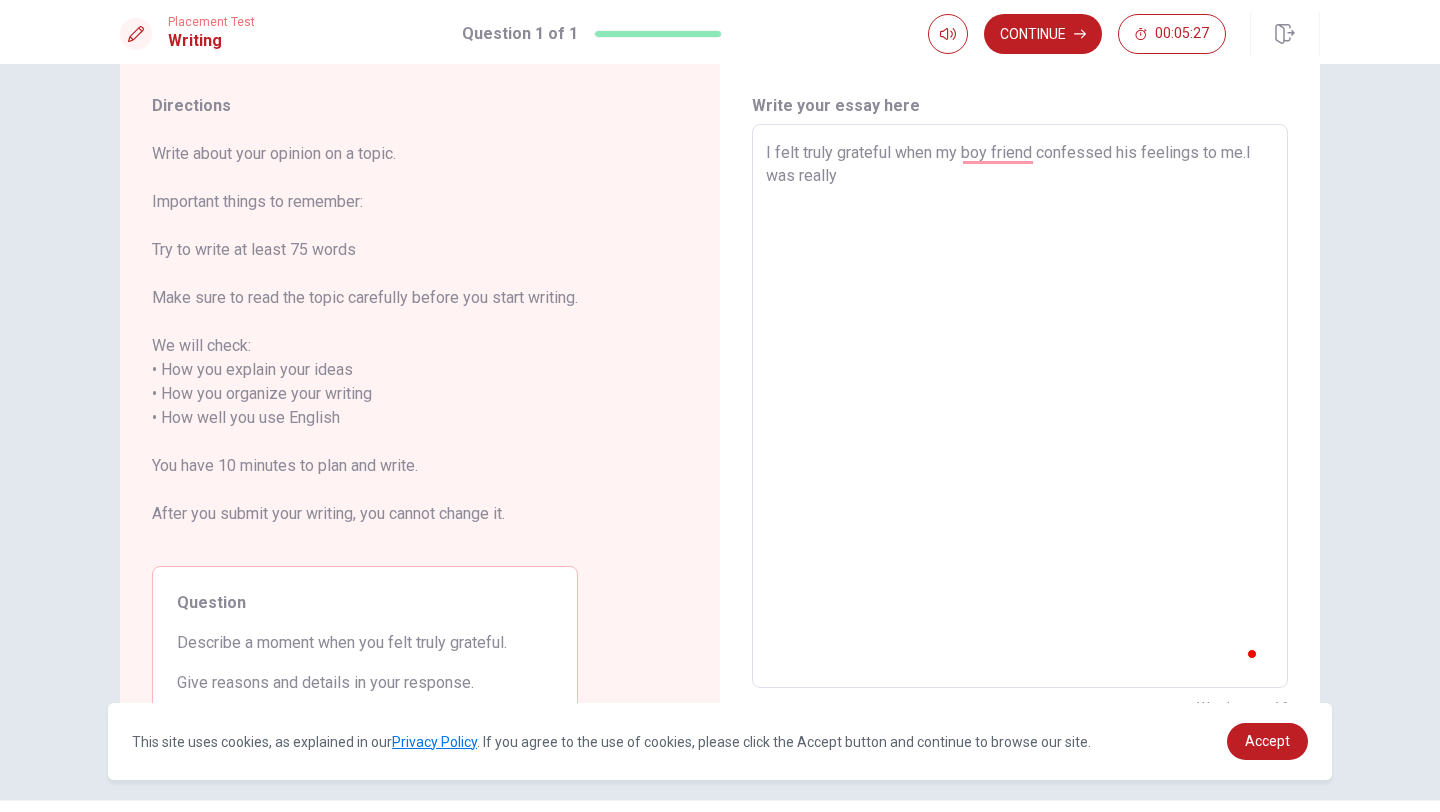 type on "I felt truly grateful when my boy friend confessed his feelings to me.I was really s" 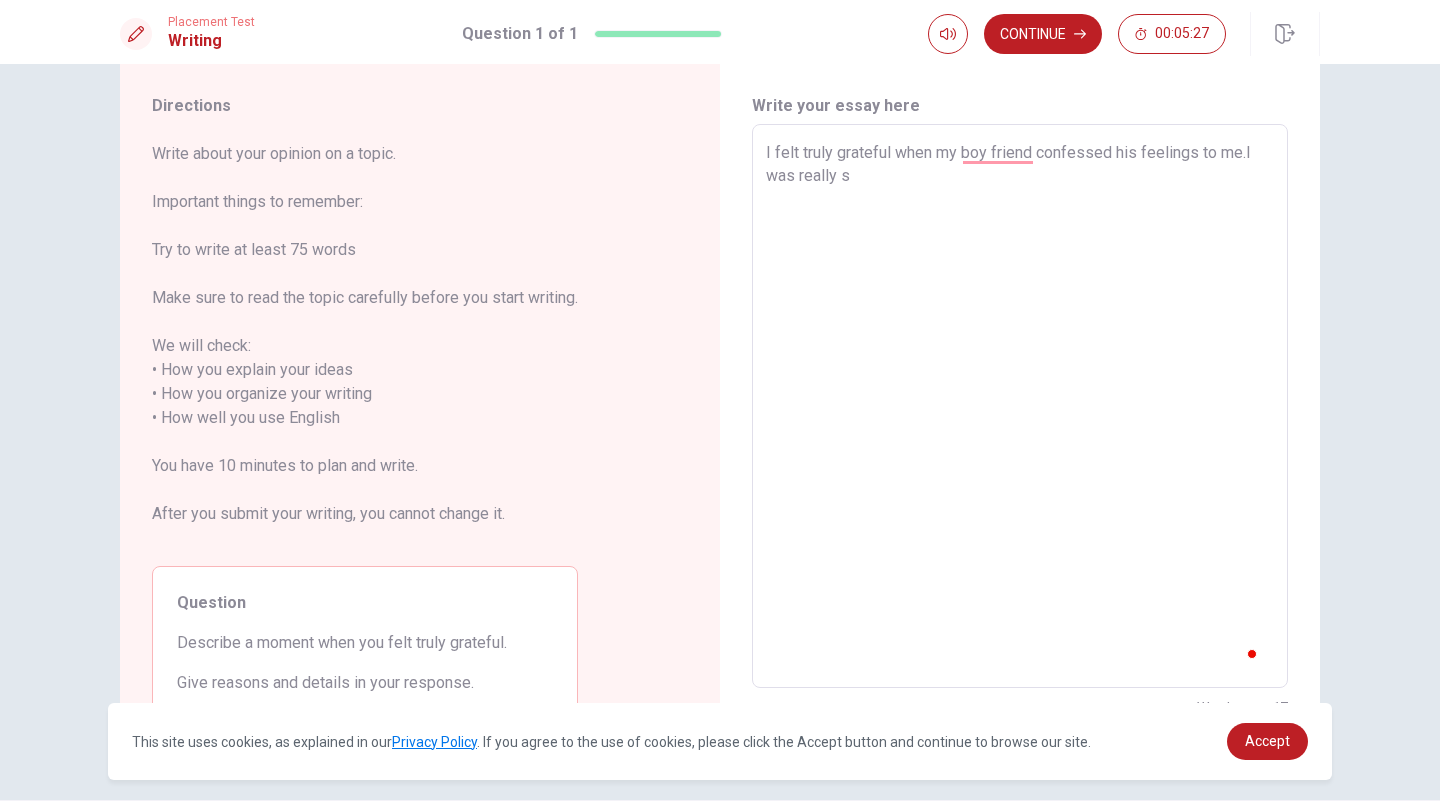 type on "x" 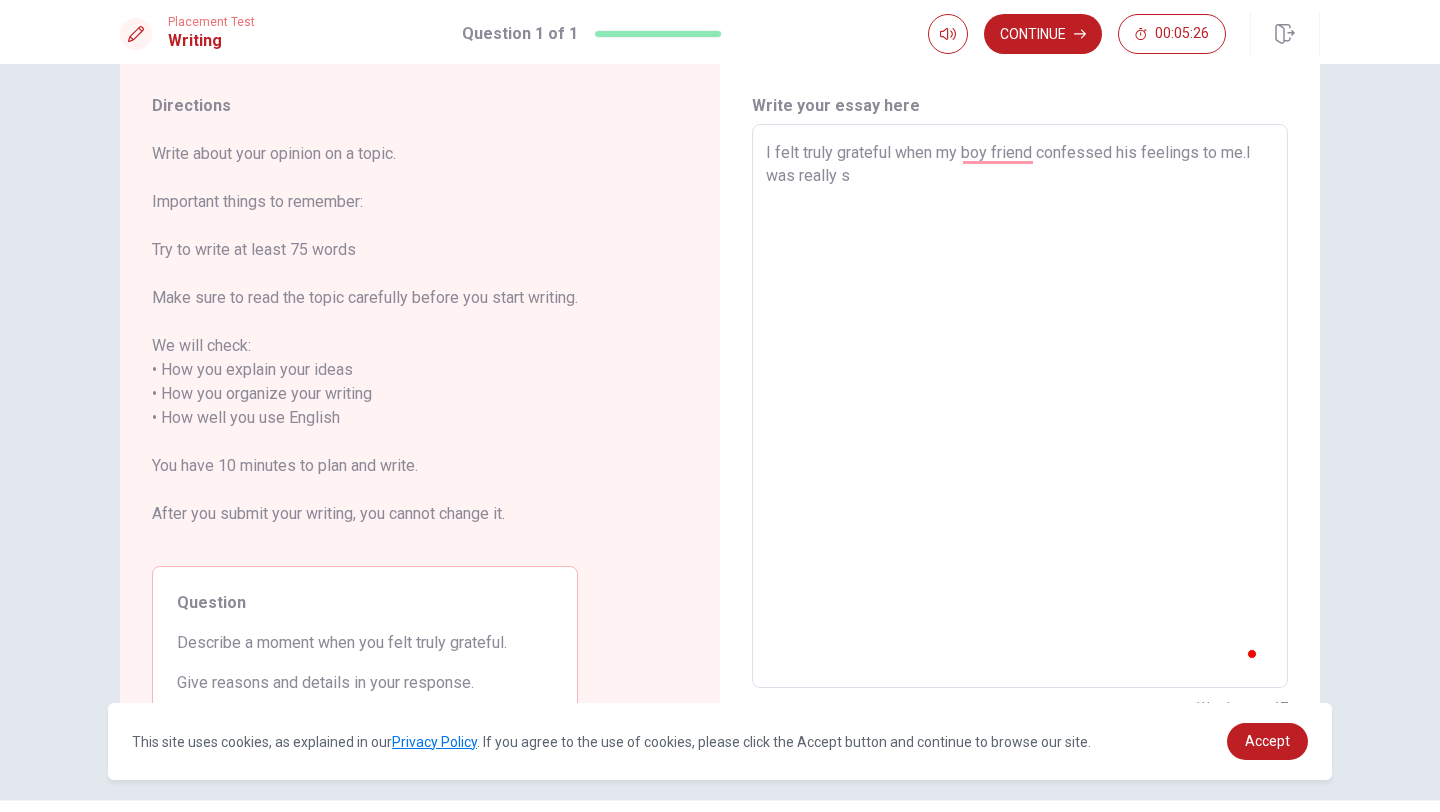 type on "I felt truly grateful when my boy friend confessed his feelings to me.I was really su" 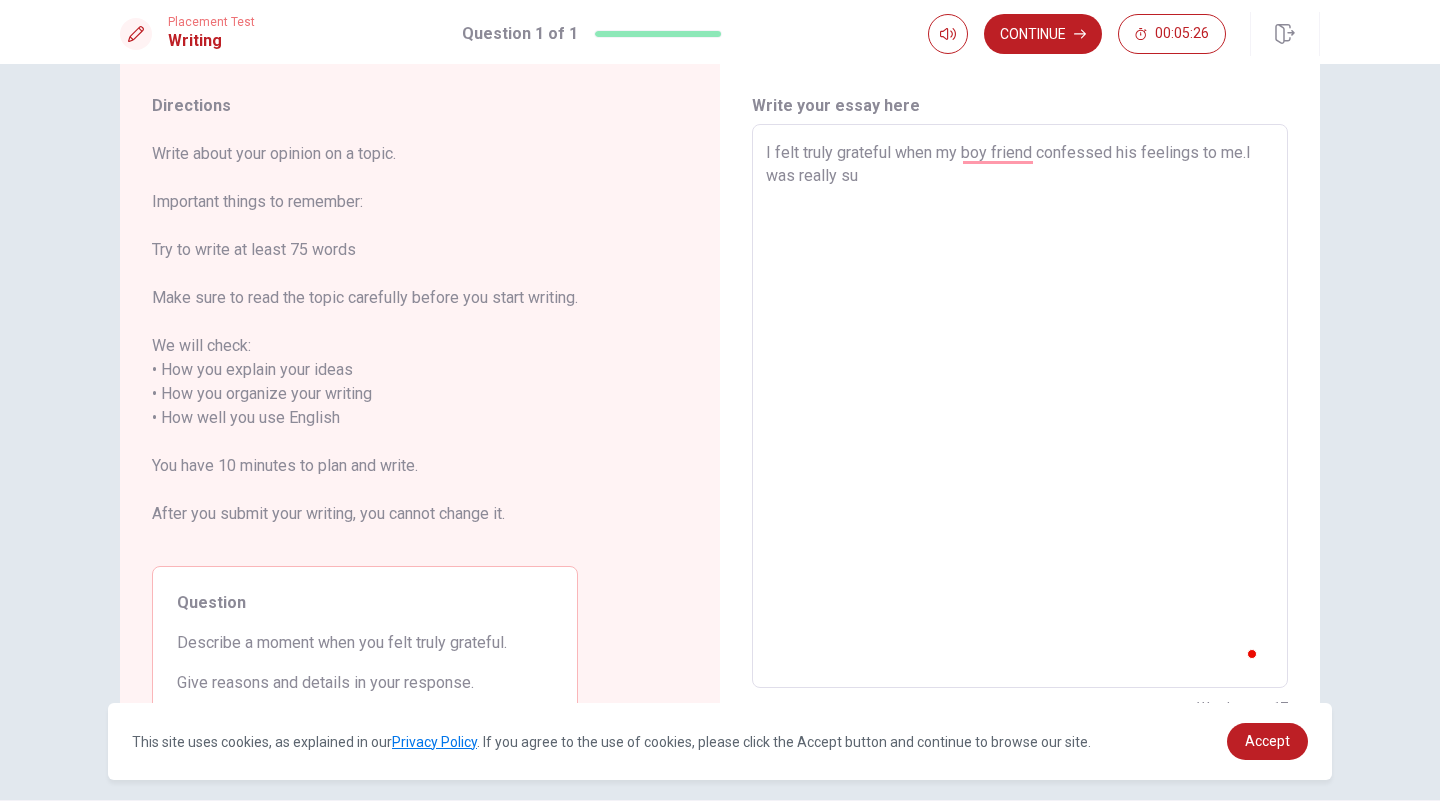 type on "x" 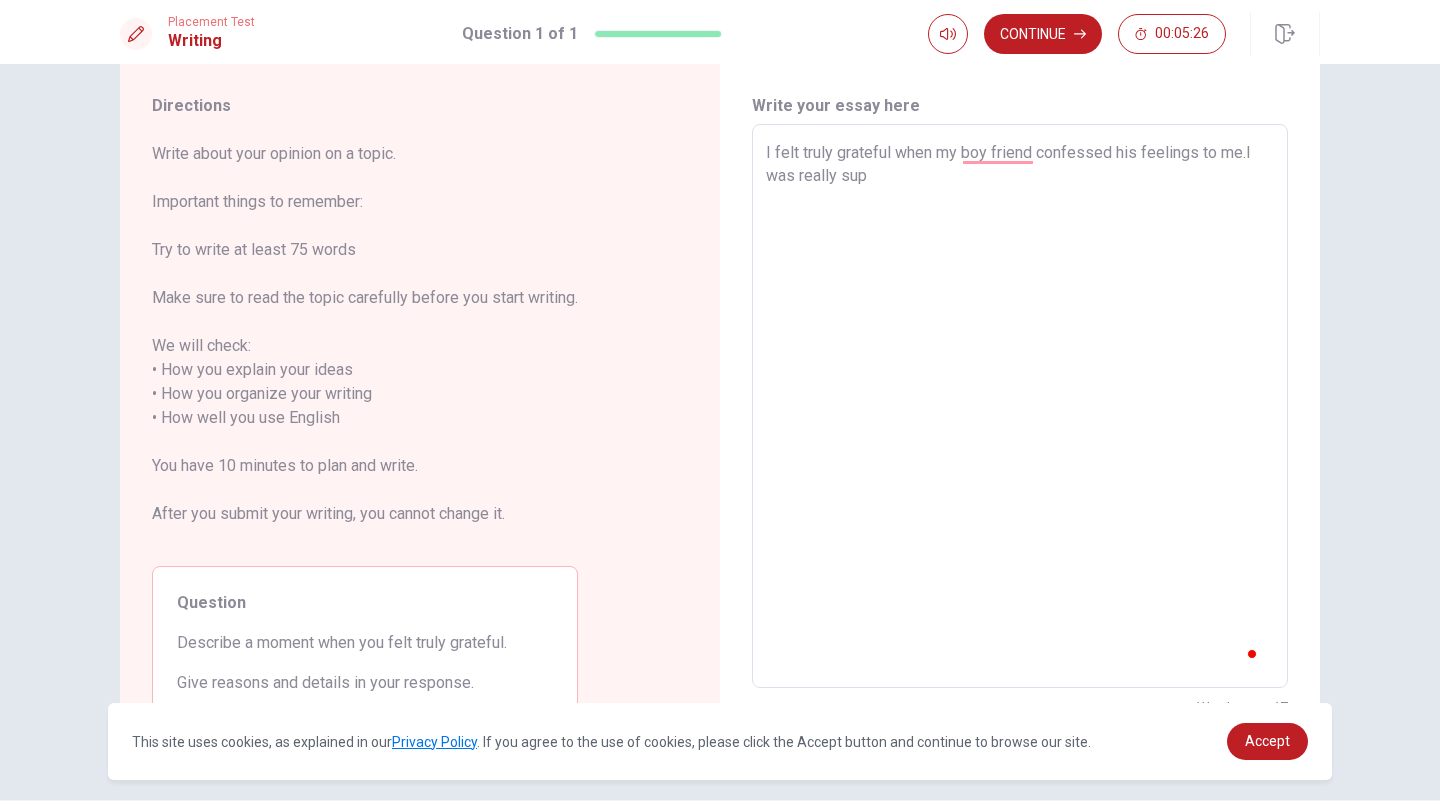 type on "x" 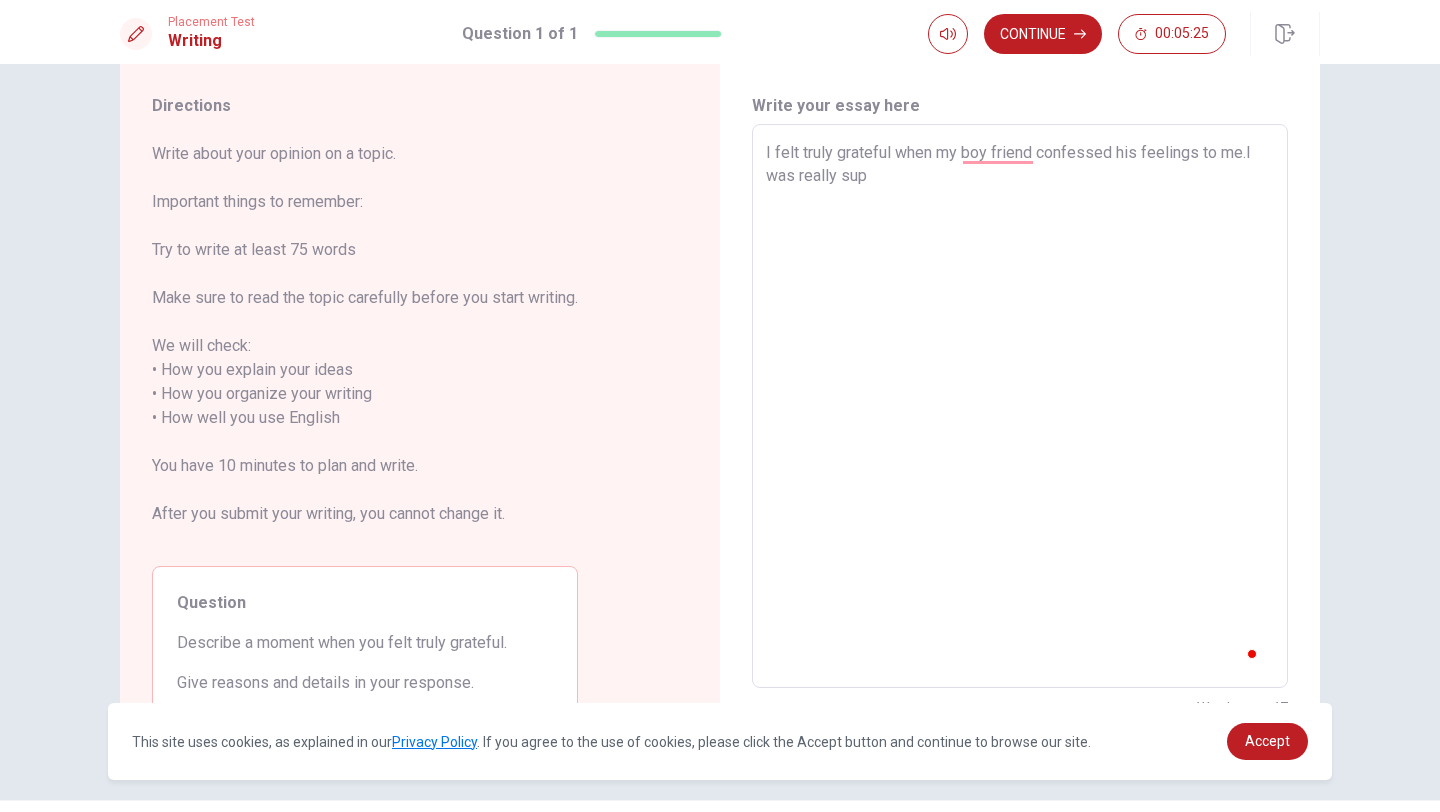 type on "I felt truly grateful when my boy friend confessed his feelings to me.I was really supr" 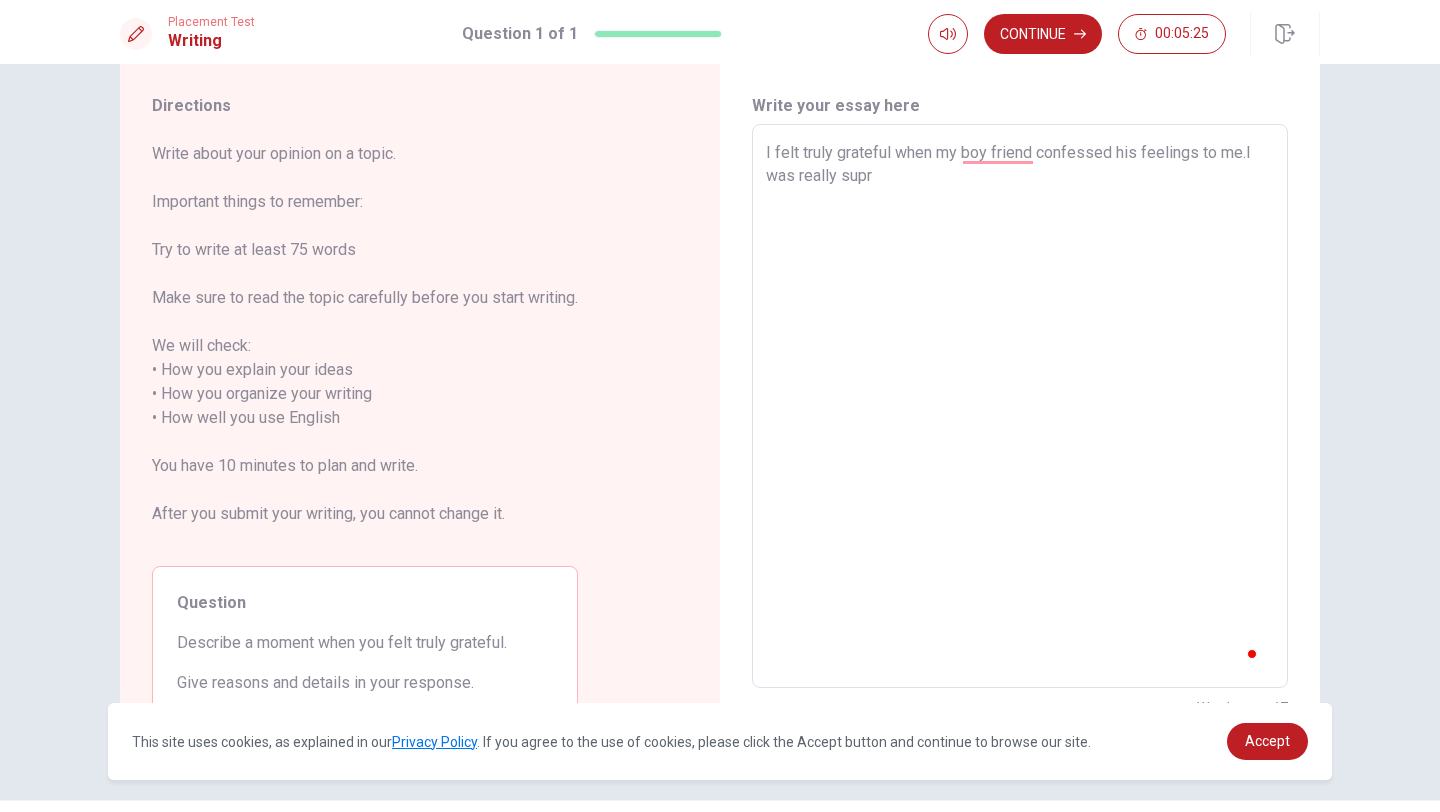 type on "x" 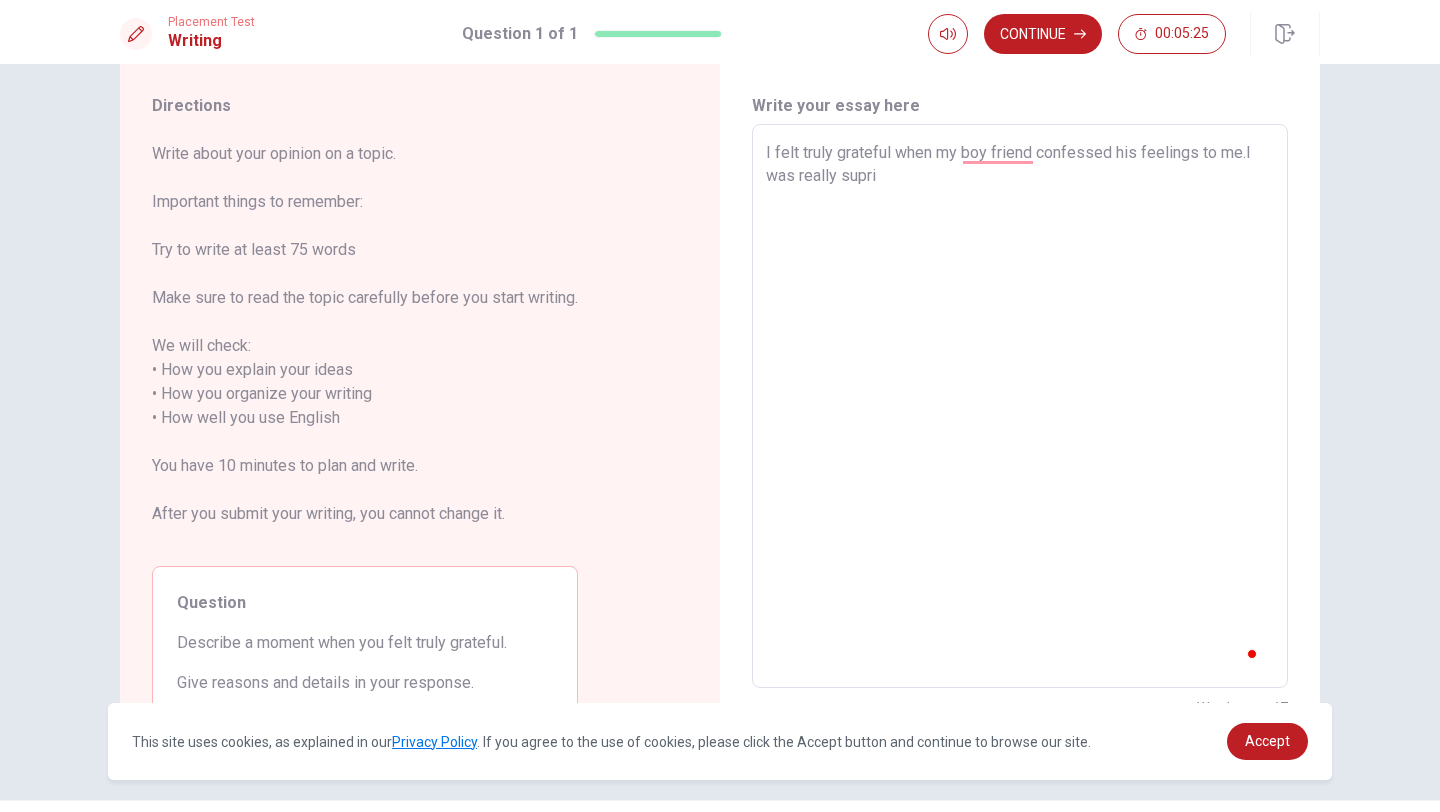type on "x" 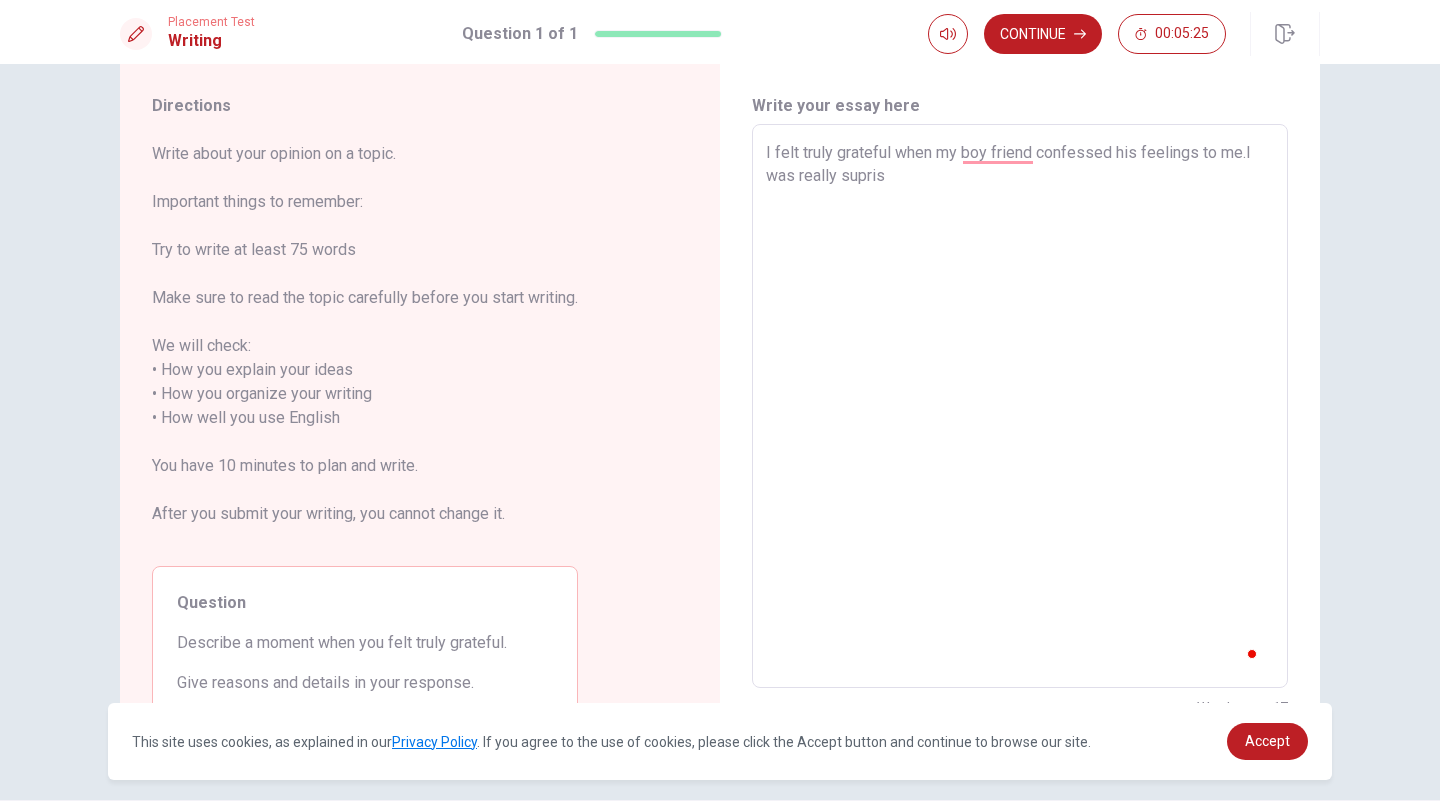 type on "x" 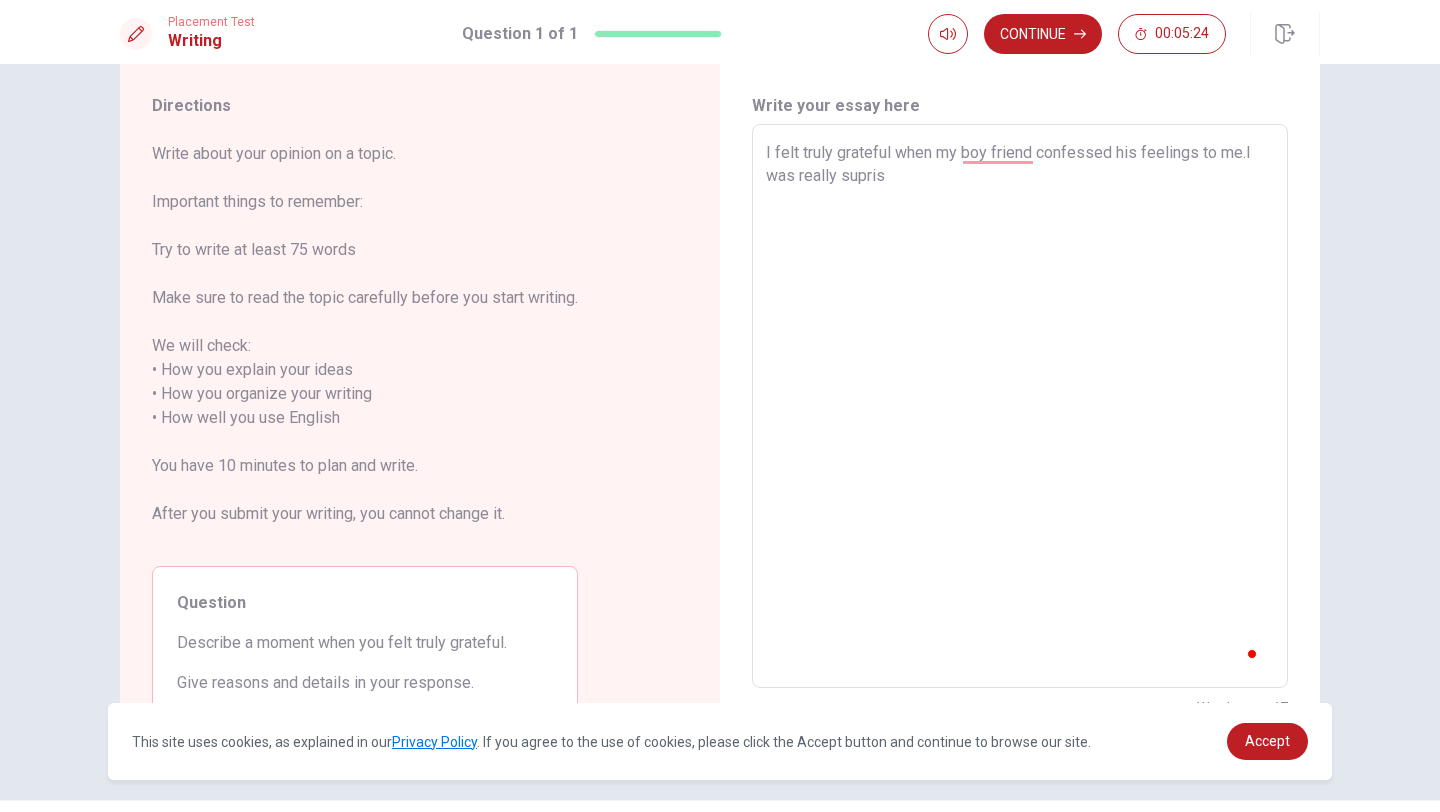type on "I felt truly grateful when my boy friend confessed his feelings to me.I was really suprise" 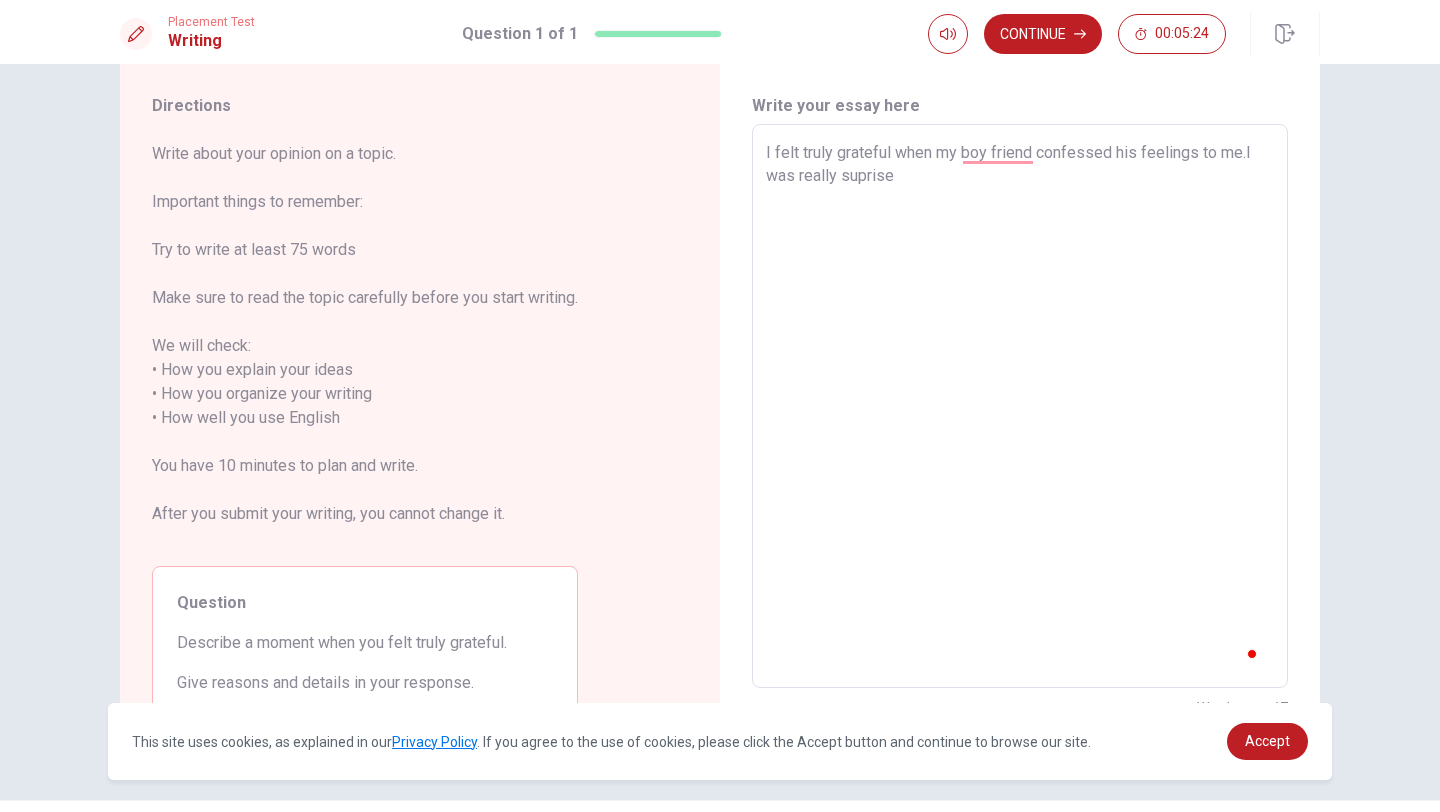 type on "x" 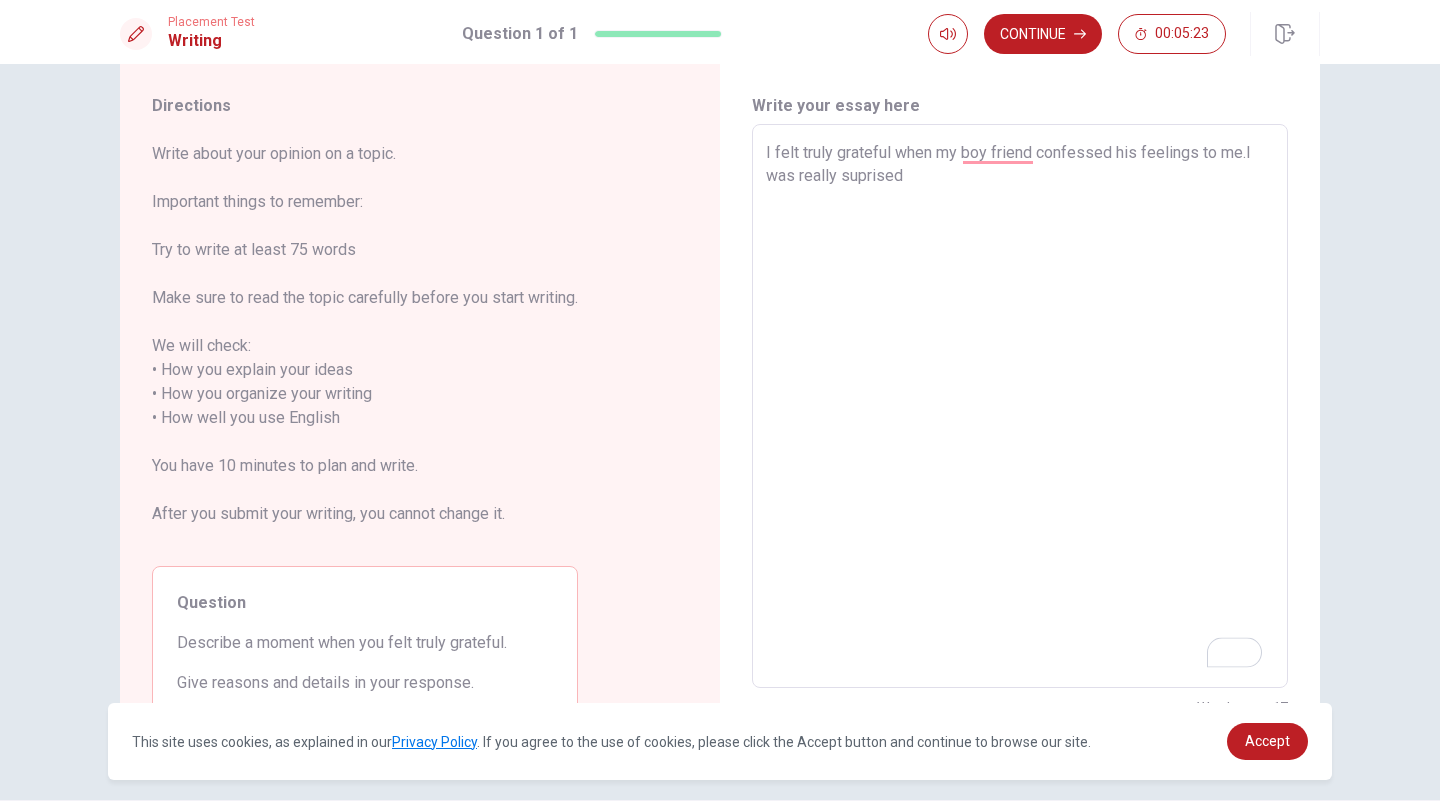 type on "x" 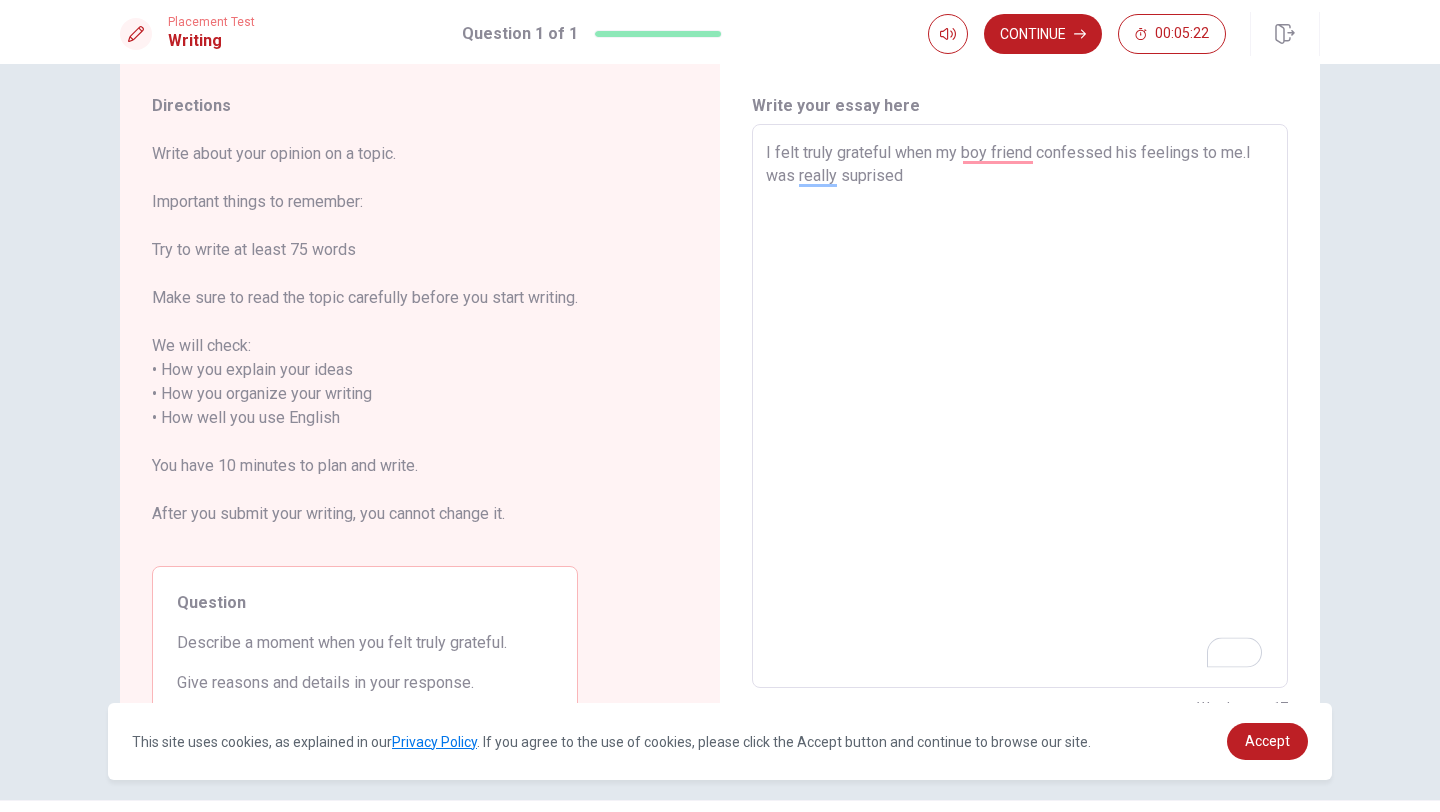 type on "I felt truly grateful when my boy friend confessed his feelings to me.I was really suprised" 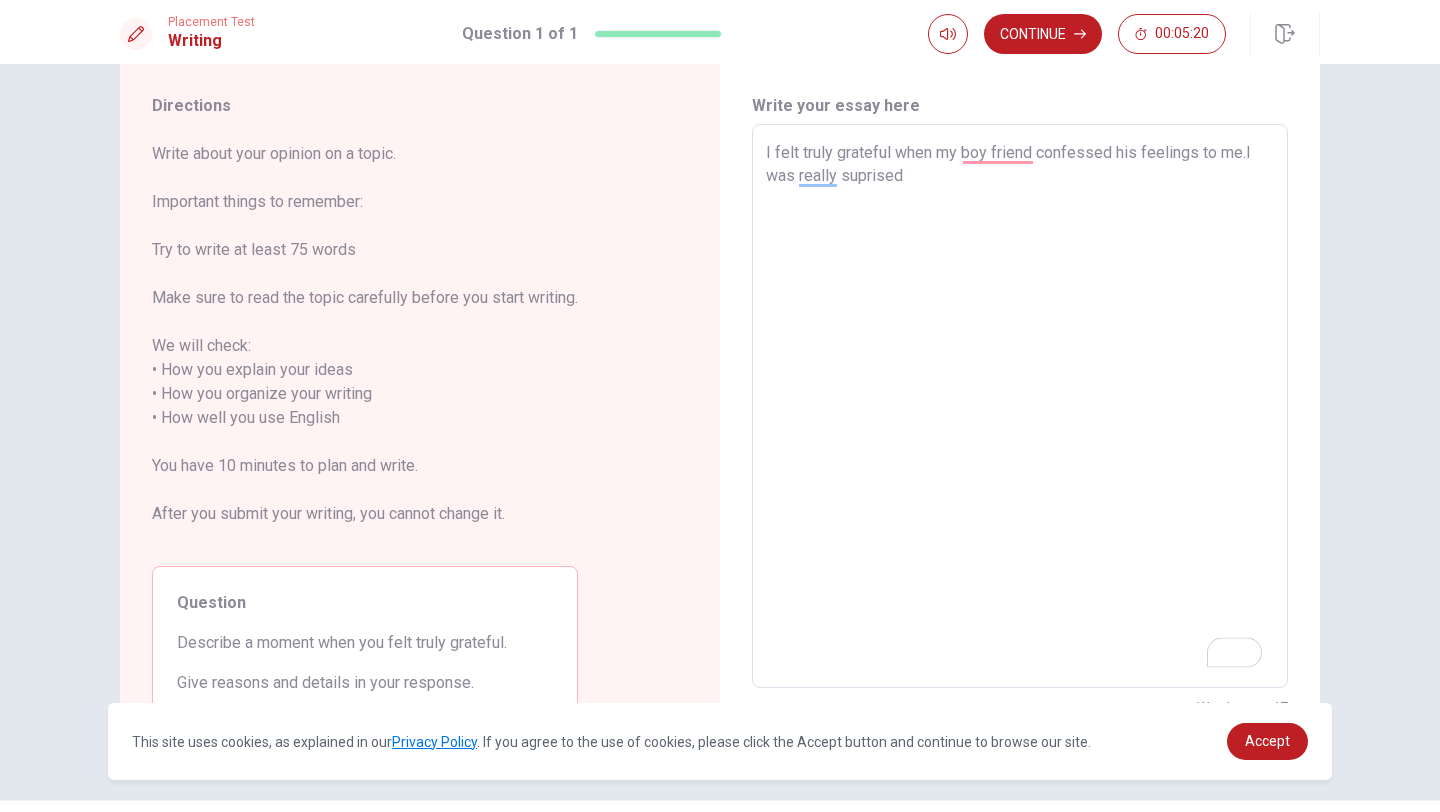 type on "x" 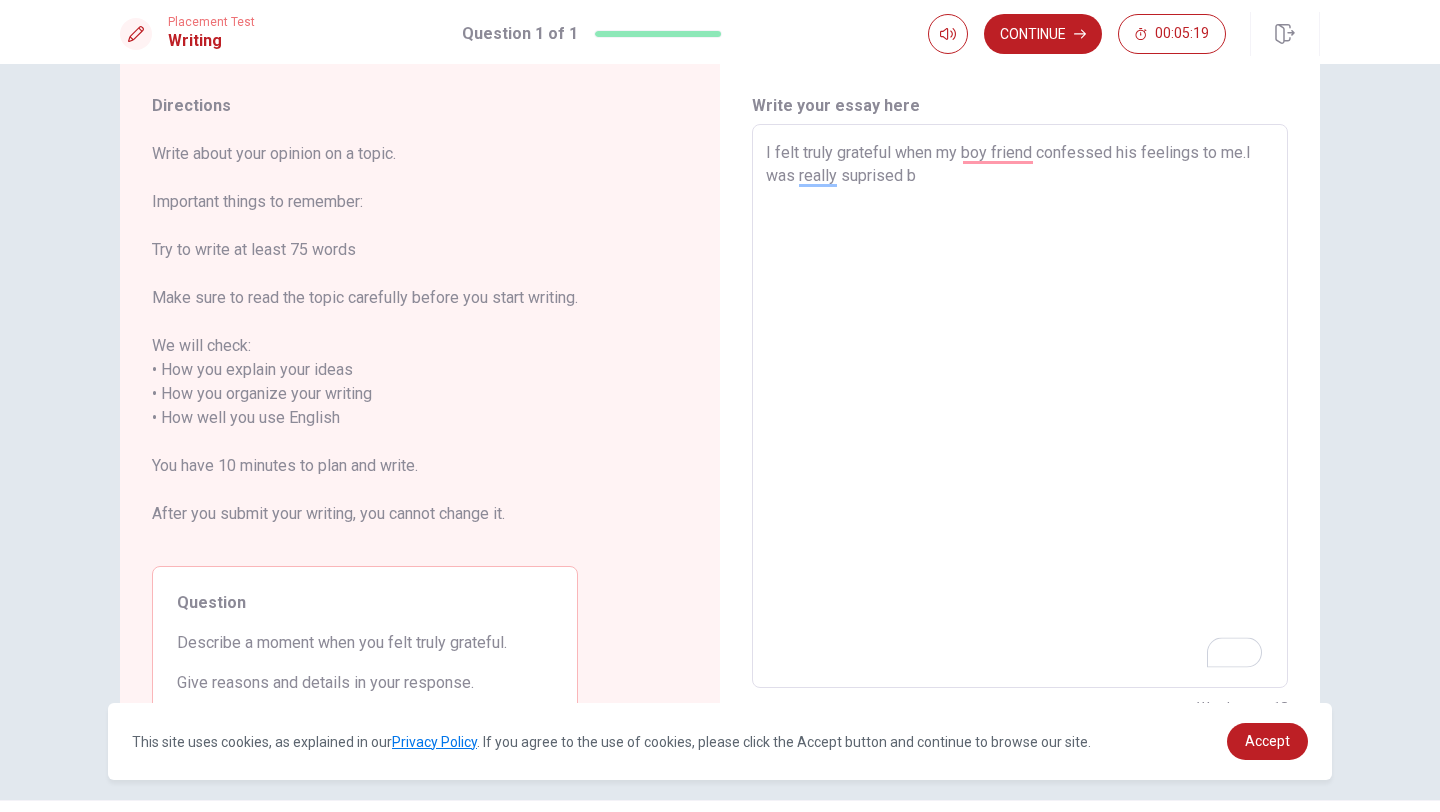 type on "x" 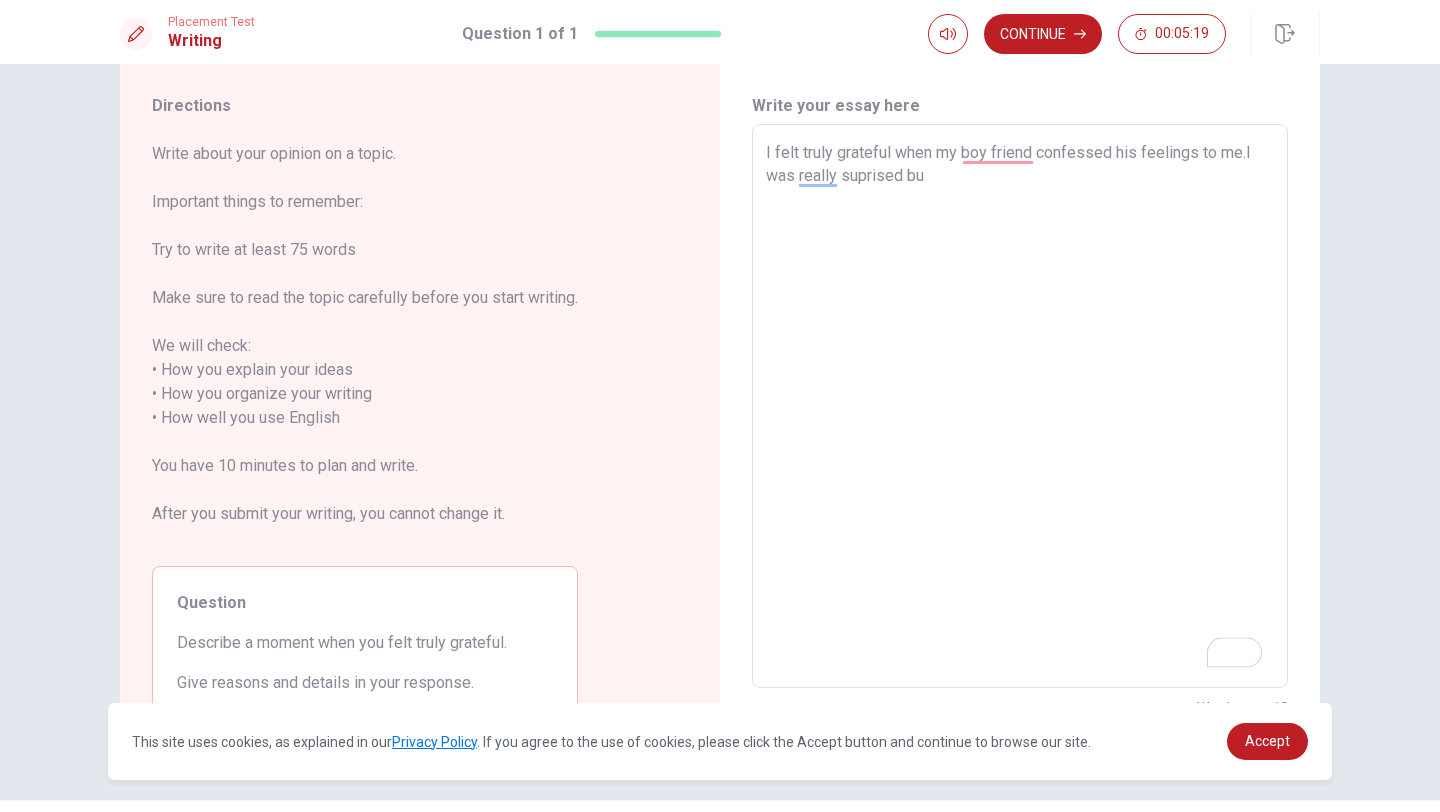 type on "x" 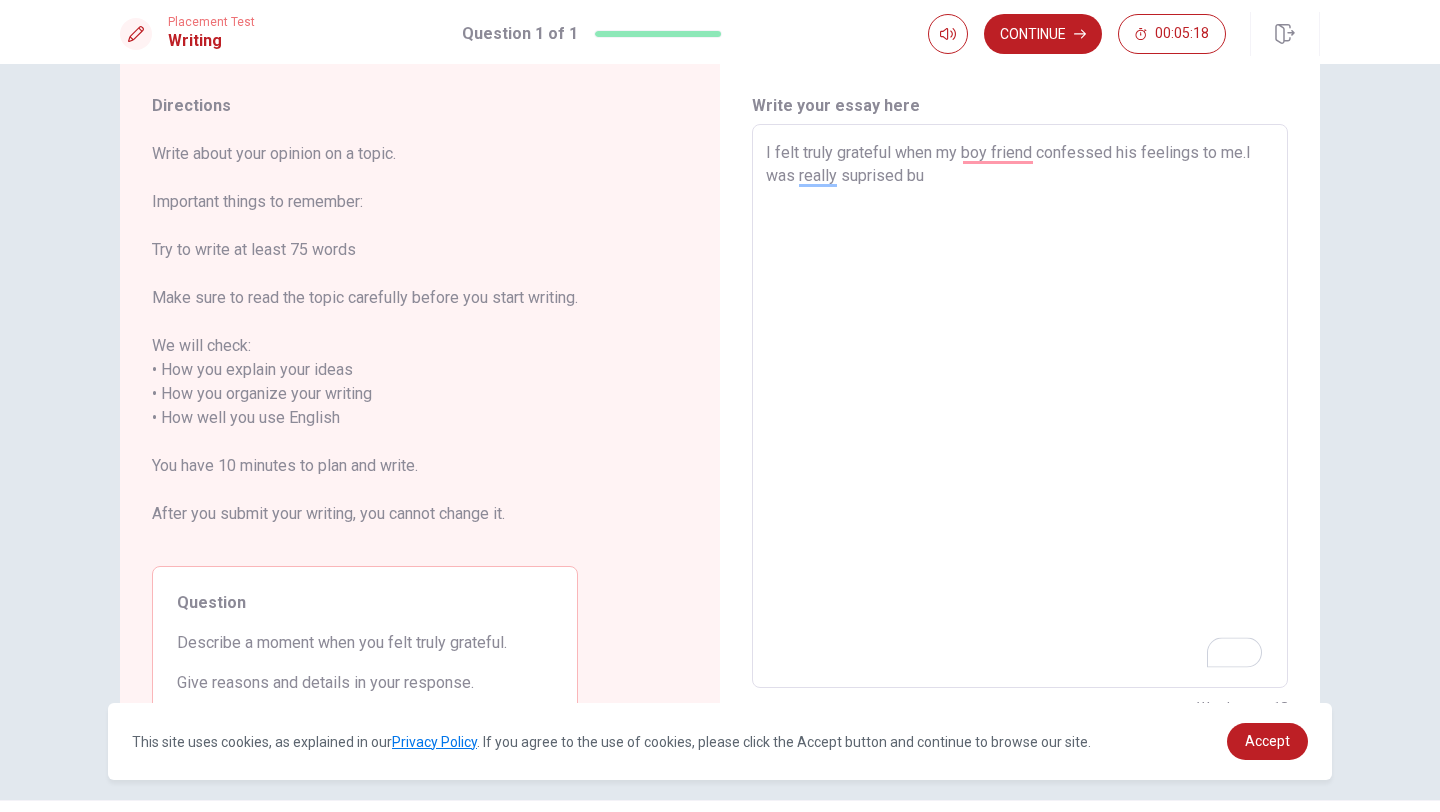 type on "I felt truly grateful when my boy friend confessed his feelings to me.I was really suprised but" 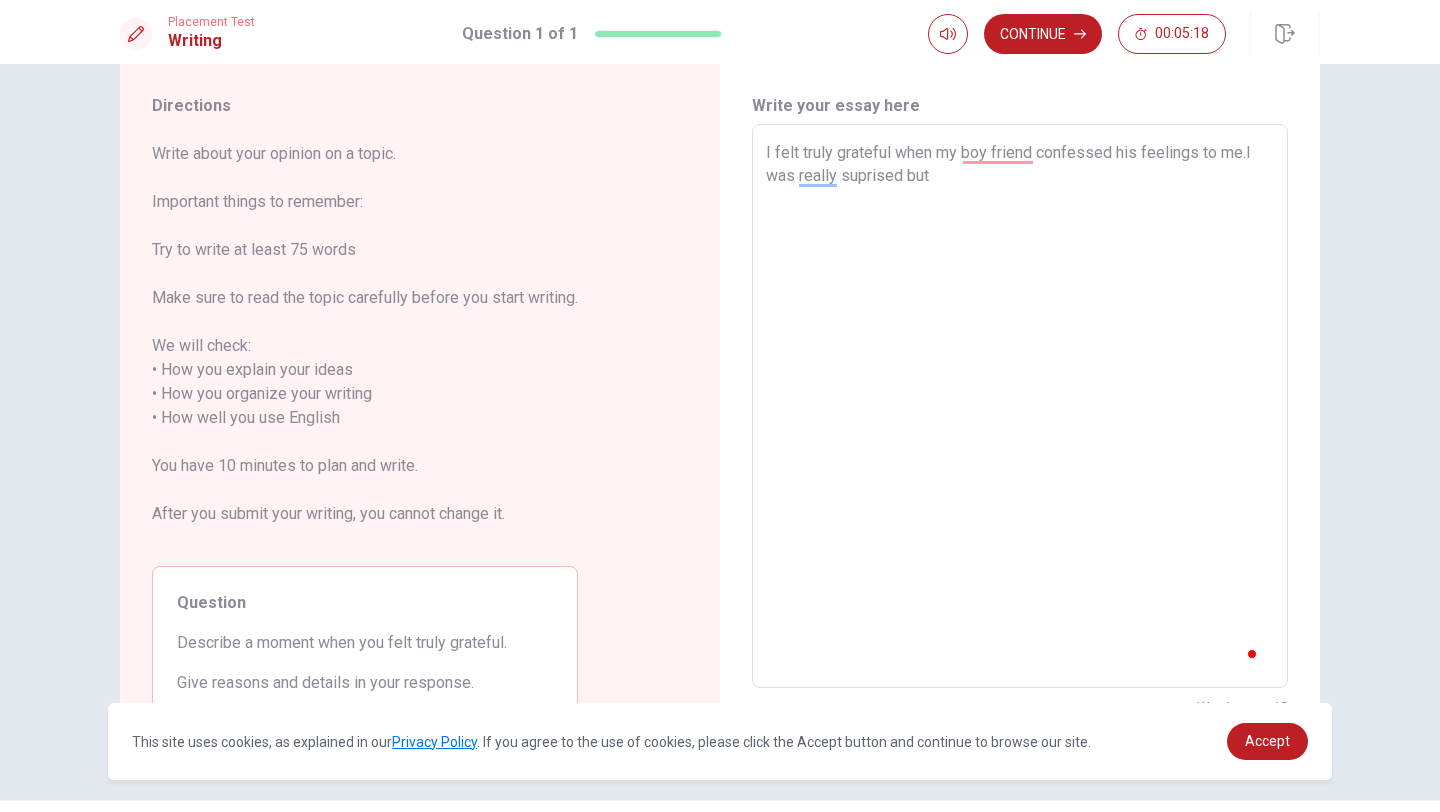 type on "x" 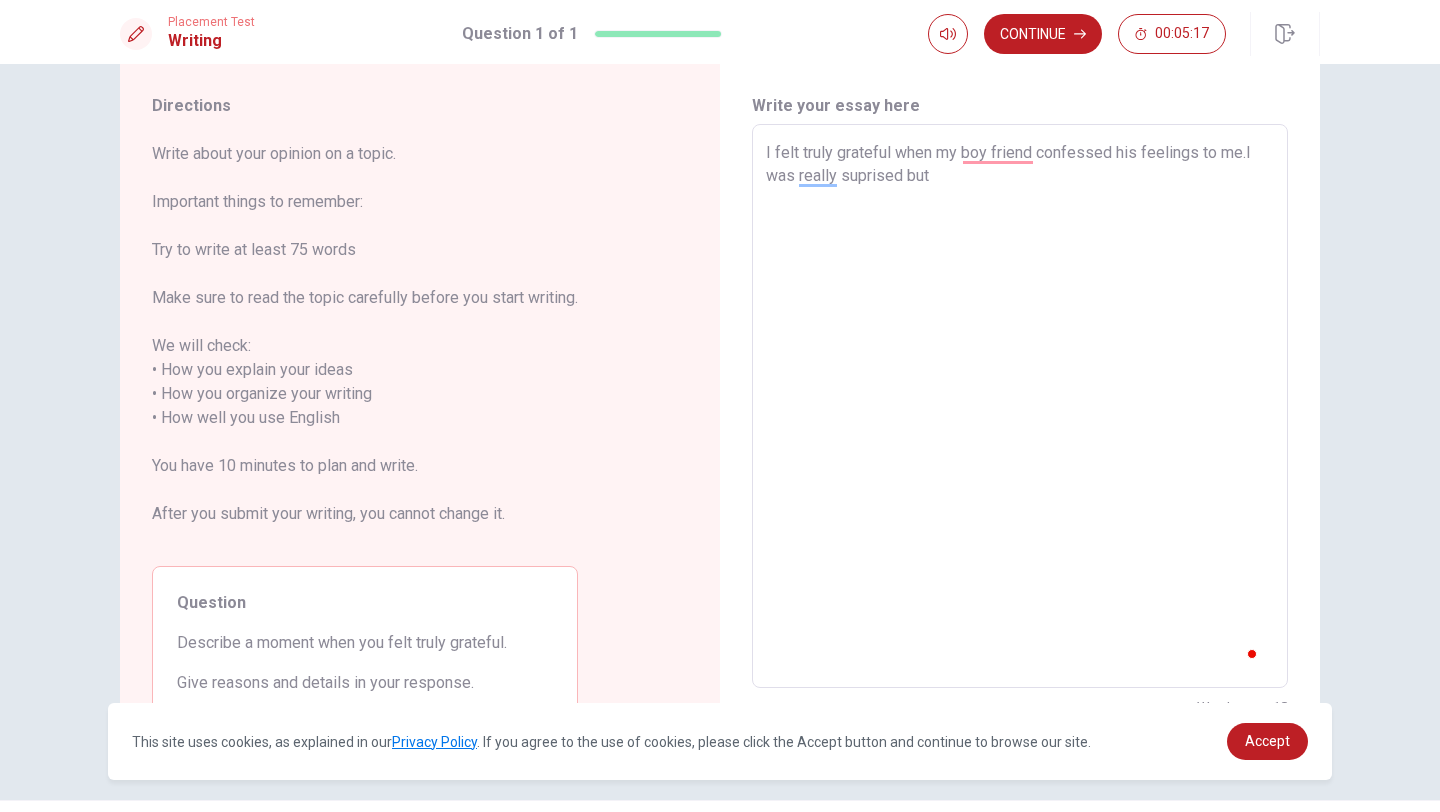 type on "I felt truly grateful when my boy friend confessed his feelings to me.I was really suprised but" 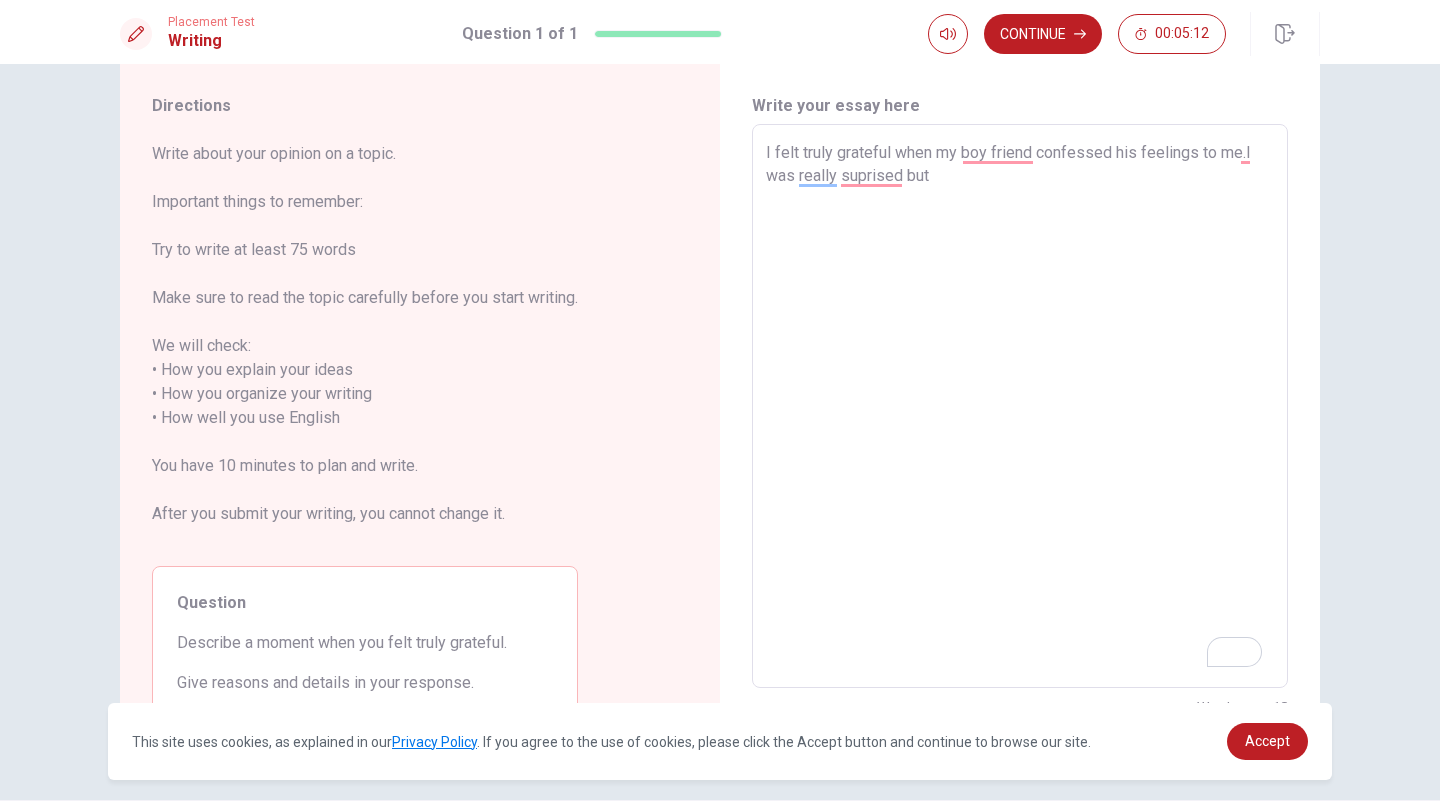 type on "x" 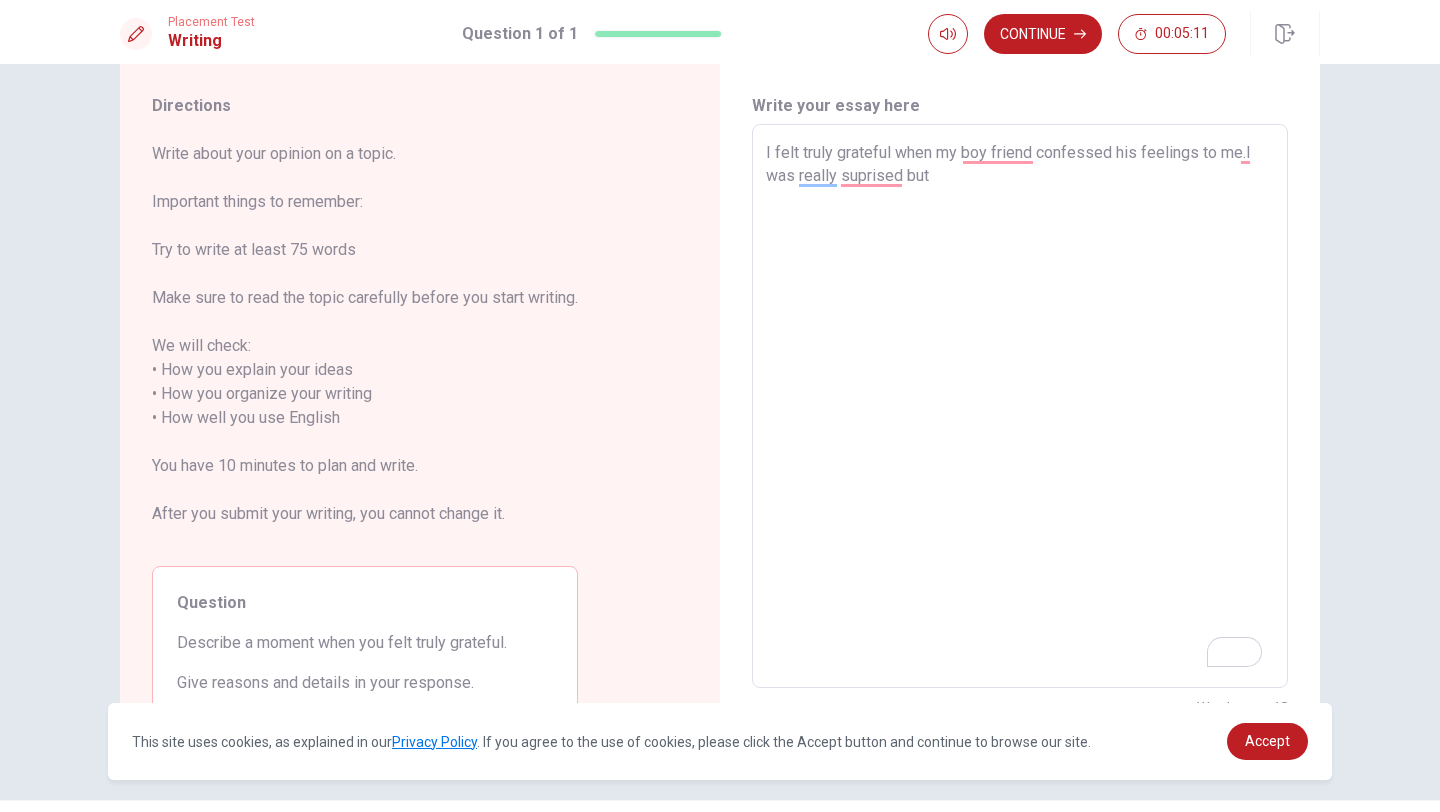 type on "I felt truly grateful when my boy friend confessed his feelings to me.I was really suprised but a" 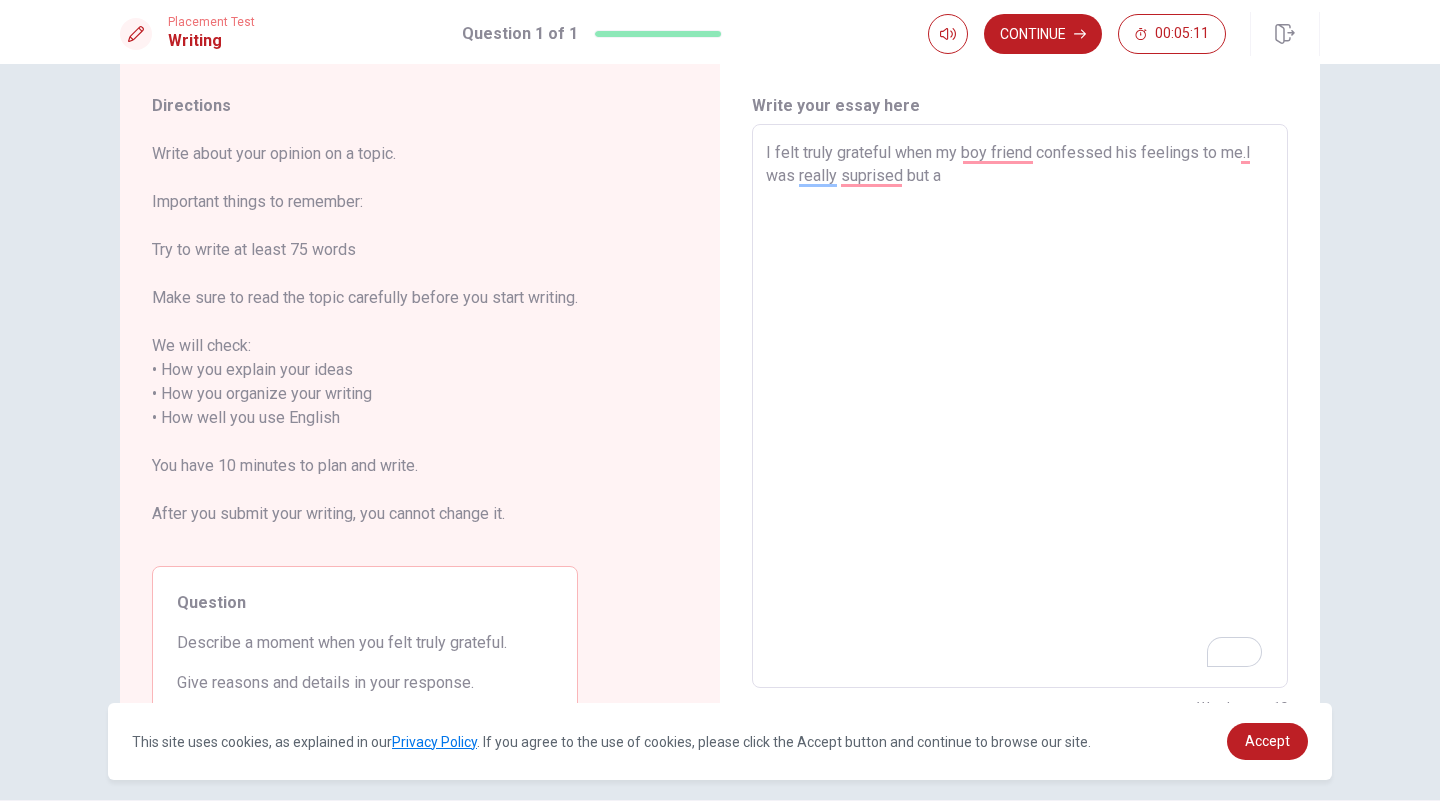 type on "x" 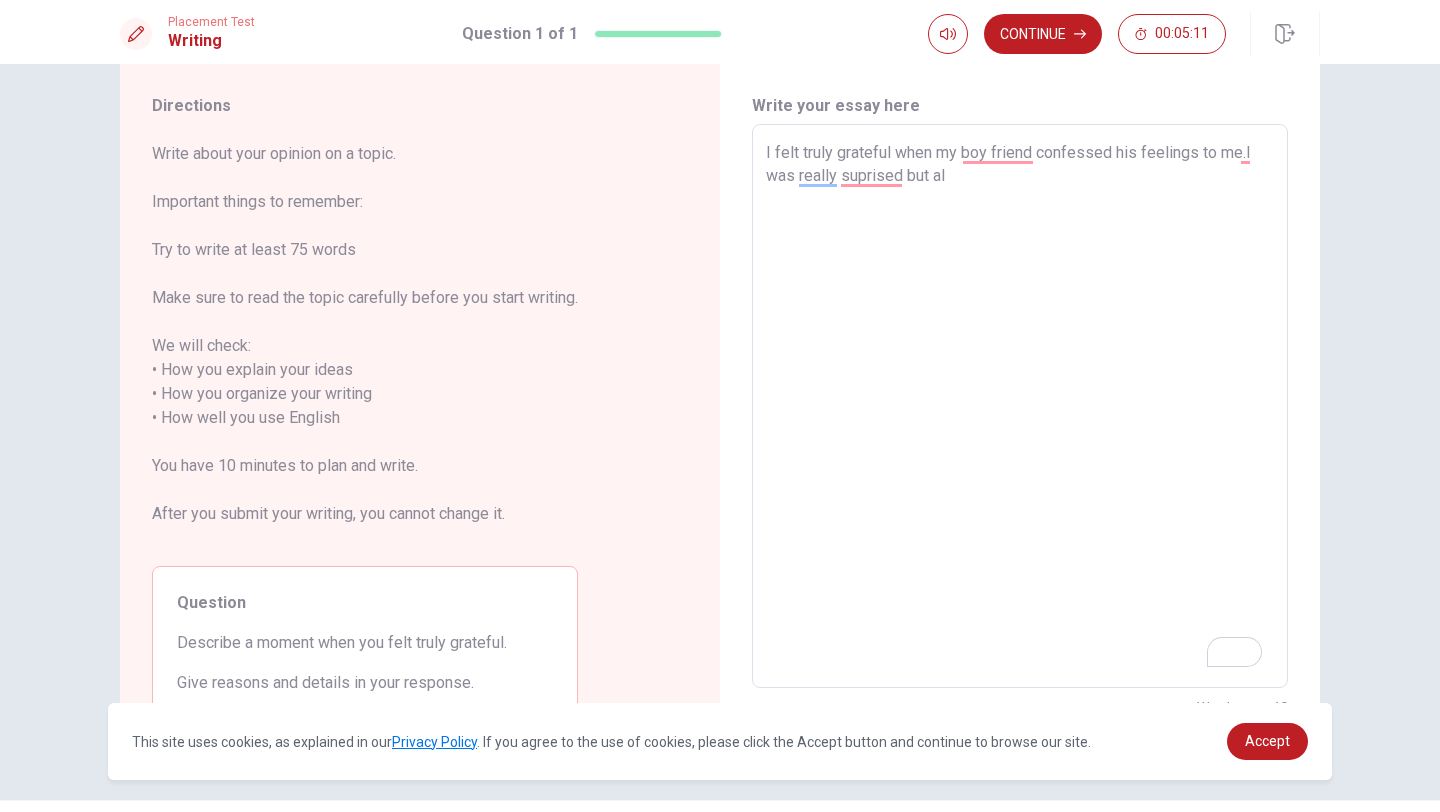 type 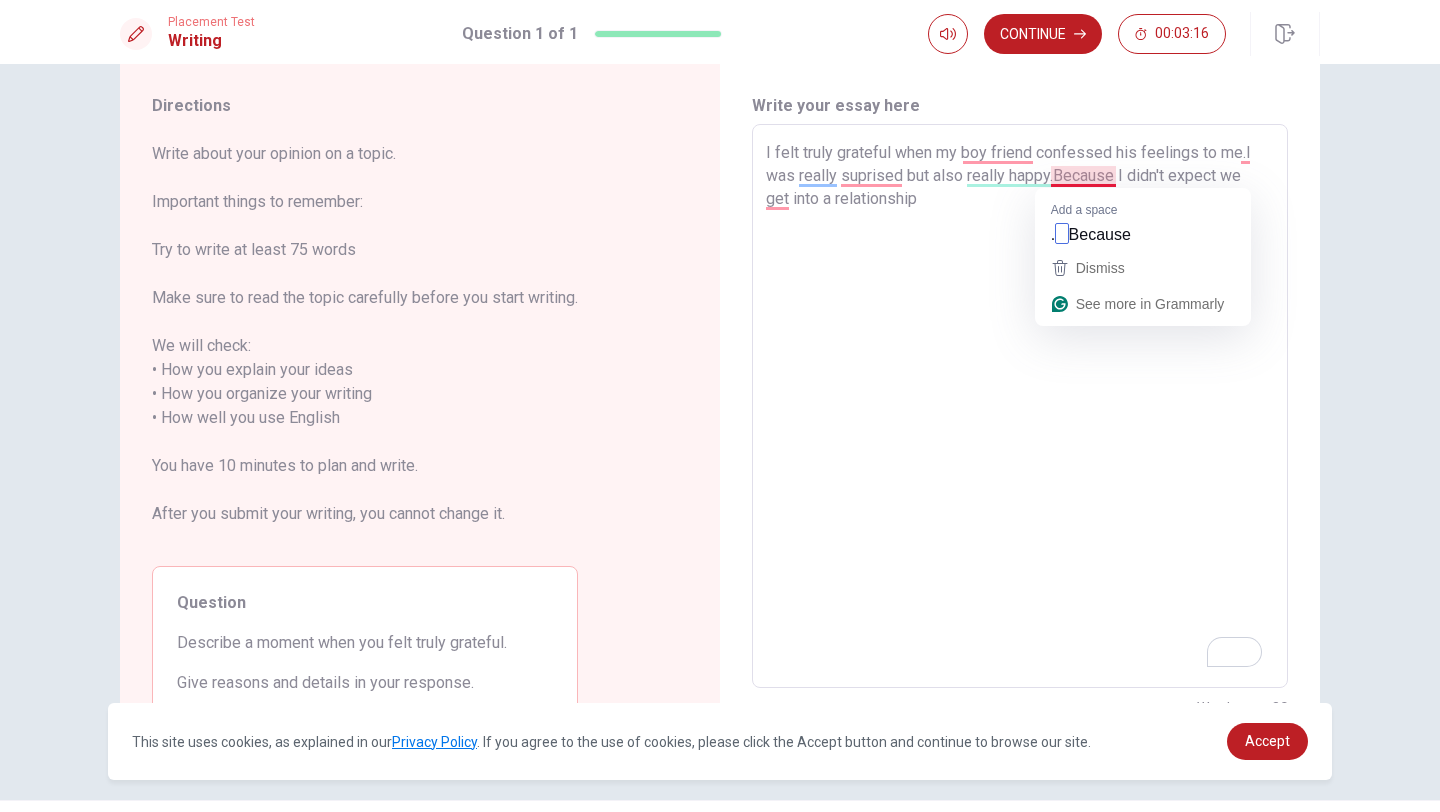 click on "I felt truly grateful when my boy friend confessed his feelings to me.I was really suprised but also really happy.Because I didn't expect we get into a relationship" at bounding box center (1020, 406) 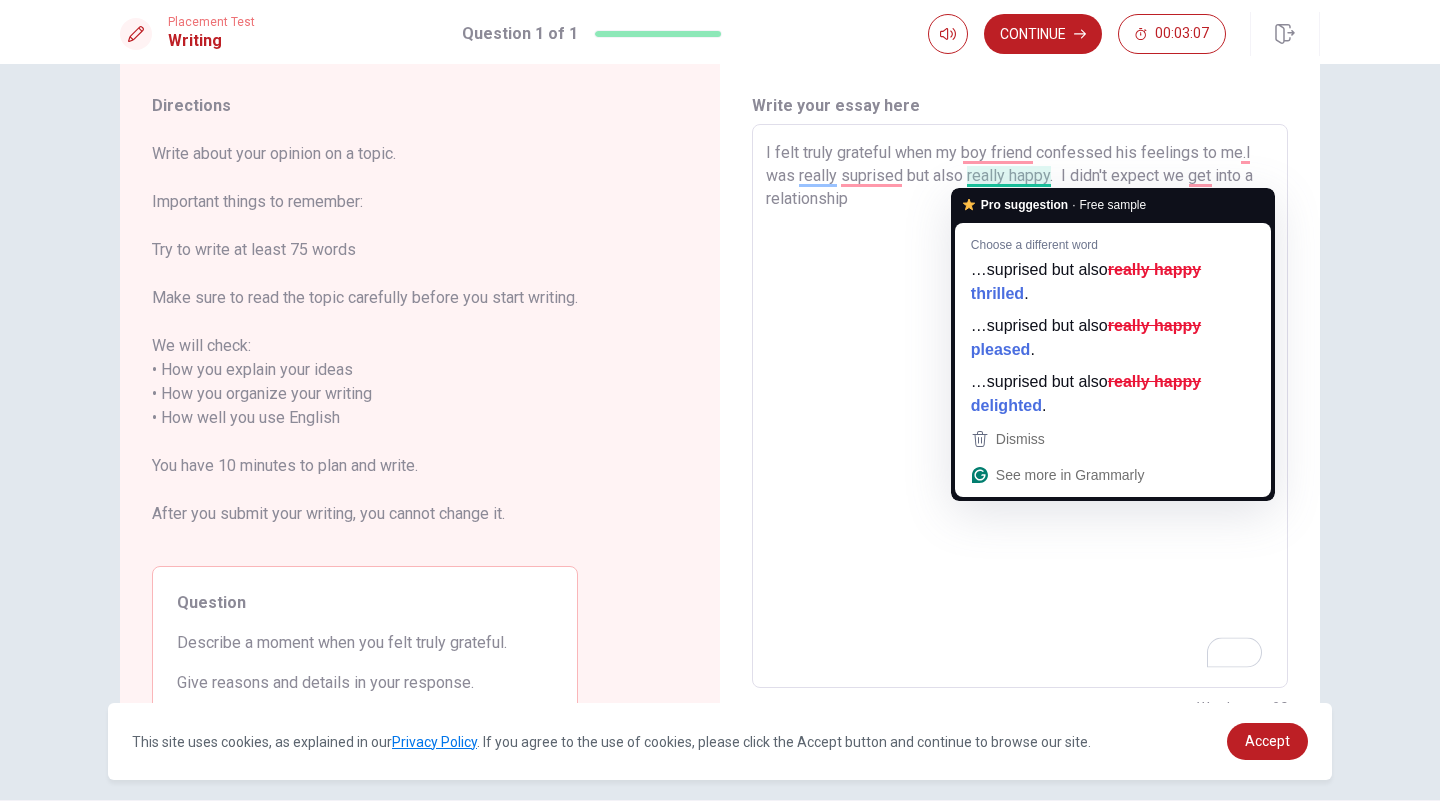 click on "I felt truly grateful when my boy friend confessed his feelings to me.I was really suprised but also really happy.  I didn't expect we get into a relationship" at bounding box center (1020, 406) 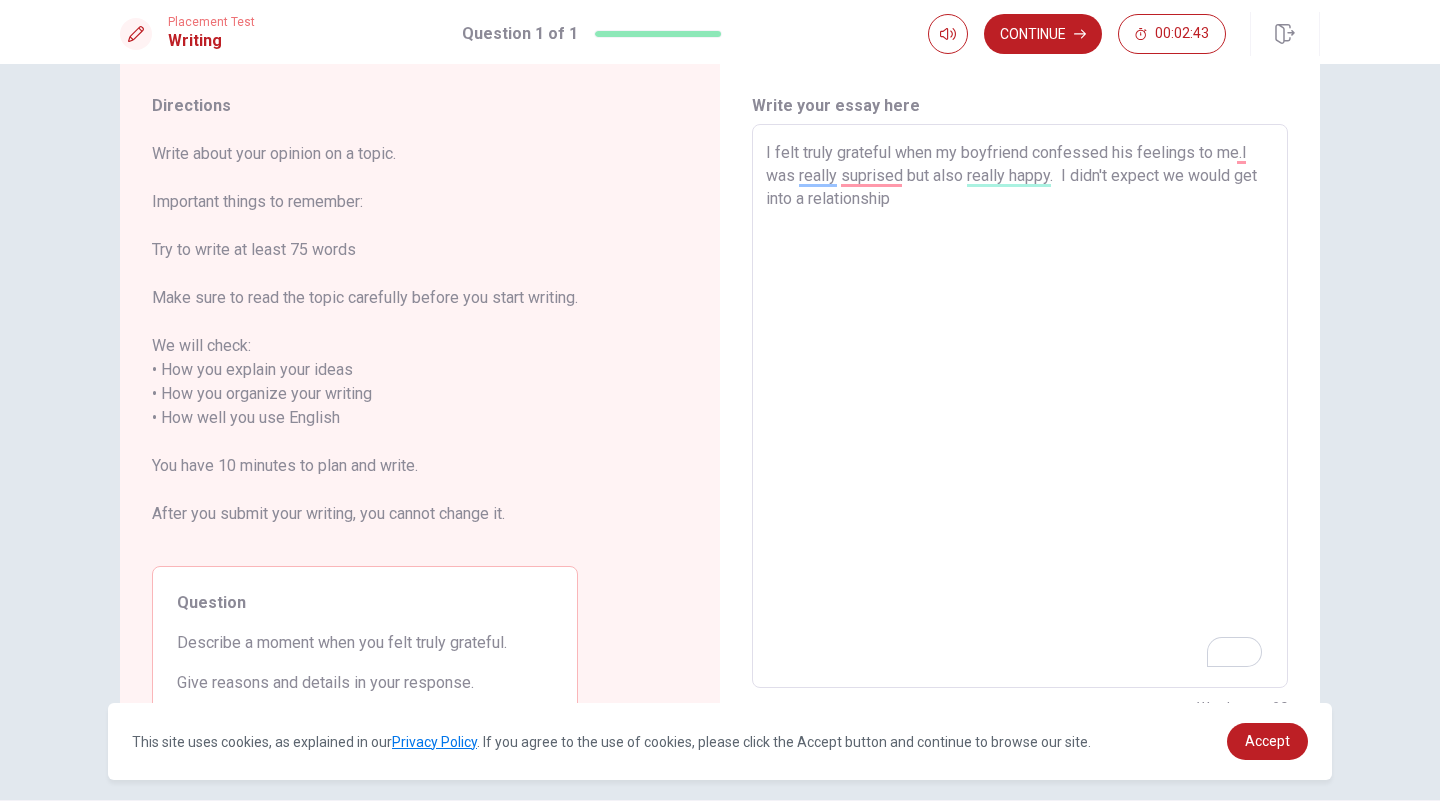 click on "I felt truly grateful when my boyfriend confessed his feelings to me.I was really suprised but also really happy.  I didn't expect we would get into a relationship" at bounding box center [1020, 406] 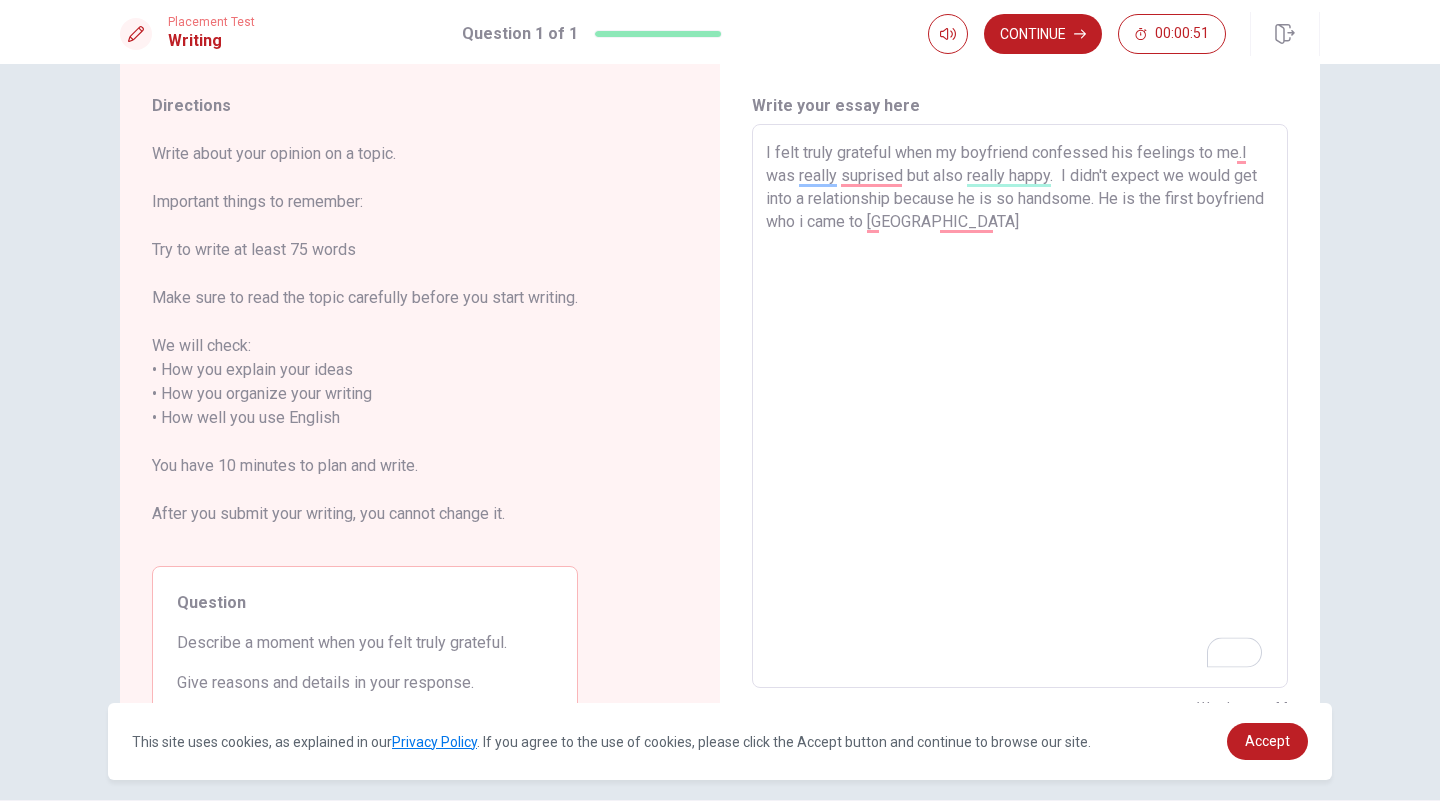 click on "I felt truly grateful when my boyfriend confessed his feelings to me.I was really suprised but also really happy.  I didn't expect we would get into a relationship because he is so handsome. He is the first boyfriend who i came to [GEOGRAPHIC_DATA]" at bounding box center (1020, 406) 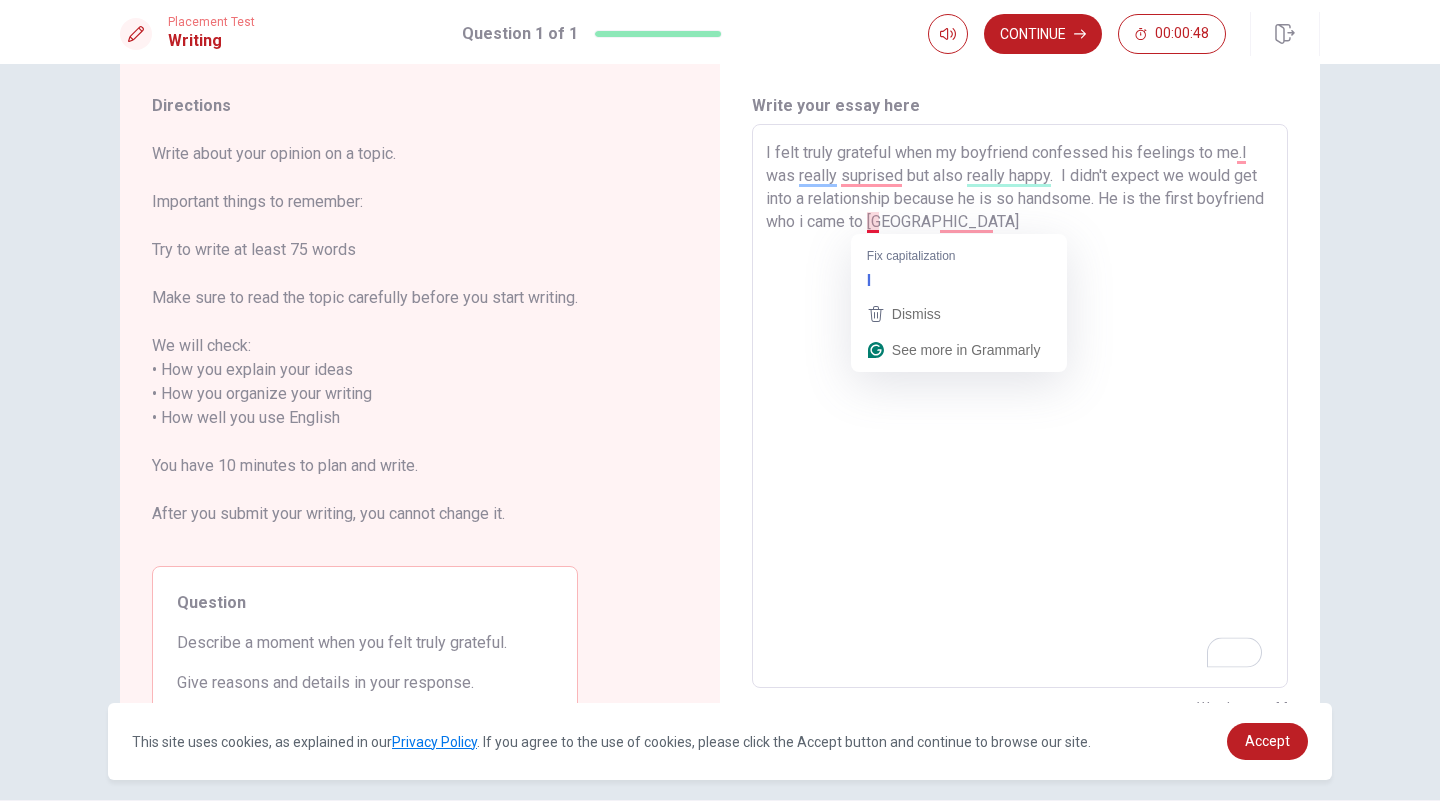 click on "I felt truly grateful when my boyfriend confessed his feelings to me.I was really suprised but also really happy.  I didn't expect we would get into a relationship because he is so handsome. He is the first boyfriend who i came to [GEOGRAPHIC_DATA]" at bounding box center (1020, 406) 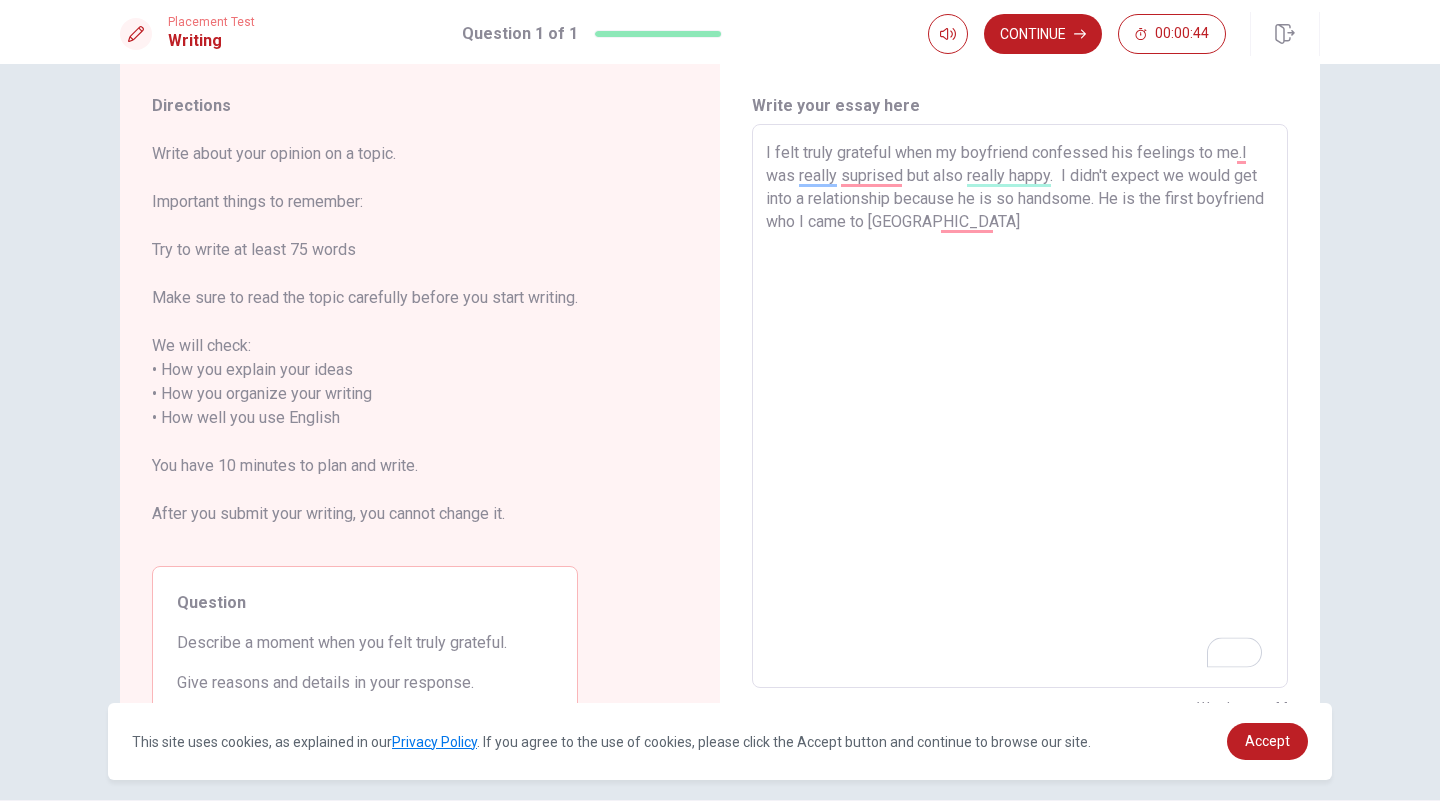 click on "I felt truly grateful when my boyfriend confessed his feelings to me.I was really suprised but also really happy.  I didn't expect we would get into a relationship because he is so handsome. He is the first boyfriend who I came to [GEOGRAPHIC_DATA]" at bounding box center (1020, 406) 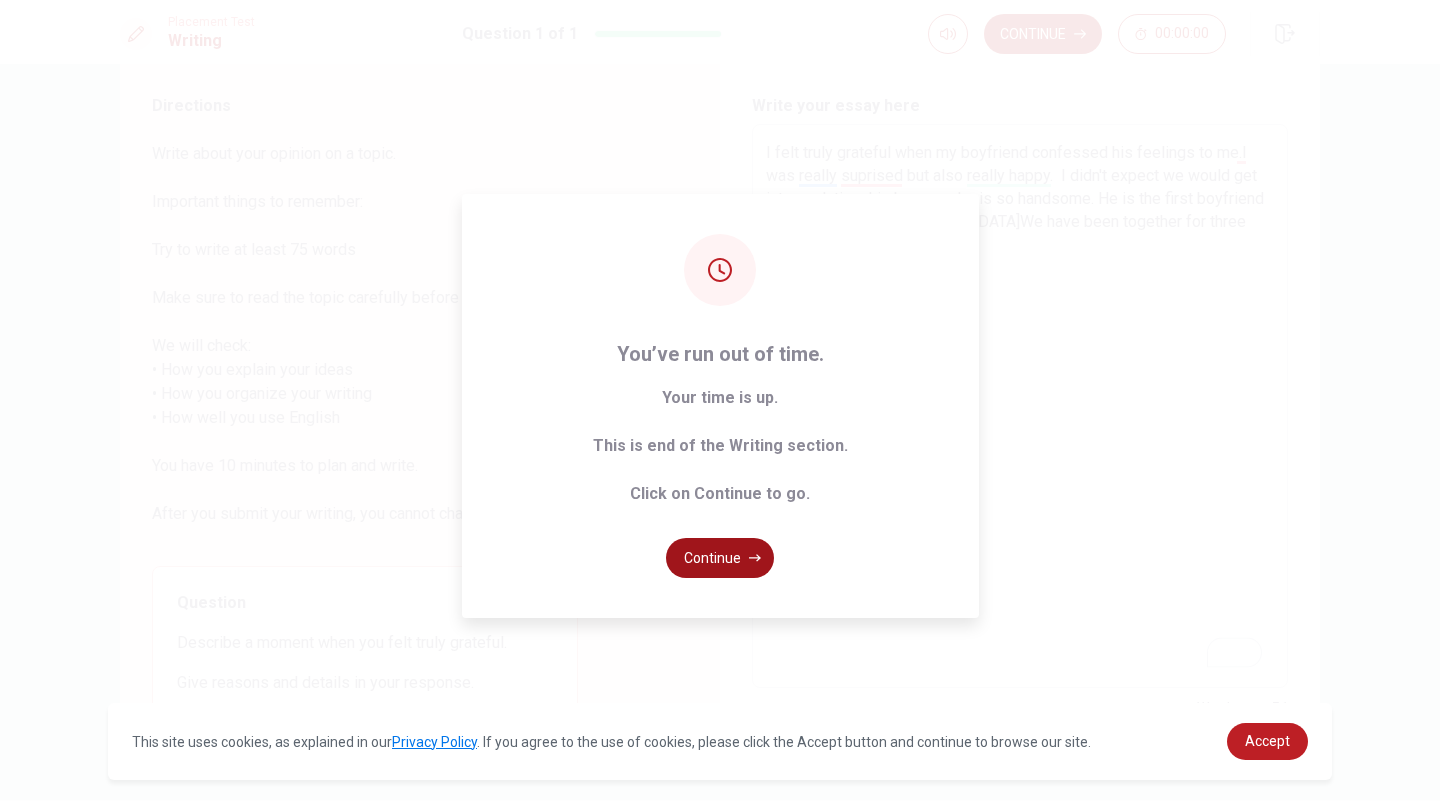 click on "Continue" at bounding box center [720, 558] 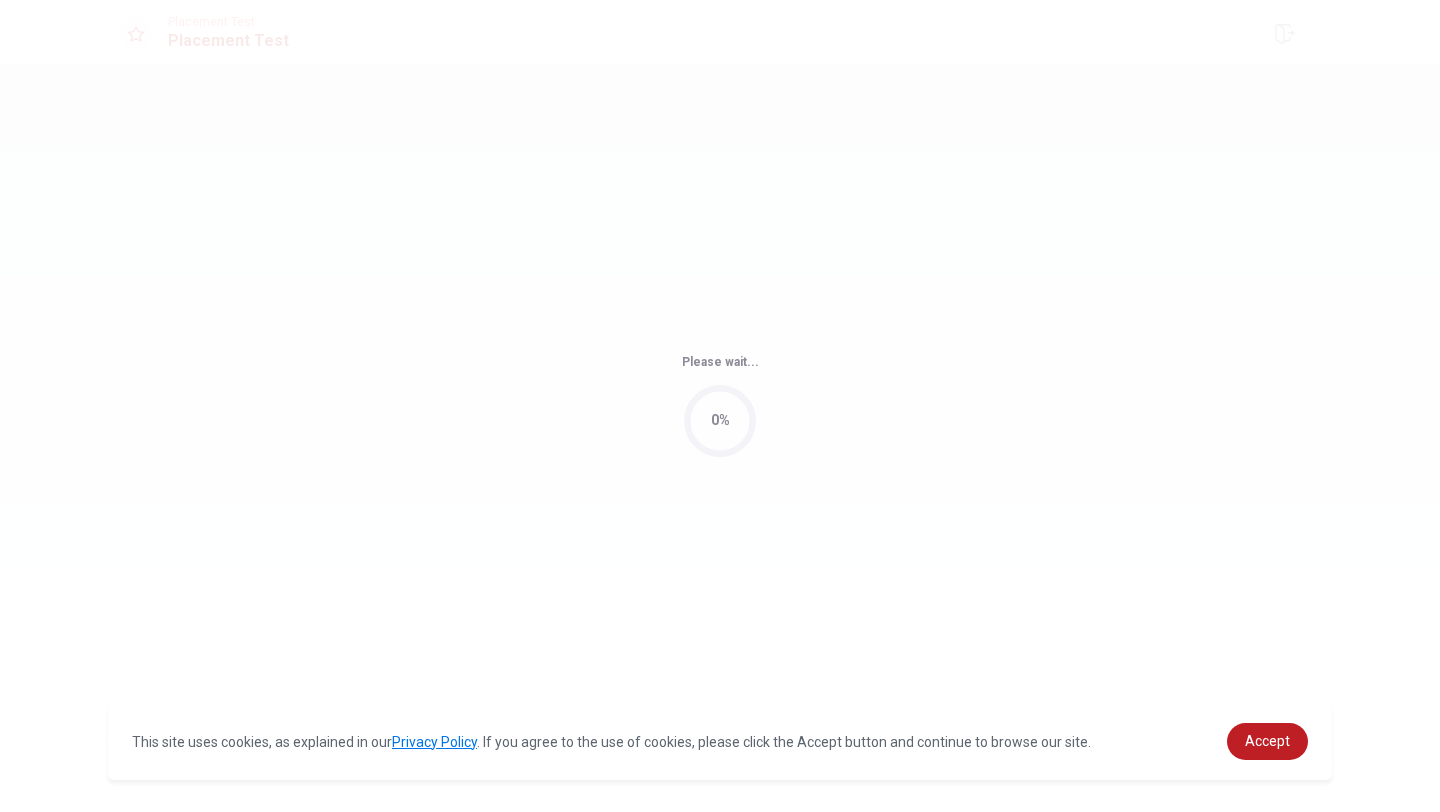 scroll, scrollTop: 0, scrollLeft: 0, axis: both 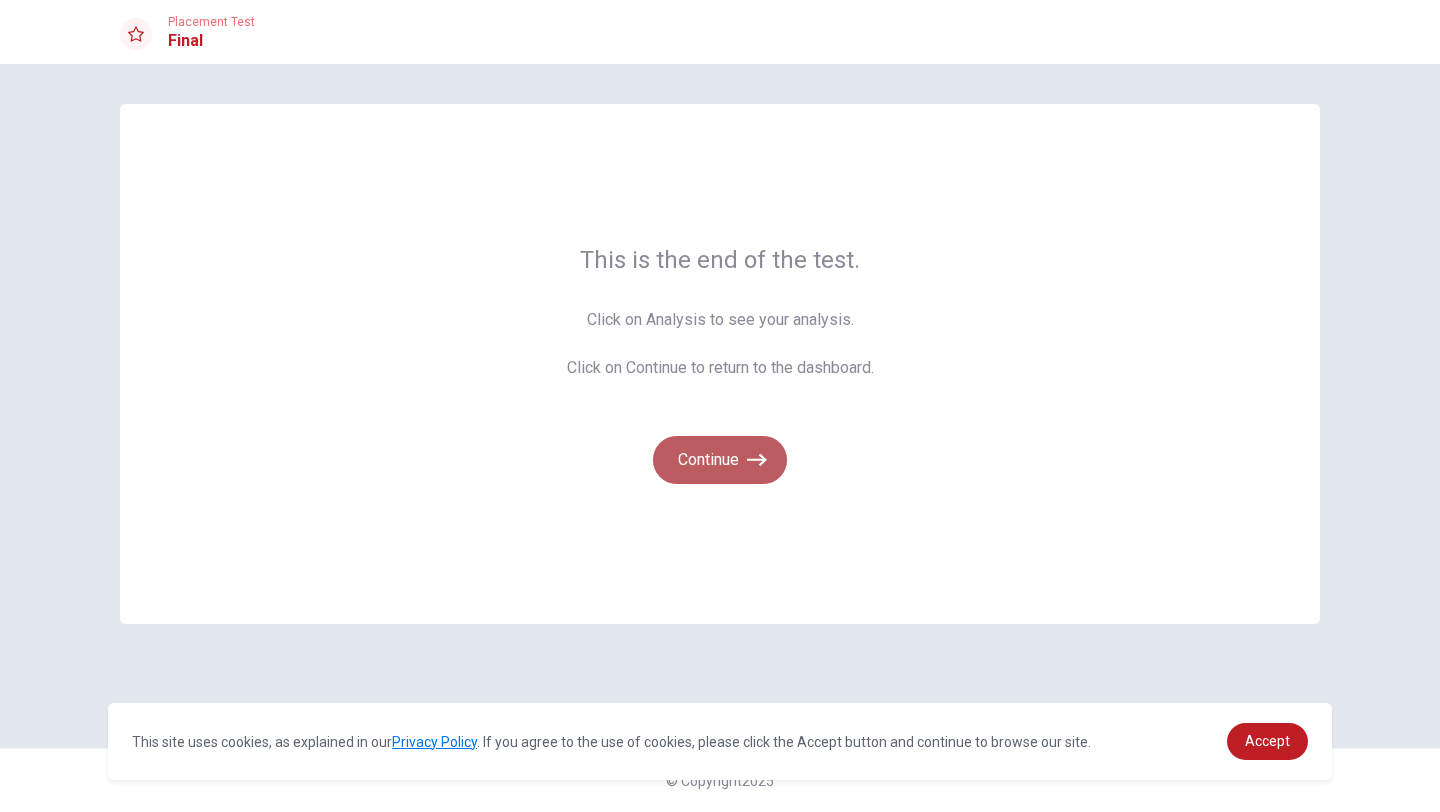 click on "Continue" at bounding box center (720, 460) 